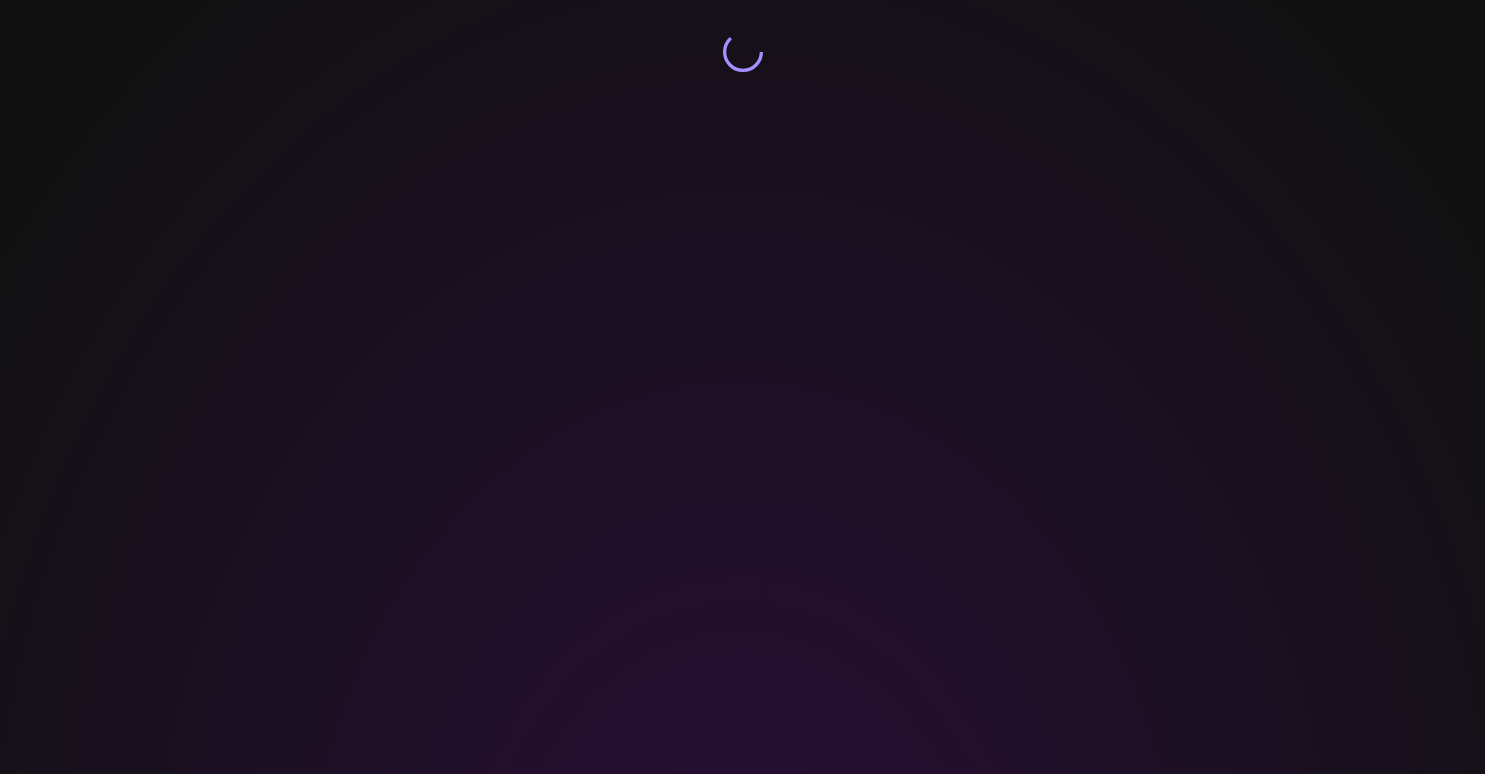 scroll, scrollTop: 0, scrollLeft: 0, axis: both 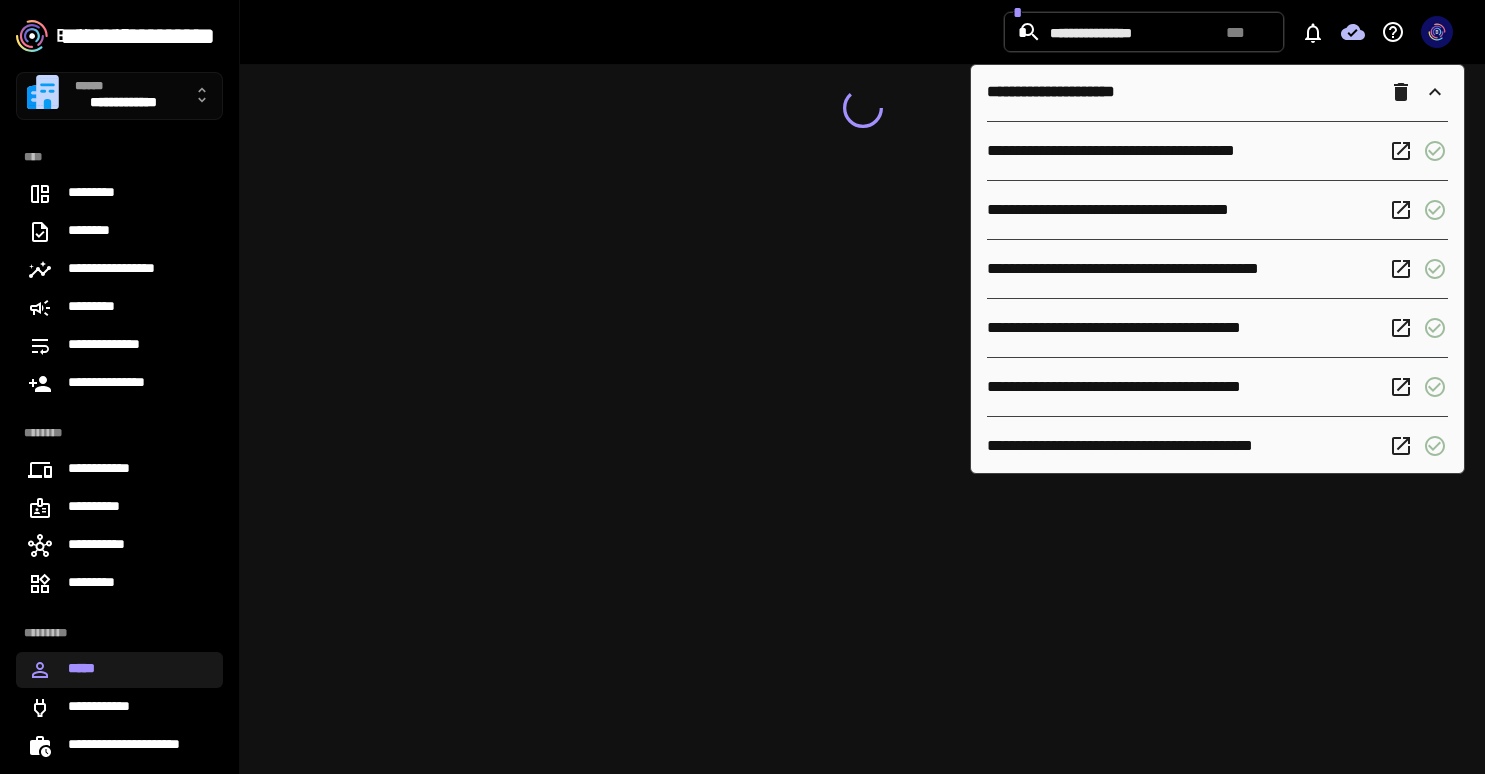 click 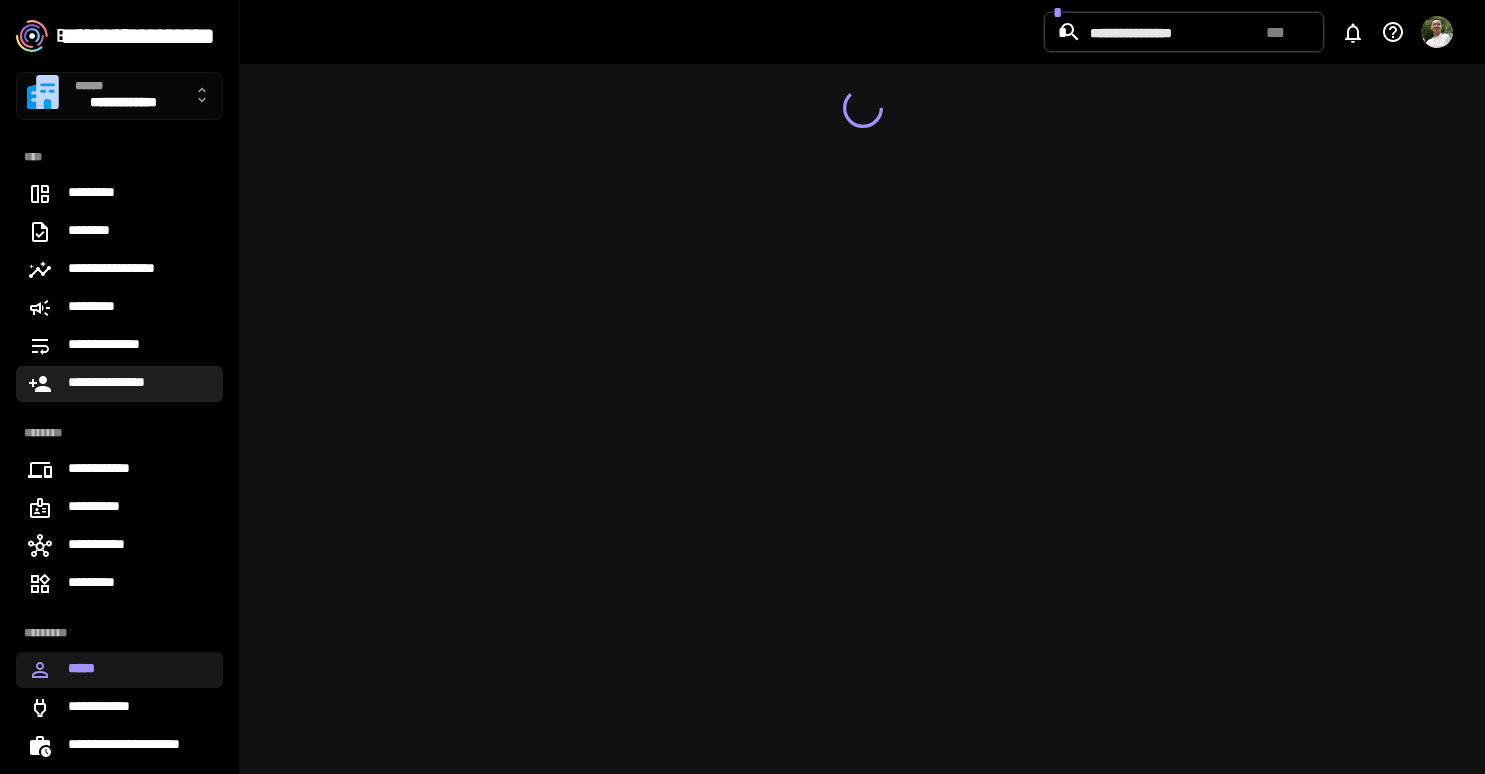 click on "**********" at bounding box center [119, 384] 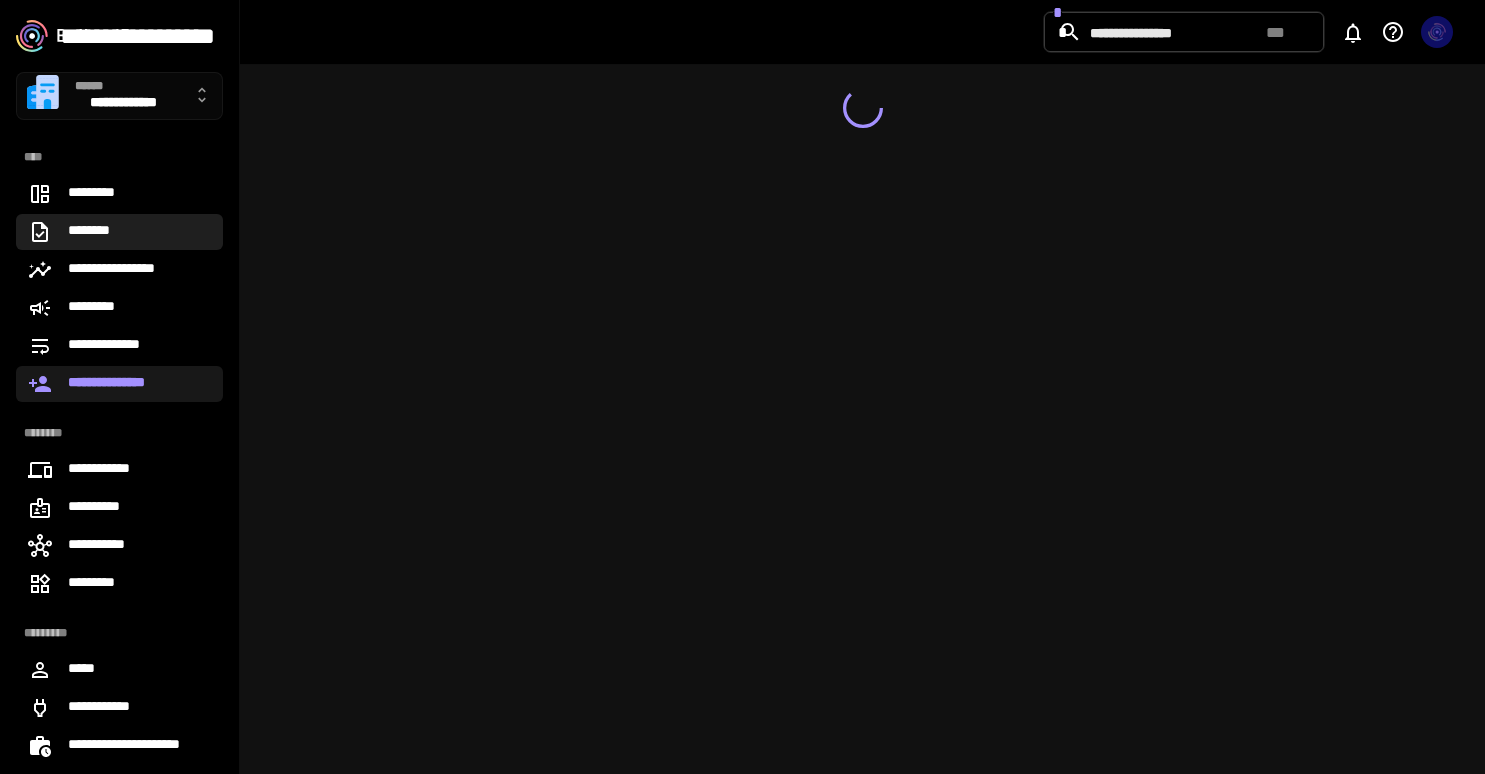 click on "********" at bounding box center (119, 232) 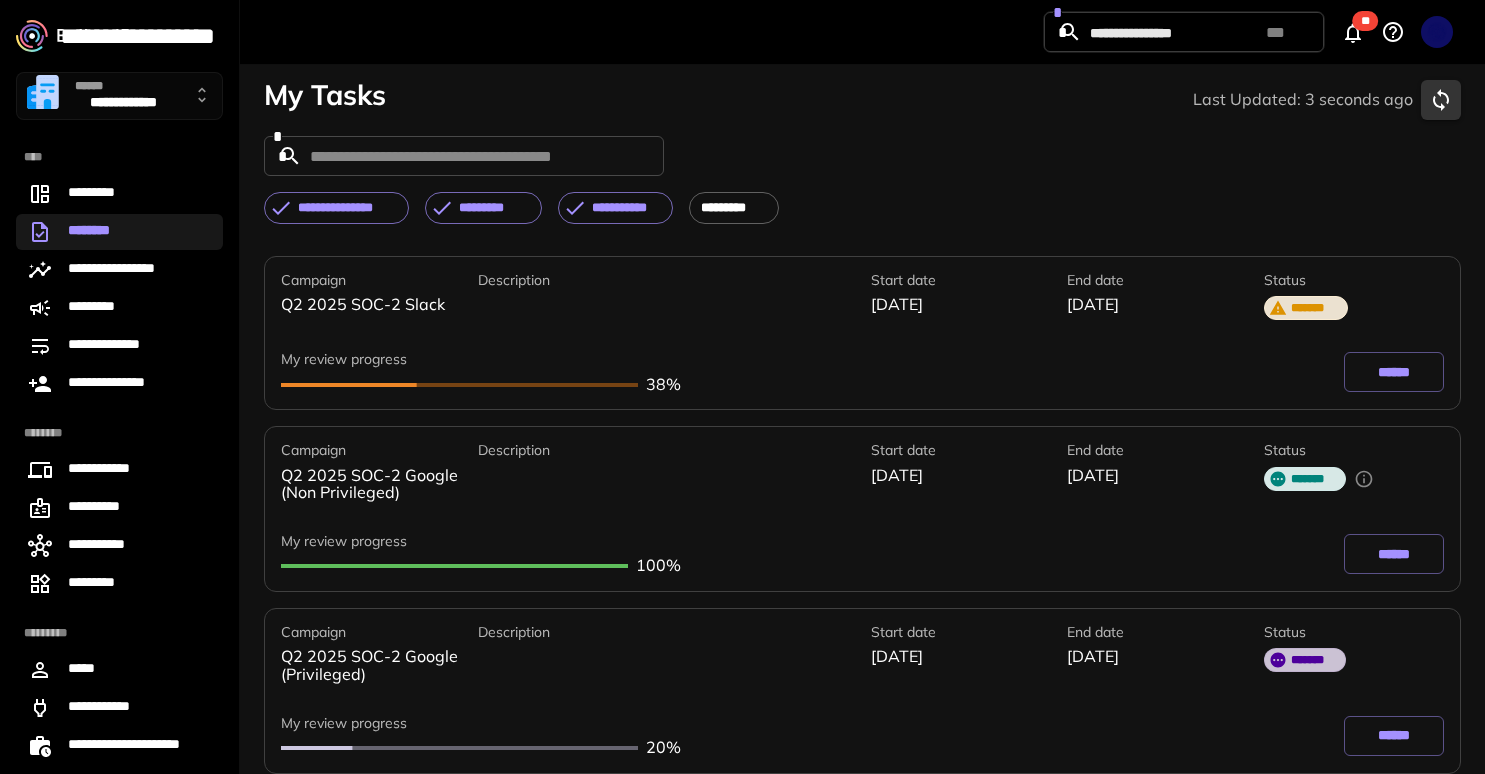 click on "******" at bounding box center [1394, 372] 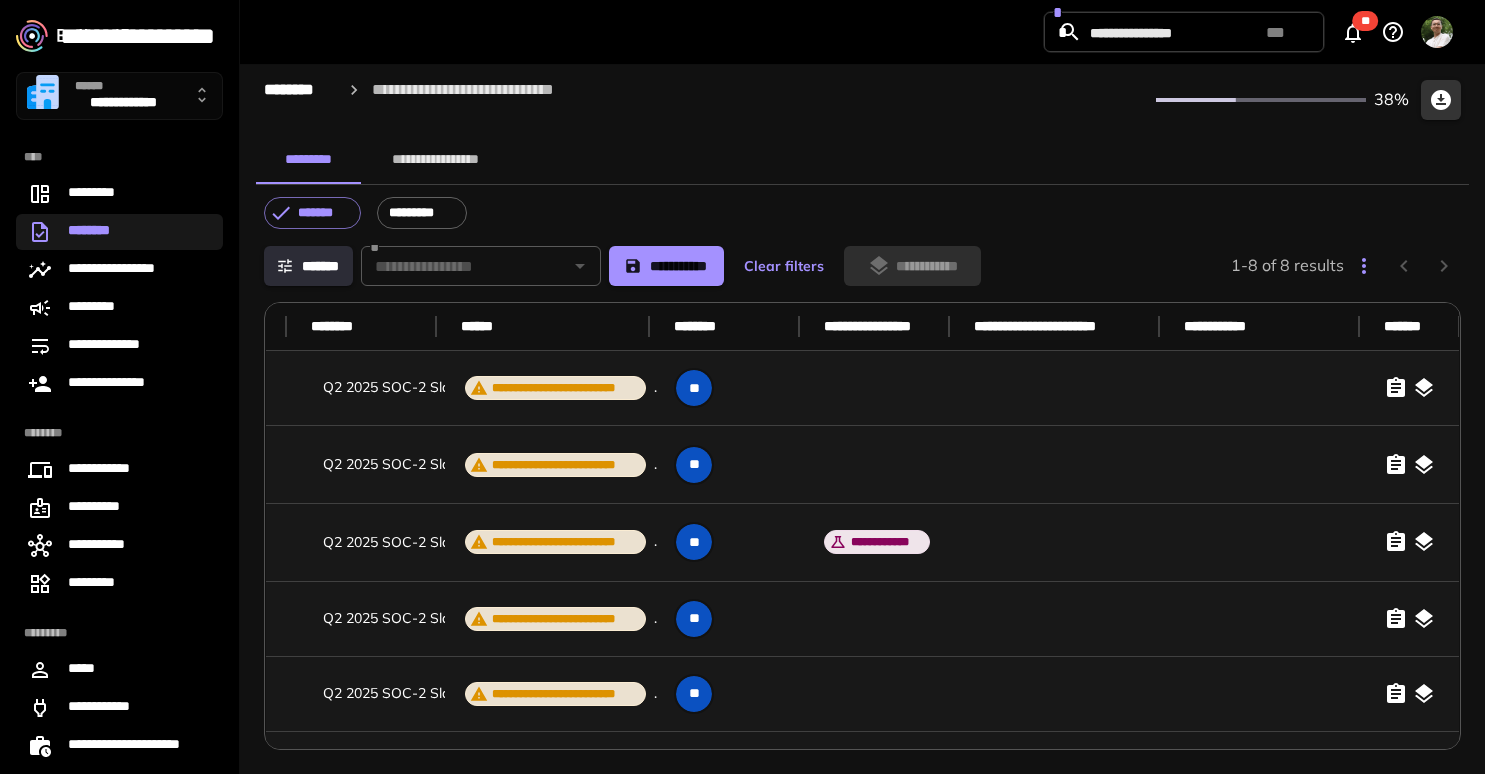 scroll, scrollTop: 0, scrollLeft: 880, axis: horizontal 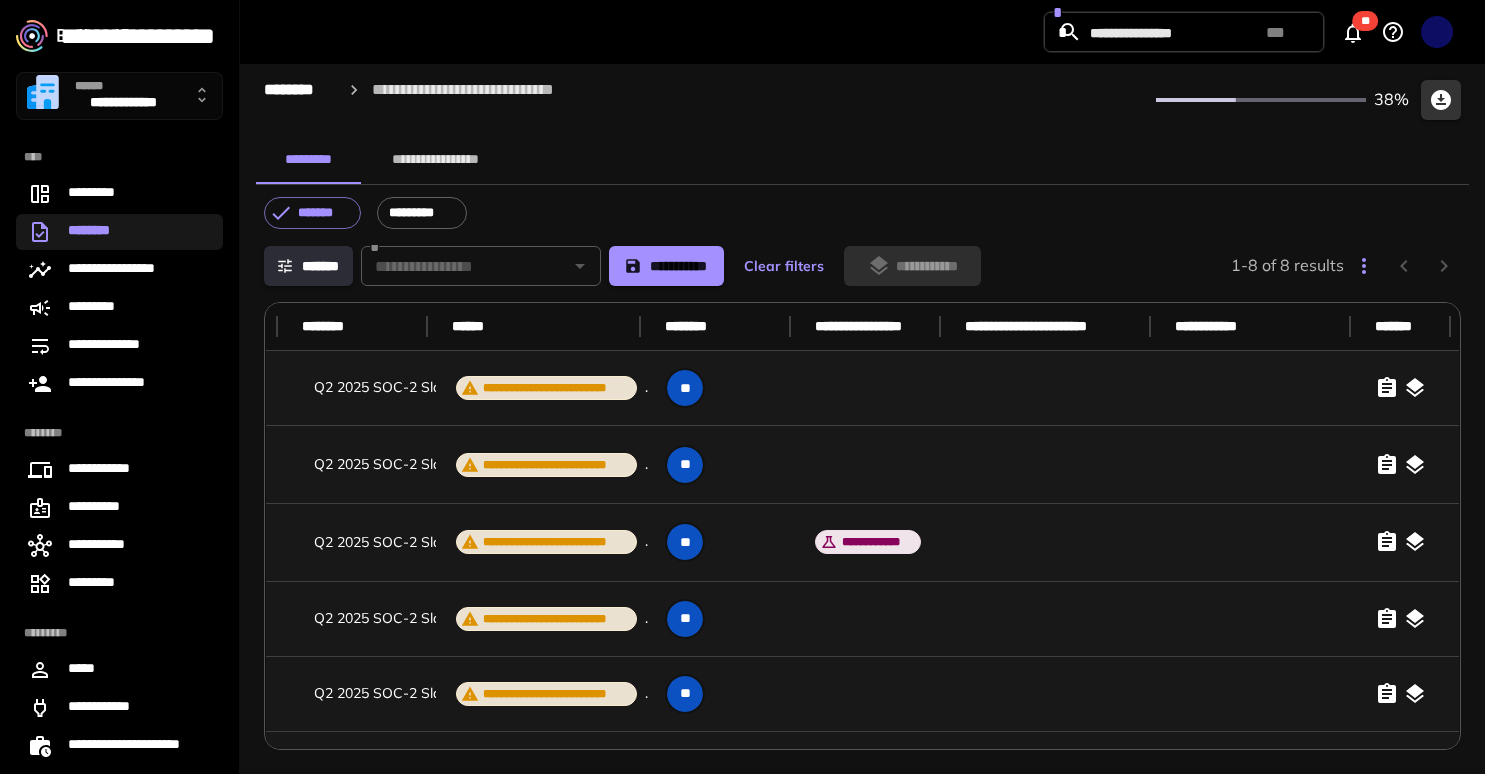 click 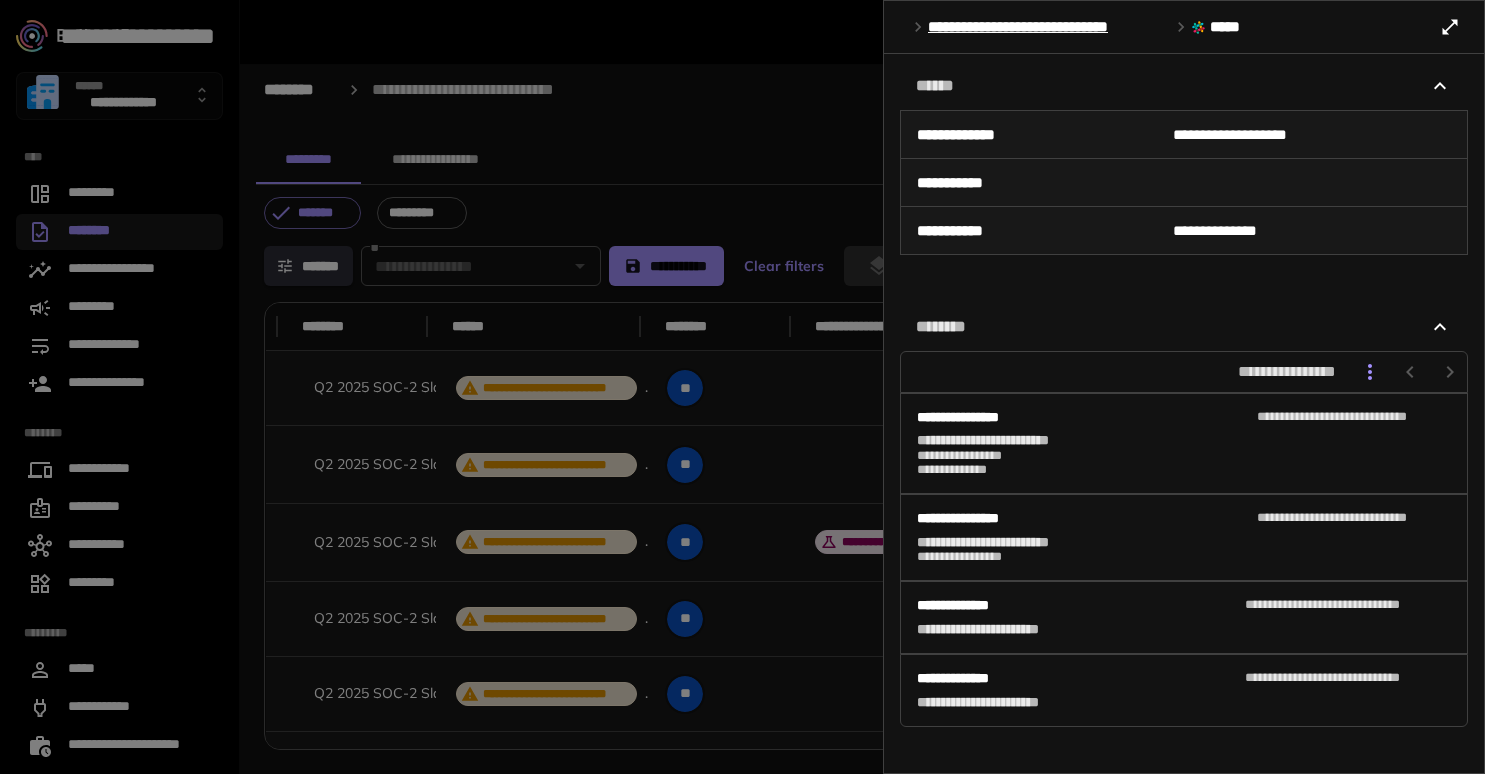 click at bounding box center [742, 387] 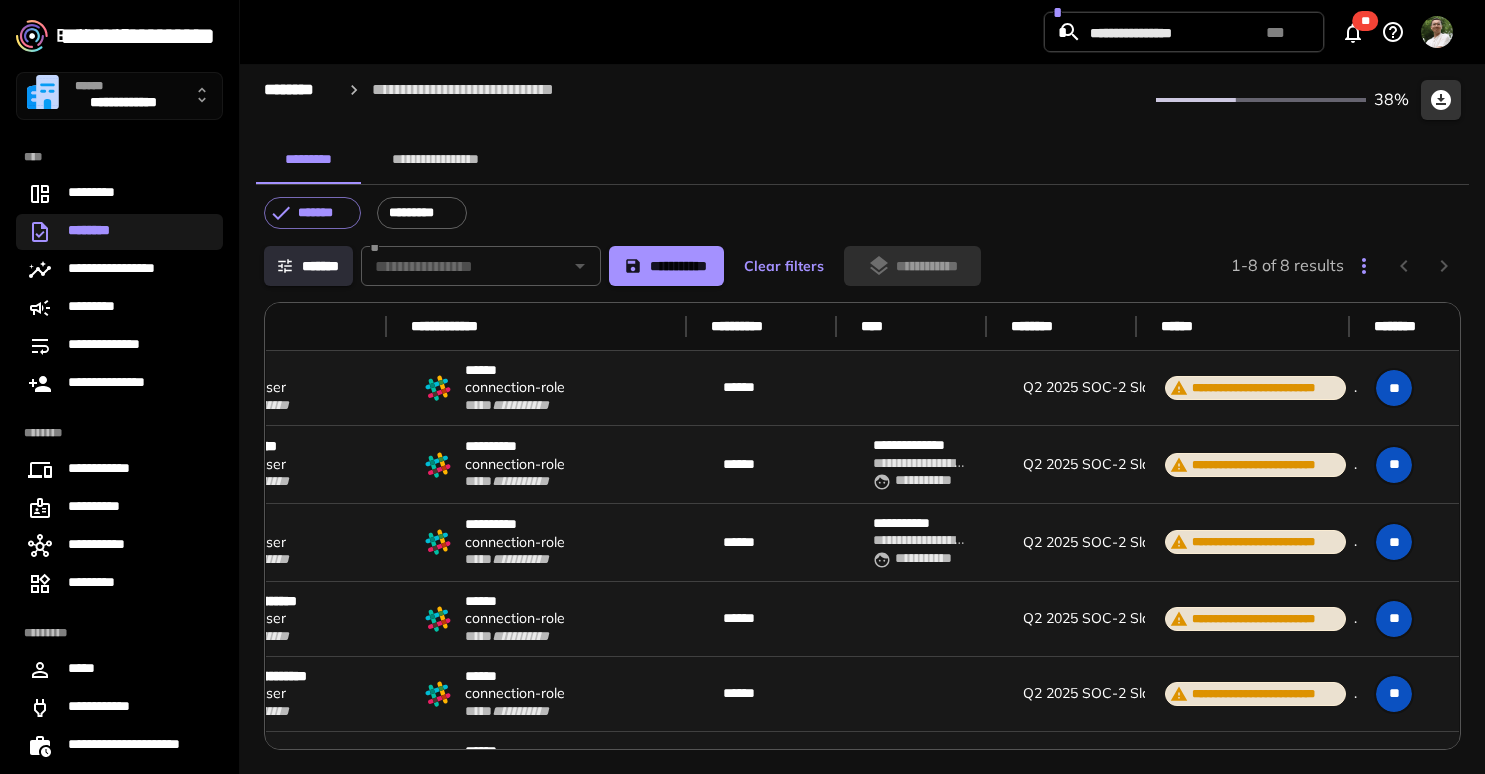 scroll, scrollTop: 0, scrollLeft: 0, axis: both 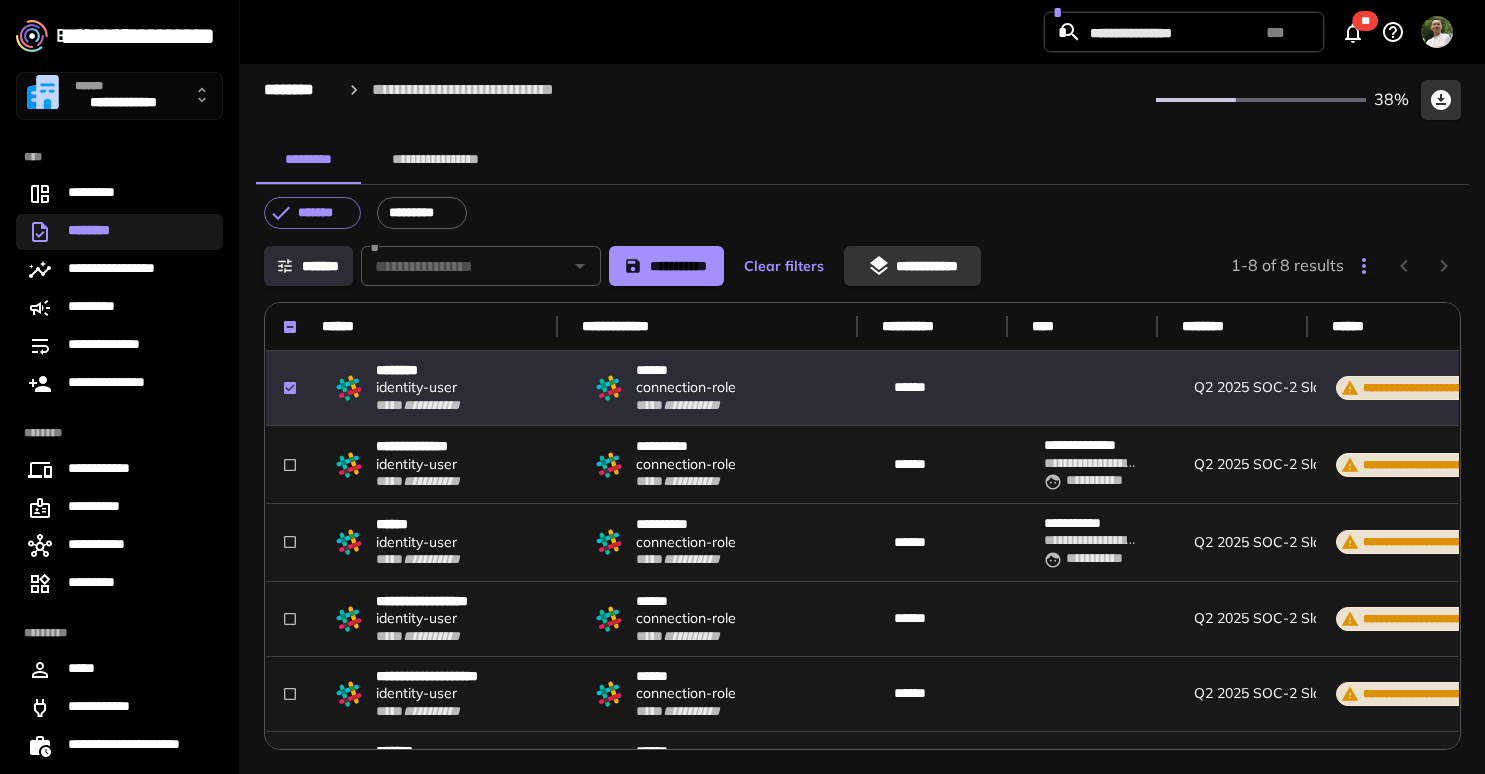 click on "**********" at bounding box center [912, 266] 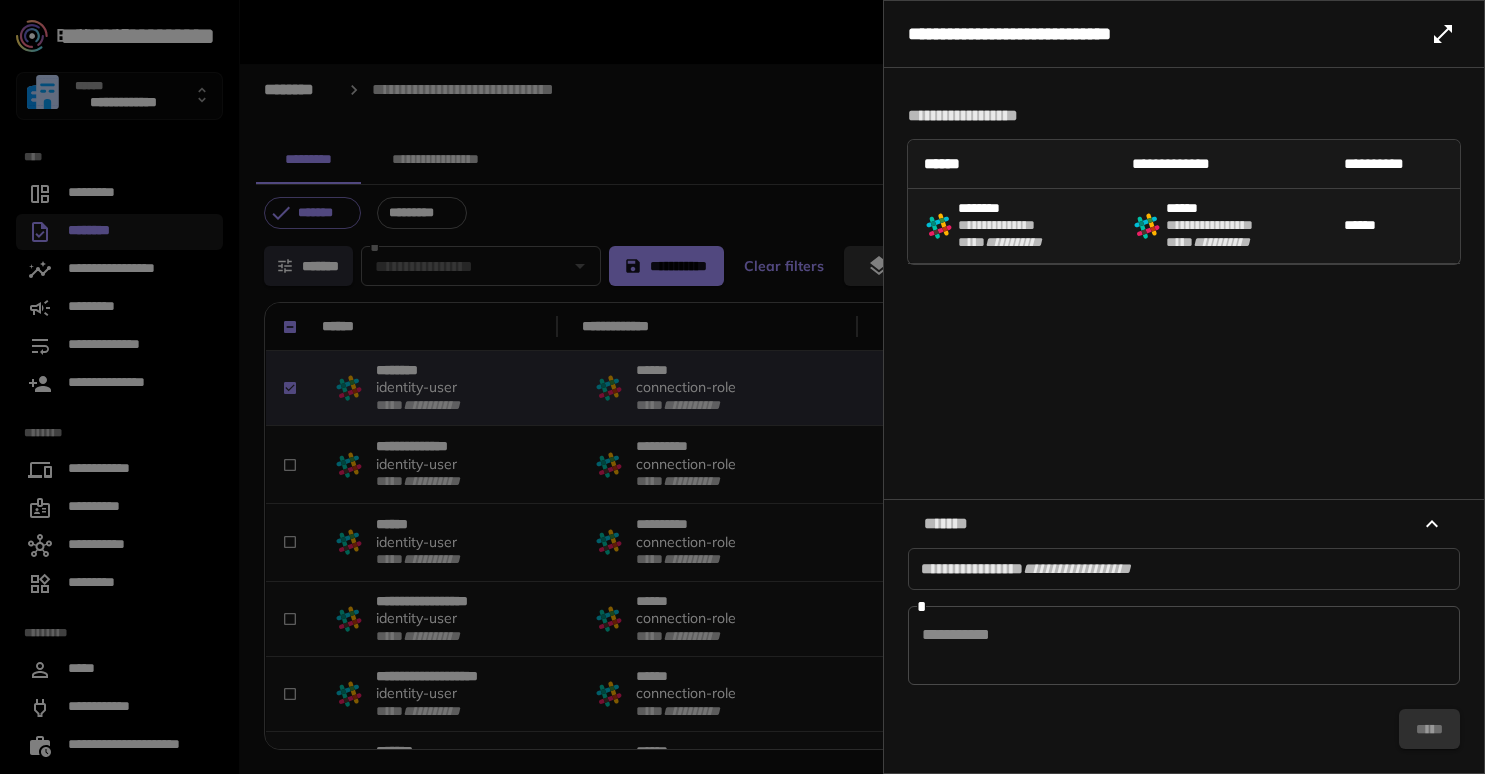 click at bounding box center [1184, 646] 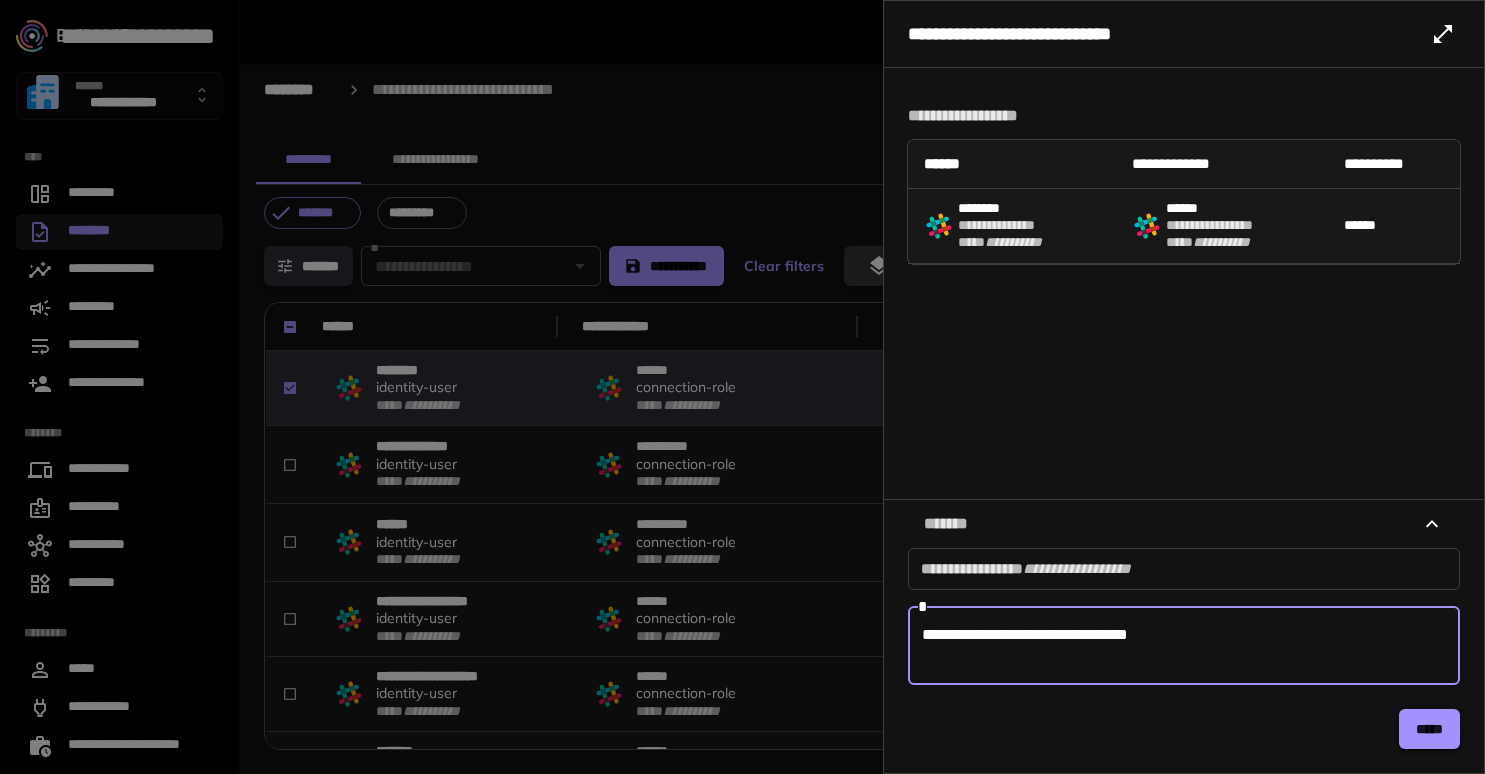 type on "**********" 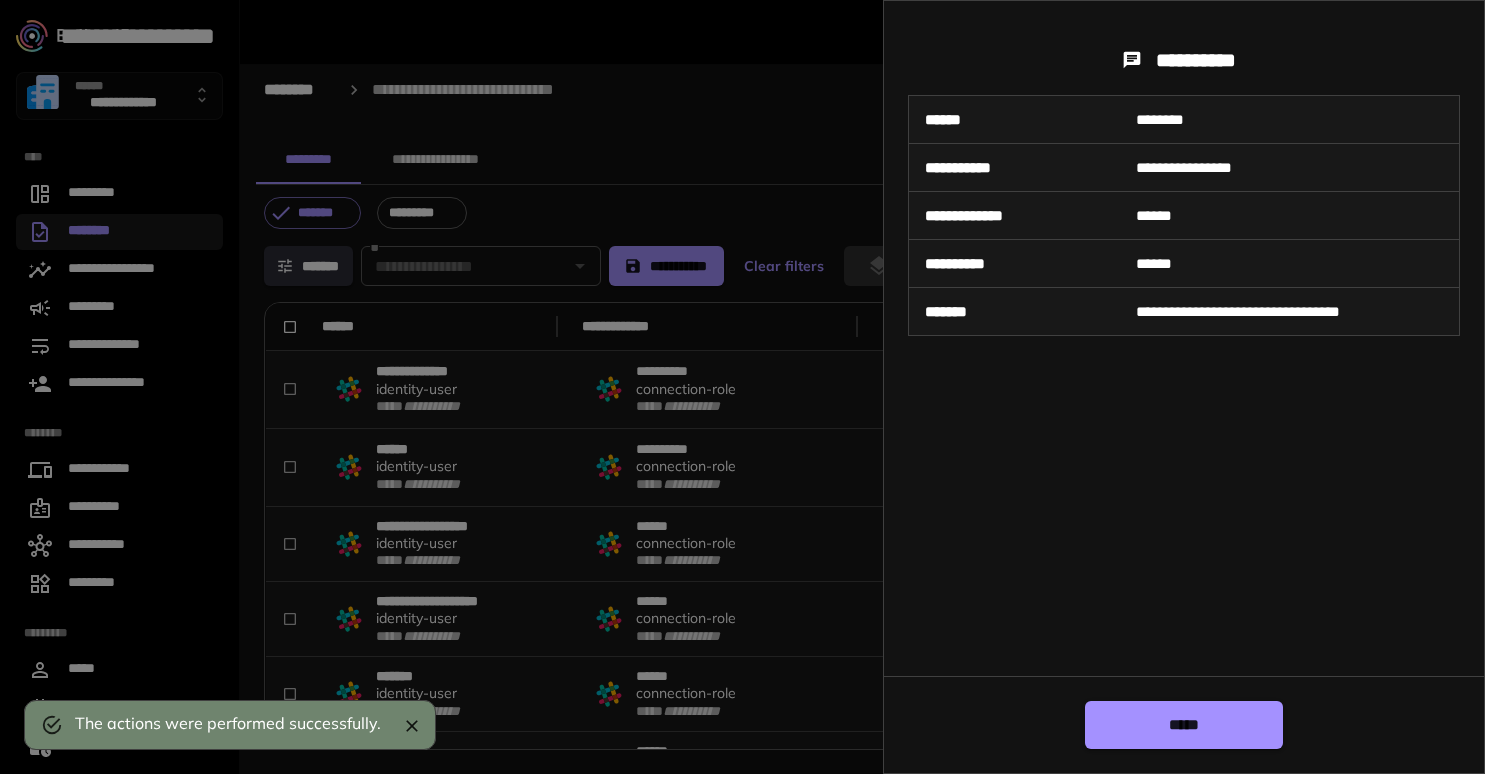 click on "*****" at bounding box center [1184, 725] 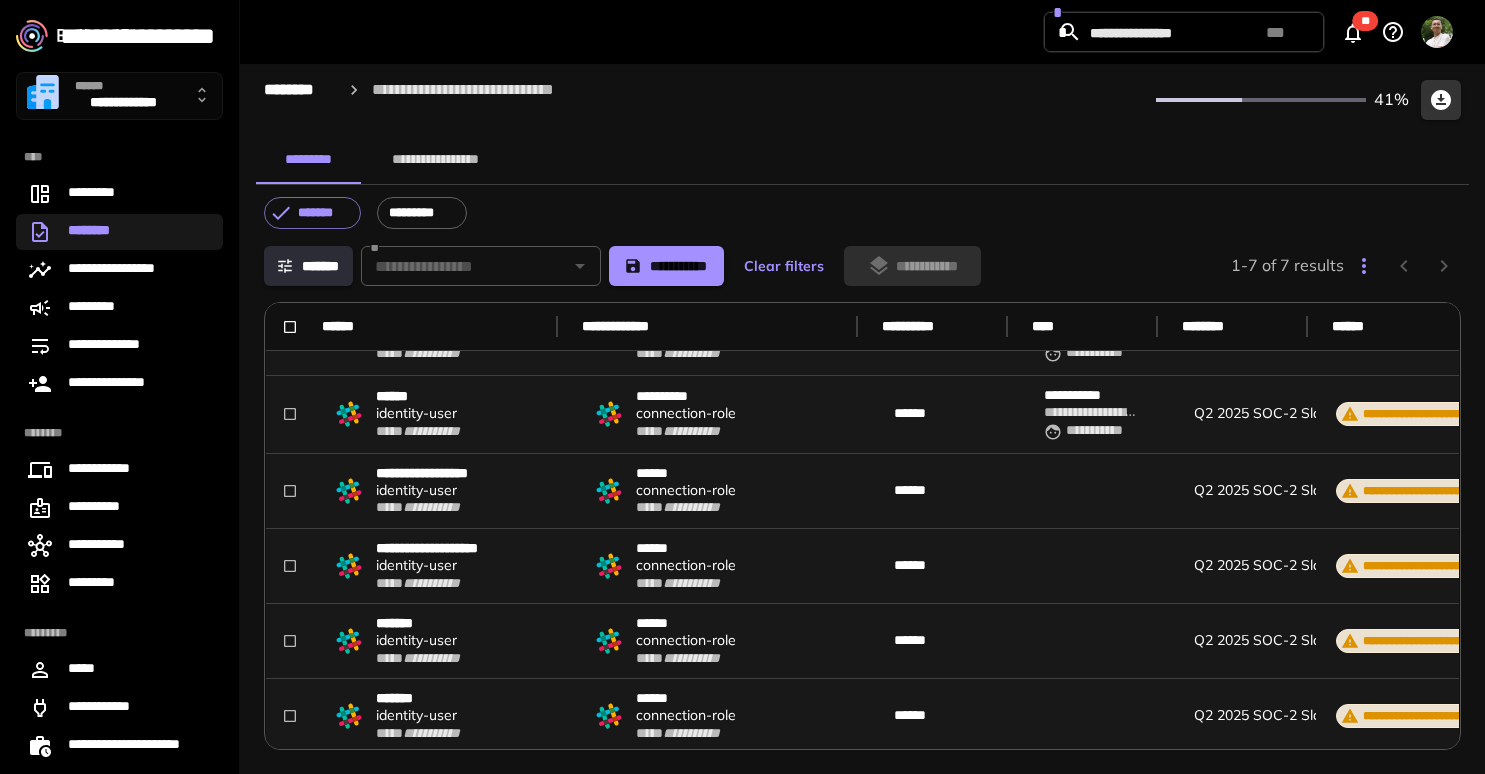 scroll, scrollTop: 133, scrollLeft: 0, axis: vertical 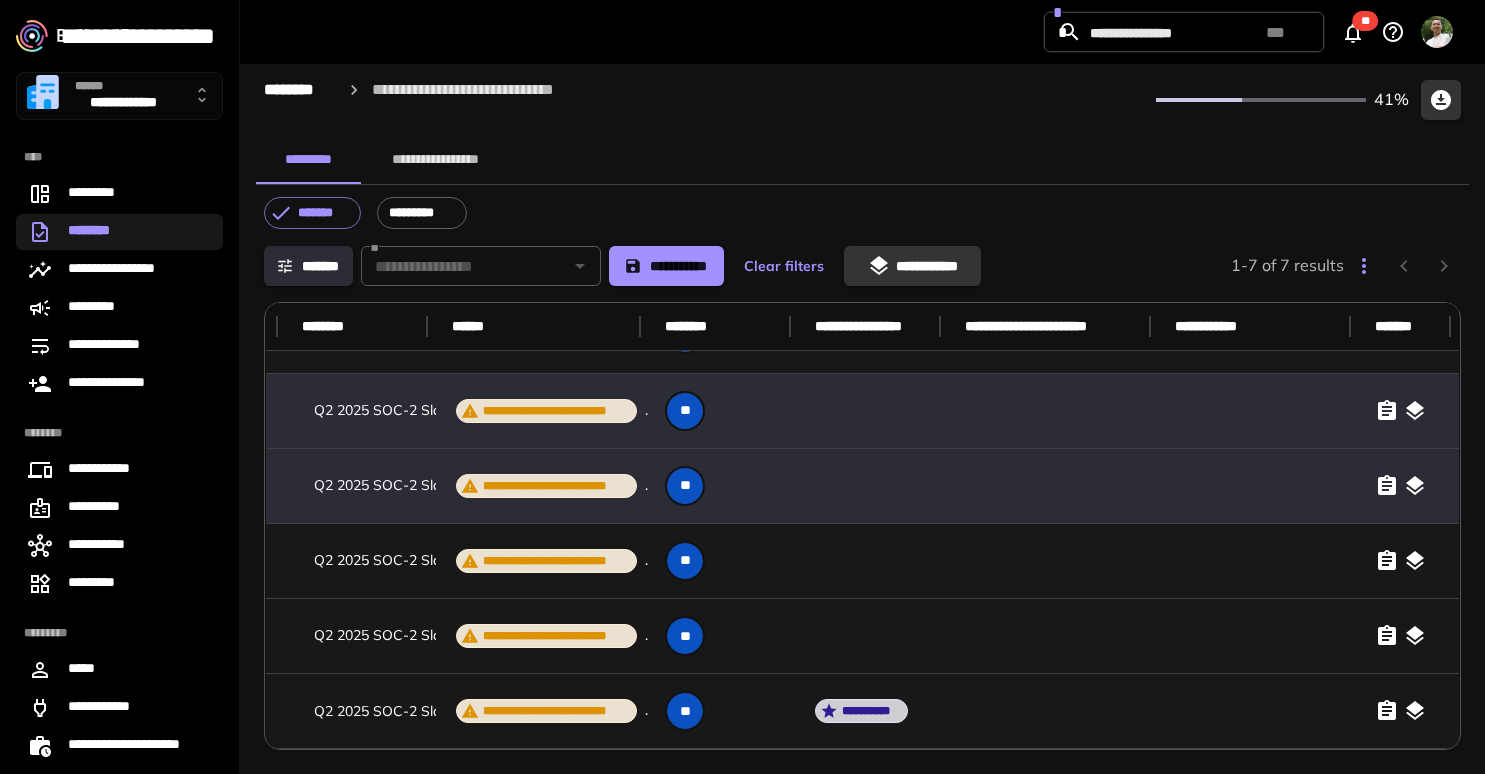 click 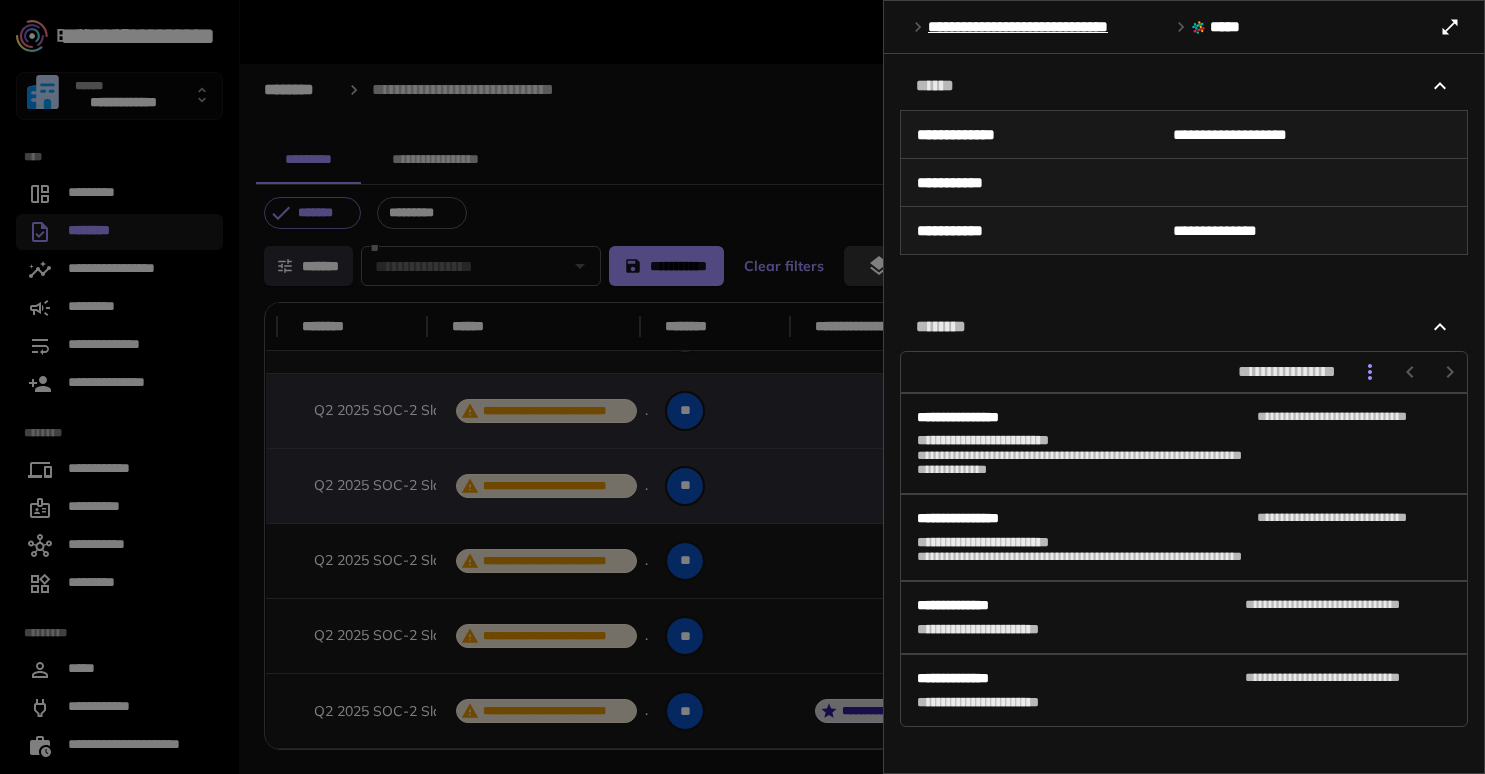 click at bounding box center (742, 387) 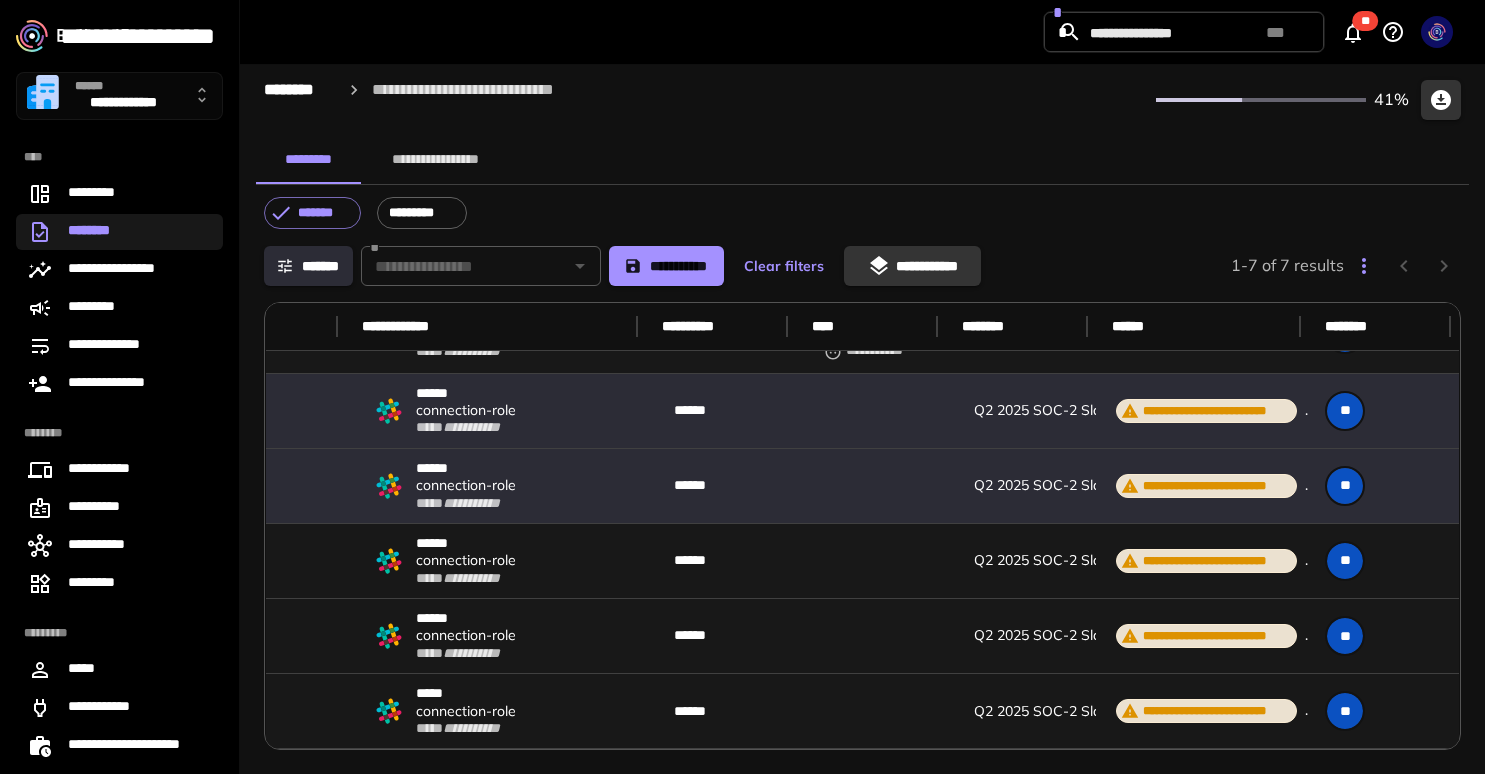 scroll, scrollTop: 133, scrollLeft: 0, axis: vertical 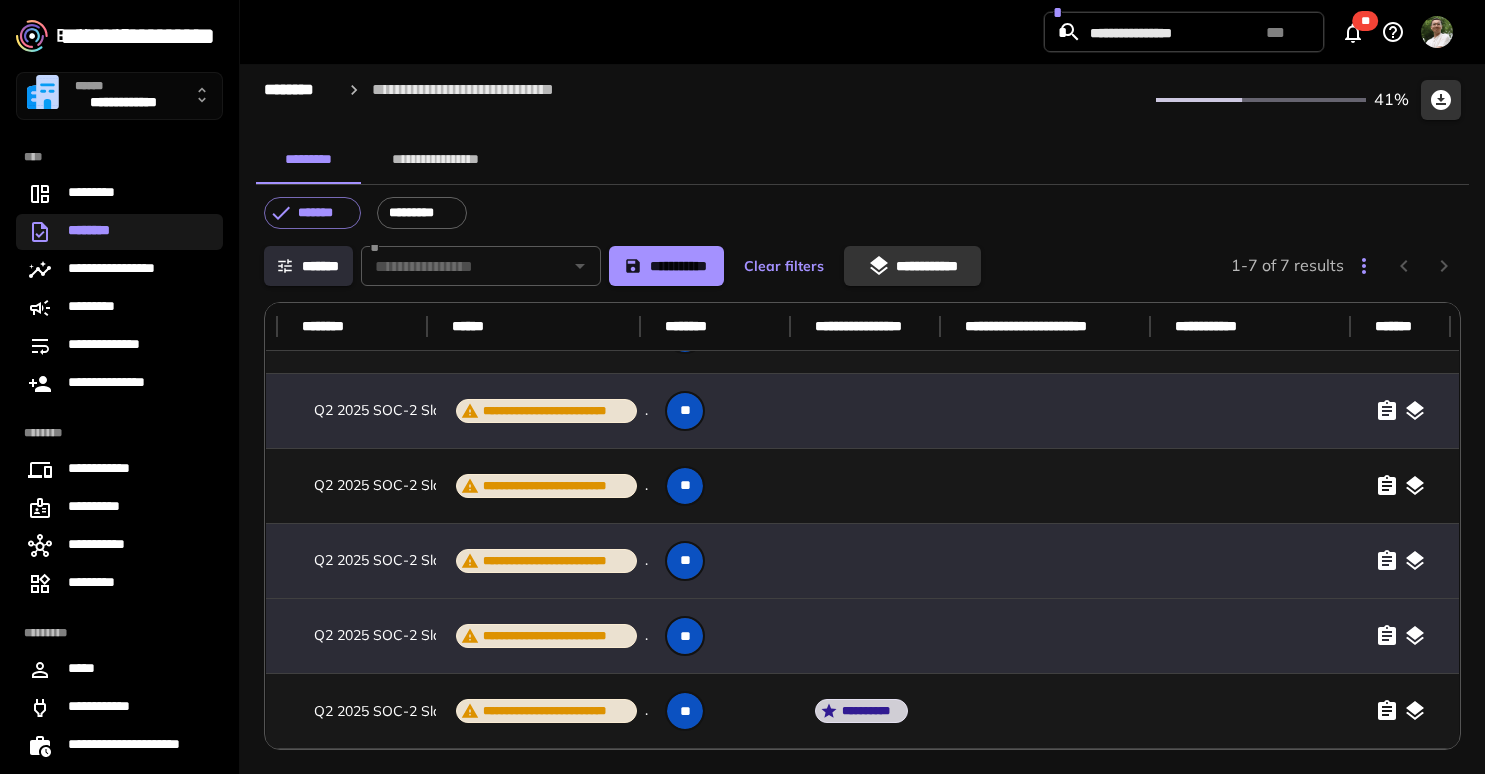 click 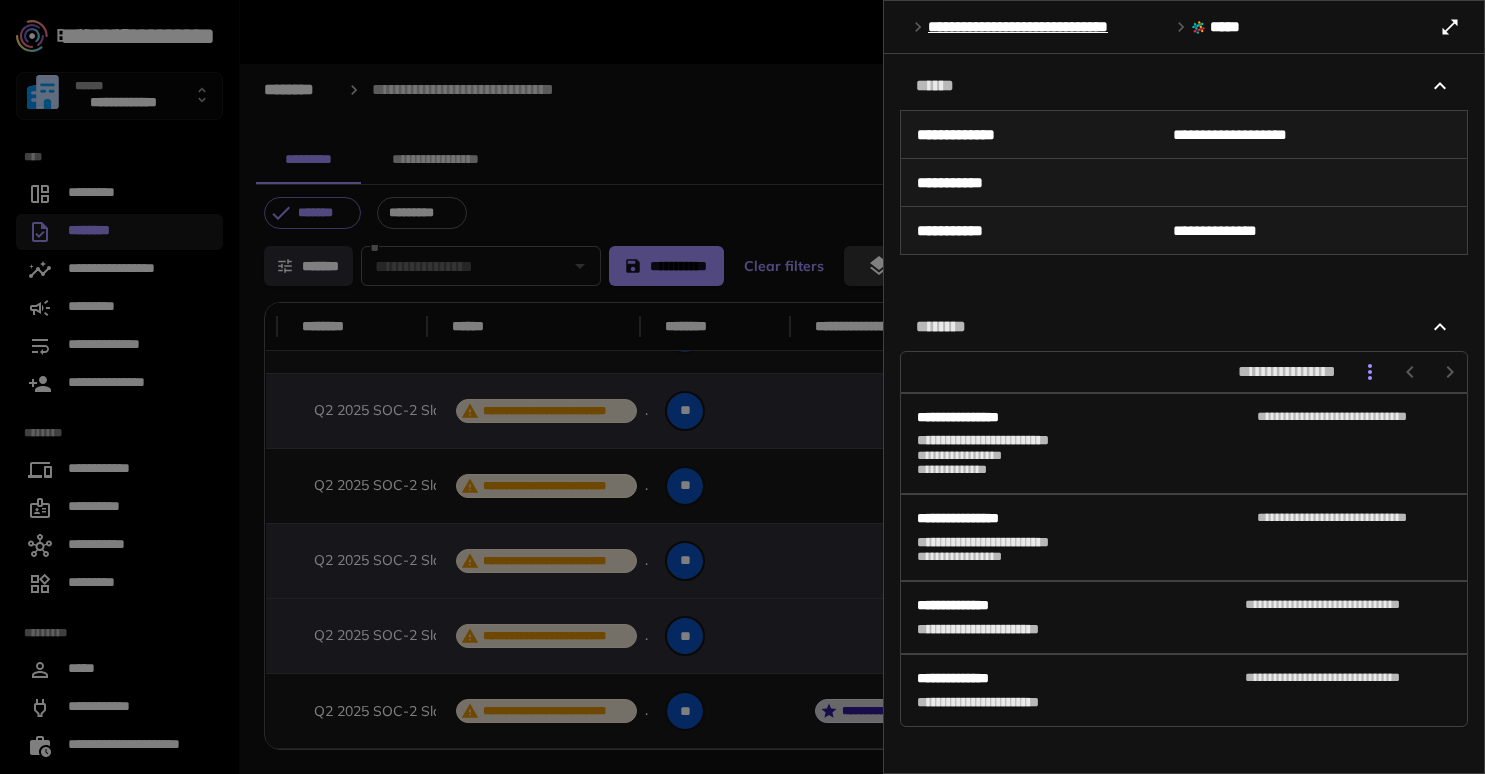 click at bounding box center (742, 387) 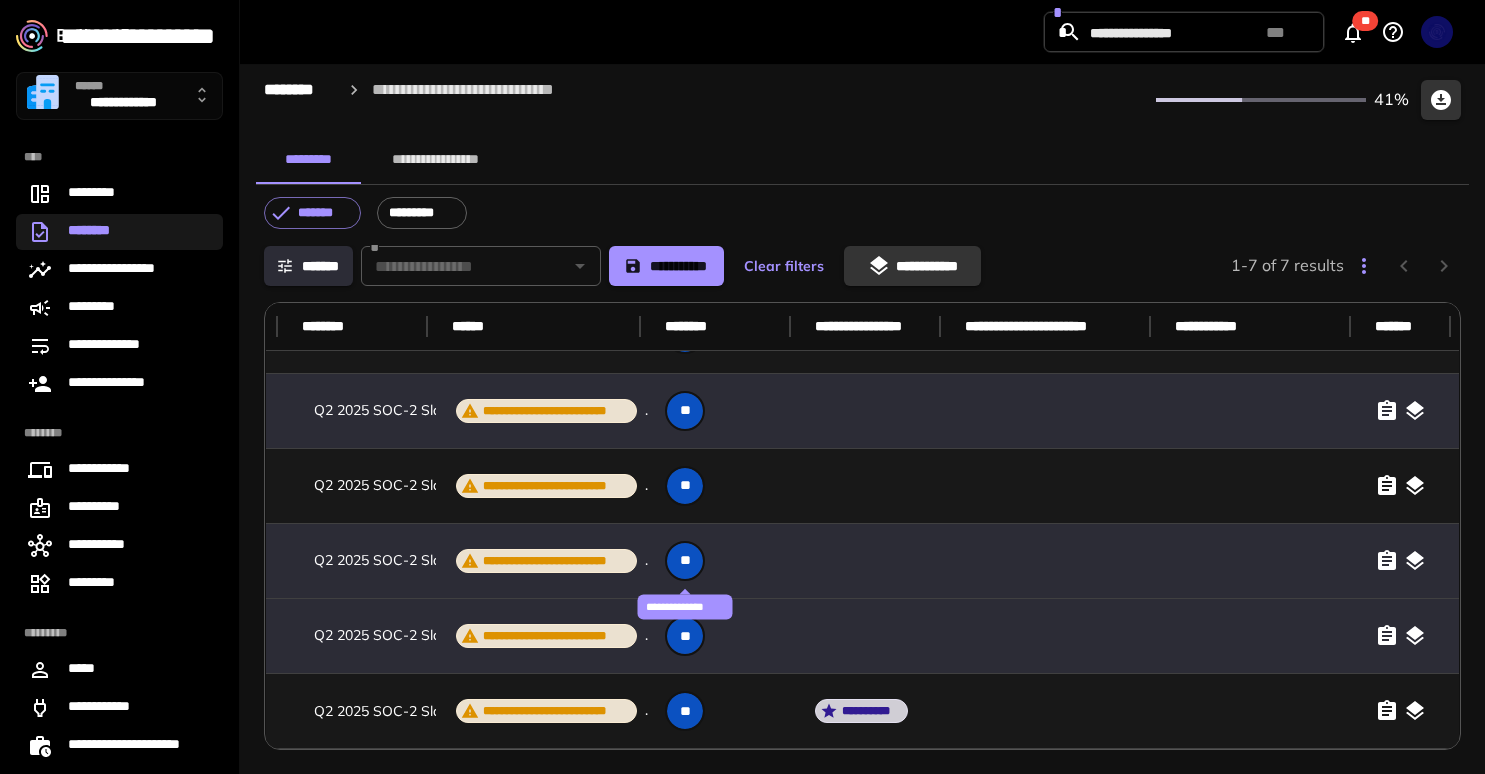 scroll, scrollTop: 133, scrollLeft: 0, axis: vertical 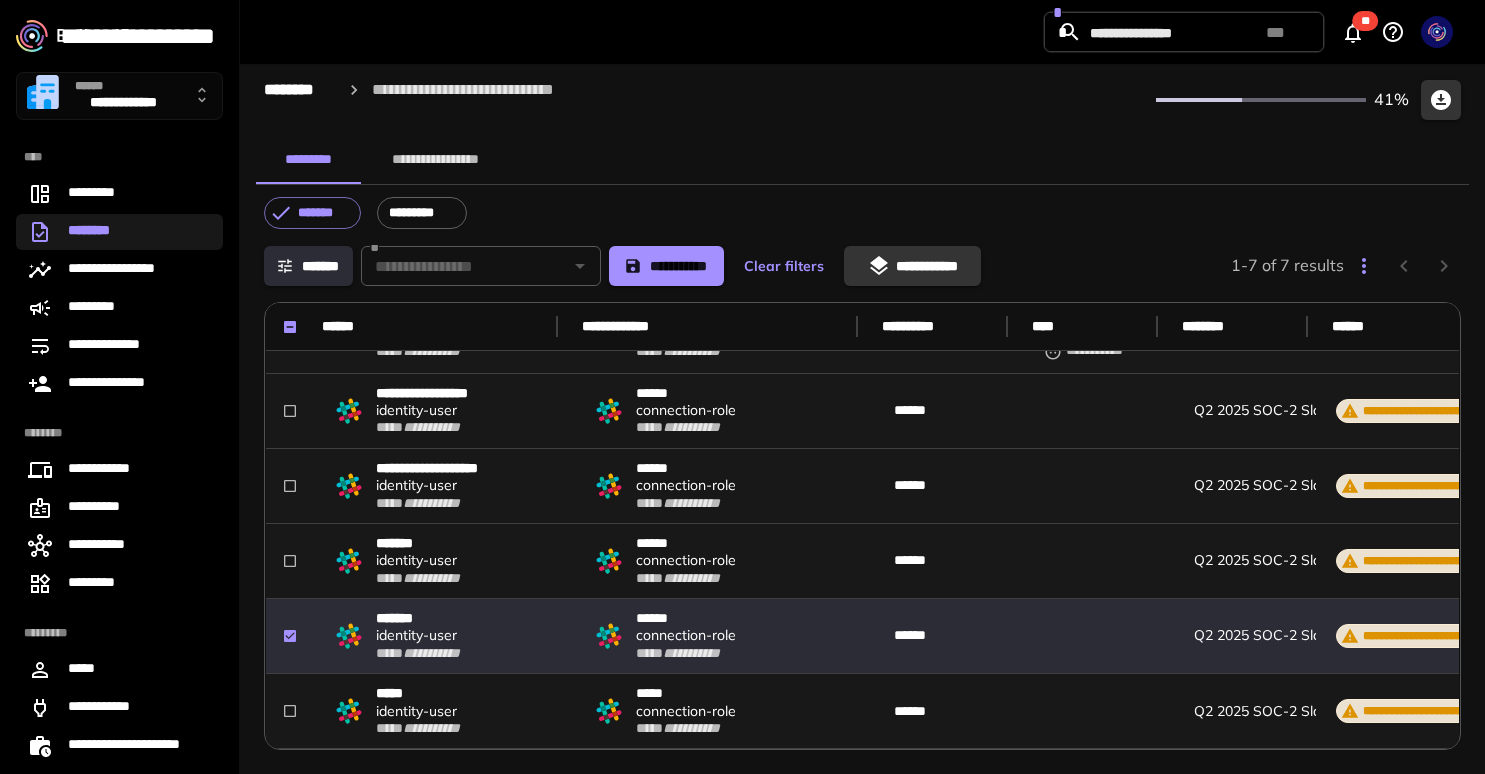 click on "**********" at bounding box center (912, 266) 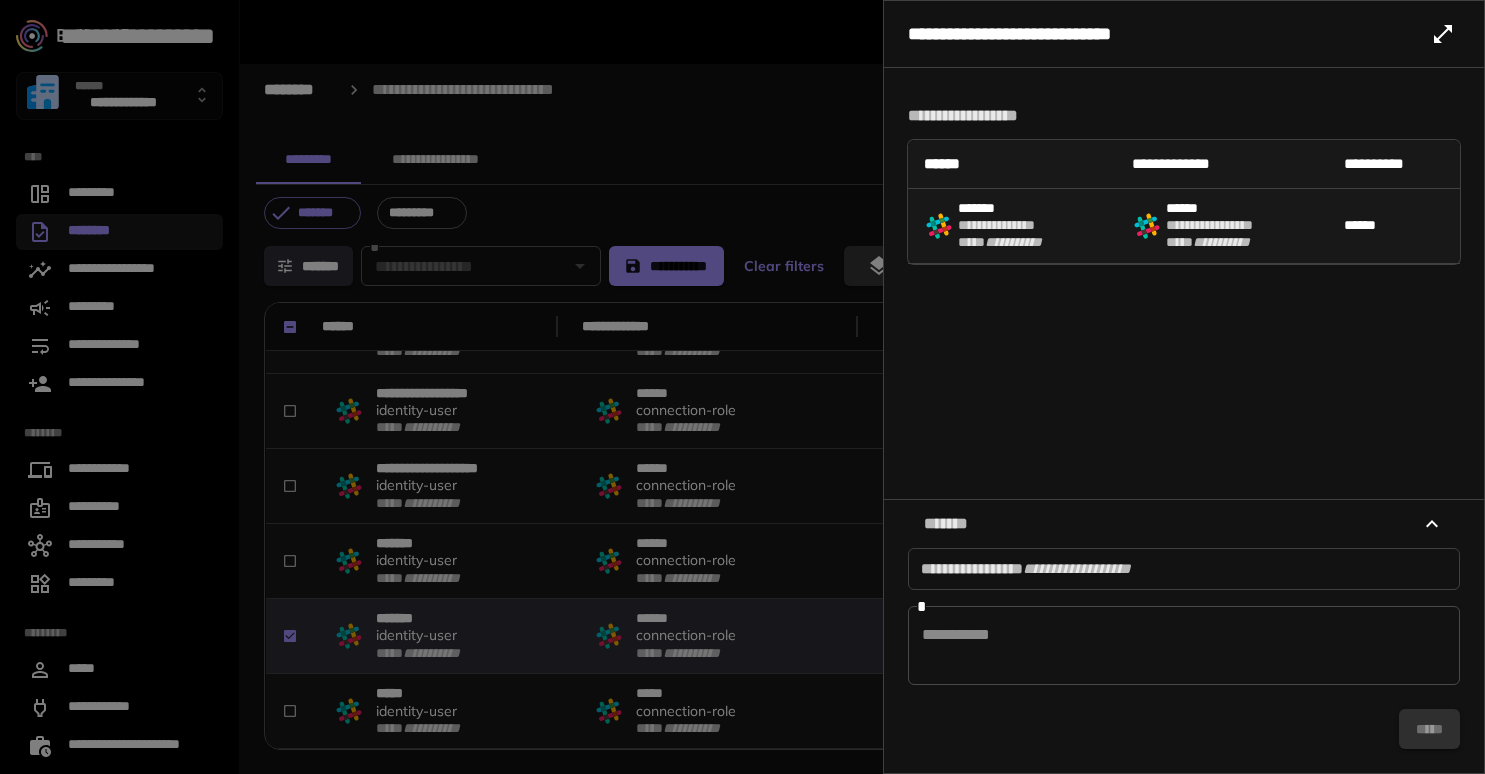 click at bounding box center [1184, 646] 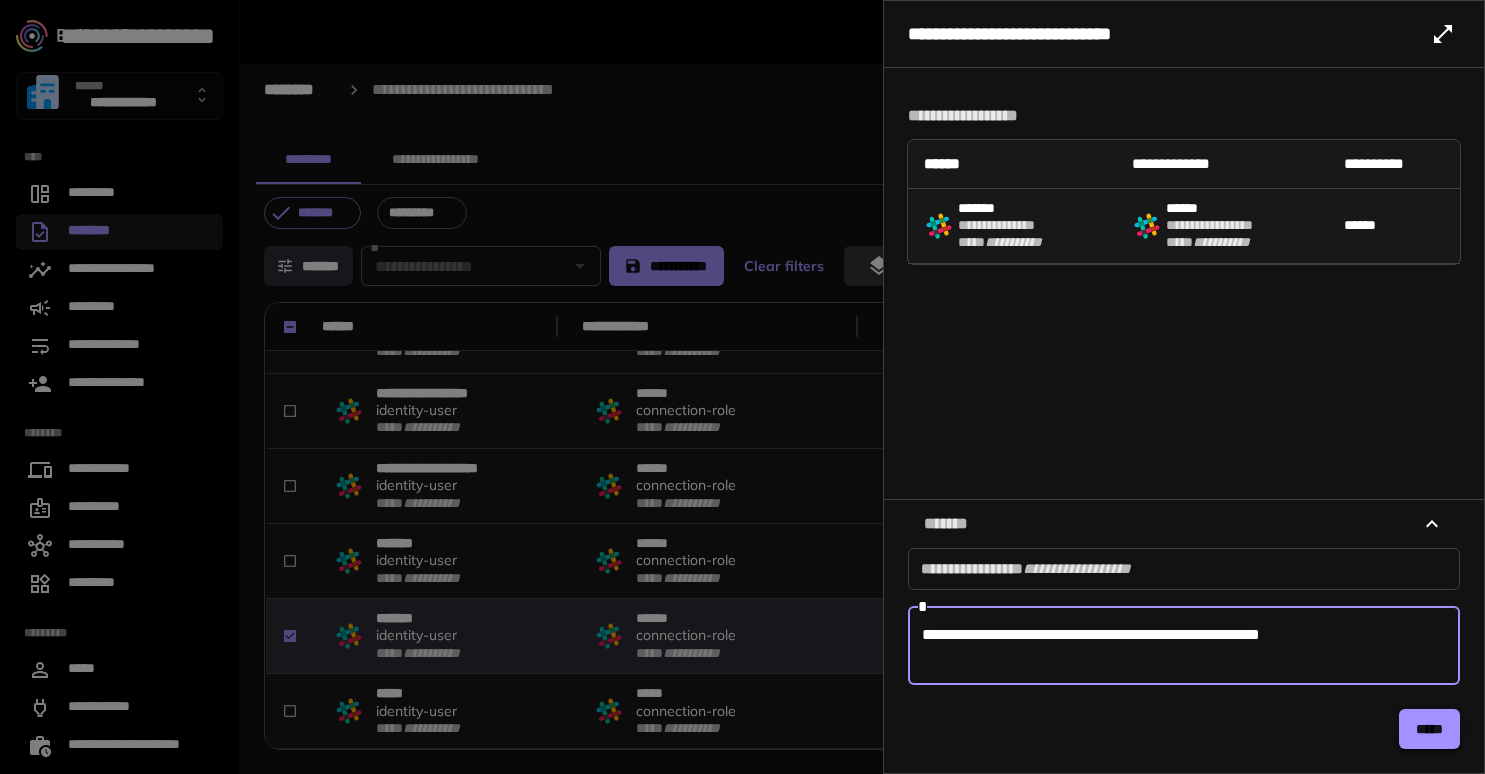 type on "**********" 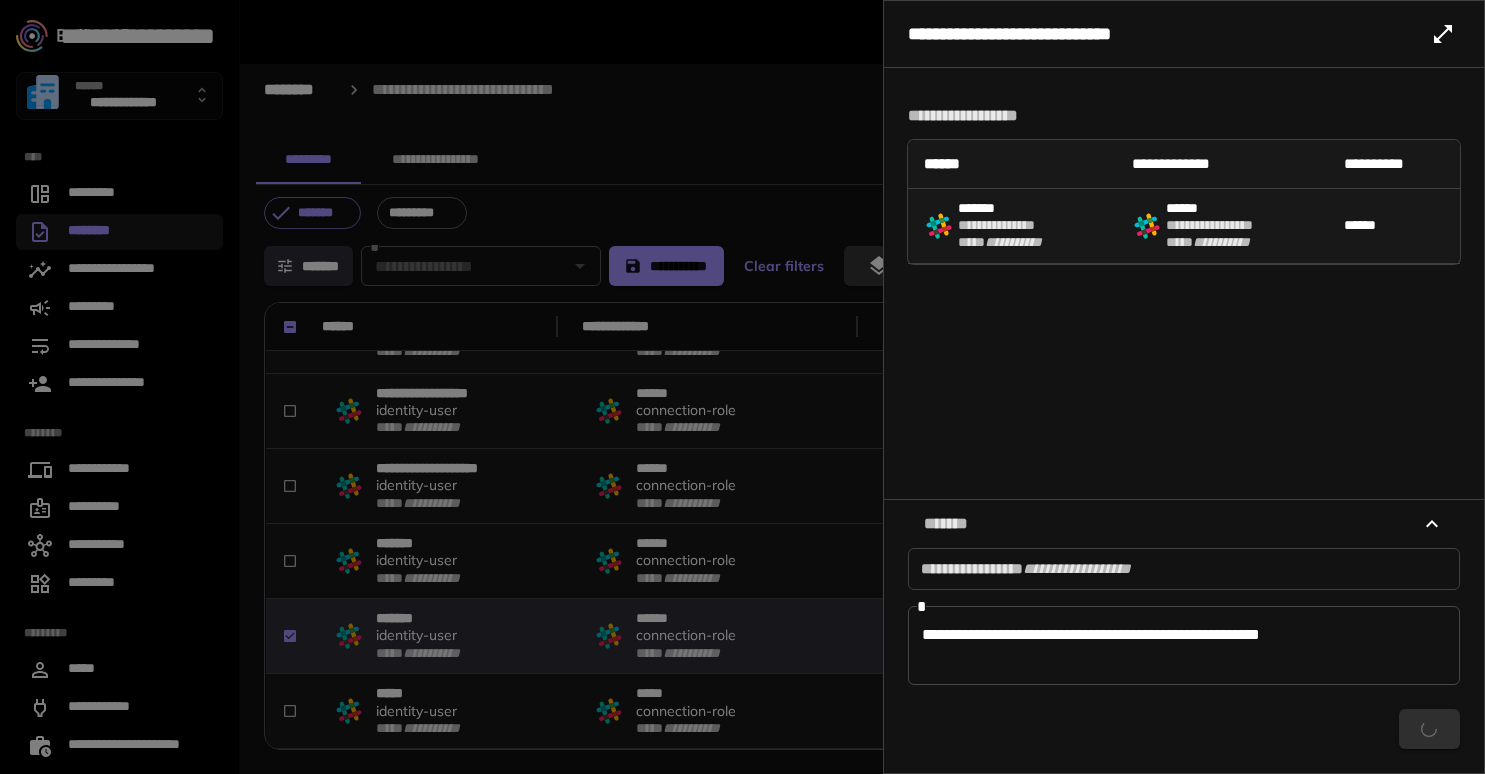 scroll, scrollTop: 58, scrollLeft: 0, axis: vertical 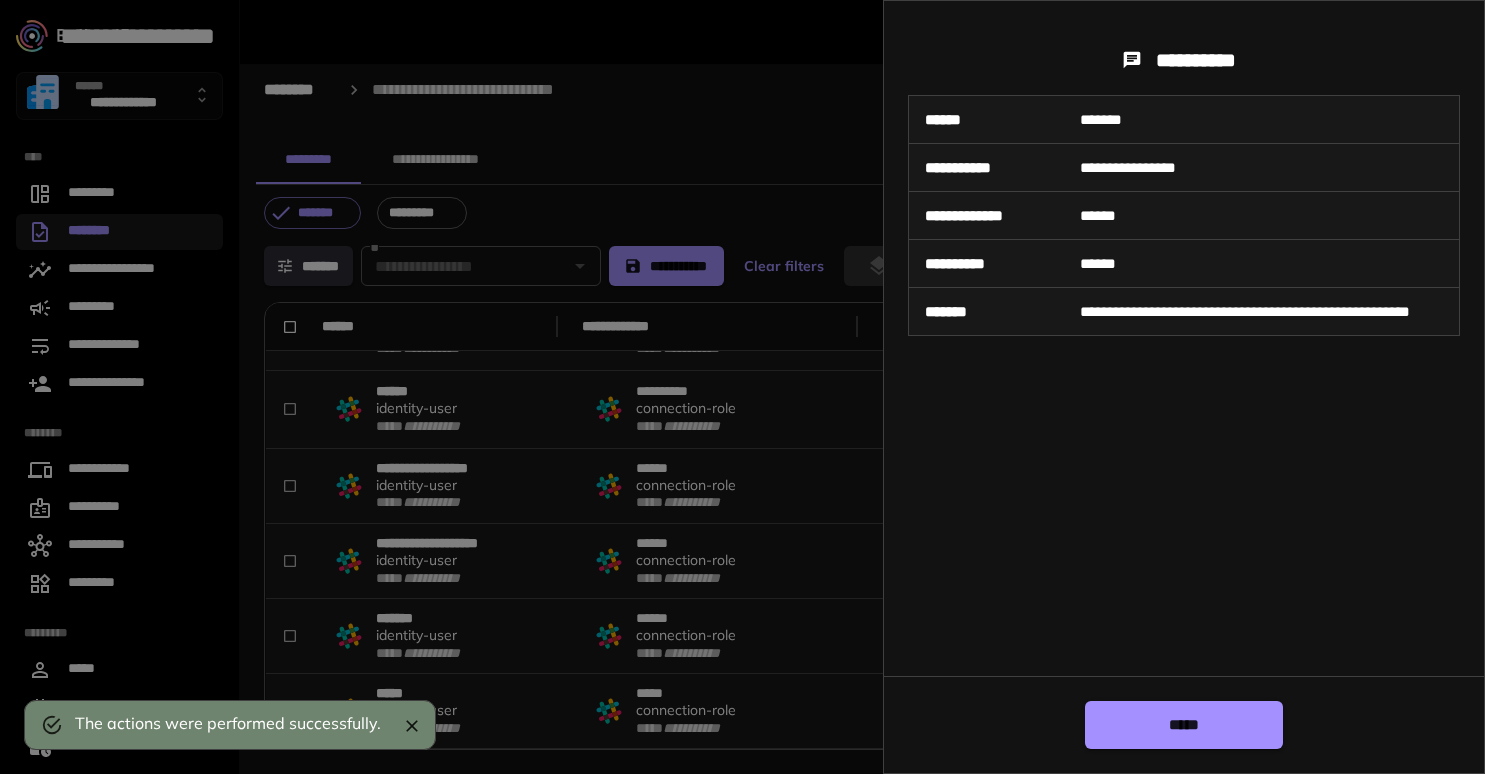 click on "*****" at bounding box center (1184, 725) 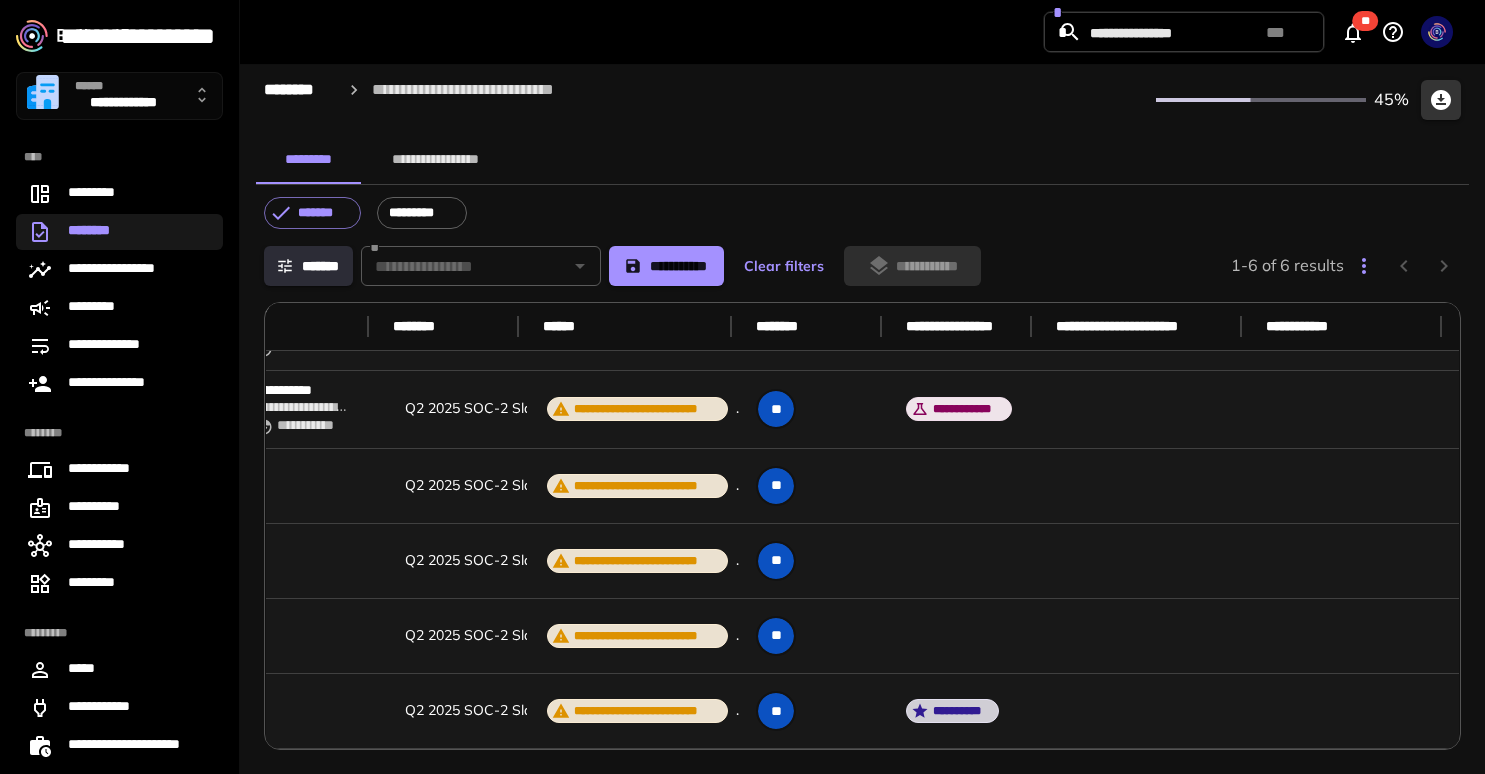 scroll, scrollTop: 58, scrollLeft: 880, axis: both 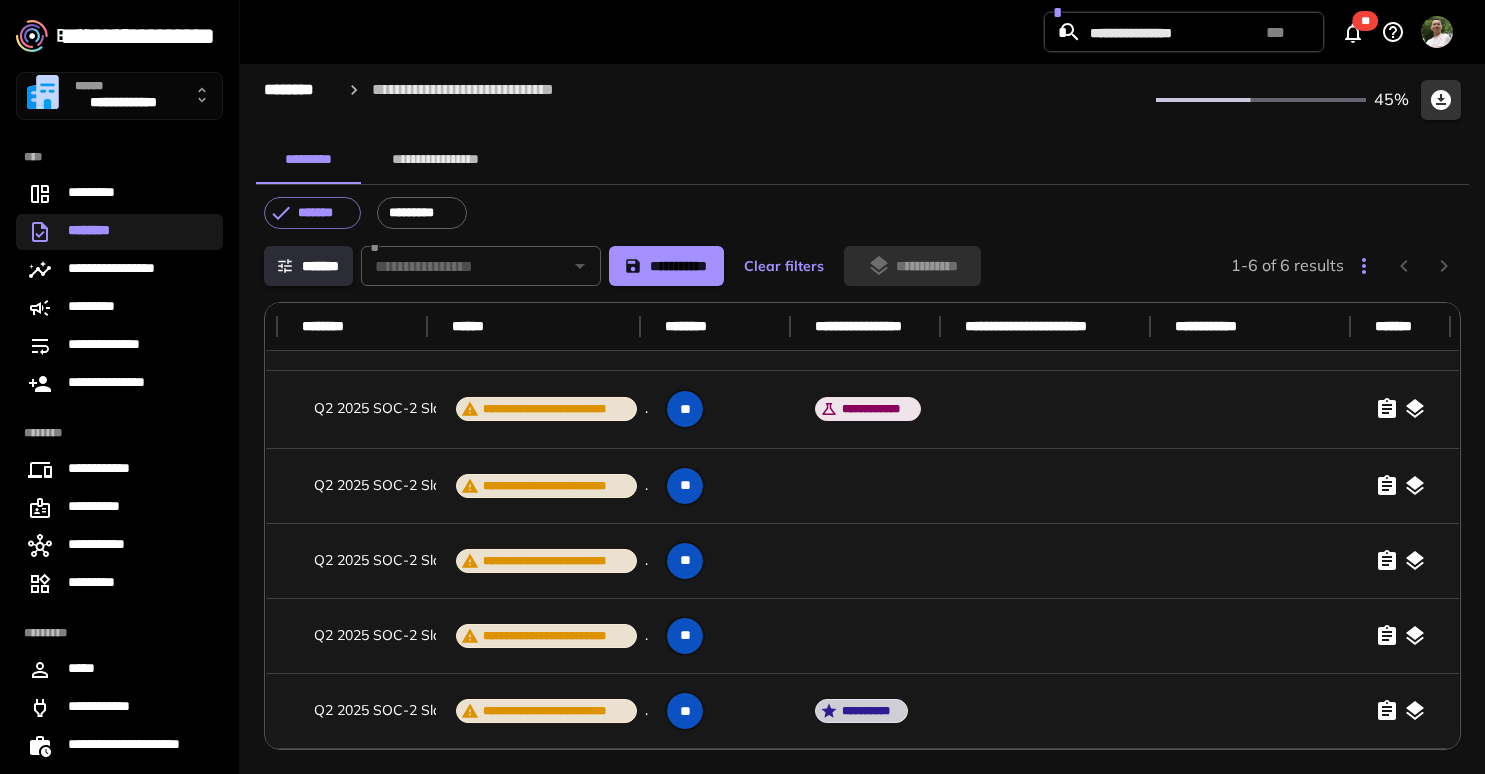click 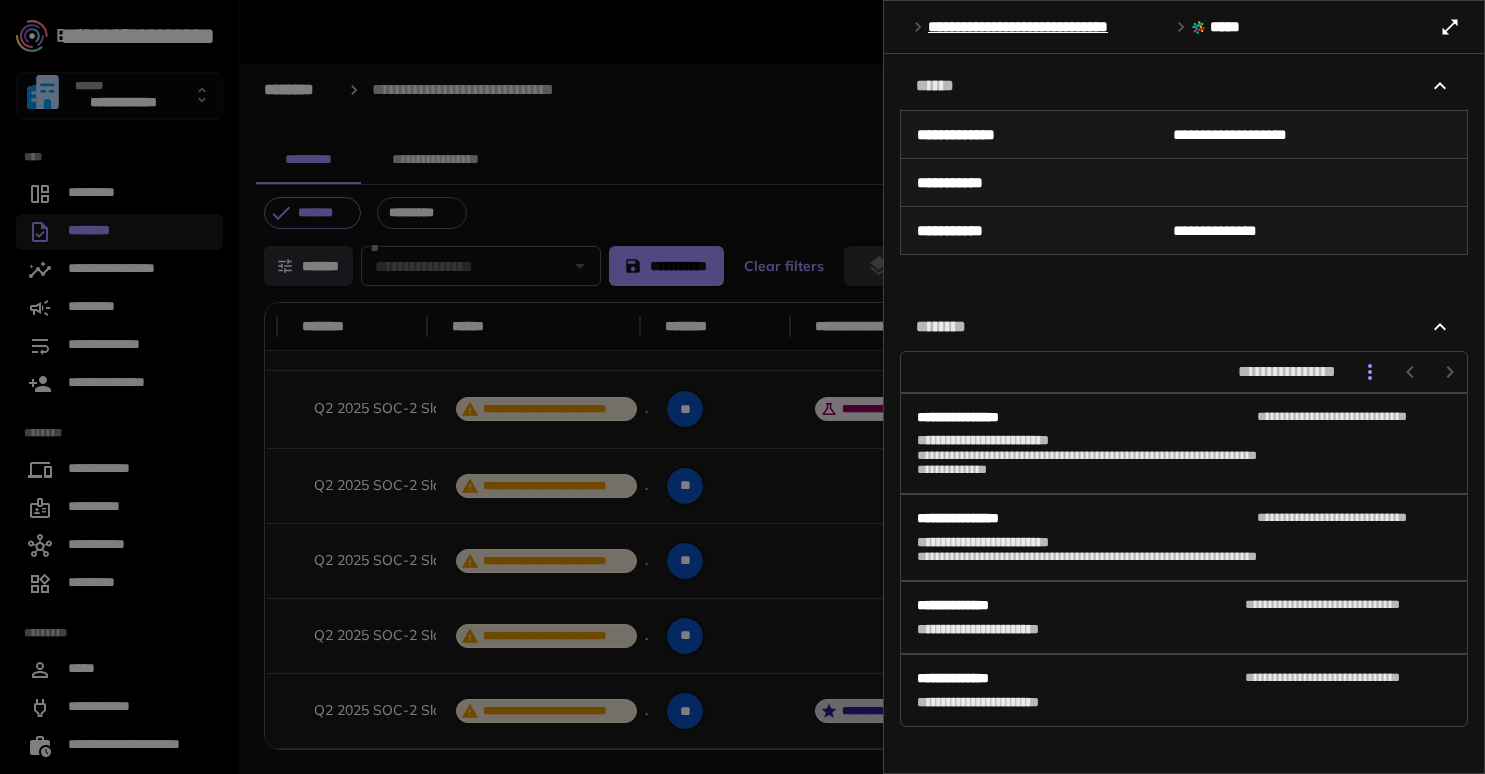 click at bounding box center (742, 387) 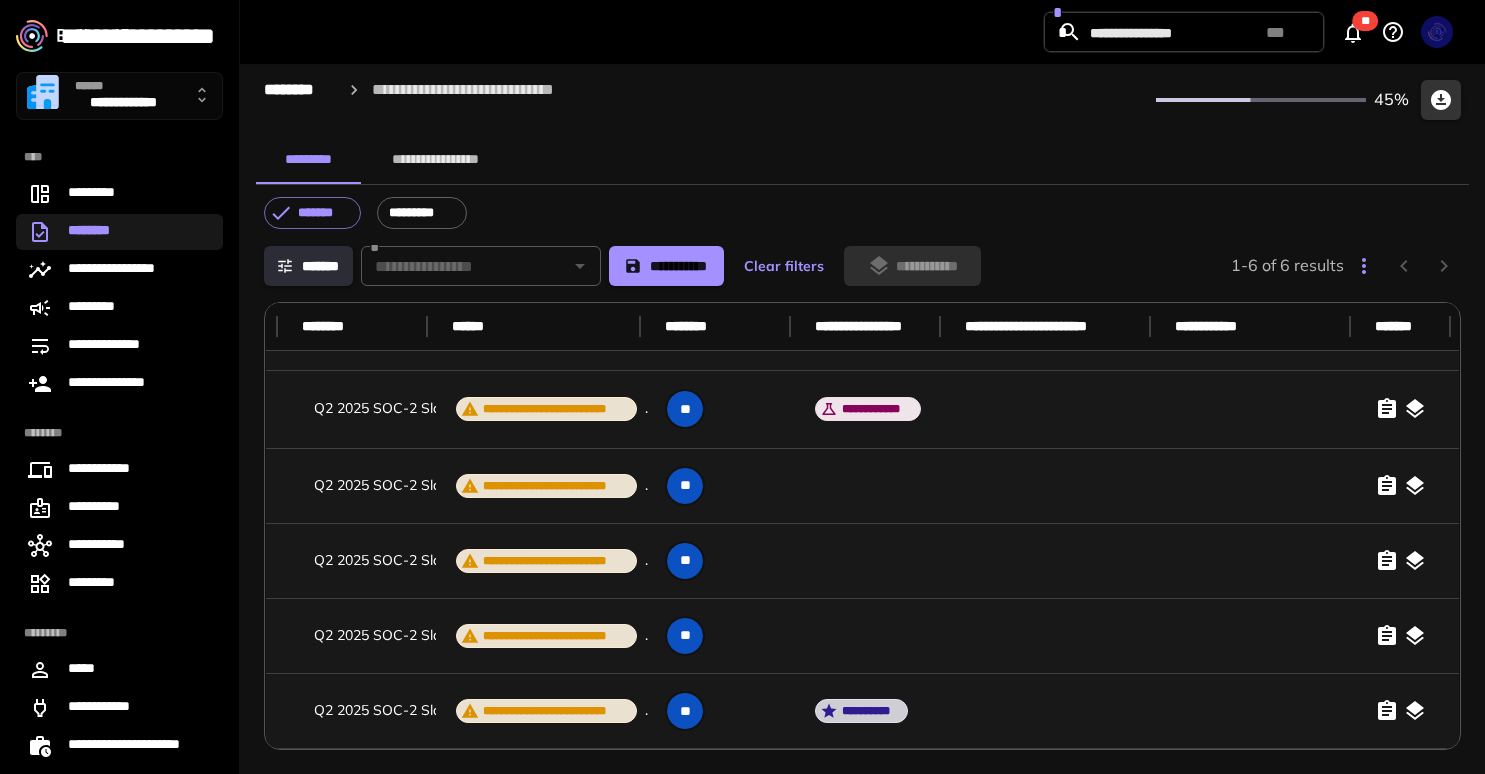 scroll, scrollTop: 58, scrollLeft: 0, axis: vertical 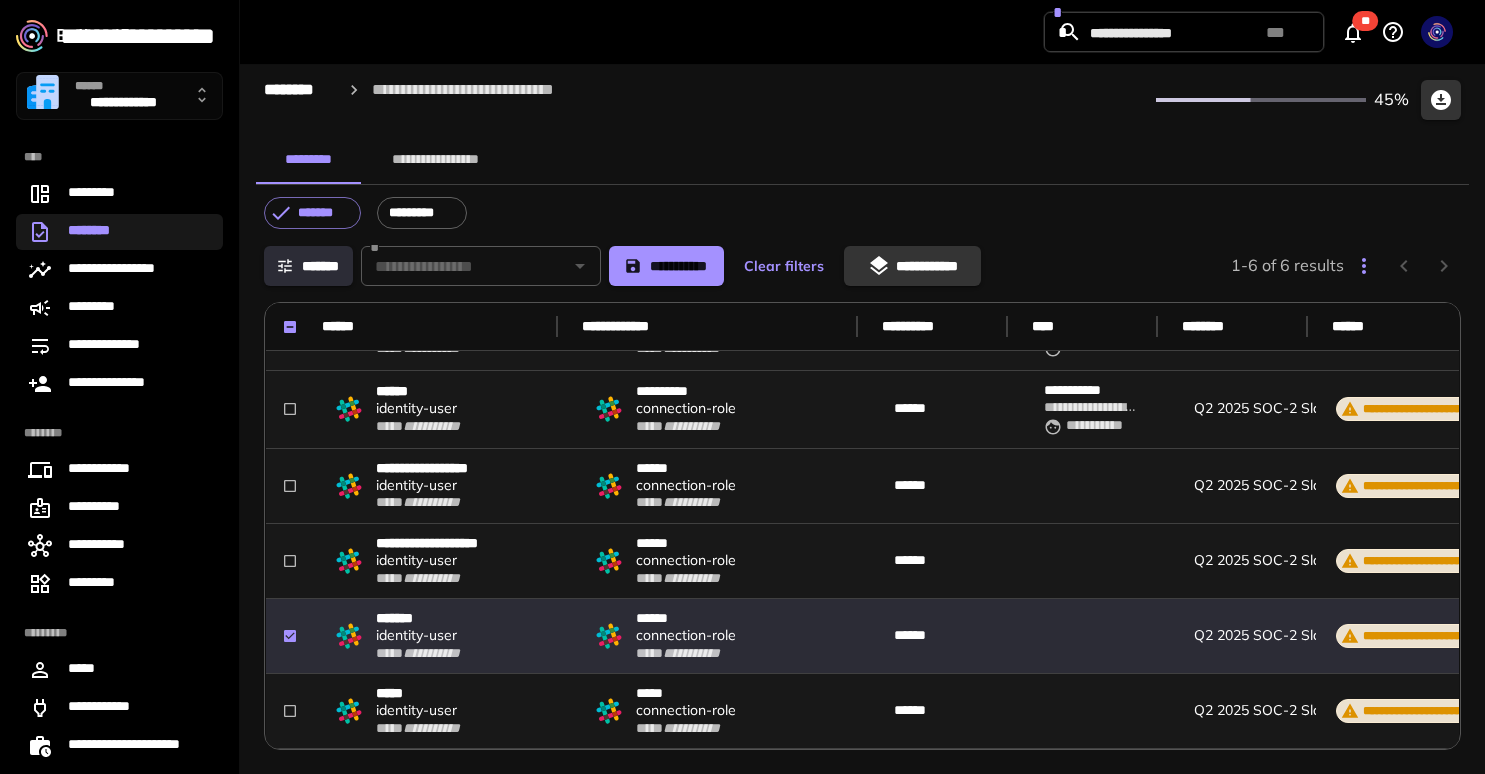click on "**********" at bounding box center [912, 266] 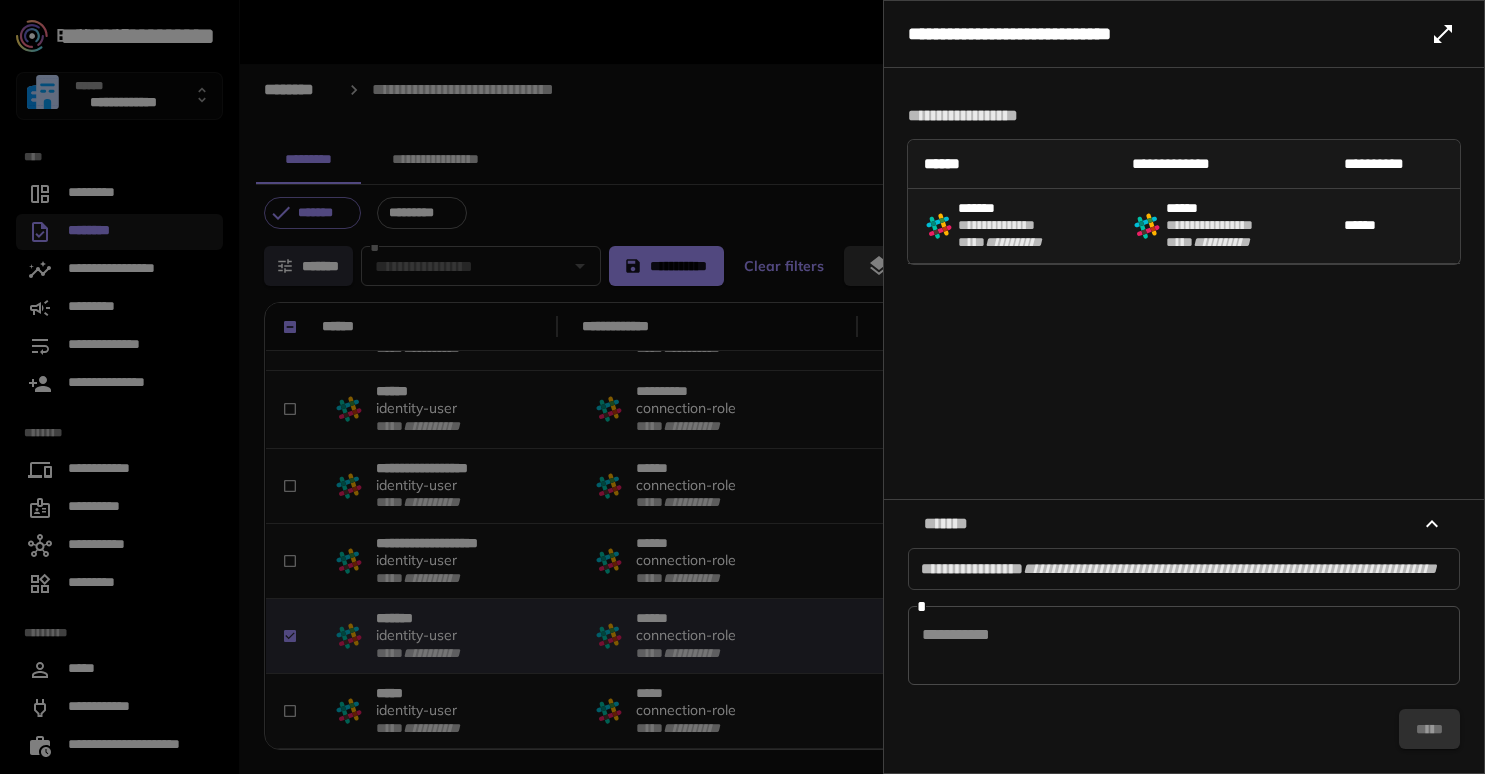 click on "* *" at bounding box center [1184, 645] 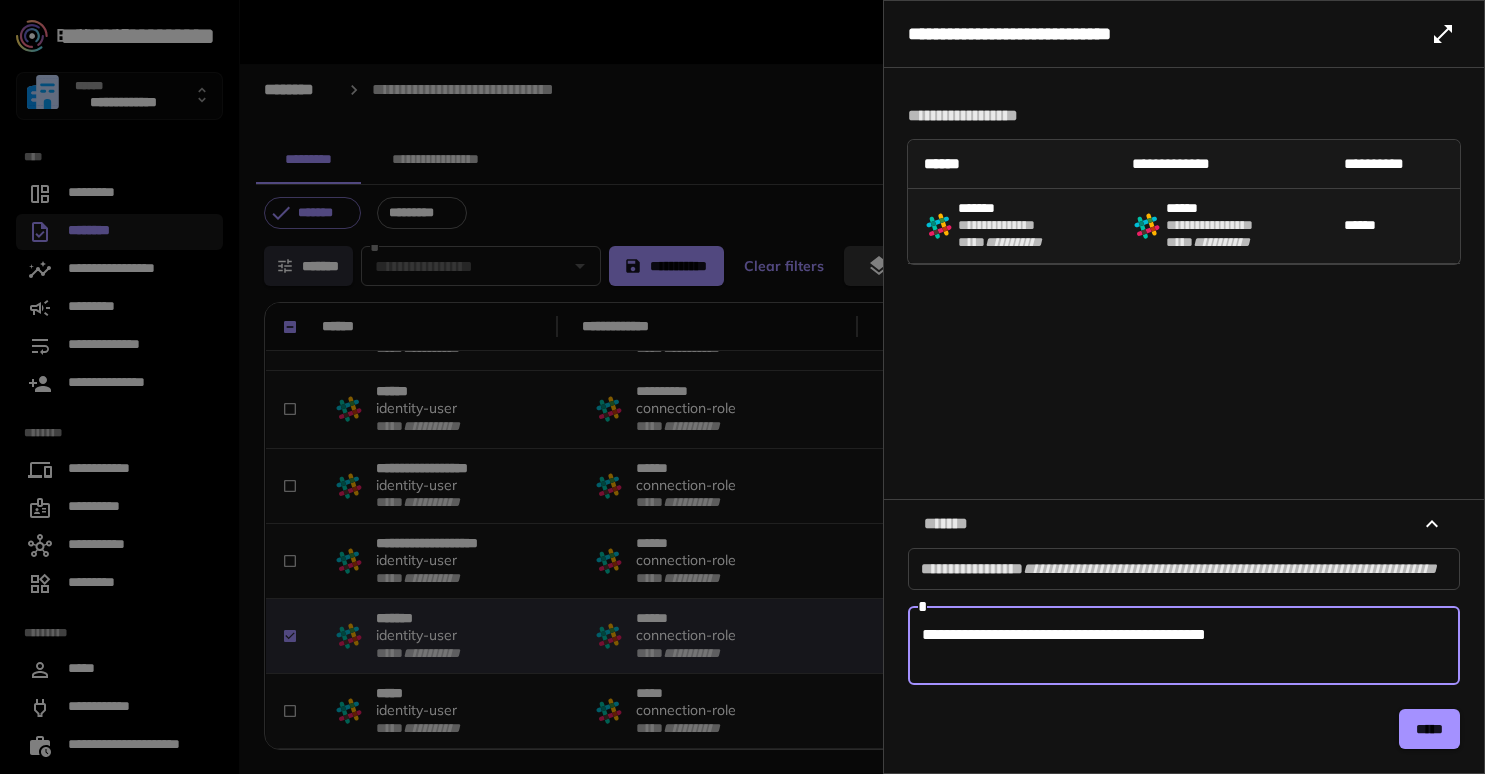 click on "**********" at bounding box center (1184, 646) 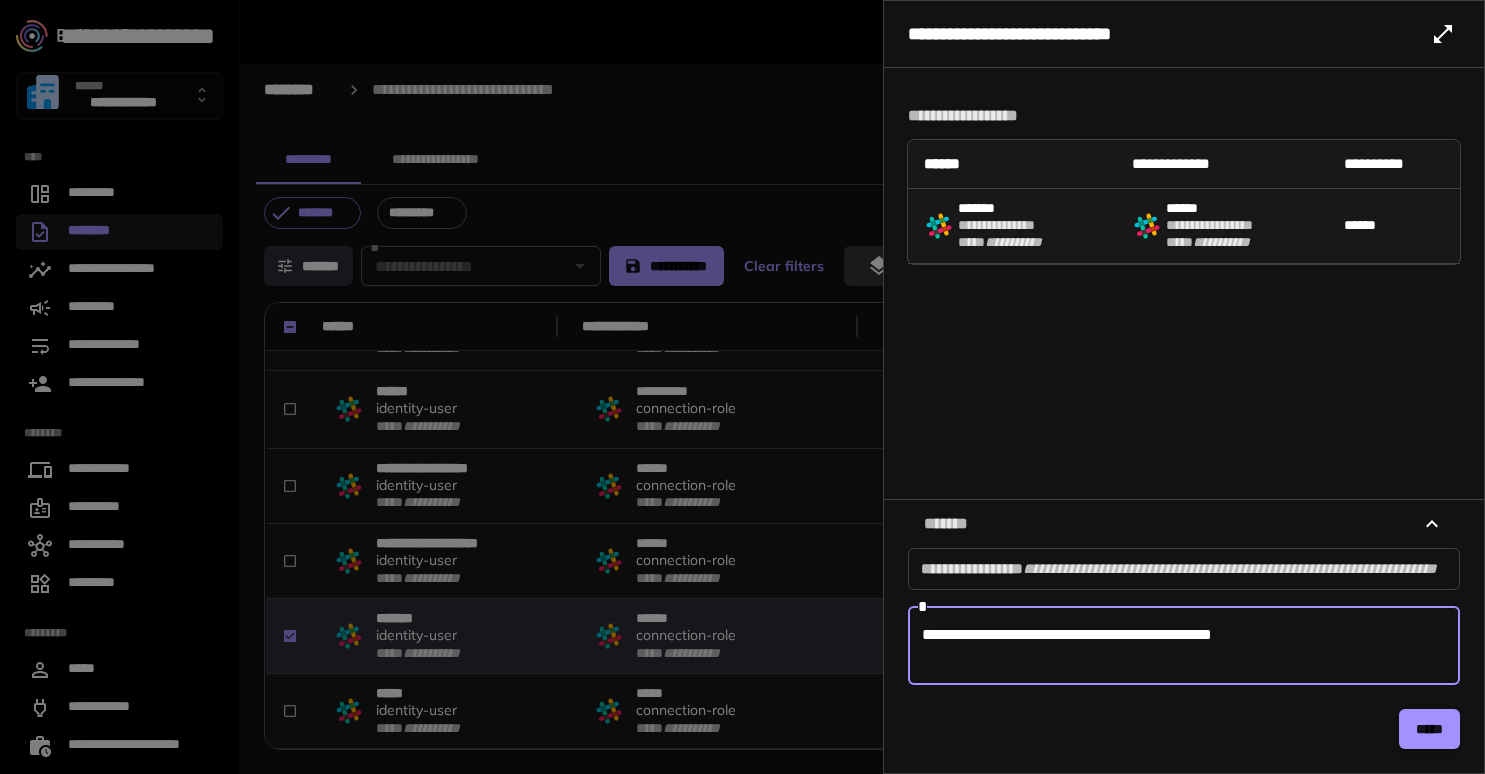 click on "**********" at bounding box center [1184, 646] 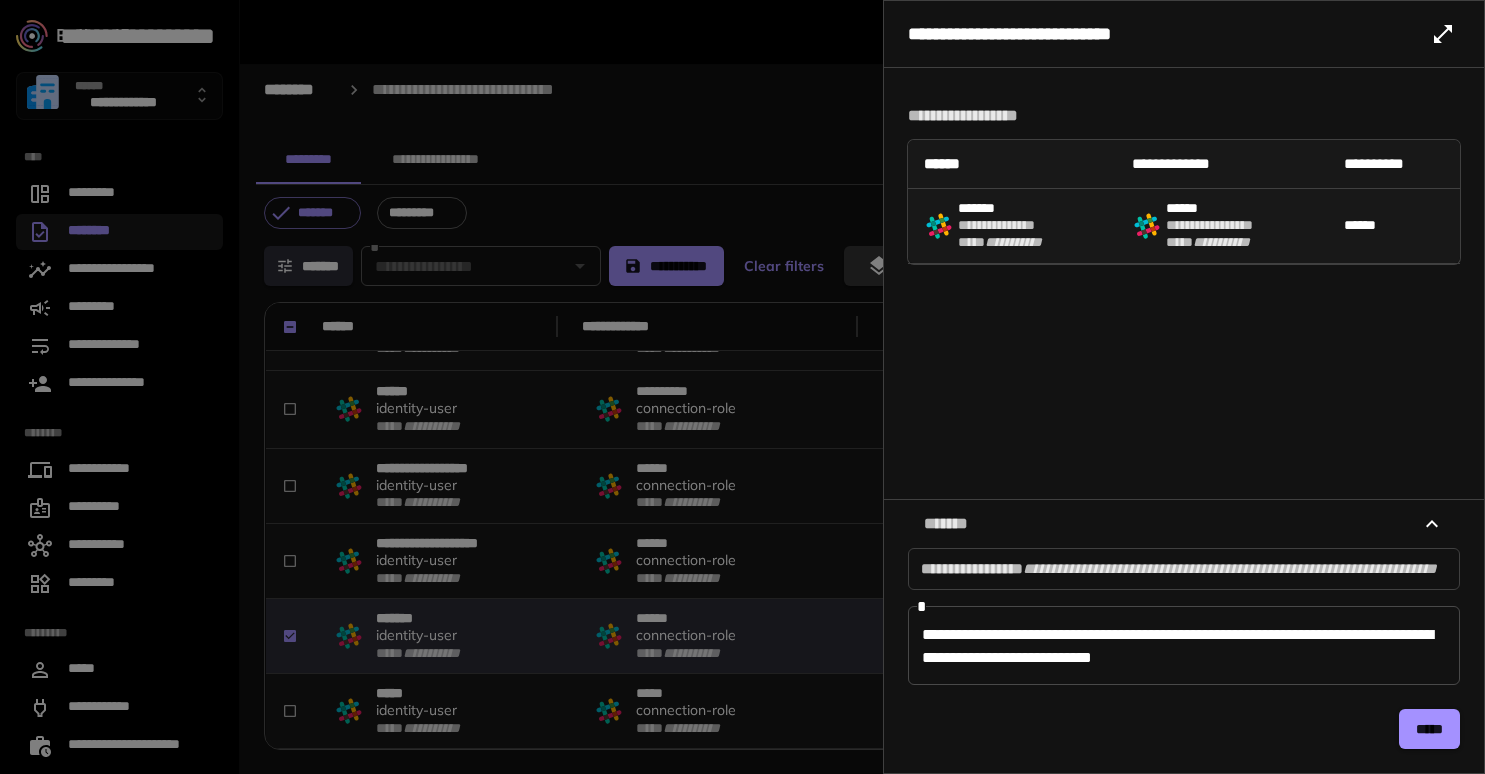 click on "**********" at bounding box center (1184, 645) 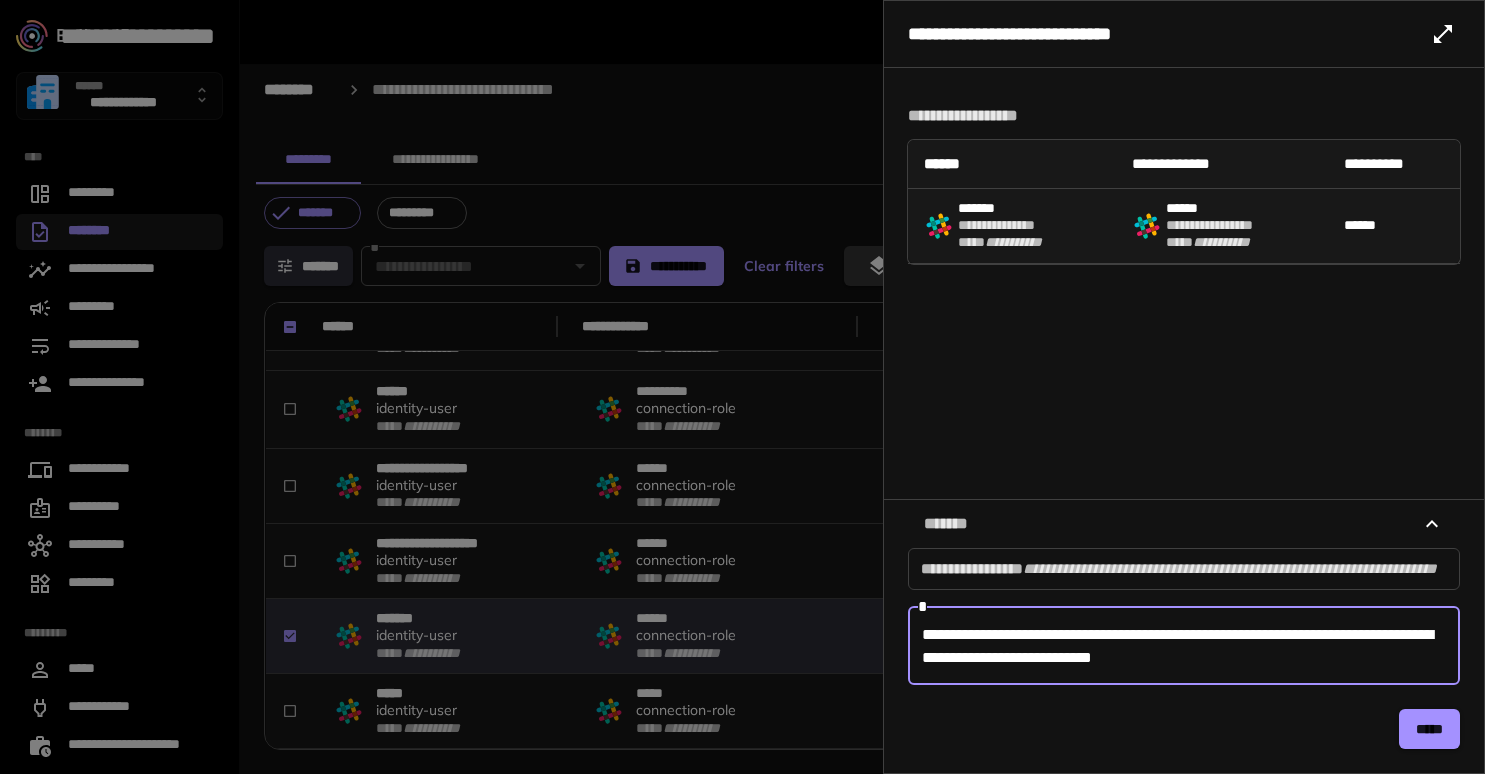 click on "**********" at bounding box center (1184, 646) 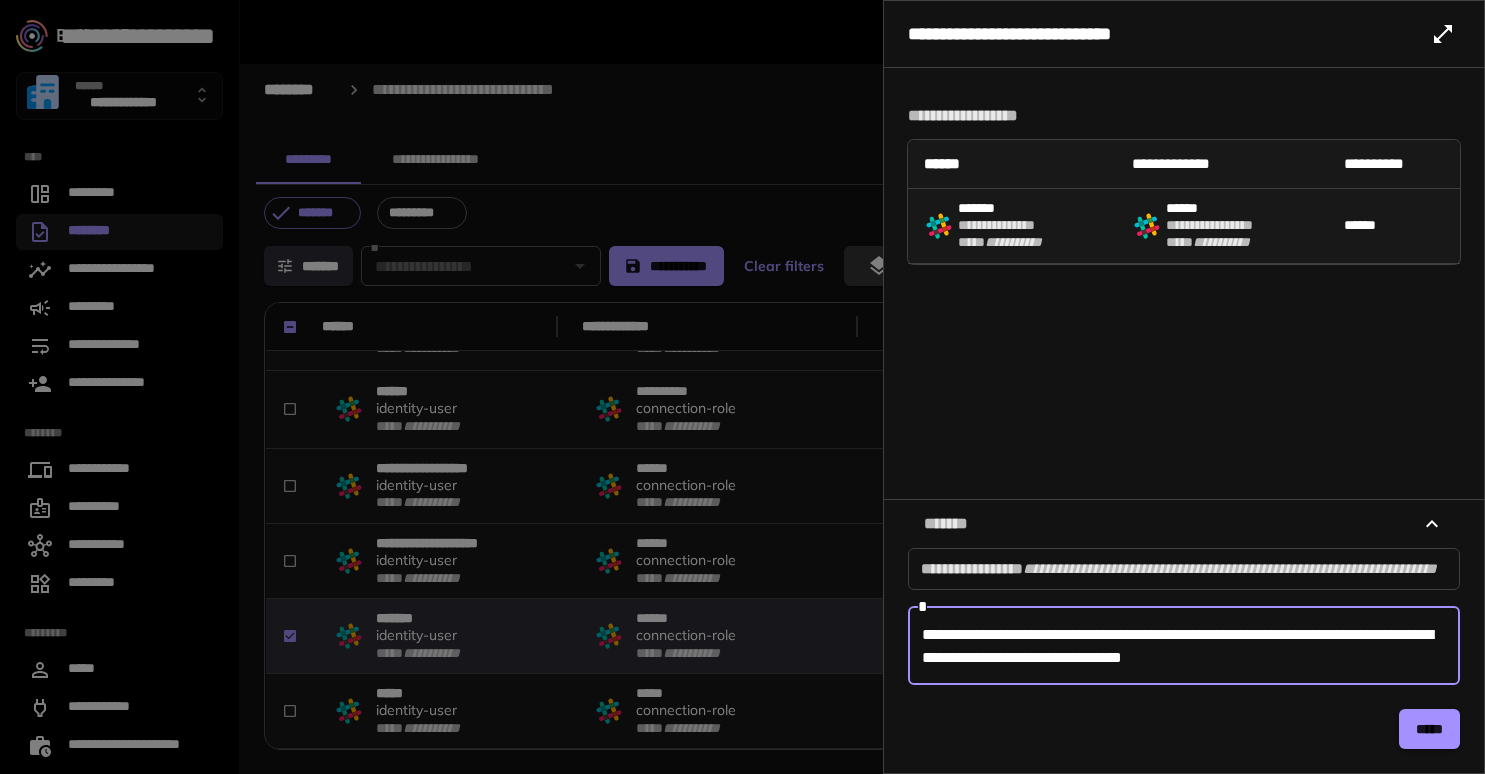 click on "**********" at bounding box center (1184, 646) 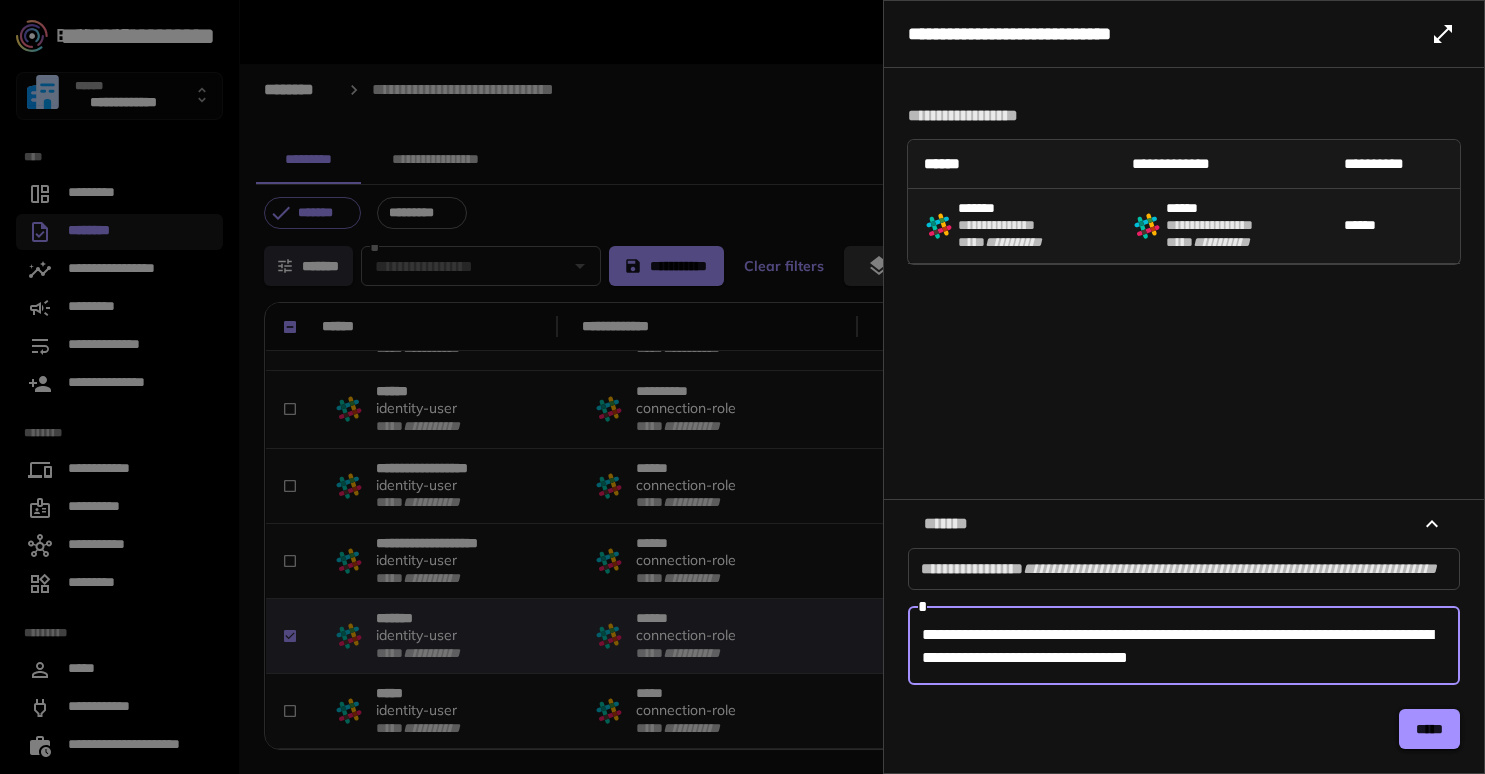 type on "**********" 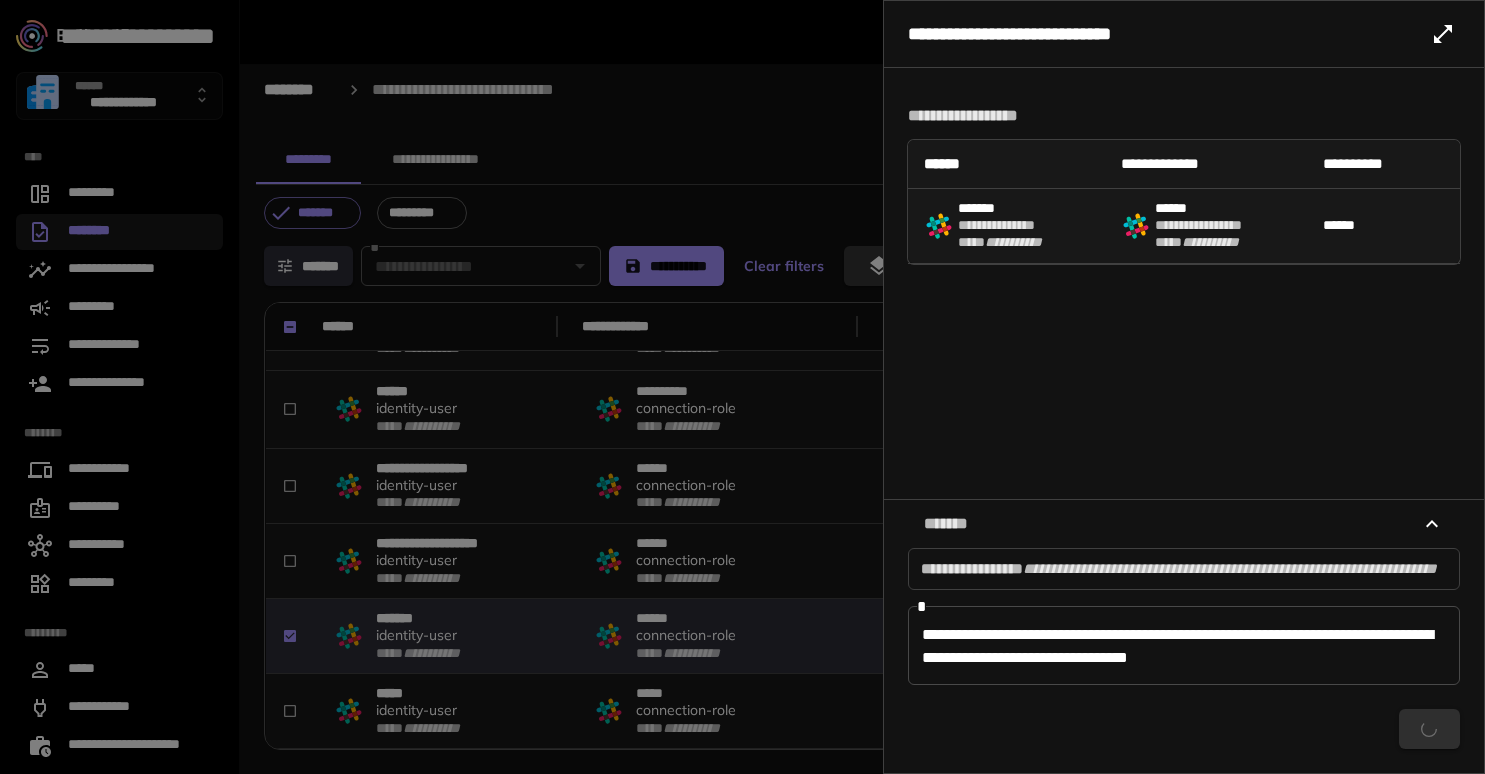 scroll, scrollTop: 0, scrollLeft: 0, axis: both 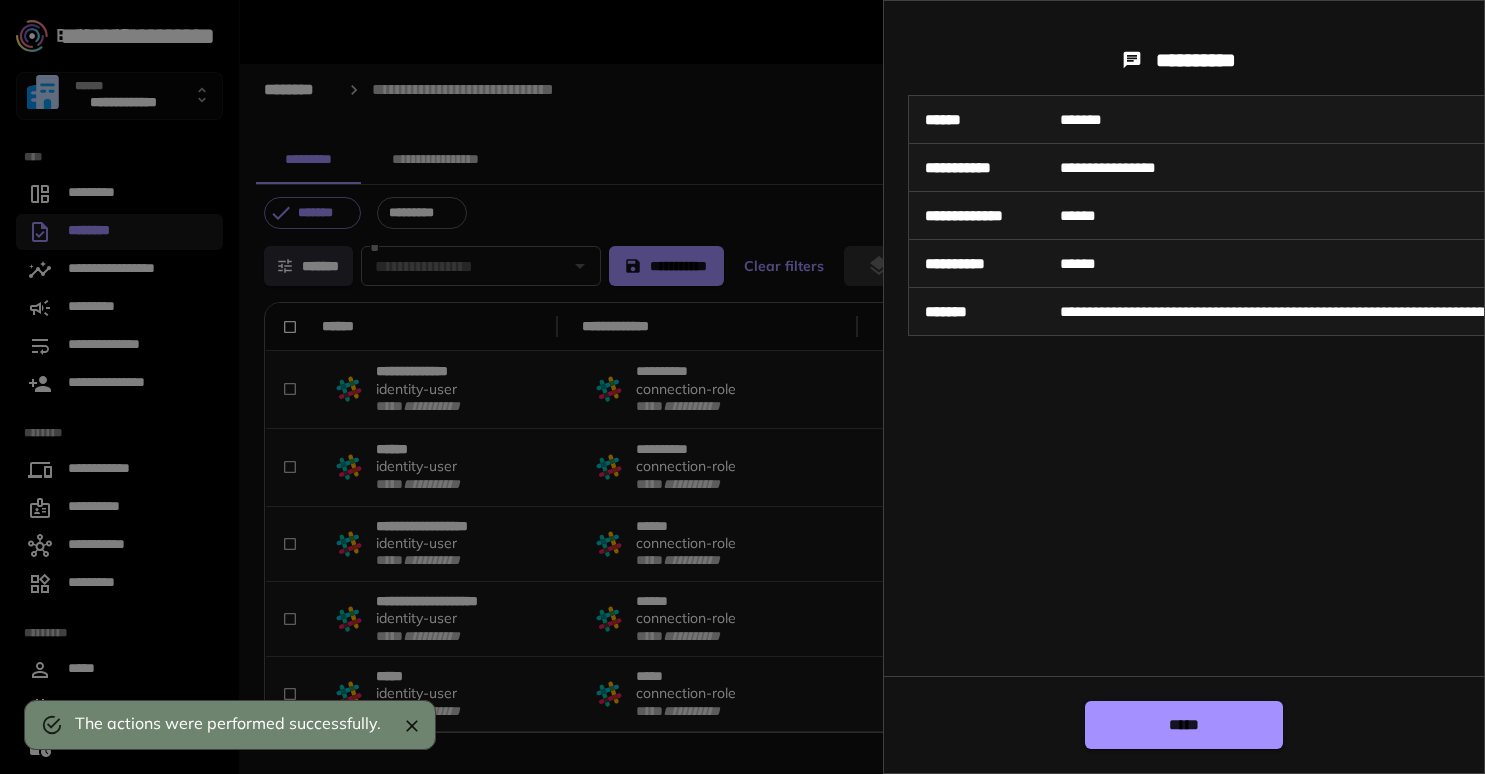 click on "*****" at bounding box center [1184, 725] 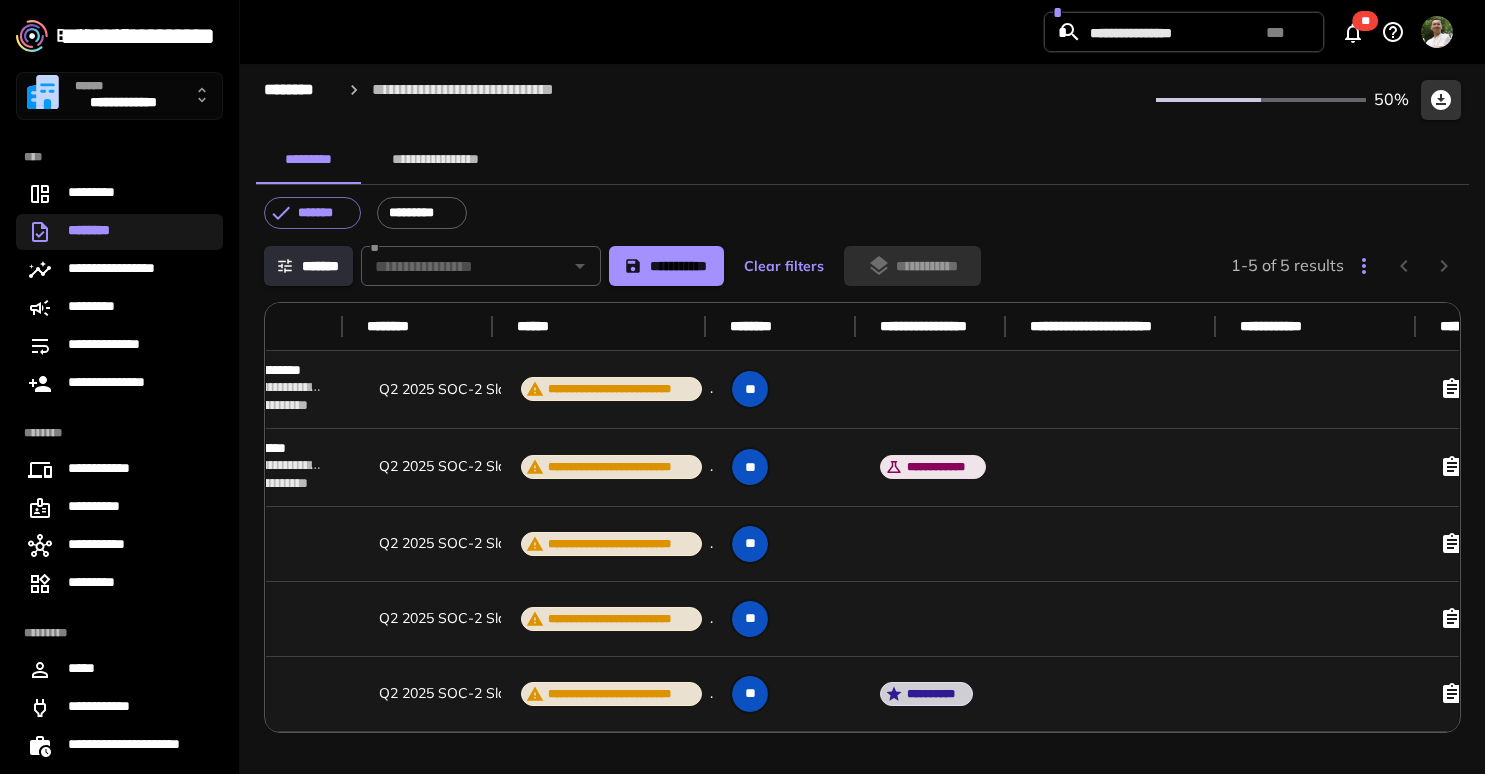 scroll, scrollTop: 0, scrollLeft: 880, axis: horizontal 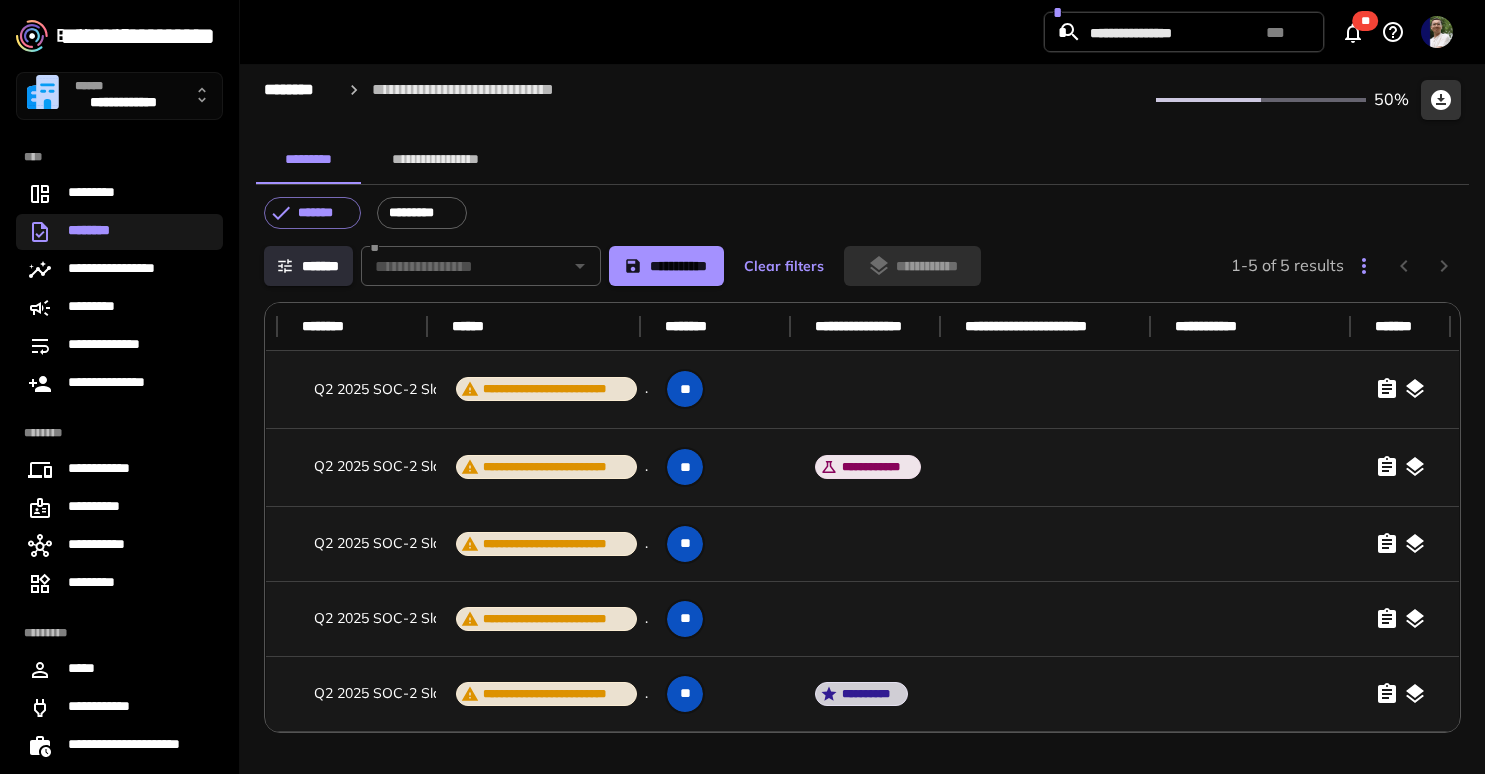 click at bounding box center (1409, 619) 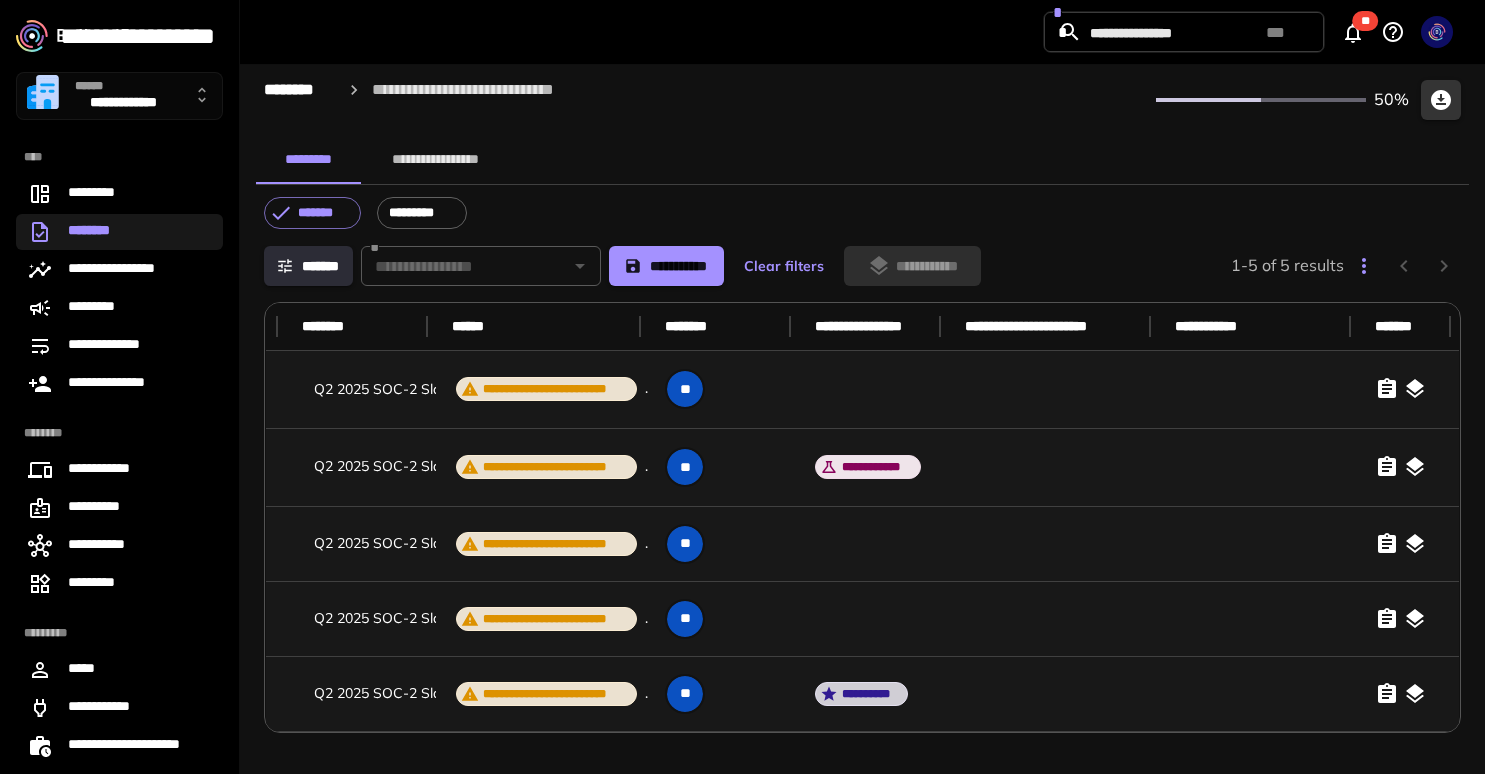 click 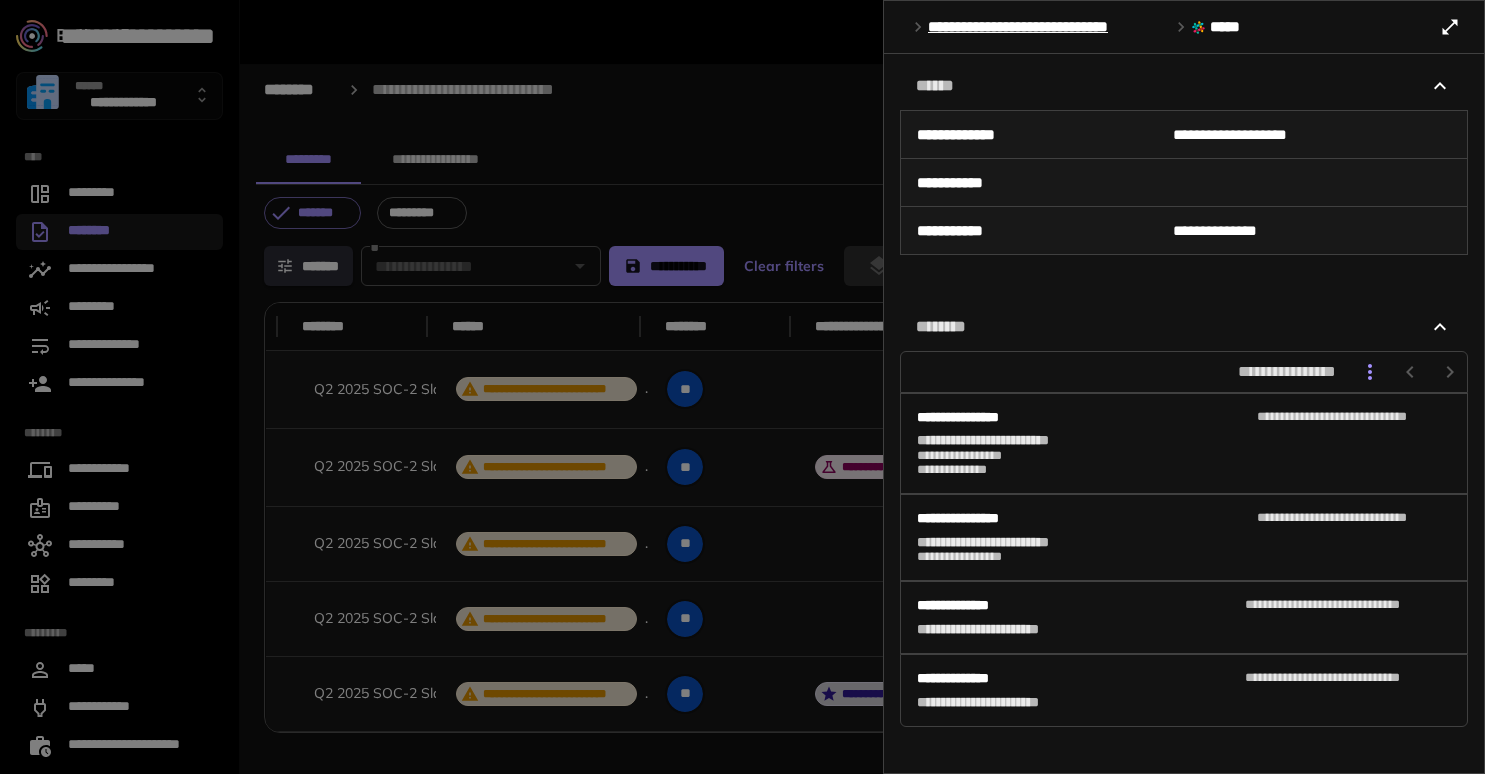 click at bounding box center (742, 387) 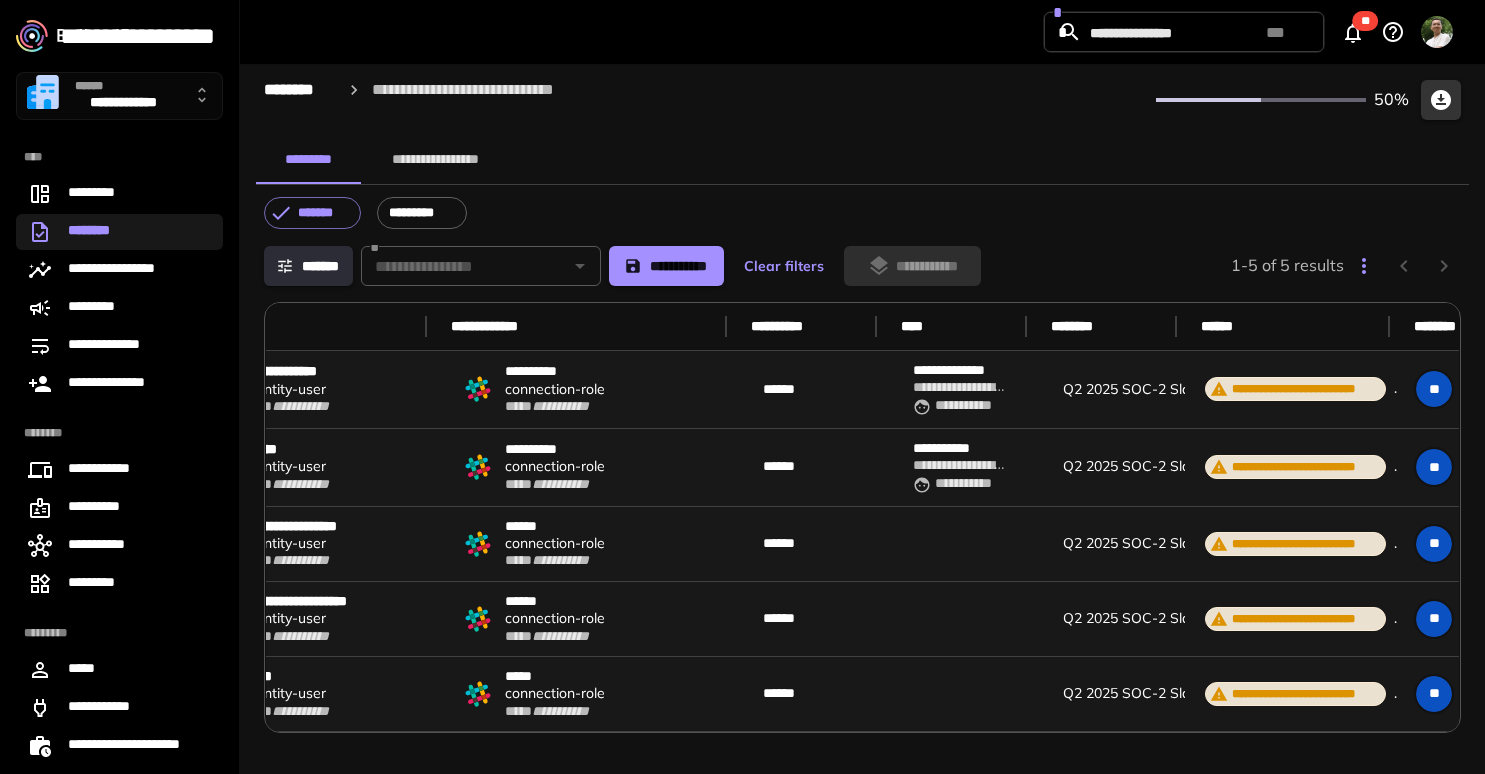 scroll, scrollTop: 0, scrollLeft: 0, axis: both 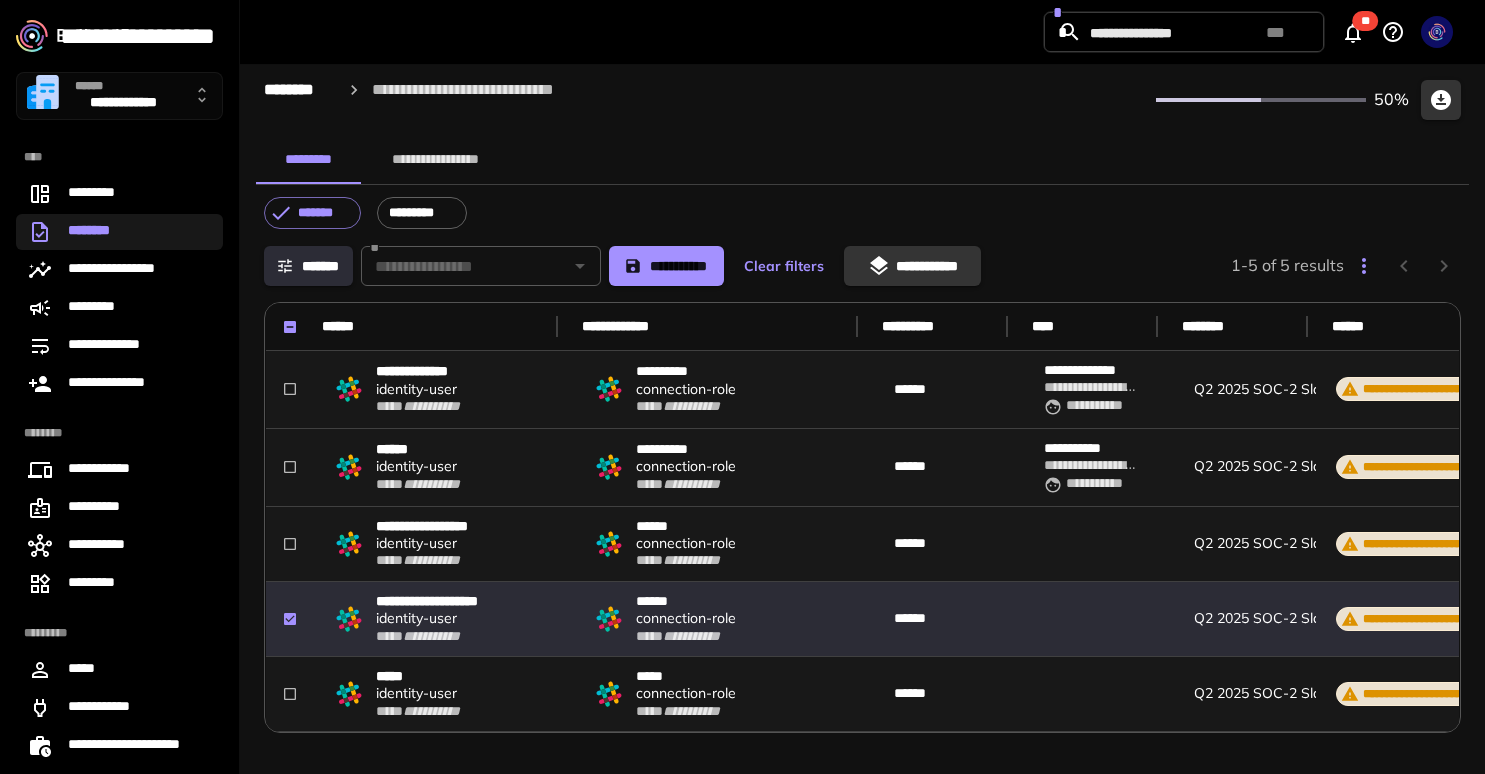 click on "**********" at bounding box center (862, 501) 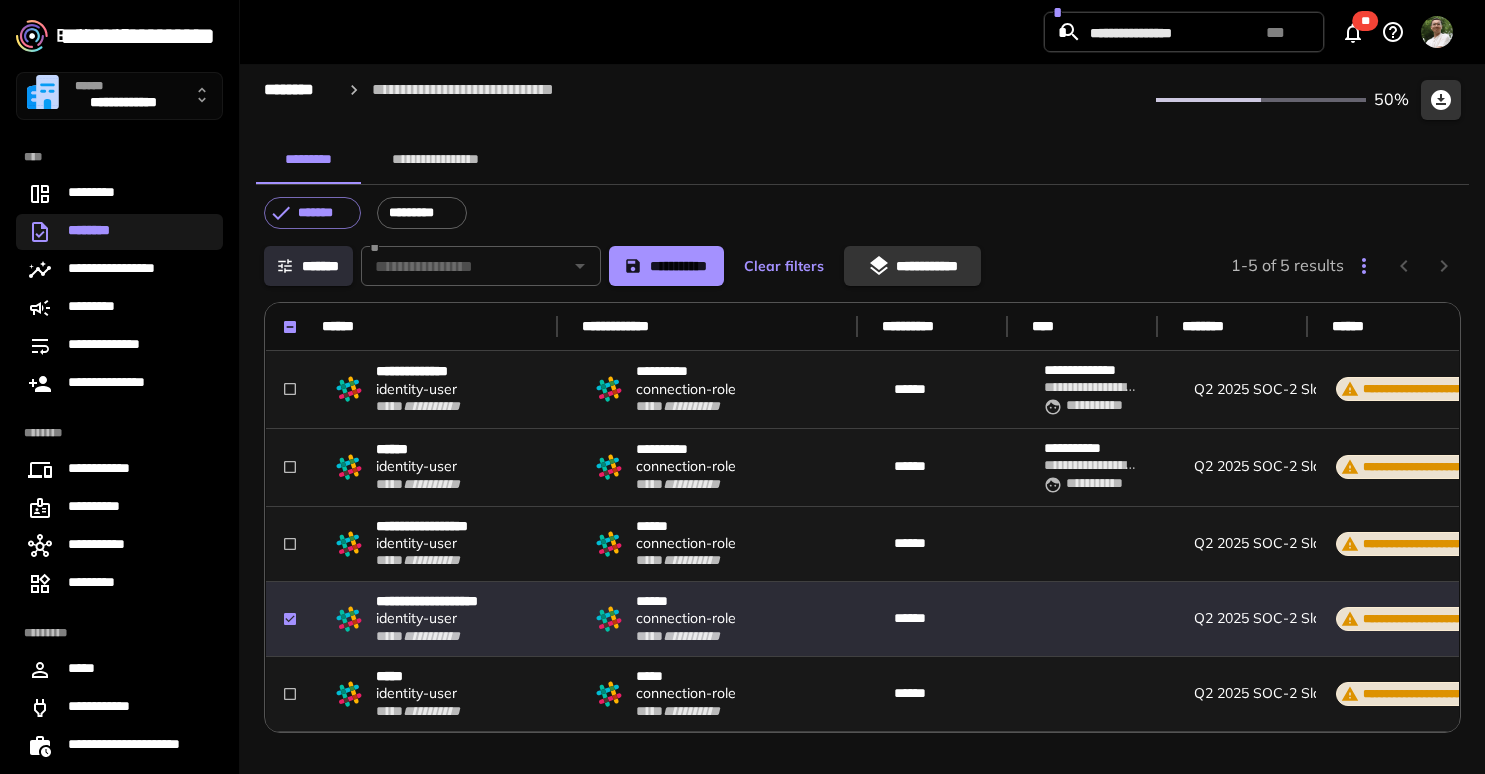 click on "**********" at bounding box center [912, 266] 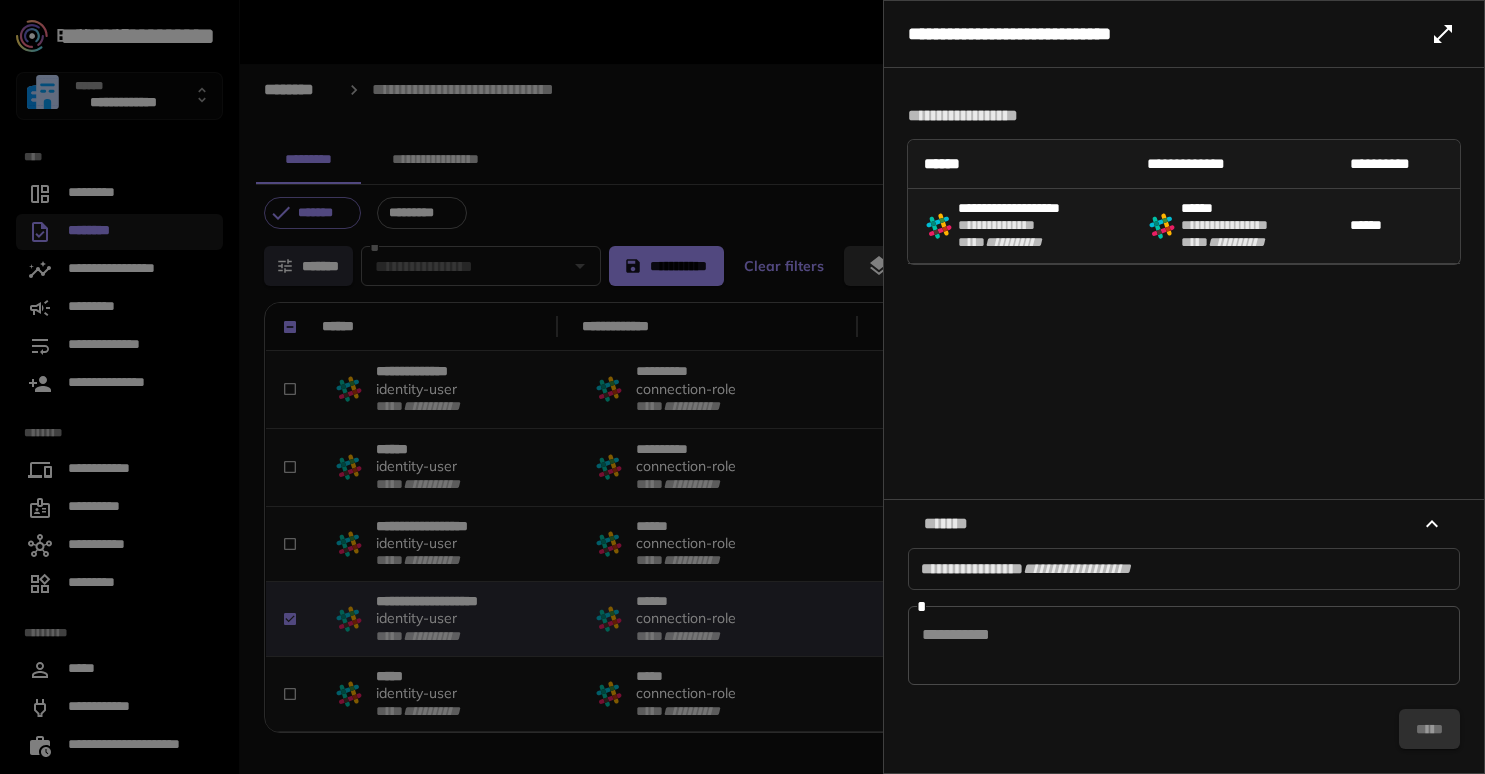 click on "* *" at bounding box center (1184, 645) 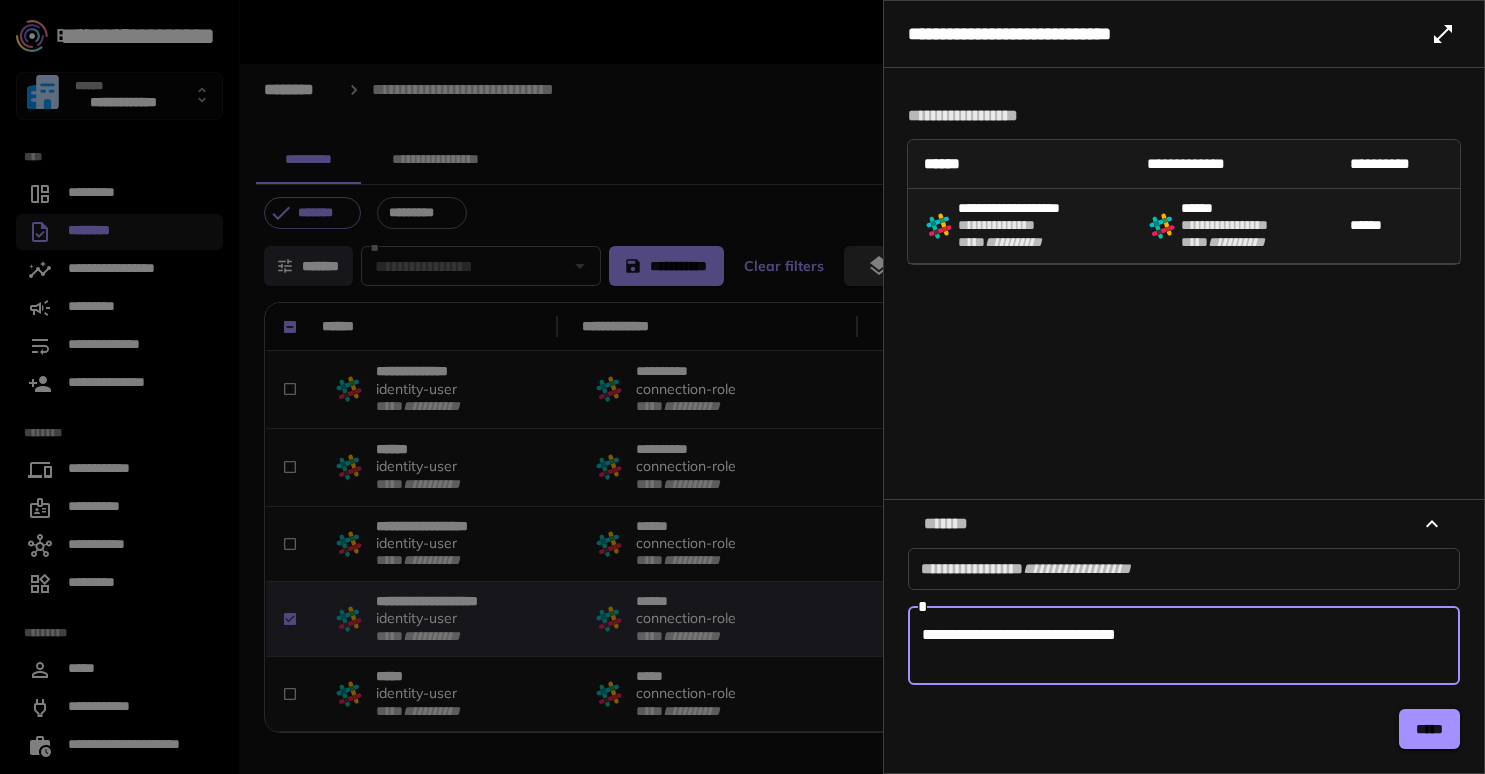 type on "**********" 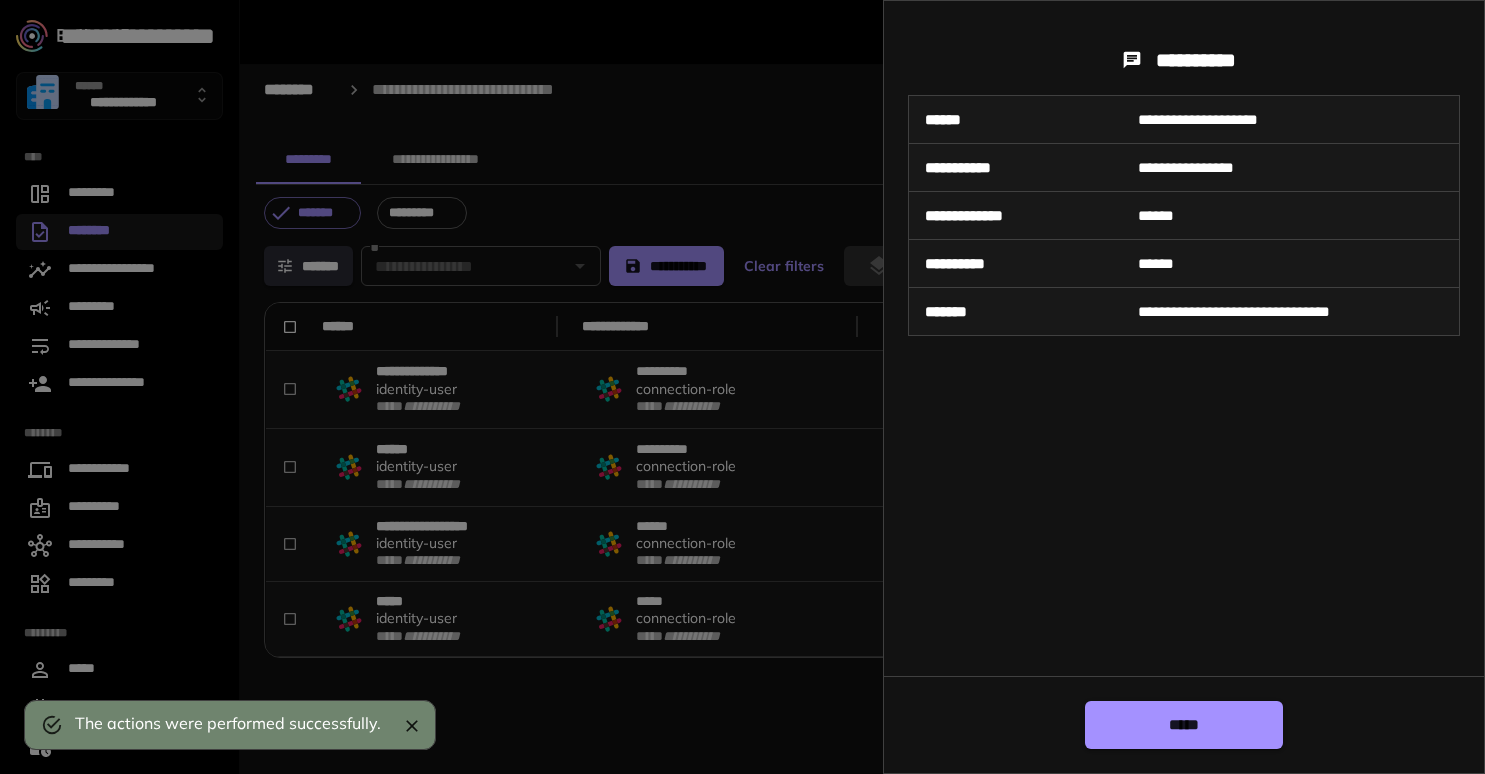 click at bounding box center (742, 387) 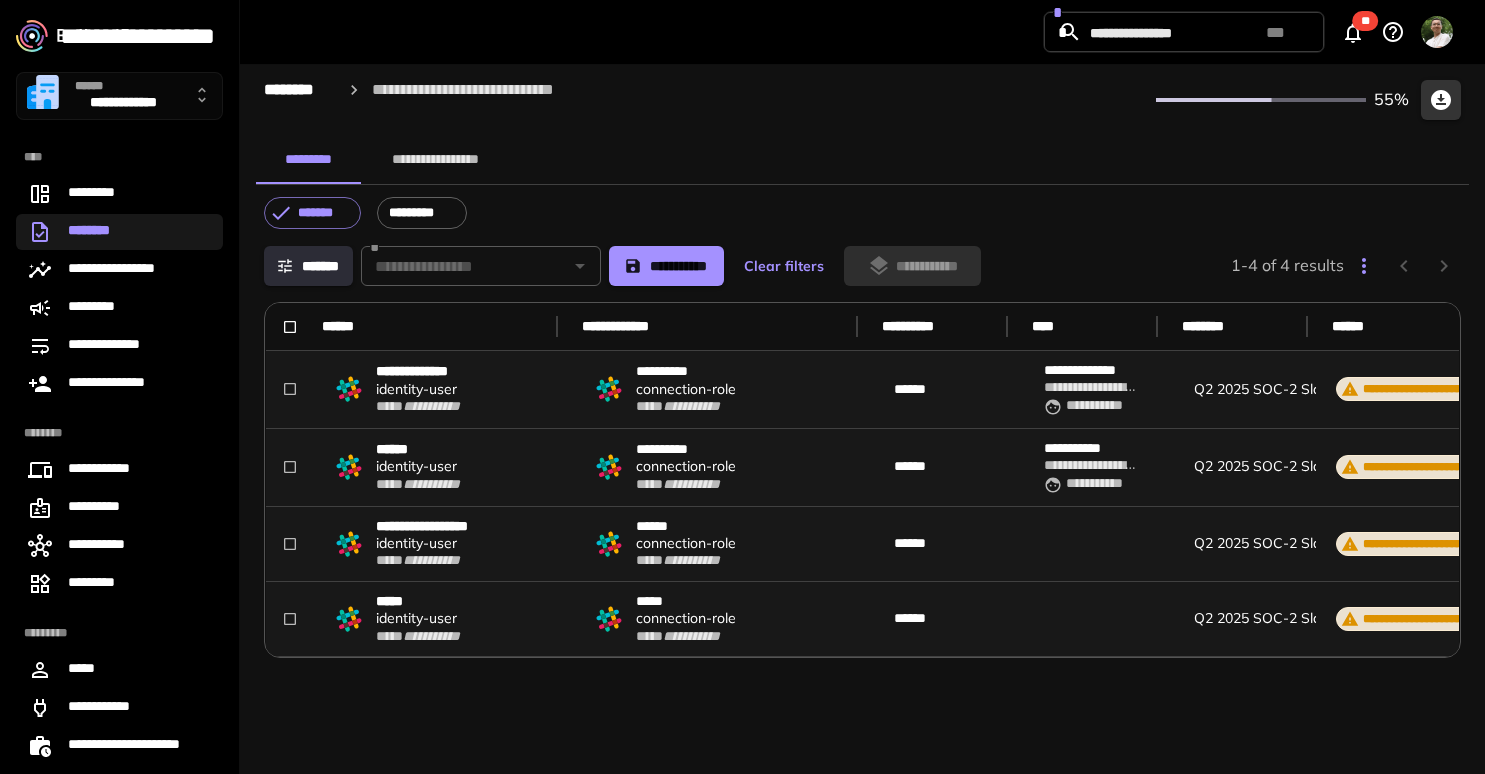 scroll, scrollTop: 0, scrollLeft: 880, axis: horizontal 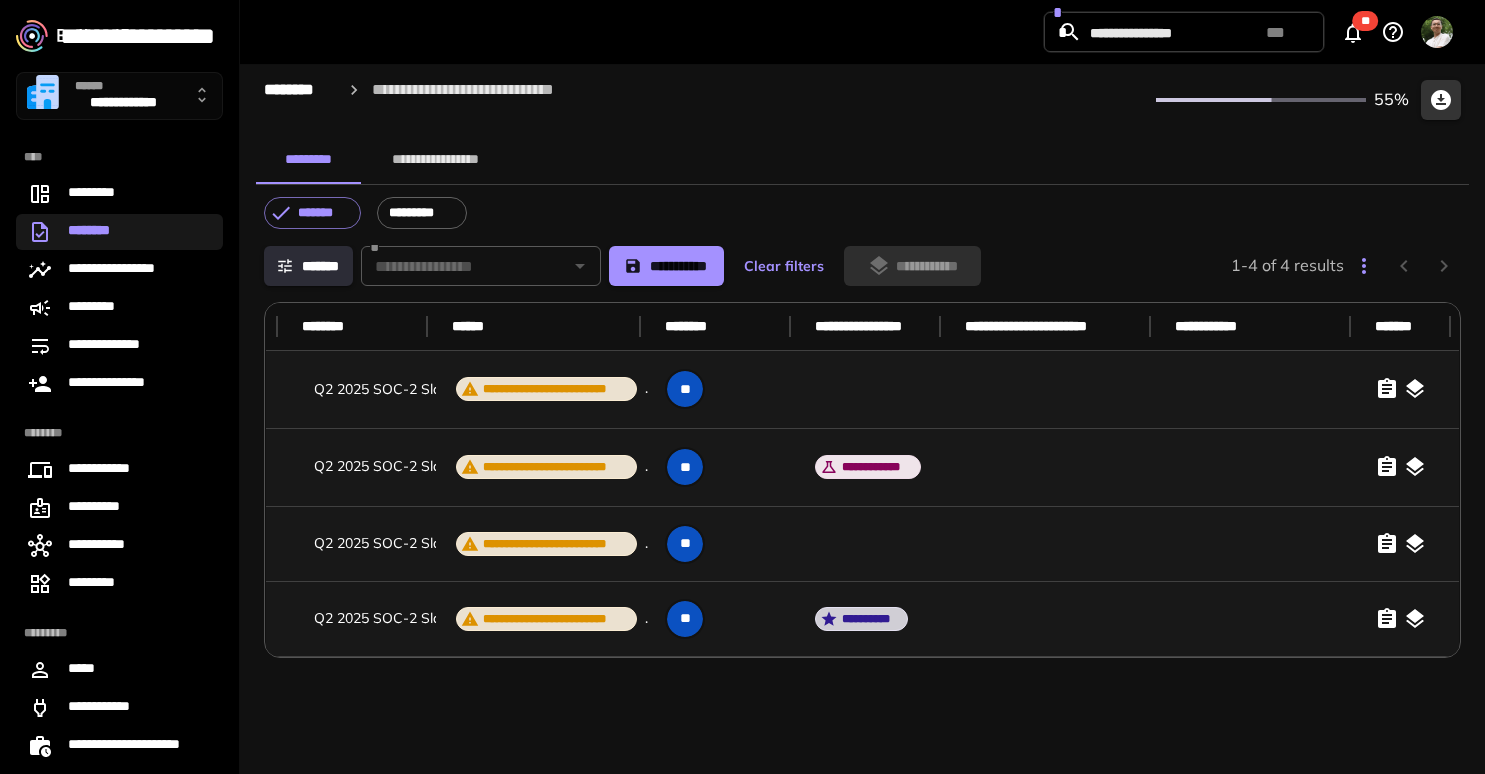 click 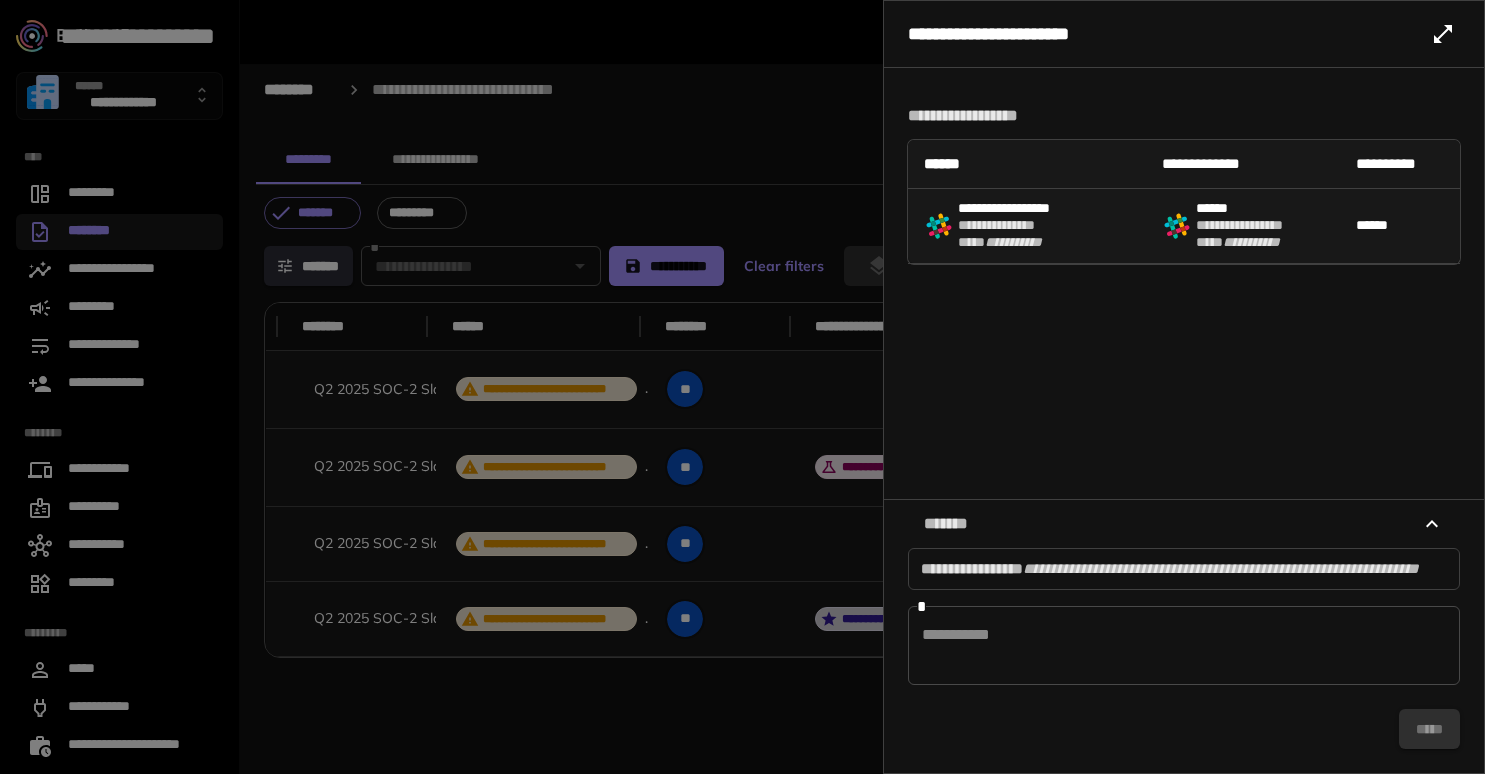 click on "**********" at bounding box center (1221, 568) 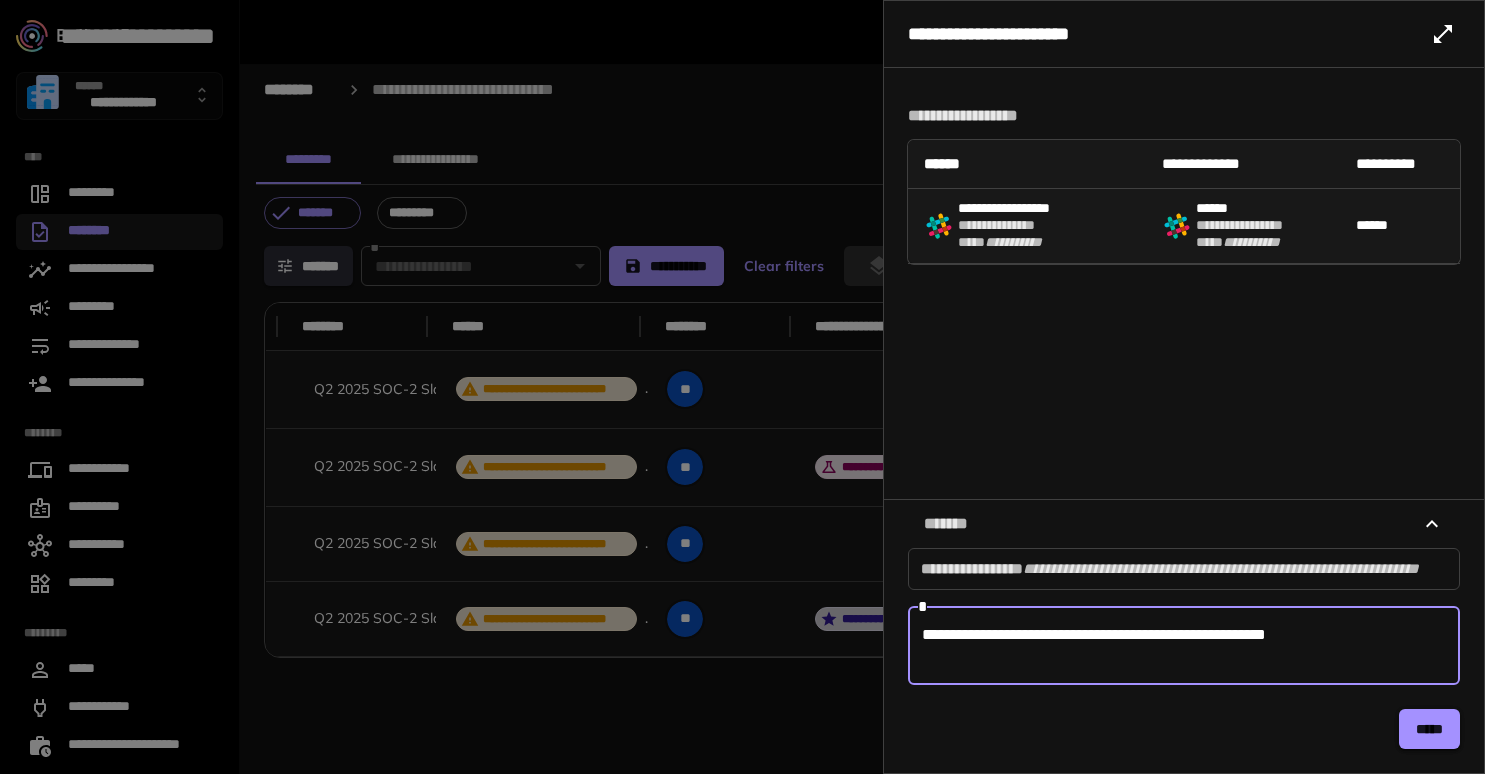 type on "**********" 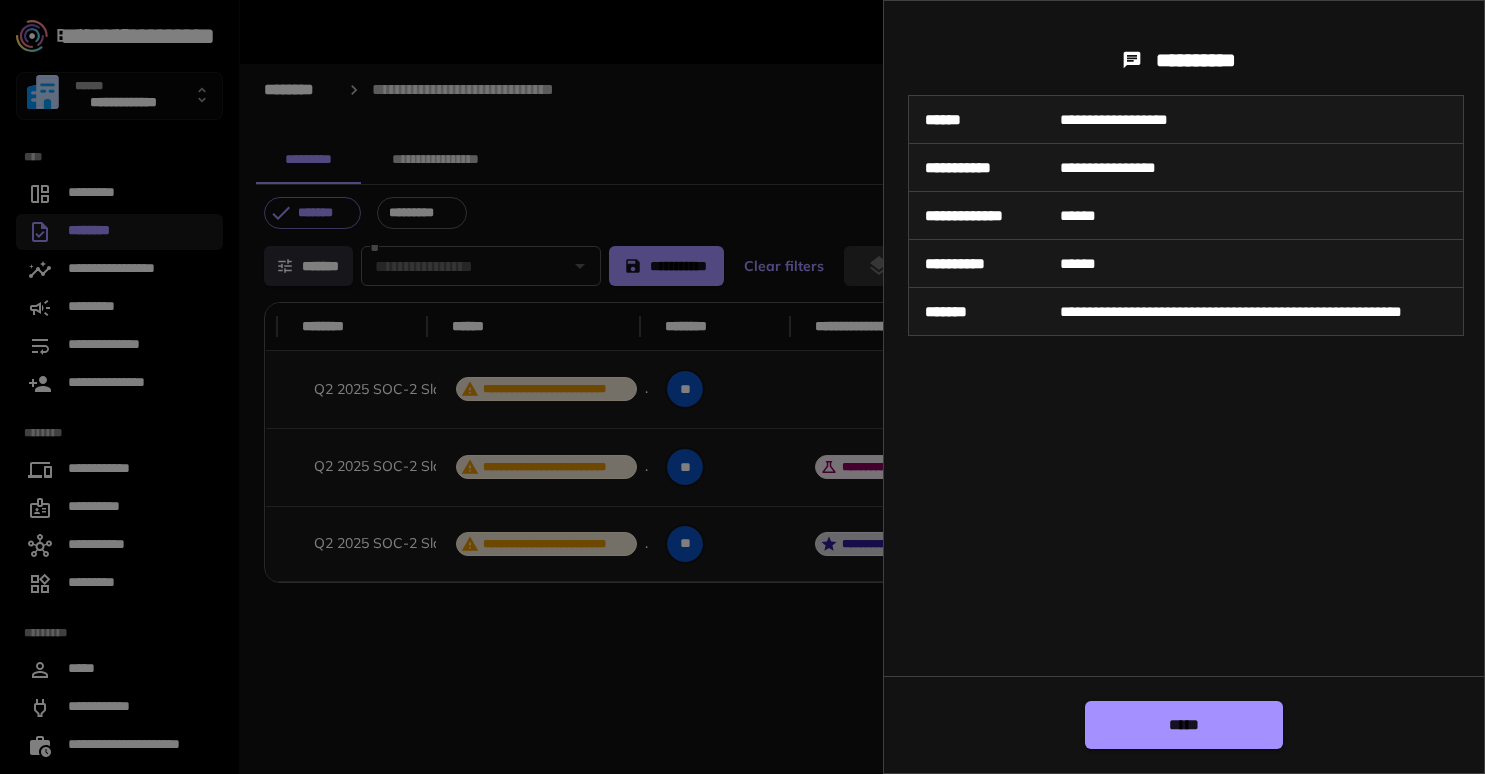 click on "*****" at bounding box center [1184, 725] 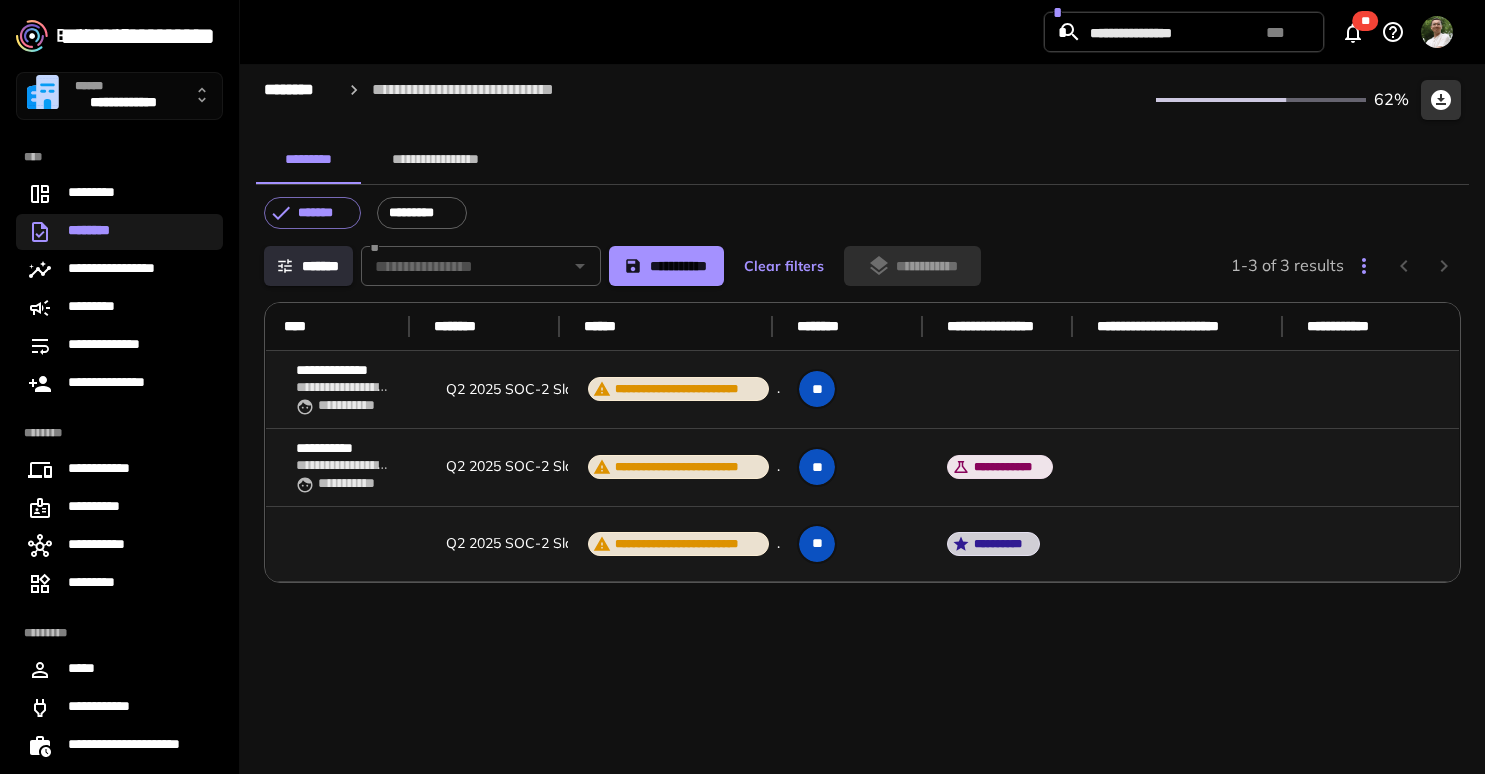 scroll, scrollTop: 0, scrollLeft: 880, axis: horizontal 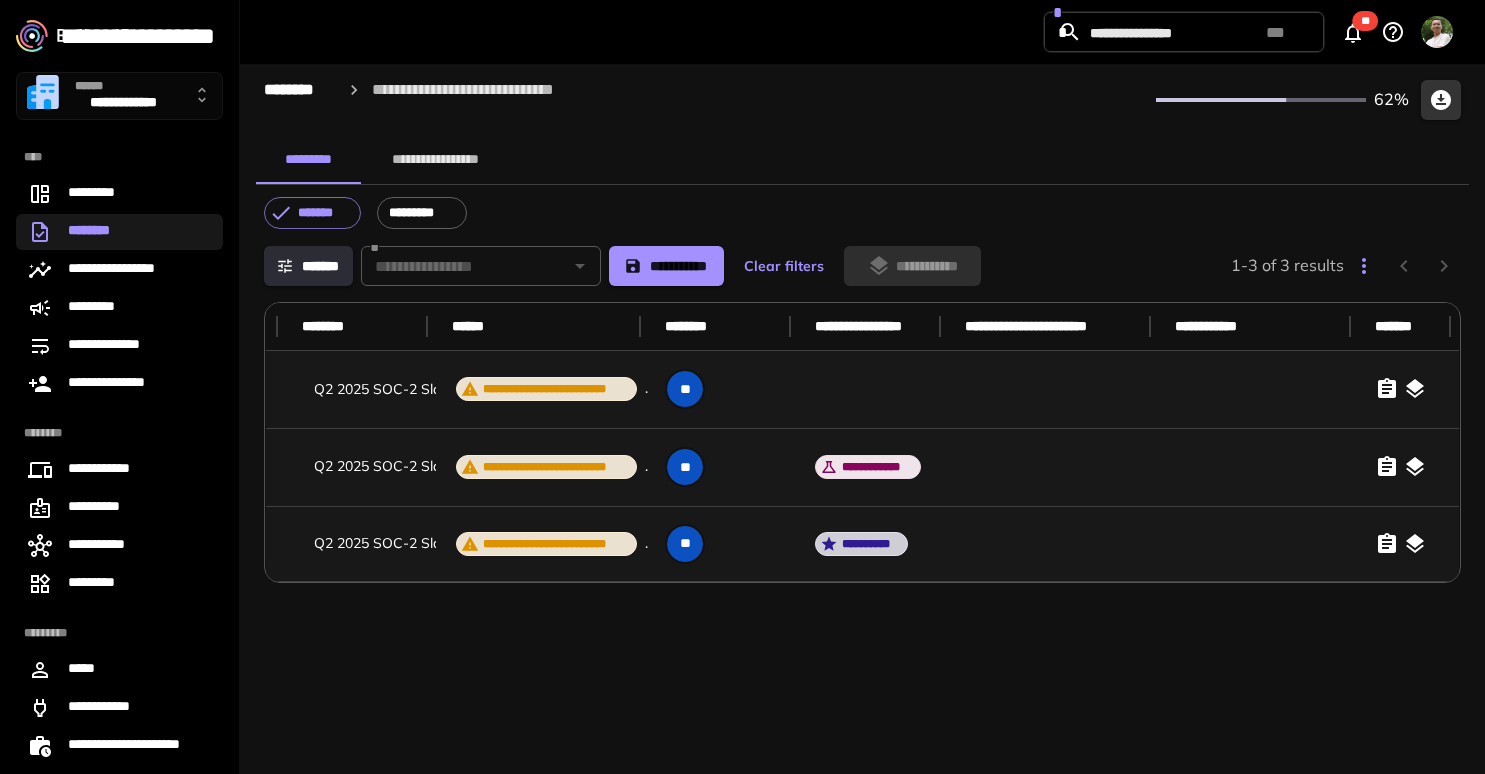 click 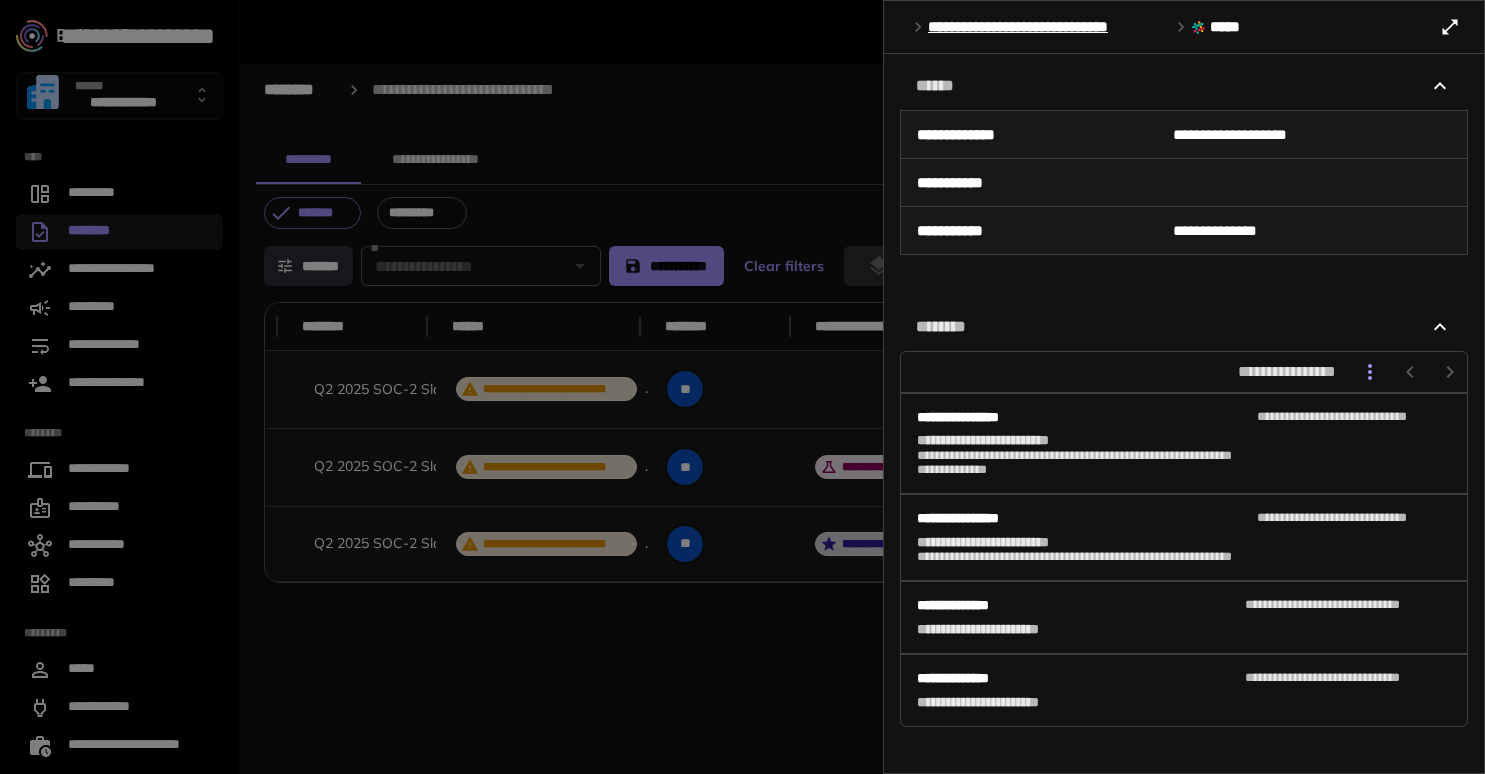 click at bounding box center [742, 387] 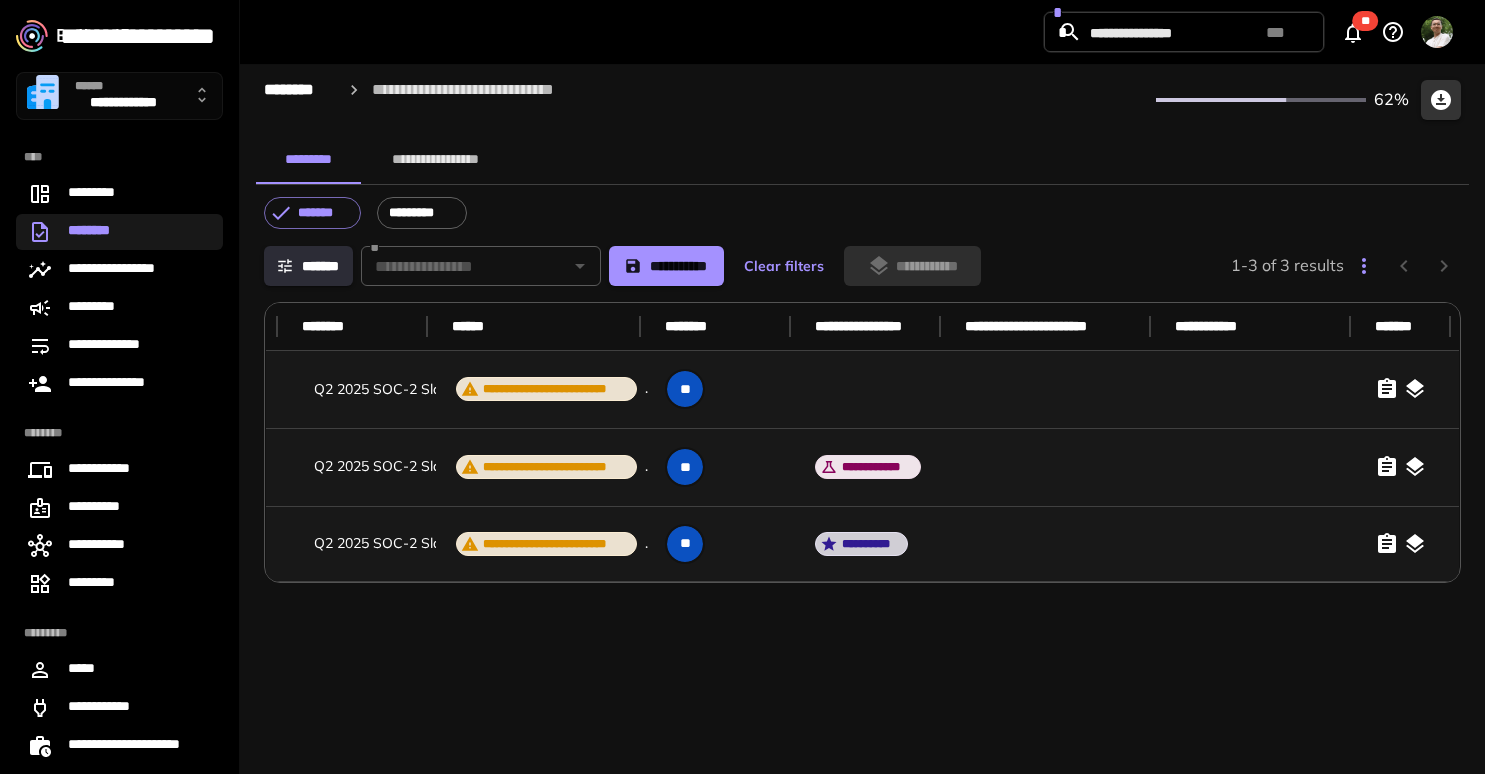 scroll, scrollTop: 0, scrollLeft: 0, axis: both 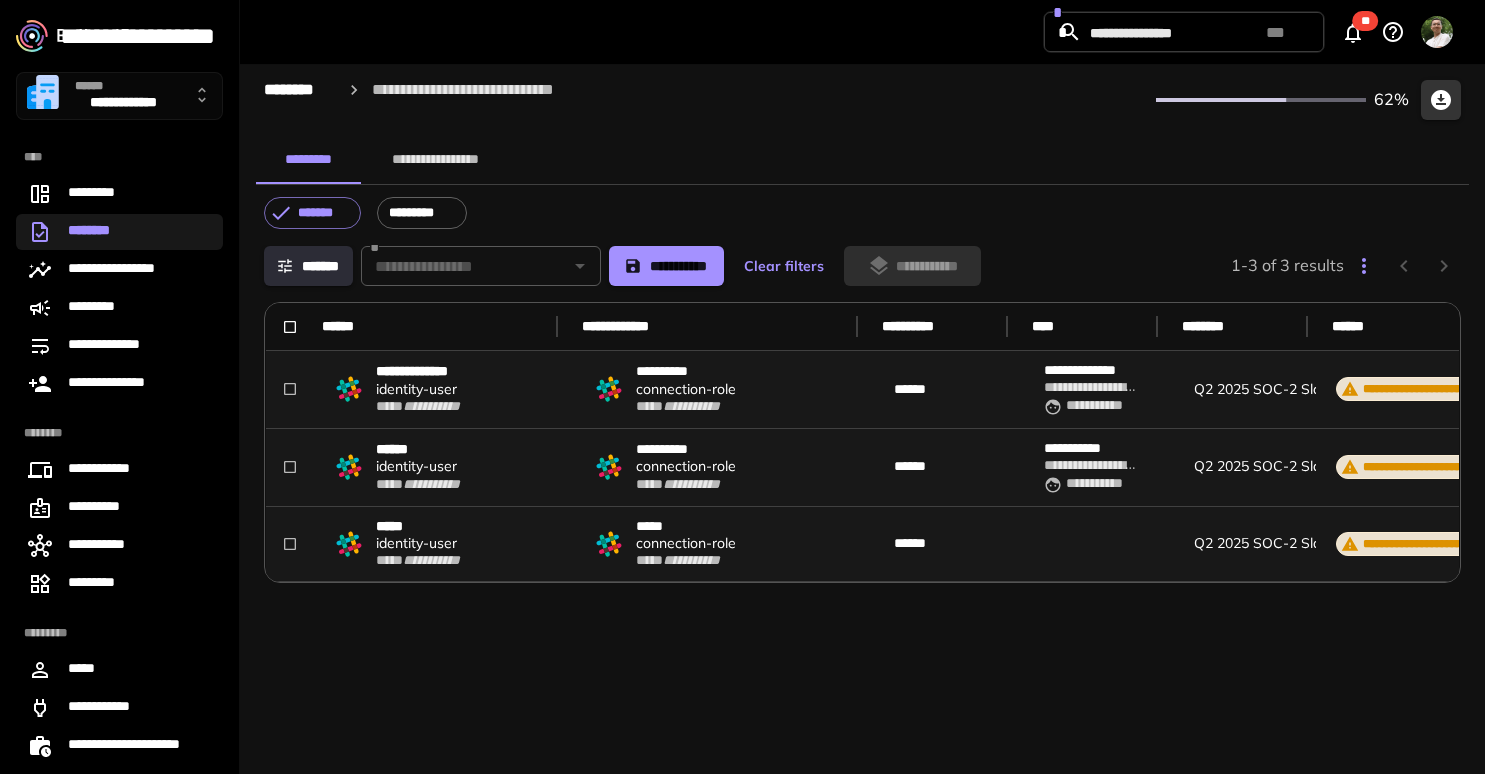 click on "***** identity  -  user ***** * ********" at bounding box center [416, 544] 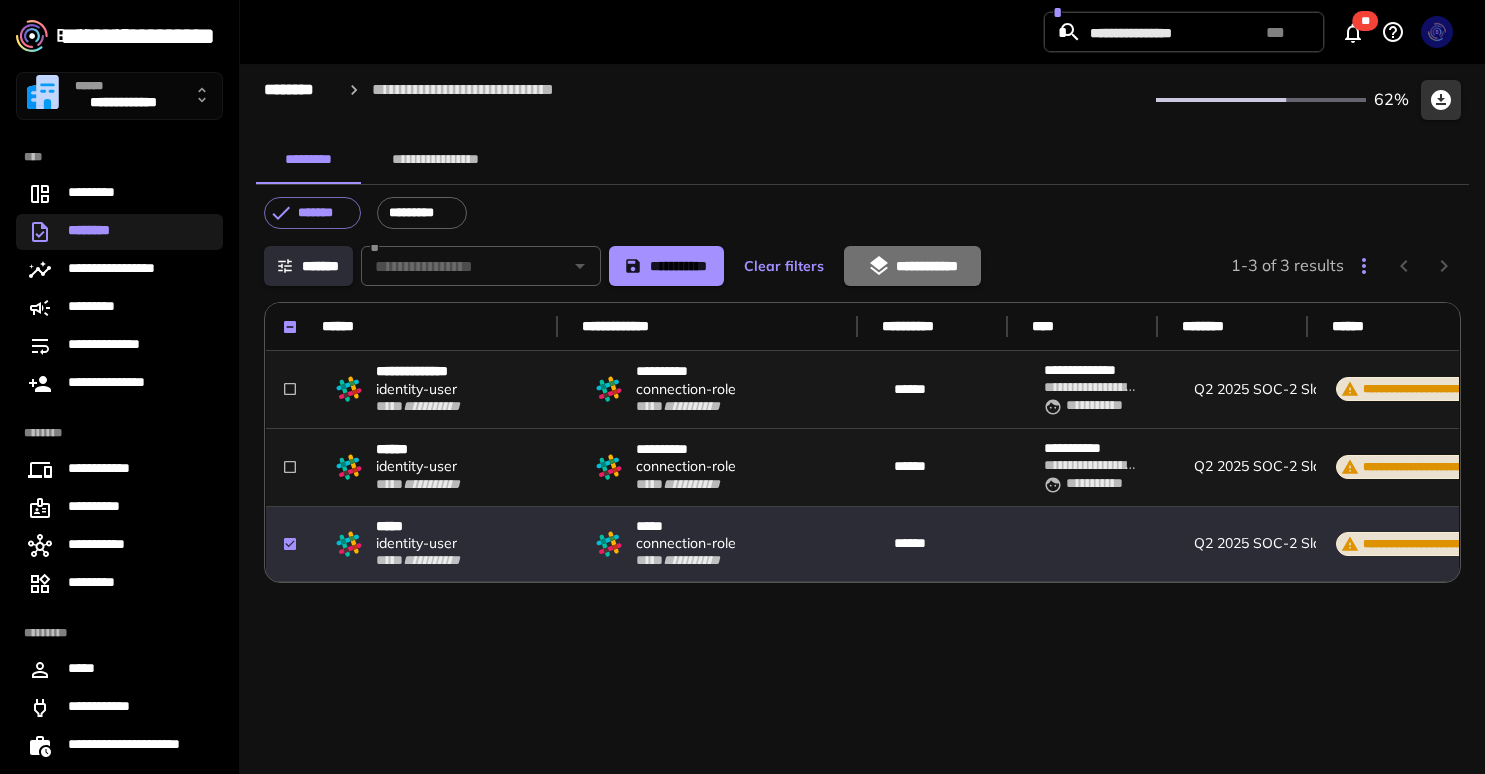 click on "**********" at bounding box center (912, 266) 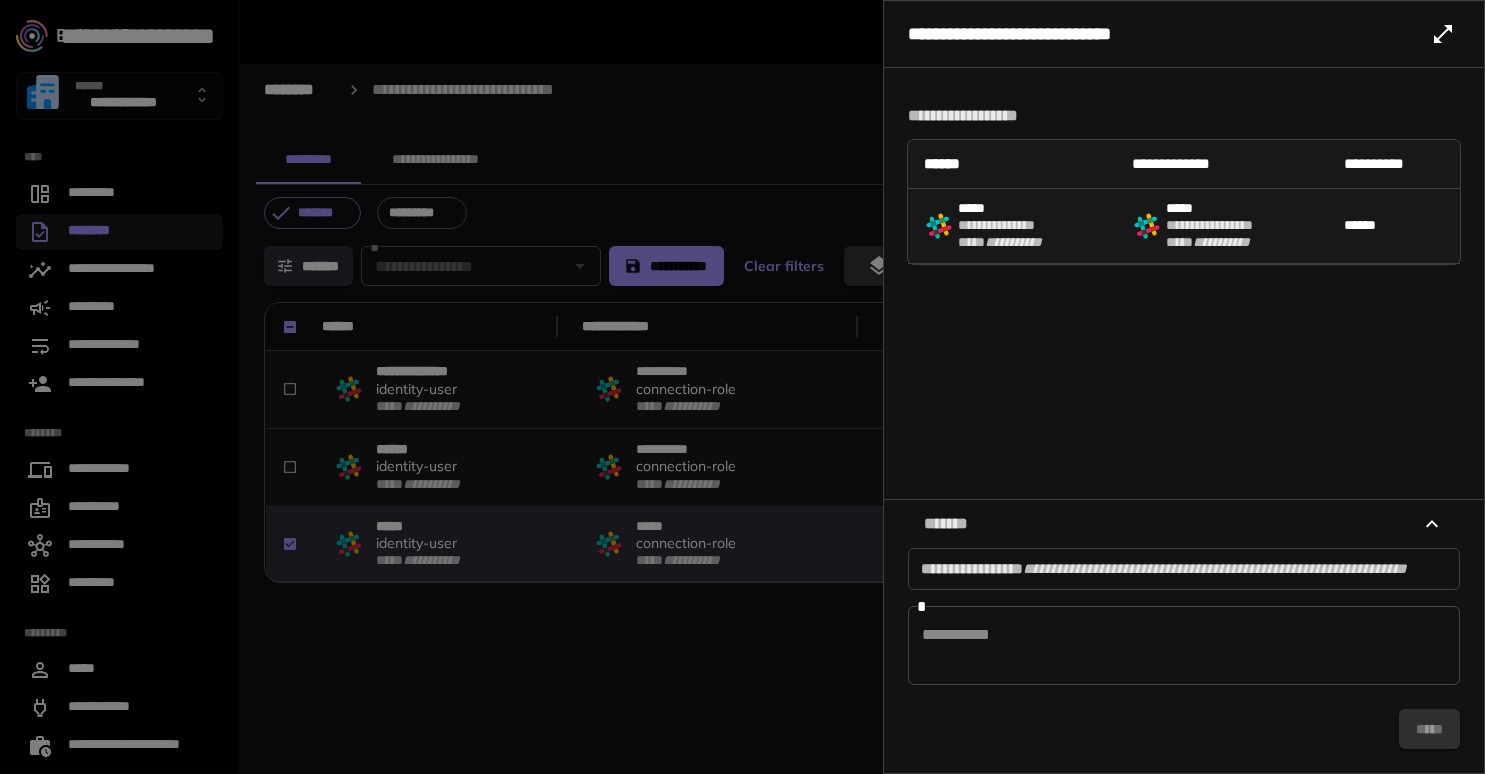 click at bounding box center (1184, 646) 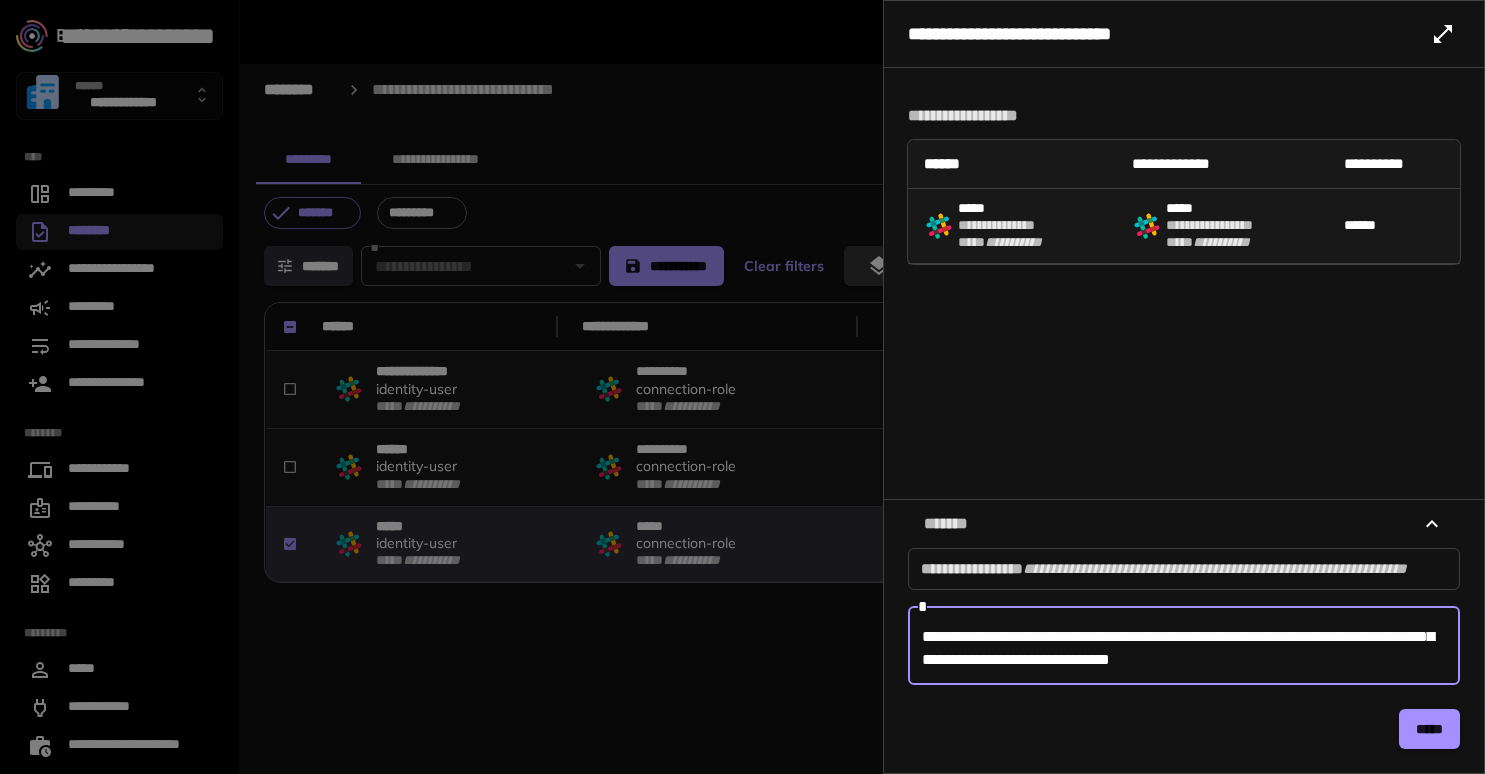 scroll, scrollTop: 44, scrollLeft: 0, axis: vertical 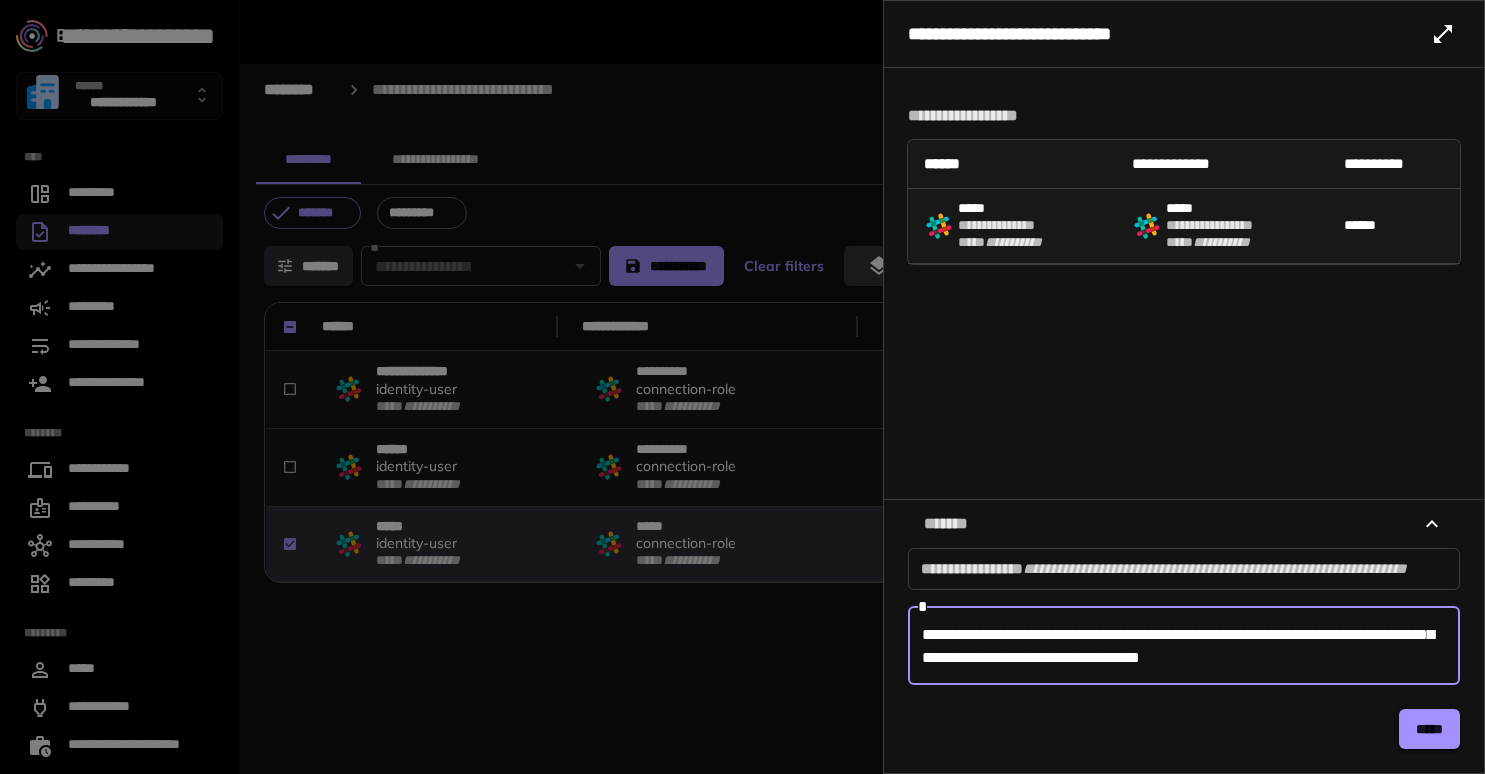type on "**********" 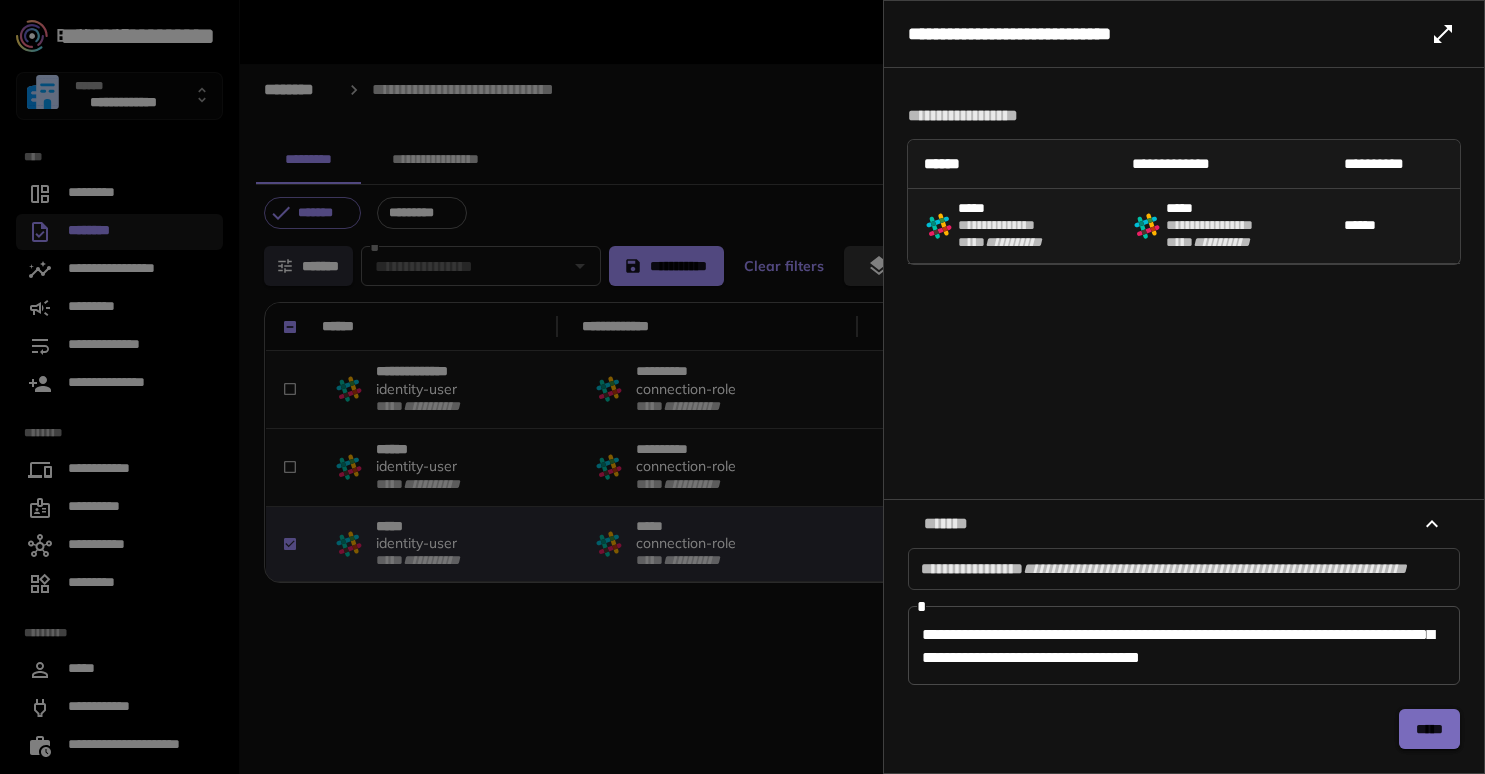 click on "*****" at bounding box center [1429, 729] 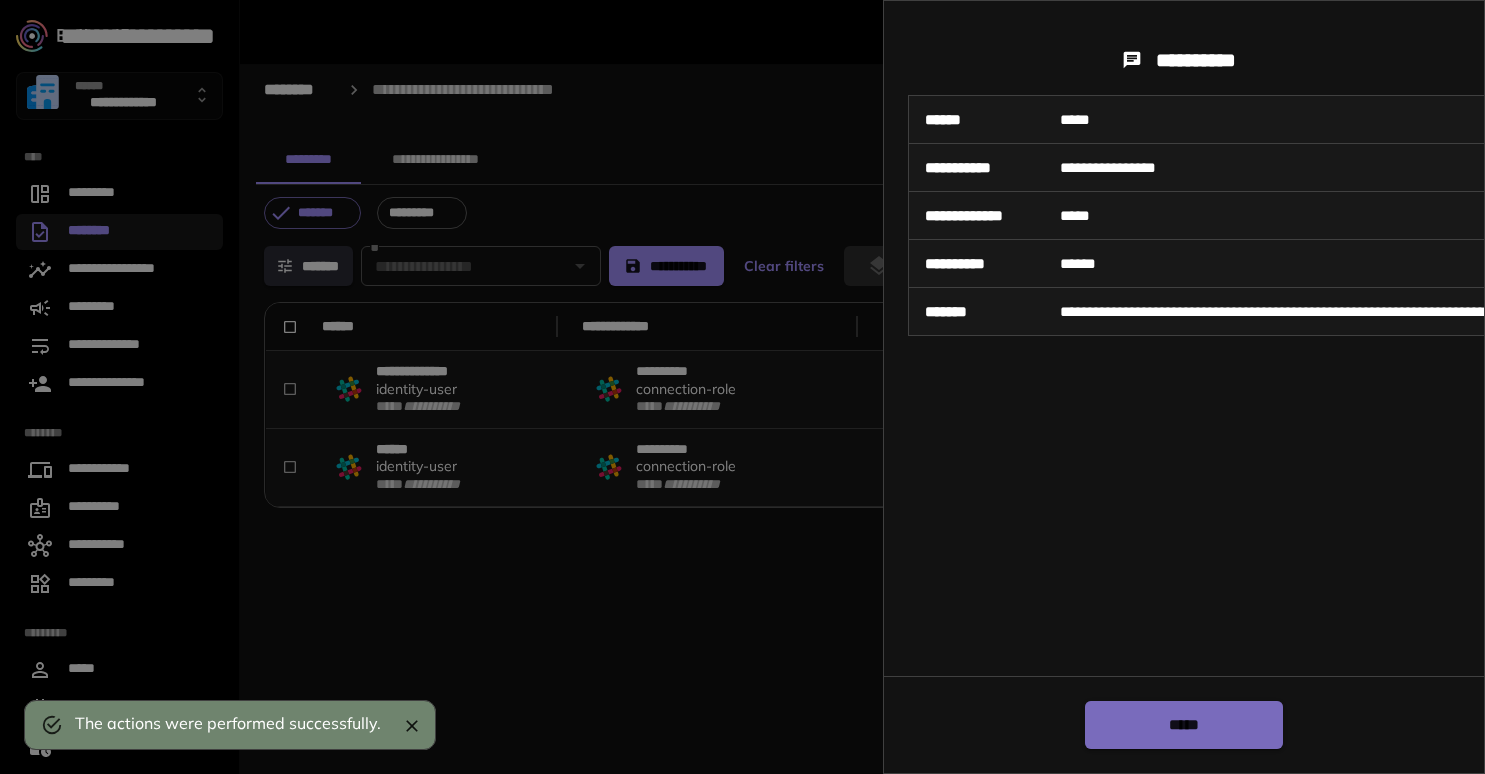 click on "*****" at bounding box center (1184, 725) 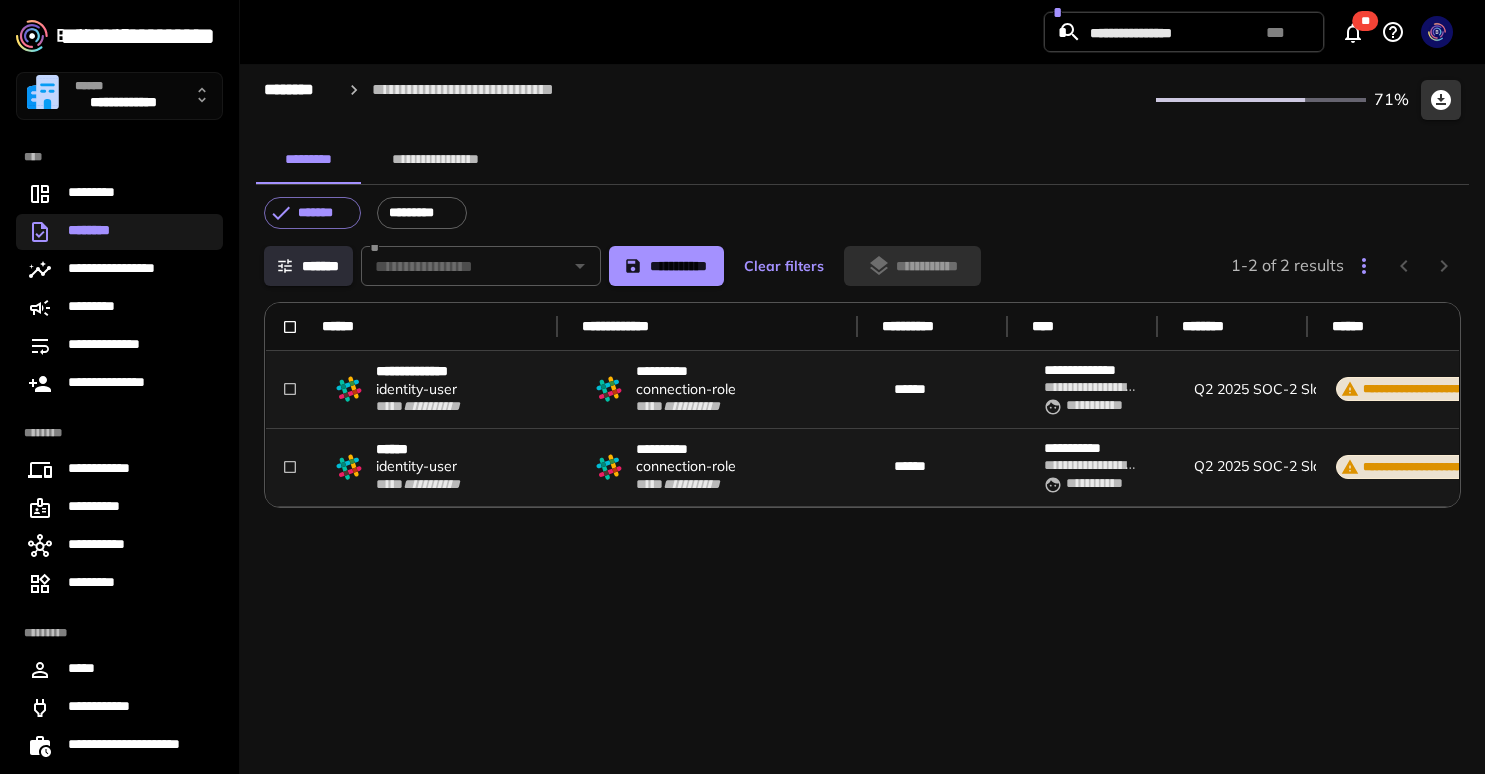 scroll, scrollTop: 0, scrollLeft: 880, axis: horizontal 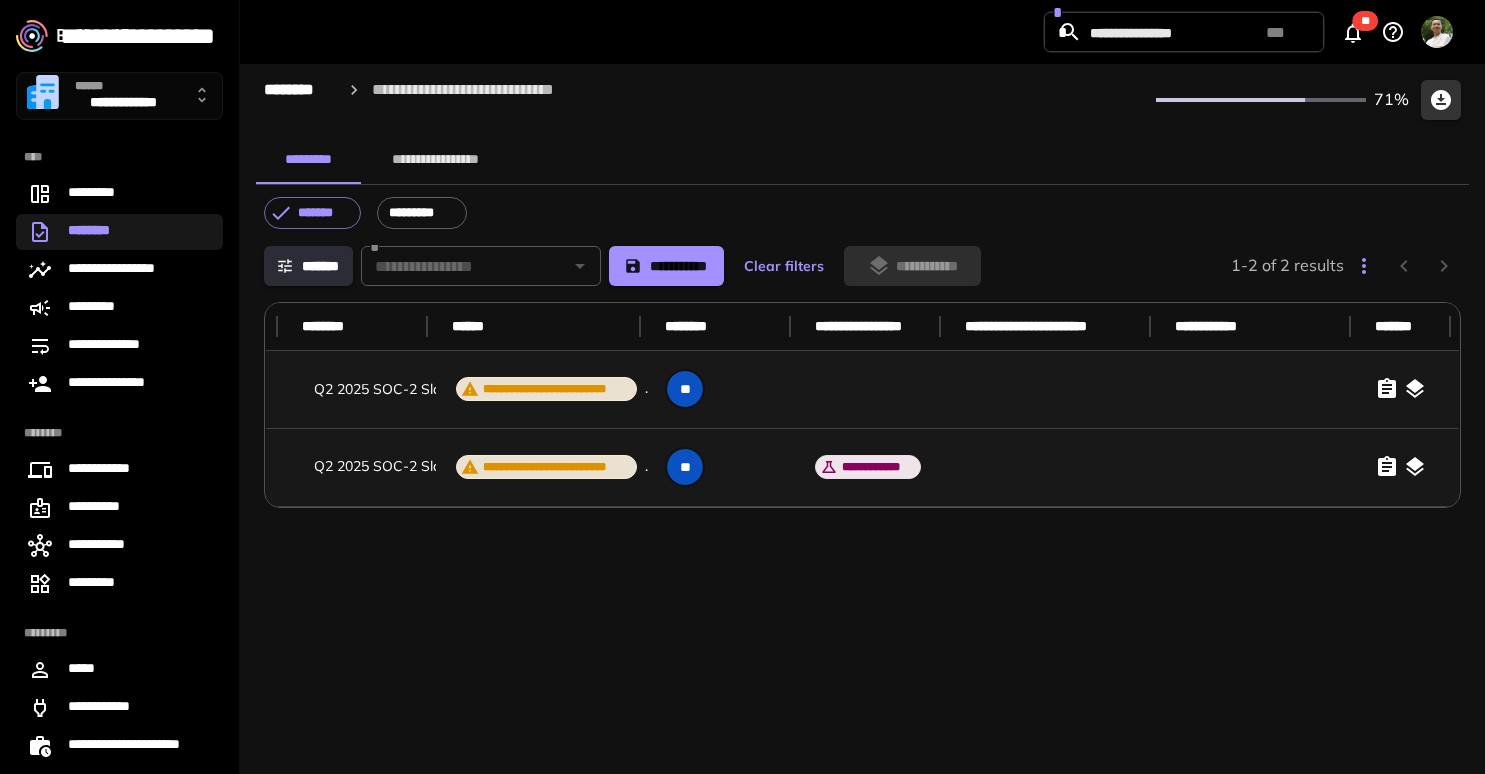 click 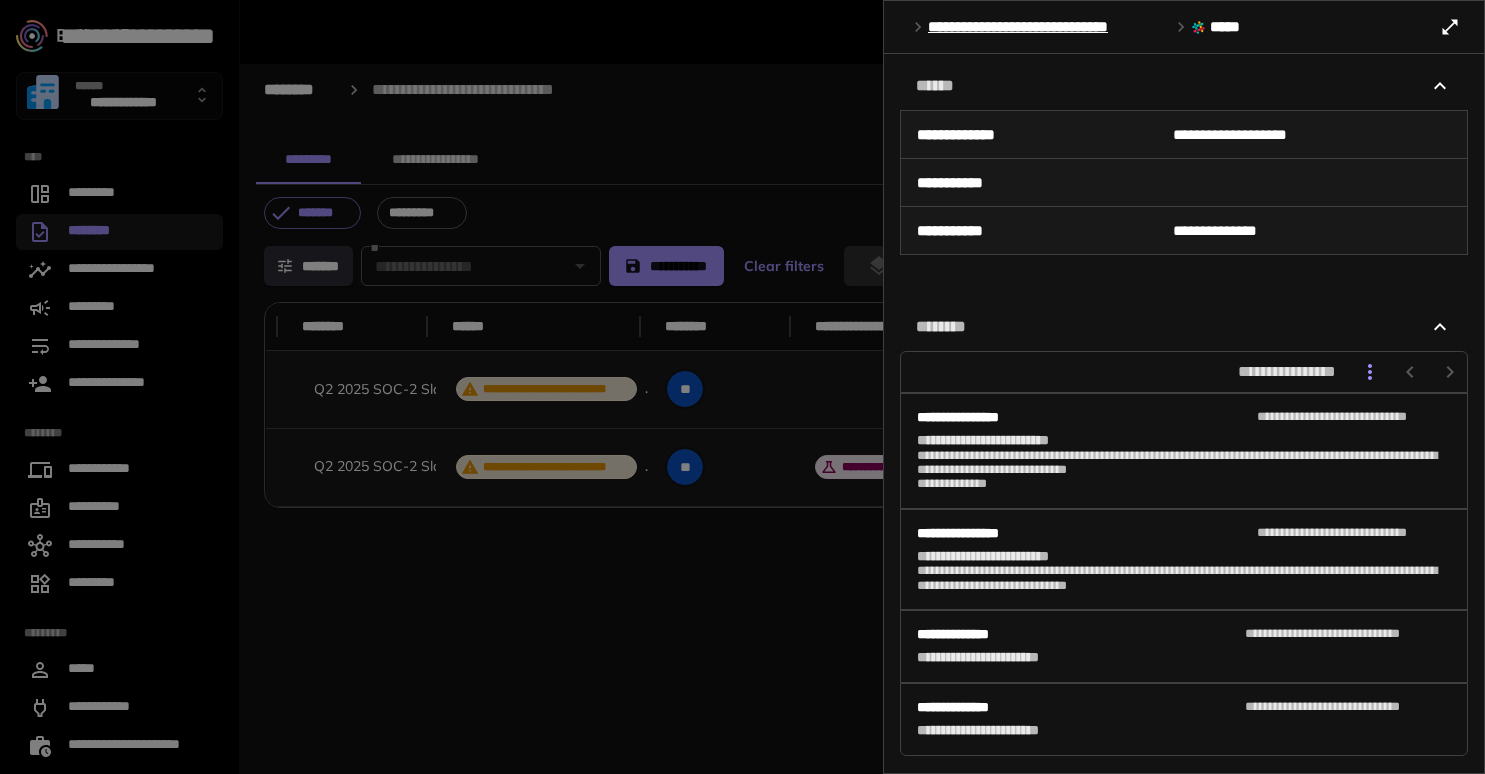 click at bounding box center (742, 387) 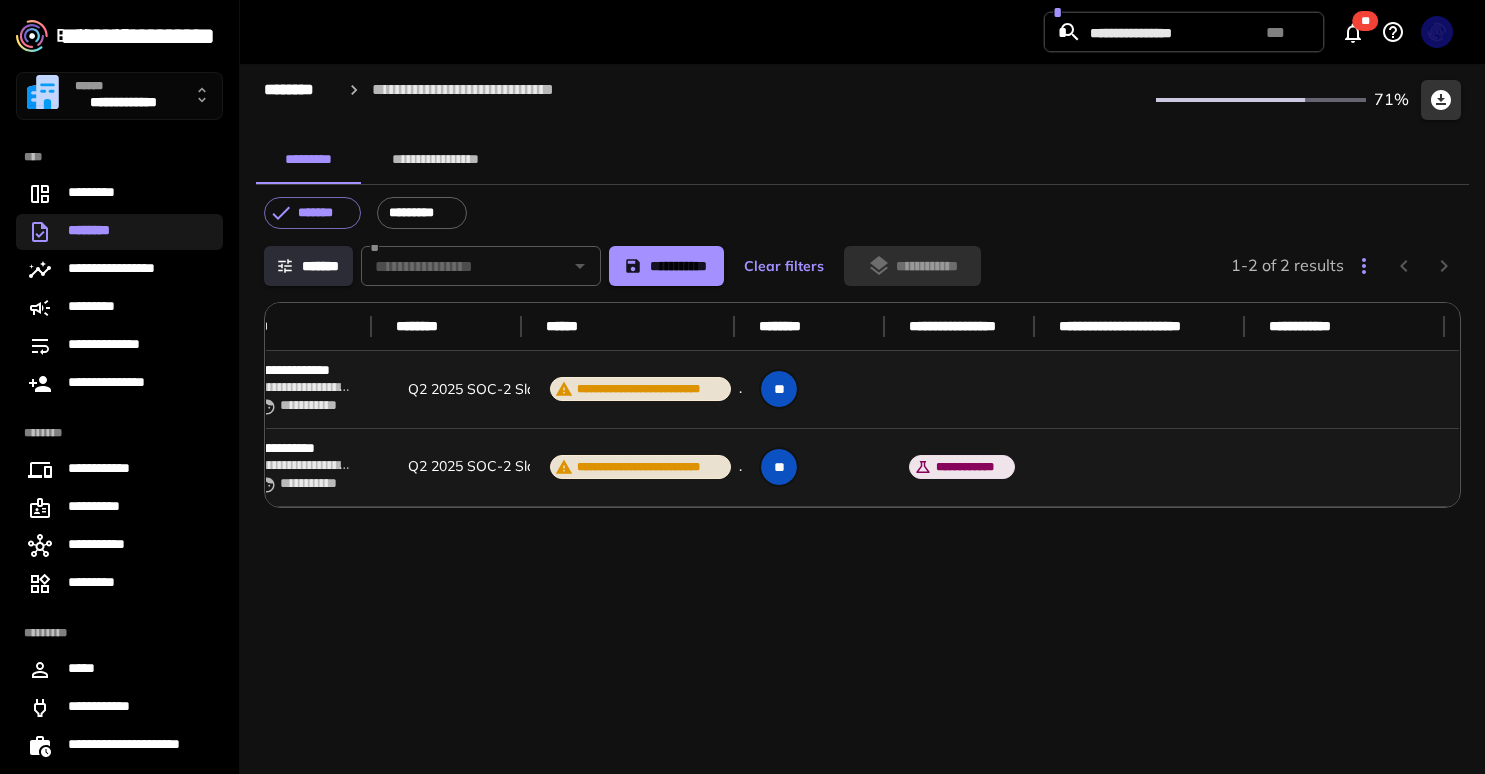 scroll, scrollTop: 0, scrollLeft: 880, axis: horizontal 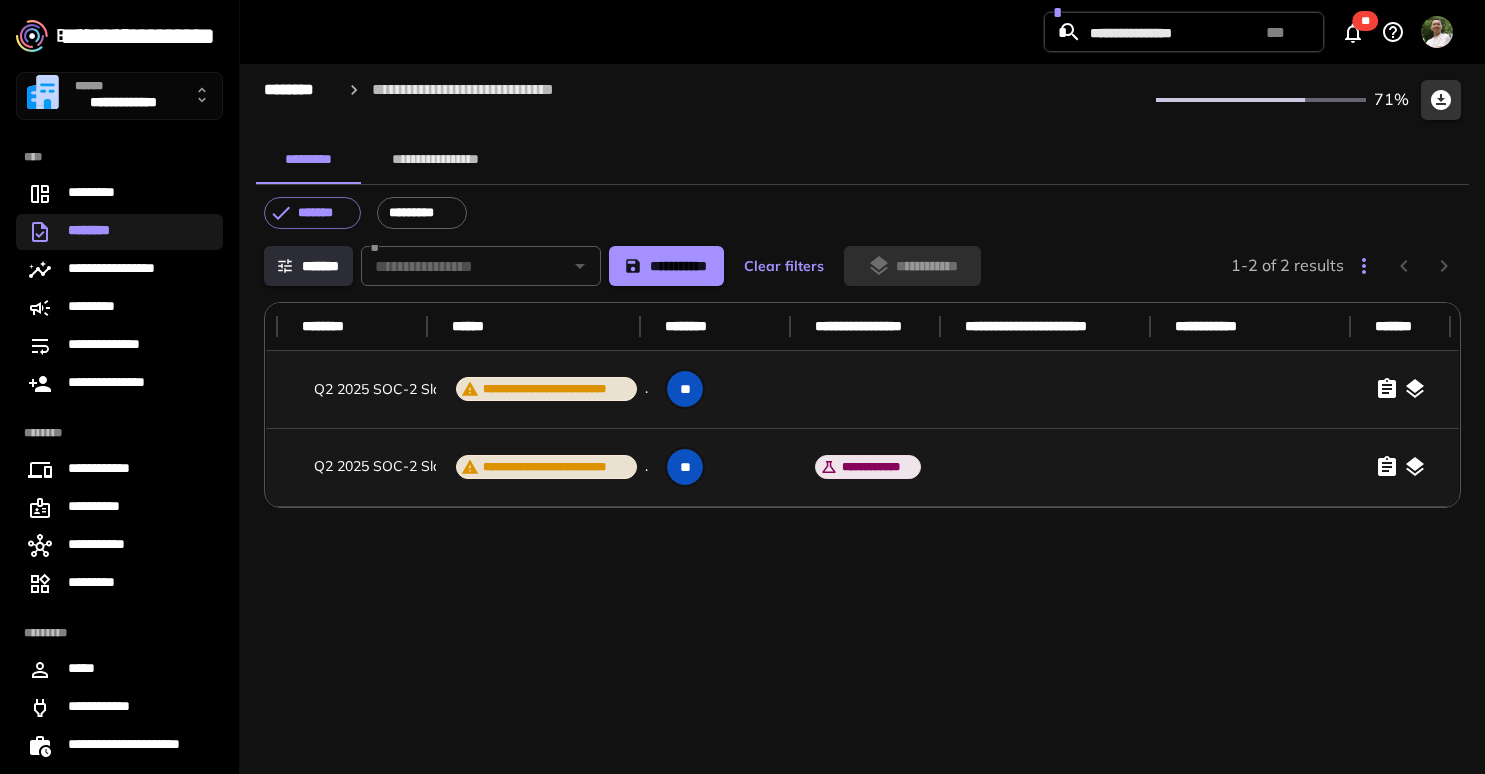 click 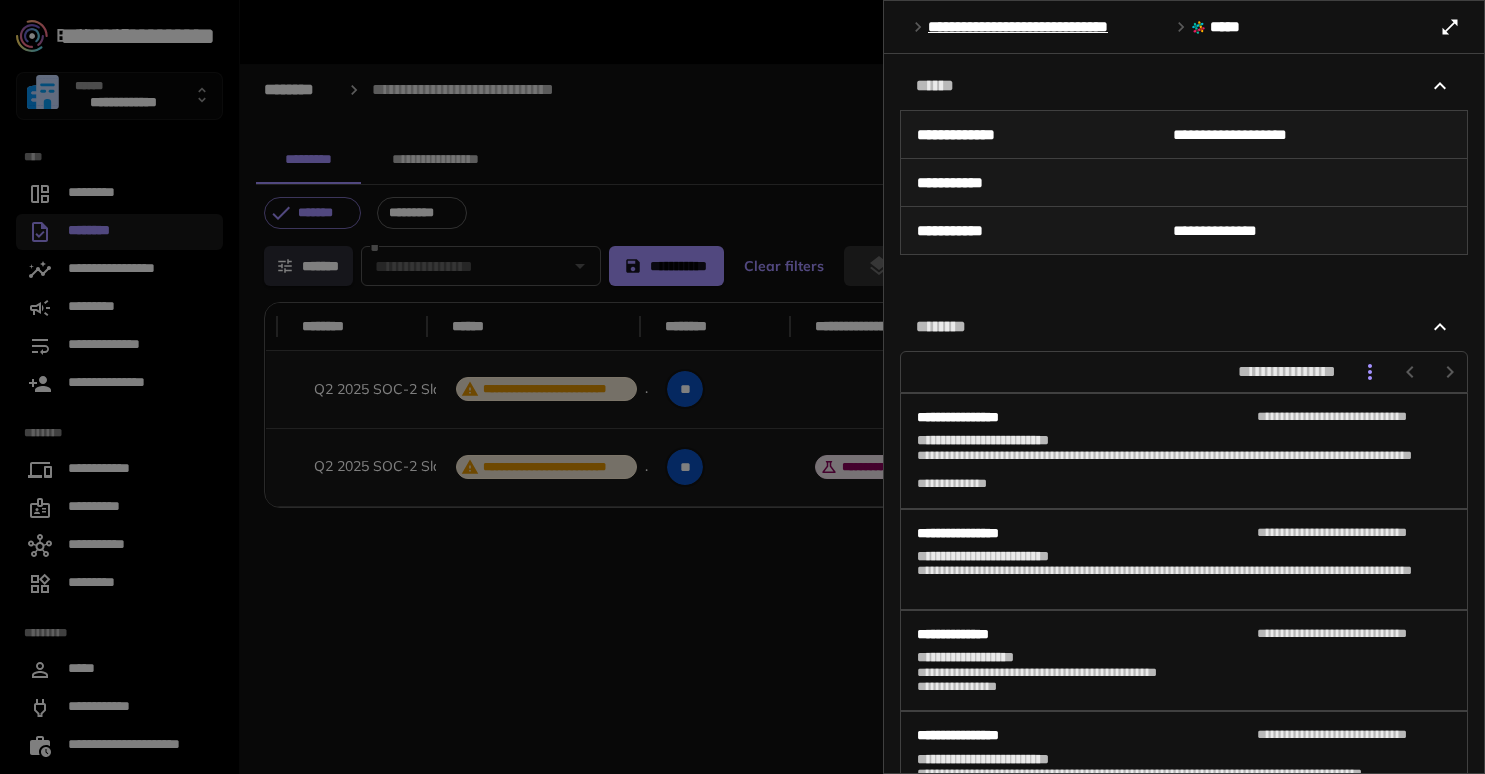 click at bounding box center [742, 387] 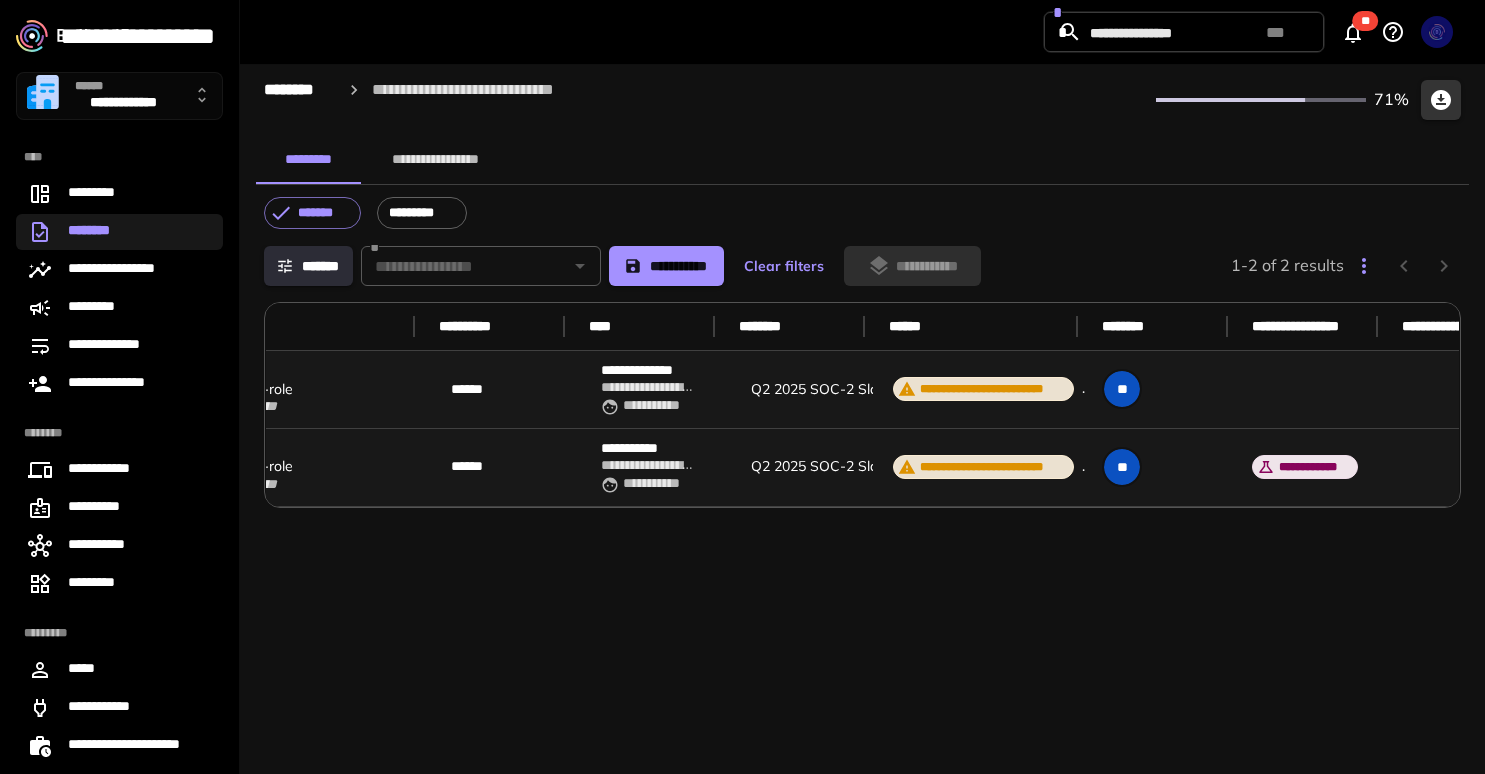 scroll, scrollTop: 0, scrollLeft: 0, axis: both 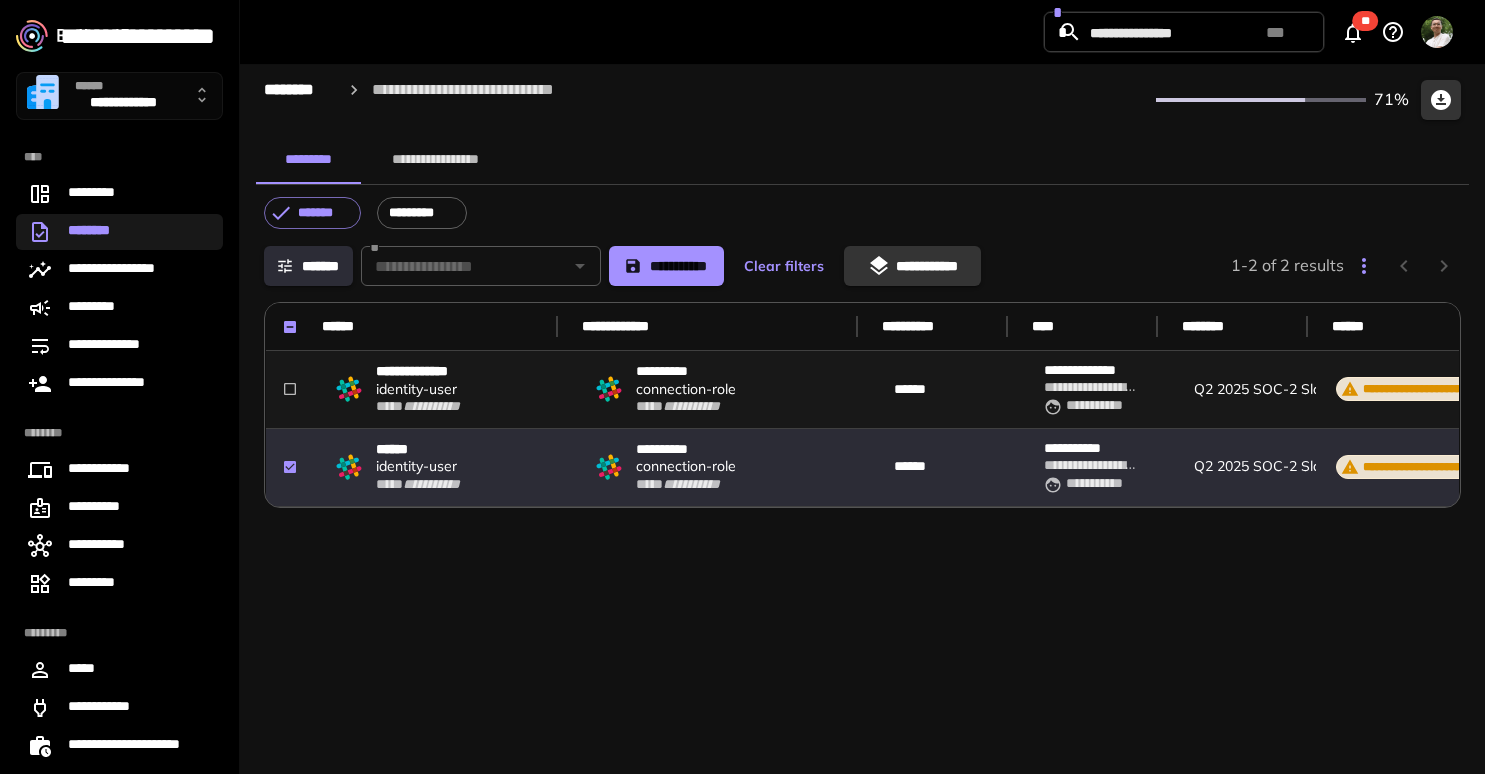 click on "**********" at bounding box center [862, 265] 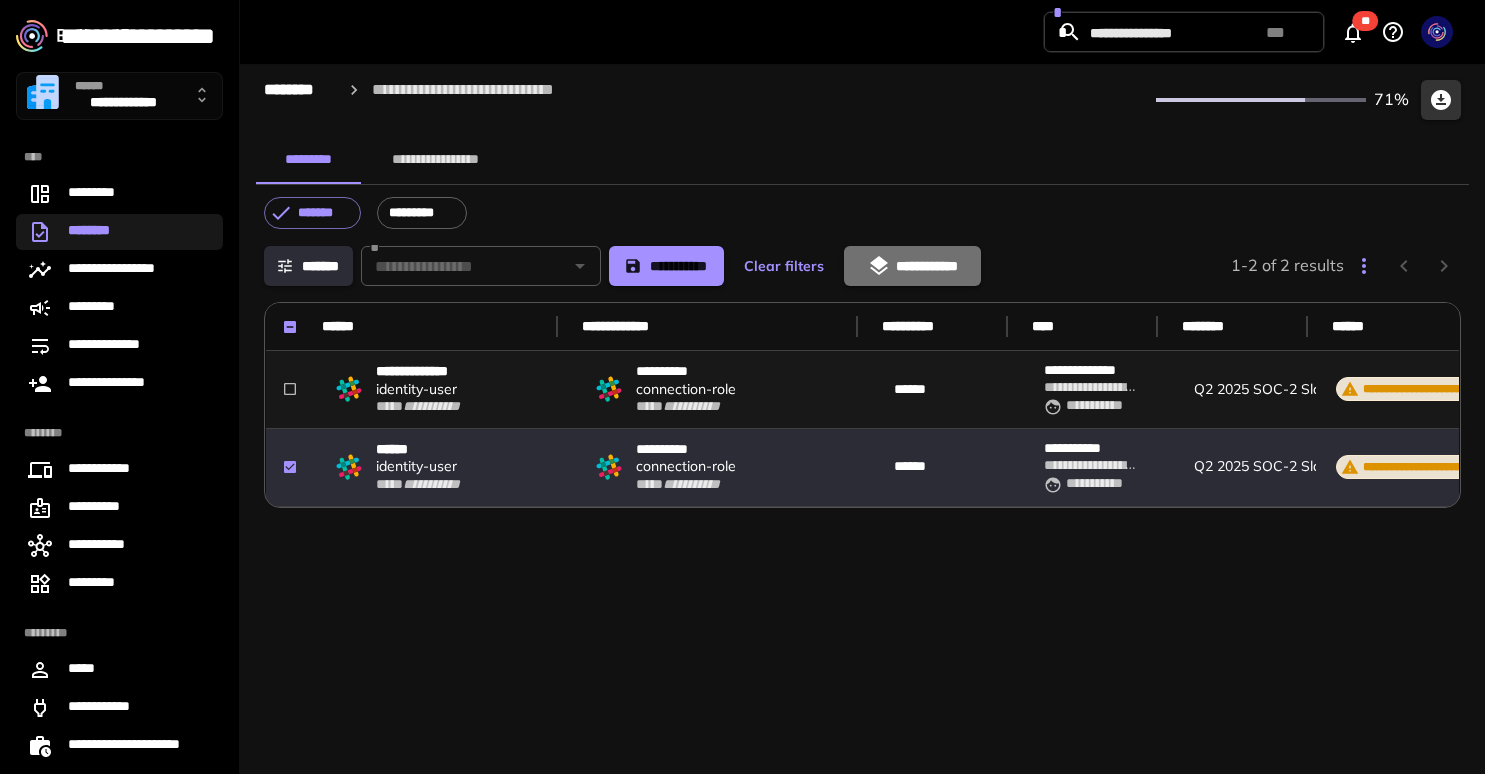 click on "**********" at bounding box center (912, 266) 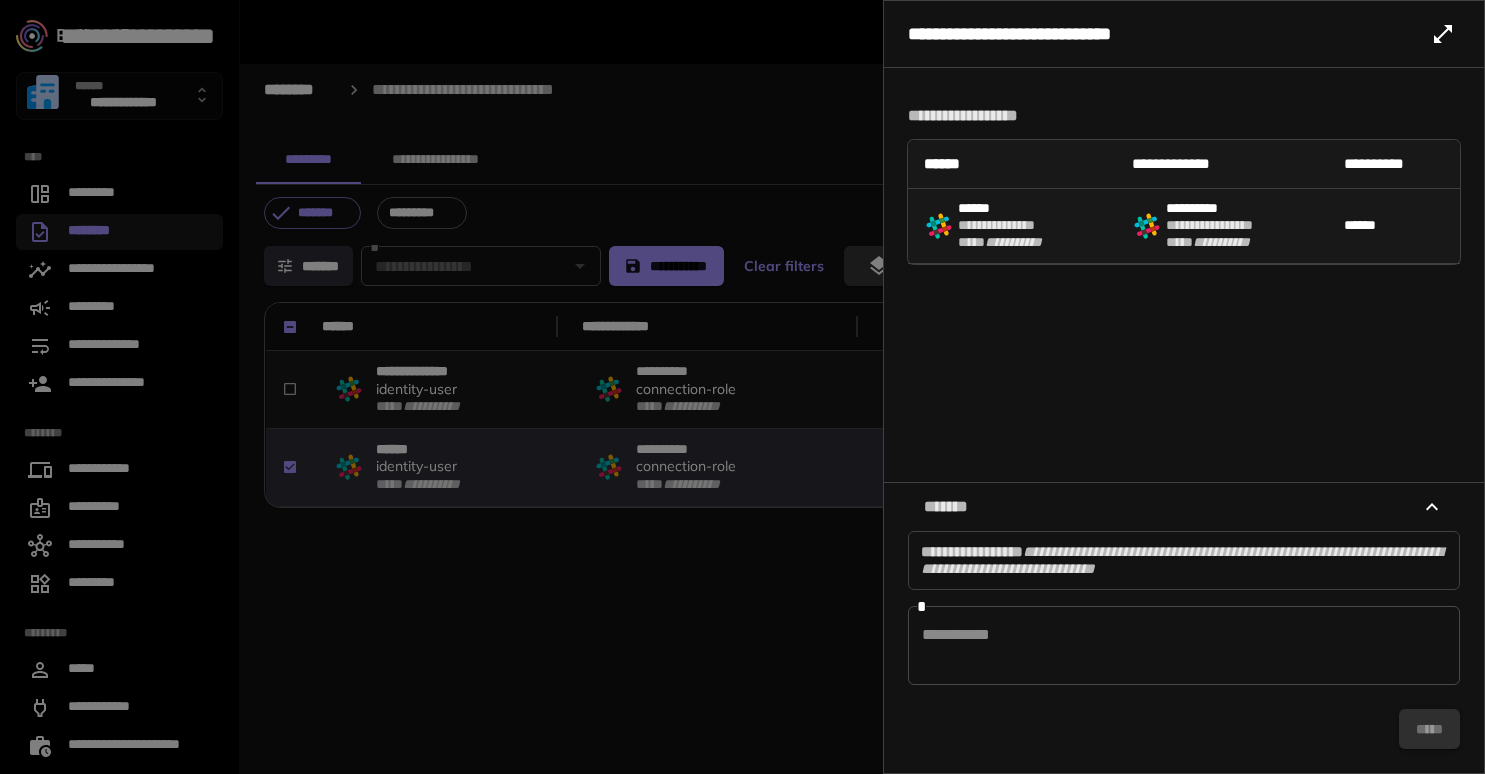 click at bounding box center [1184, 646] 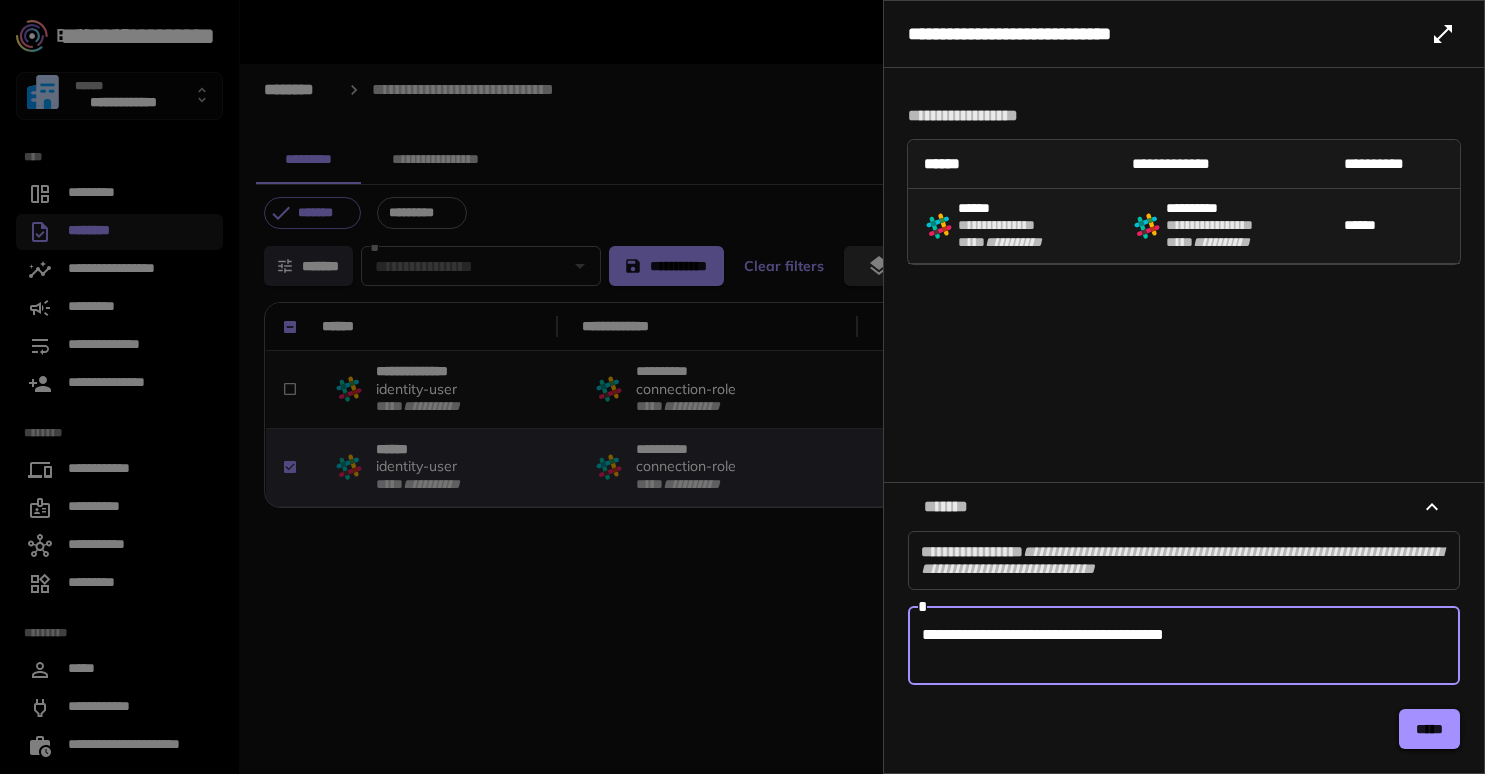 type on "**********" 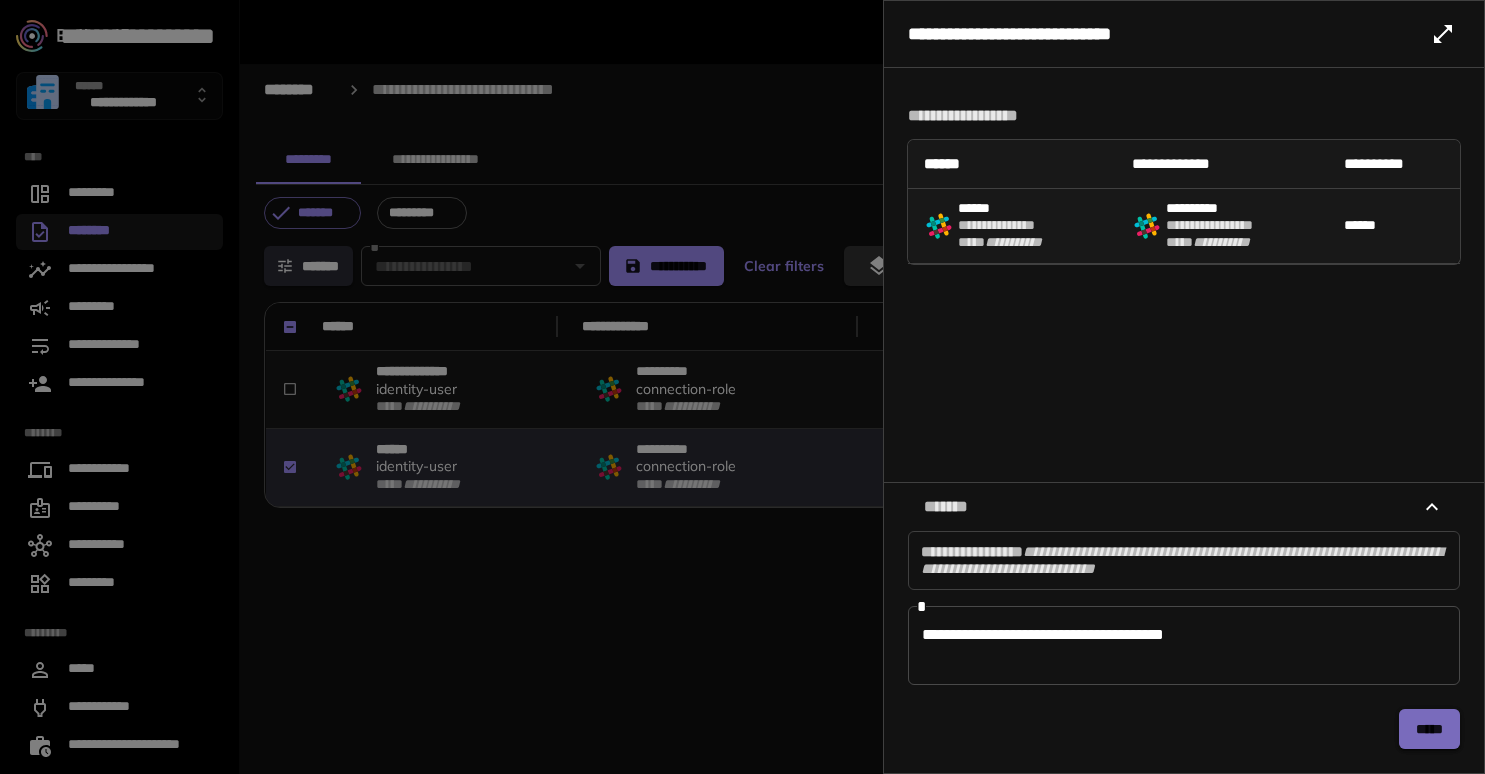 click on "*****" at bounding box center [1429, 729] 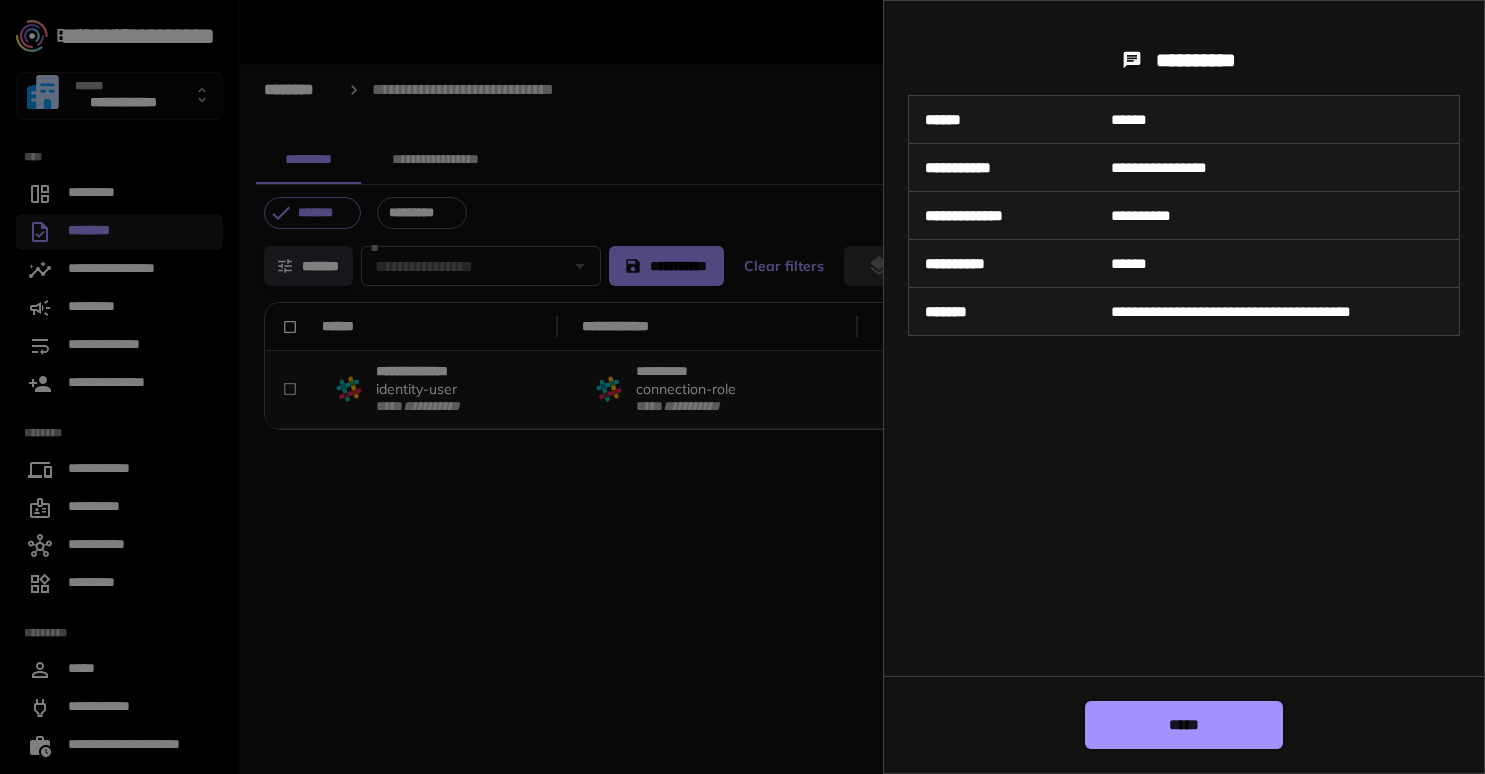 click on "*****" at bounding box center [1184, 725] 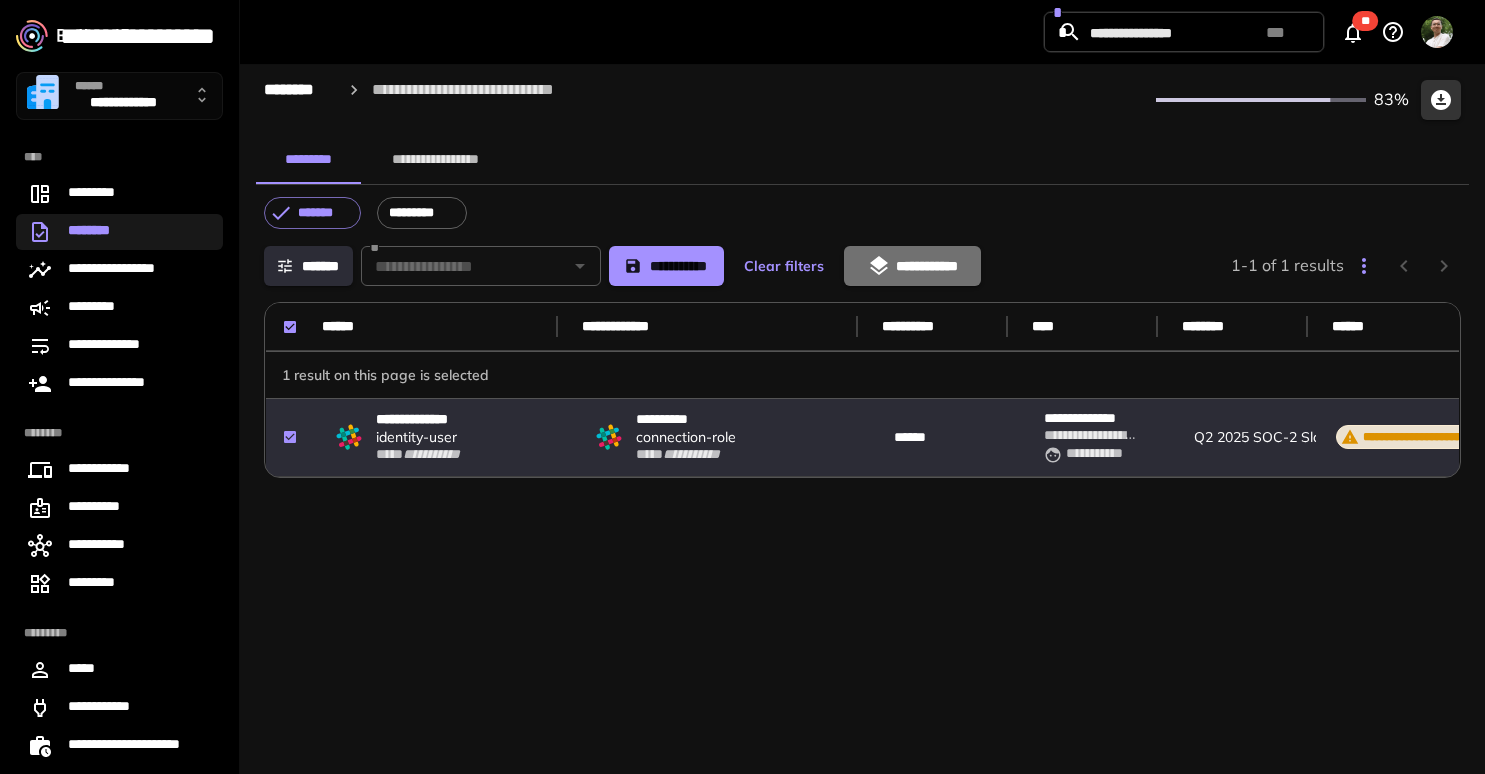 click on "**********" at bounding box center [912, 266] 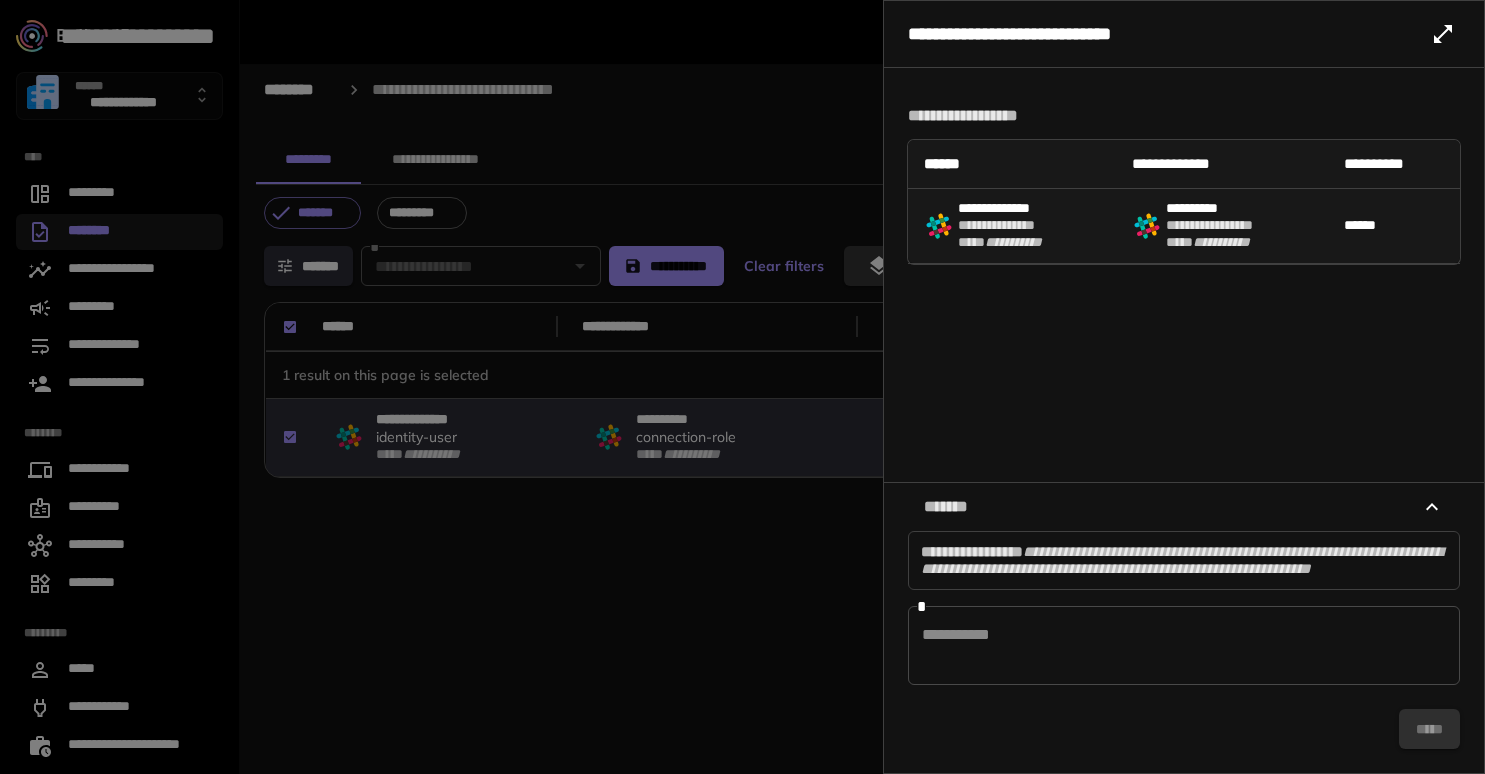 click on "* *" at bounding box center [1184, 645] 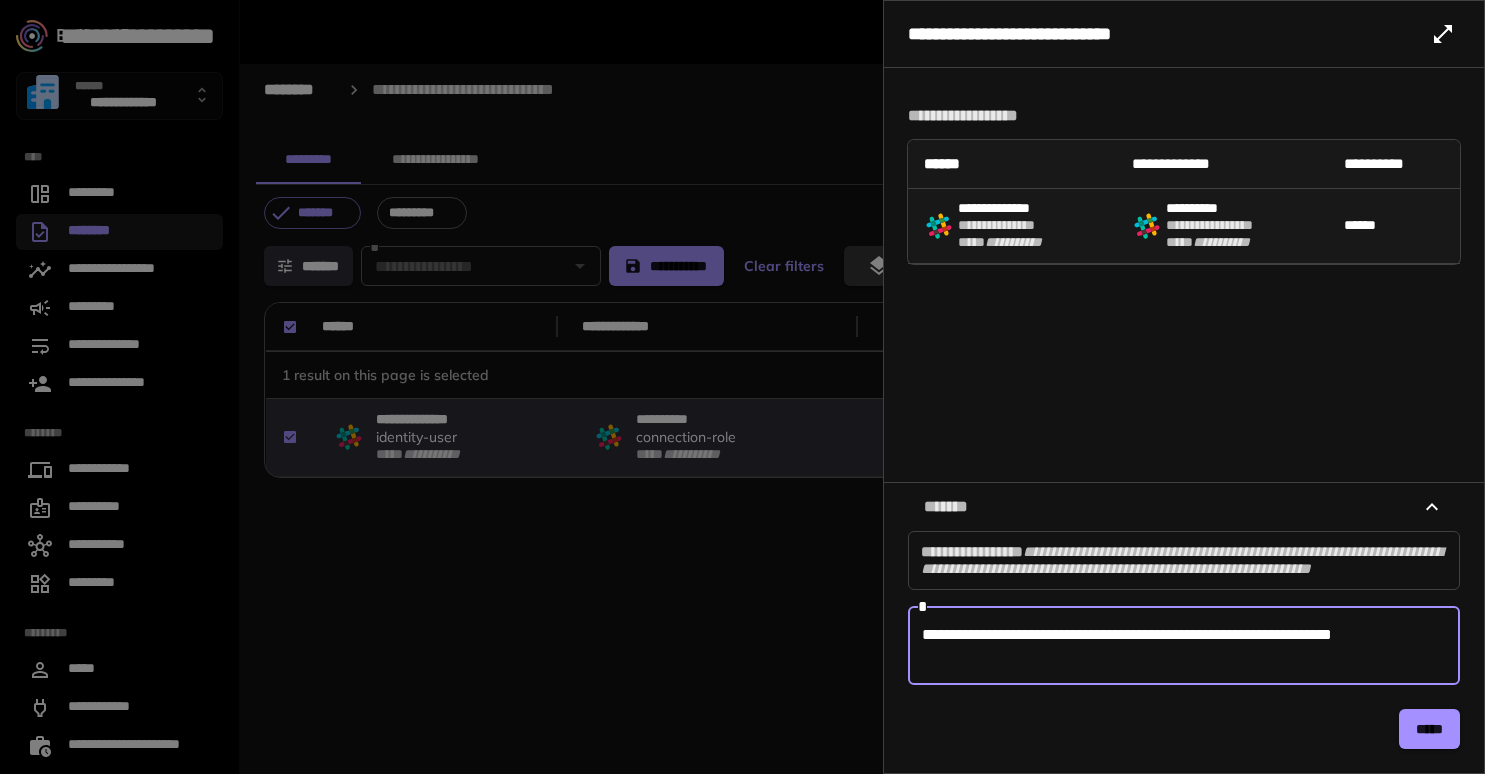 paste on "**********" 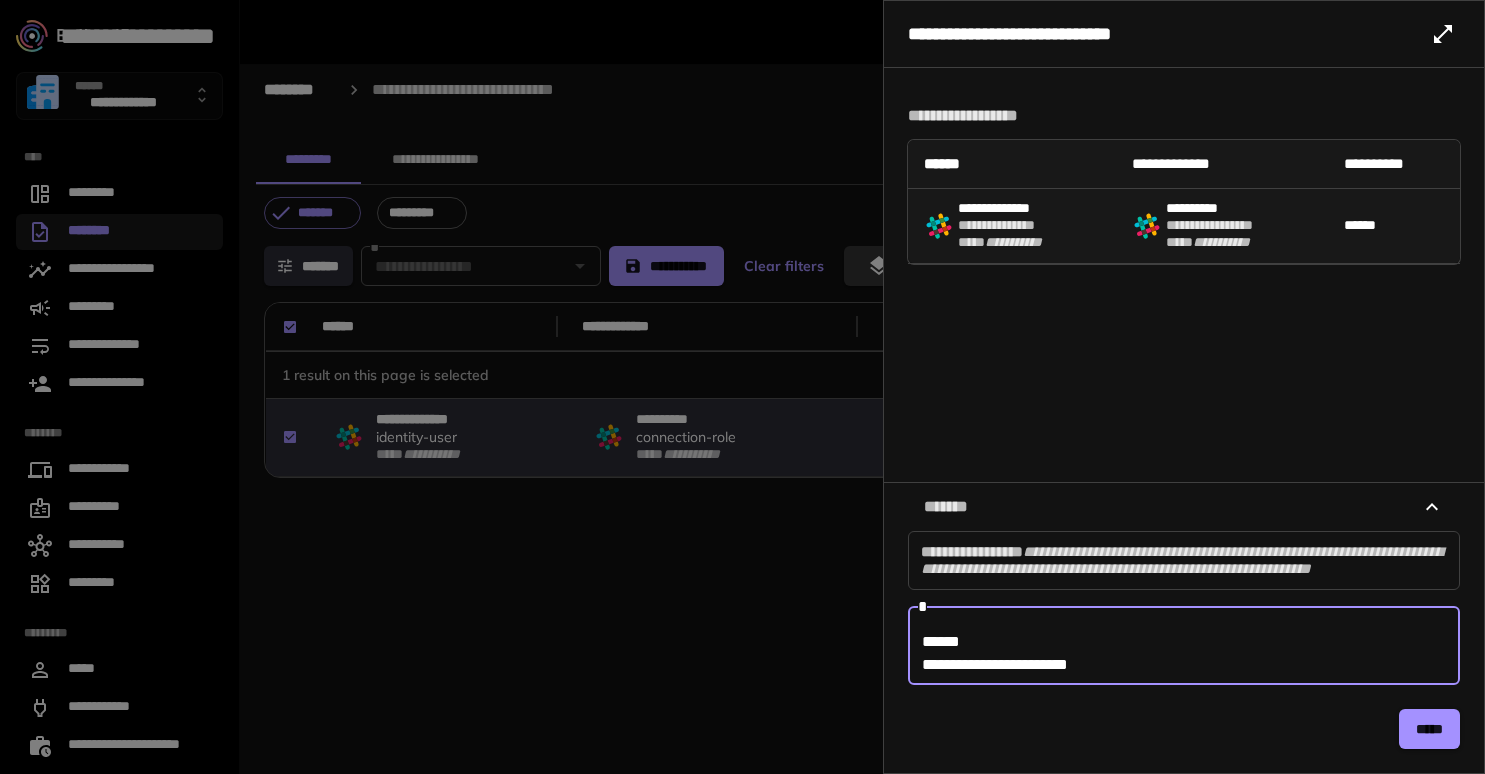 scroll, scrollTop: 18, scrollLeft: 0, axis: vertical 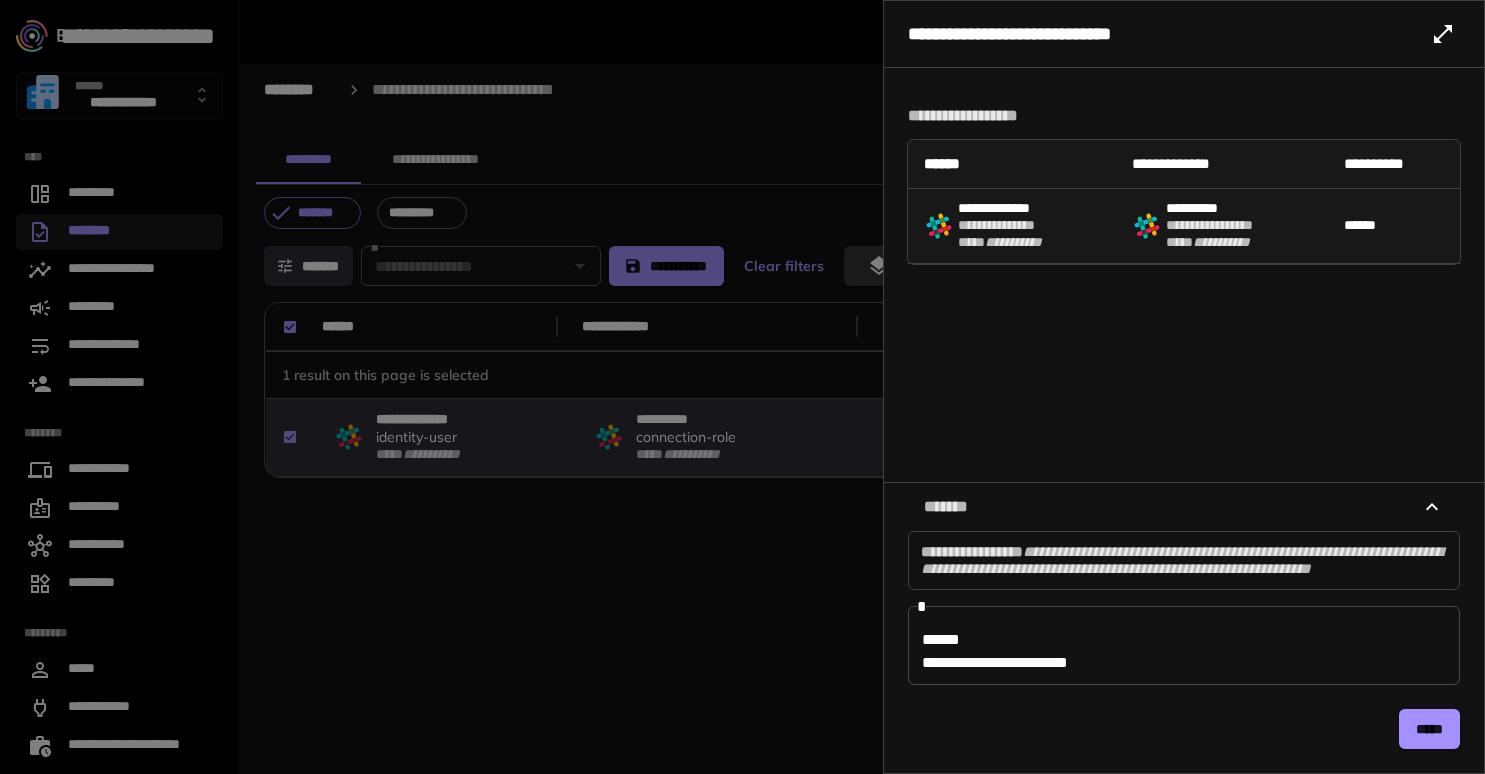 click on "**********" at bounding box center (1184, 645) 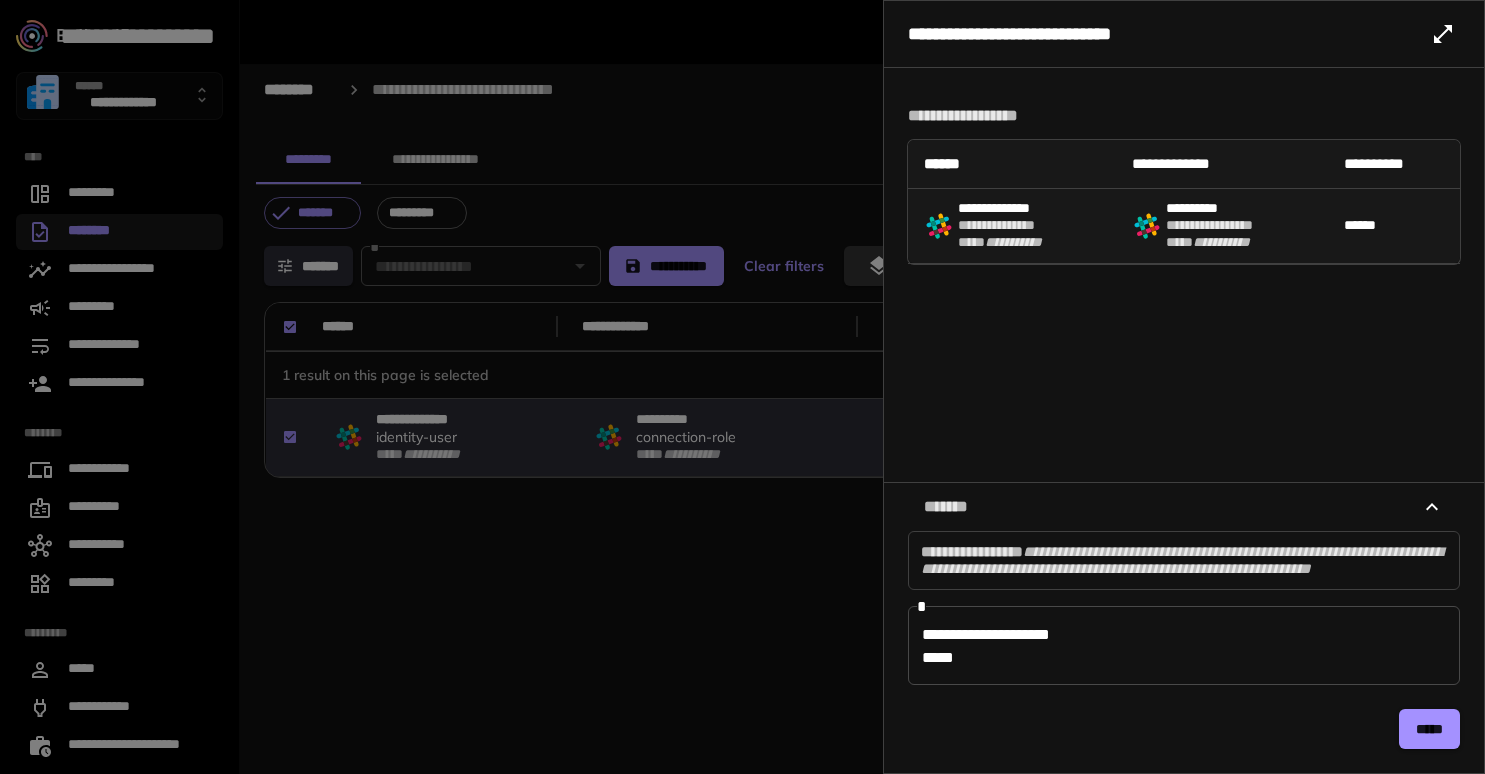 click on "**********" at bounding box center (1184, 645) 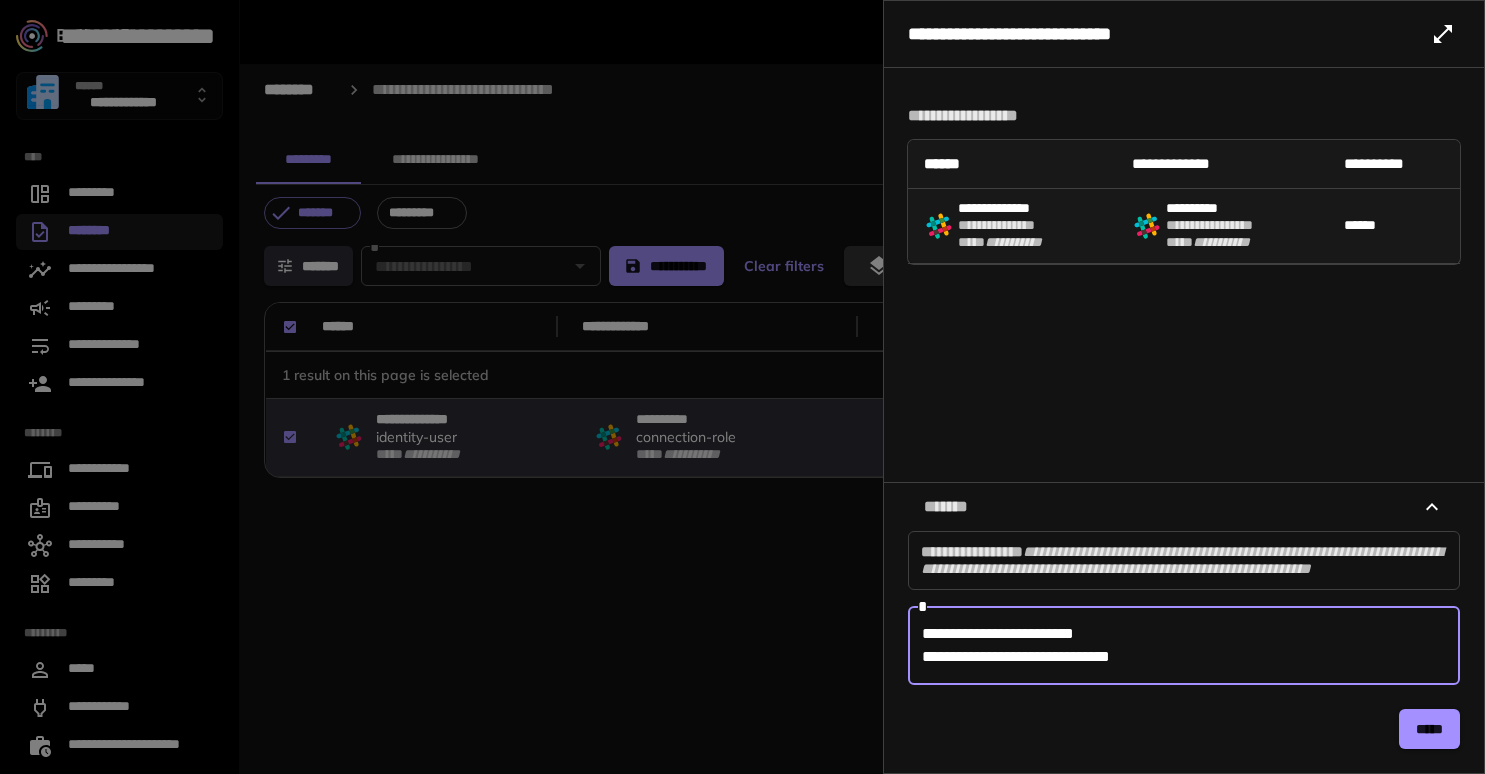 scroll, scrollTop: 11, scrollLeft: 0, axis: vertical 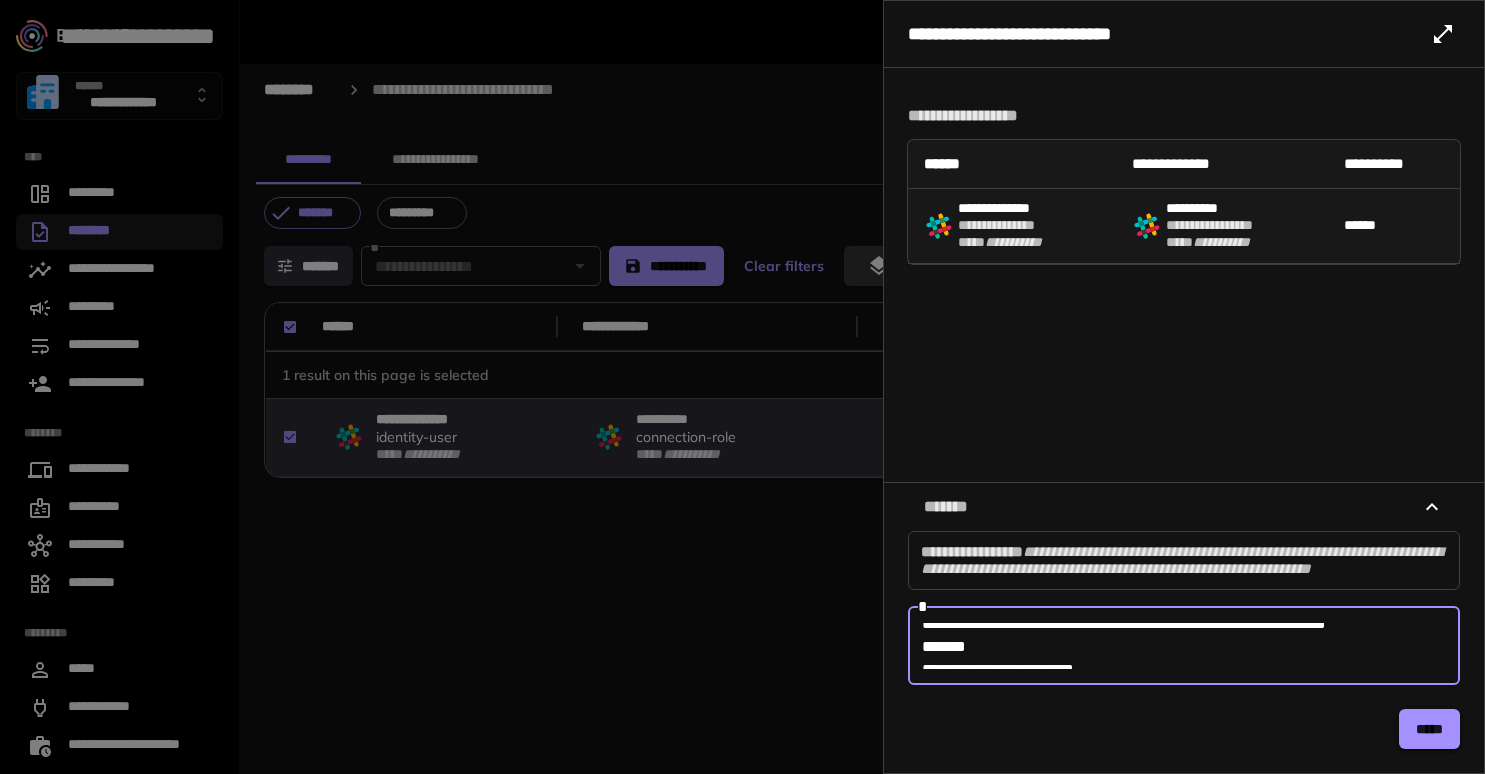 type on "**********" 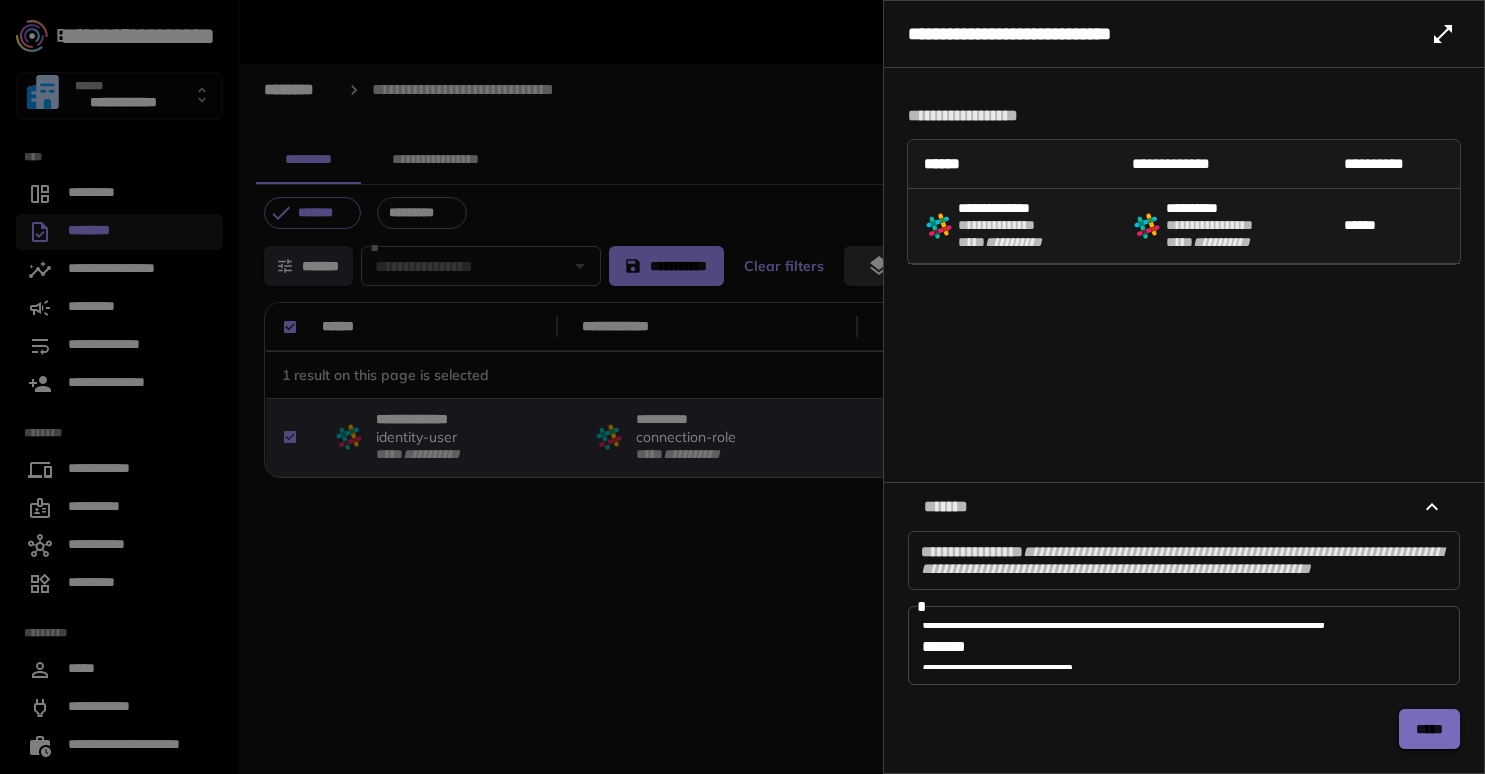 click on "*****" at bounding box center (1429, 729) 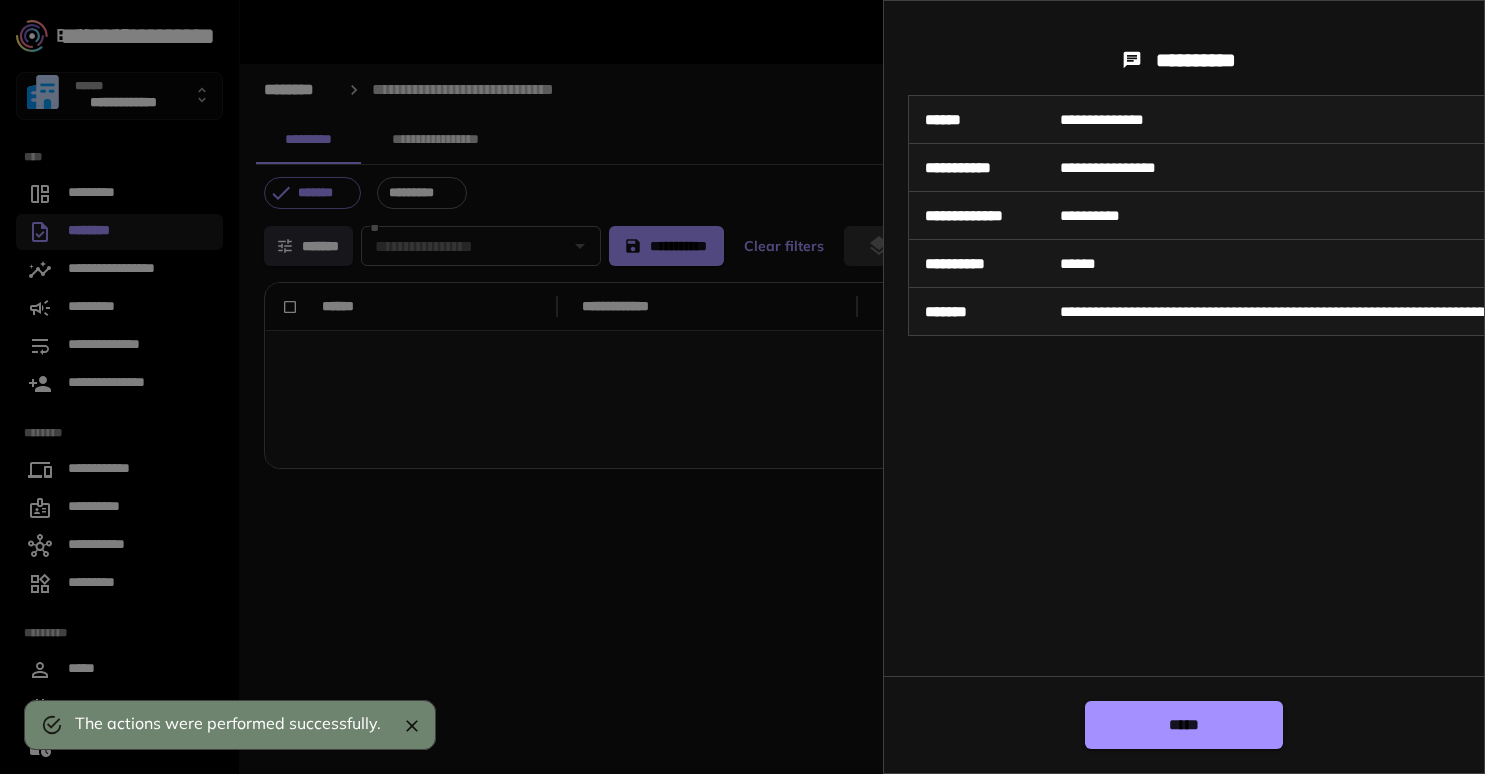 click on "*****" at bounding box center (1184, 725) 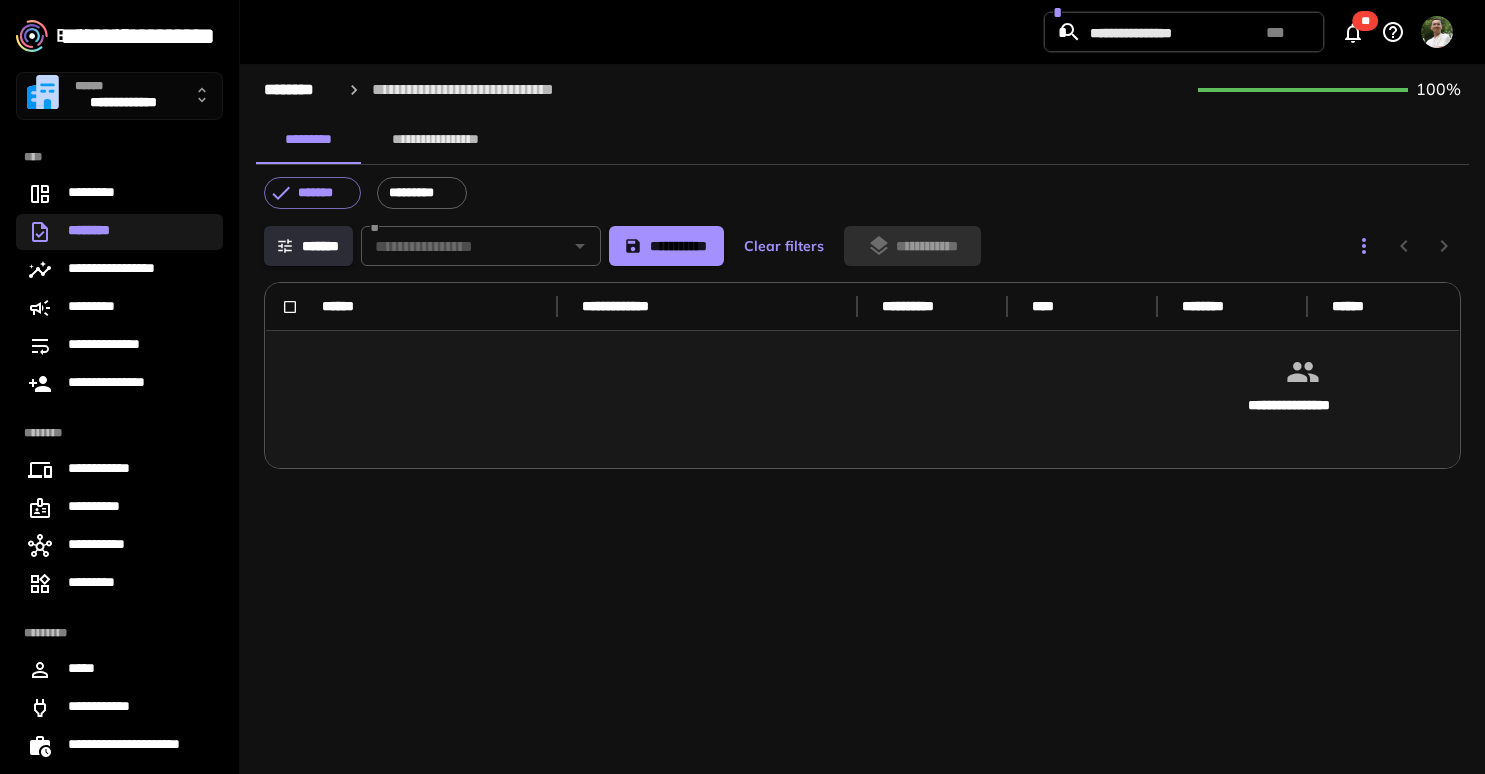 click on "********" at bounding box center [119, 232] 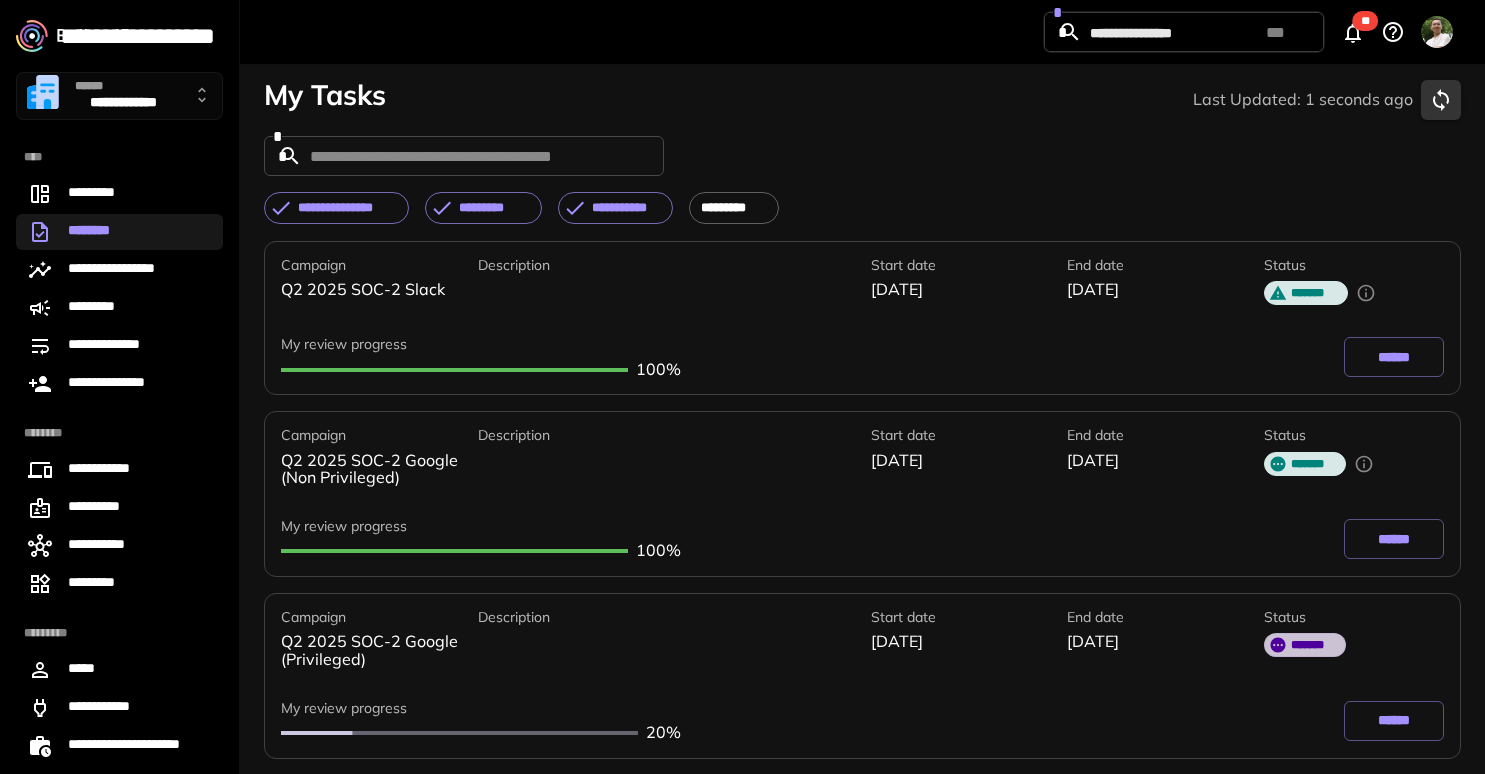 scroll, scrollTop: 0, scrollLeft: 0, axis: both 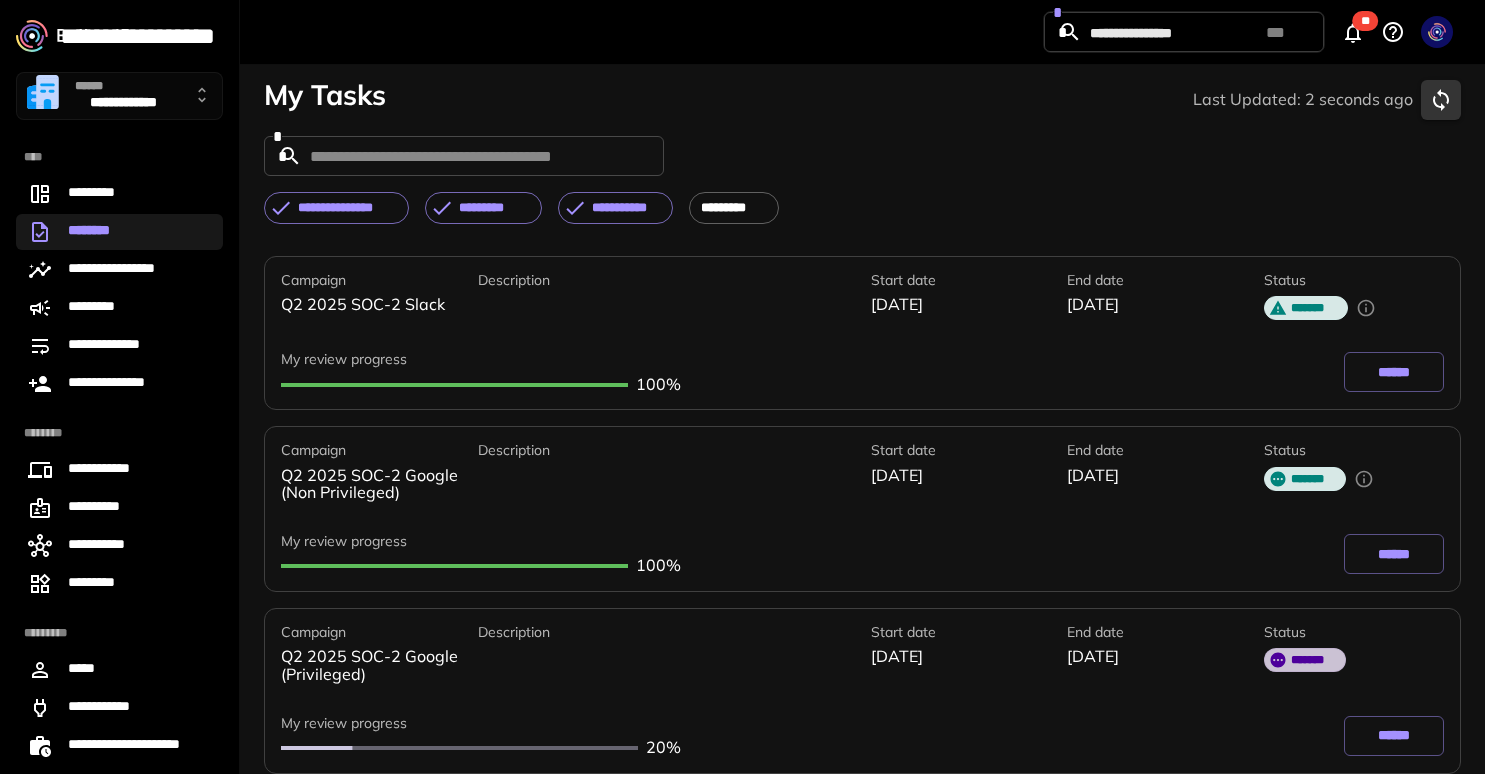 click on "******" at bounding box center (1394, 736) 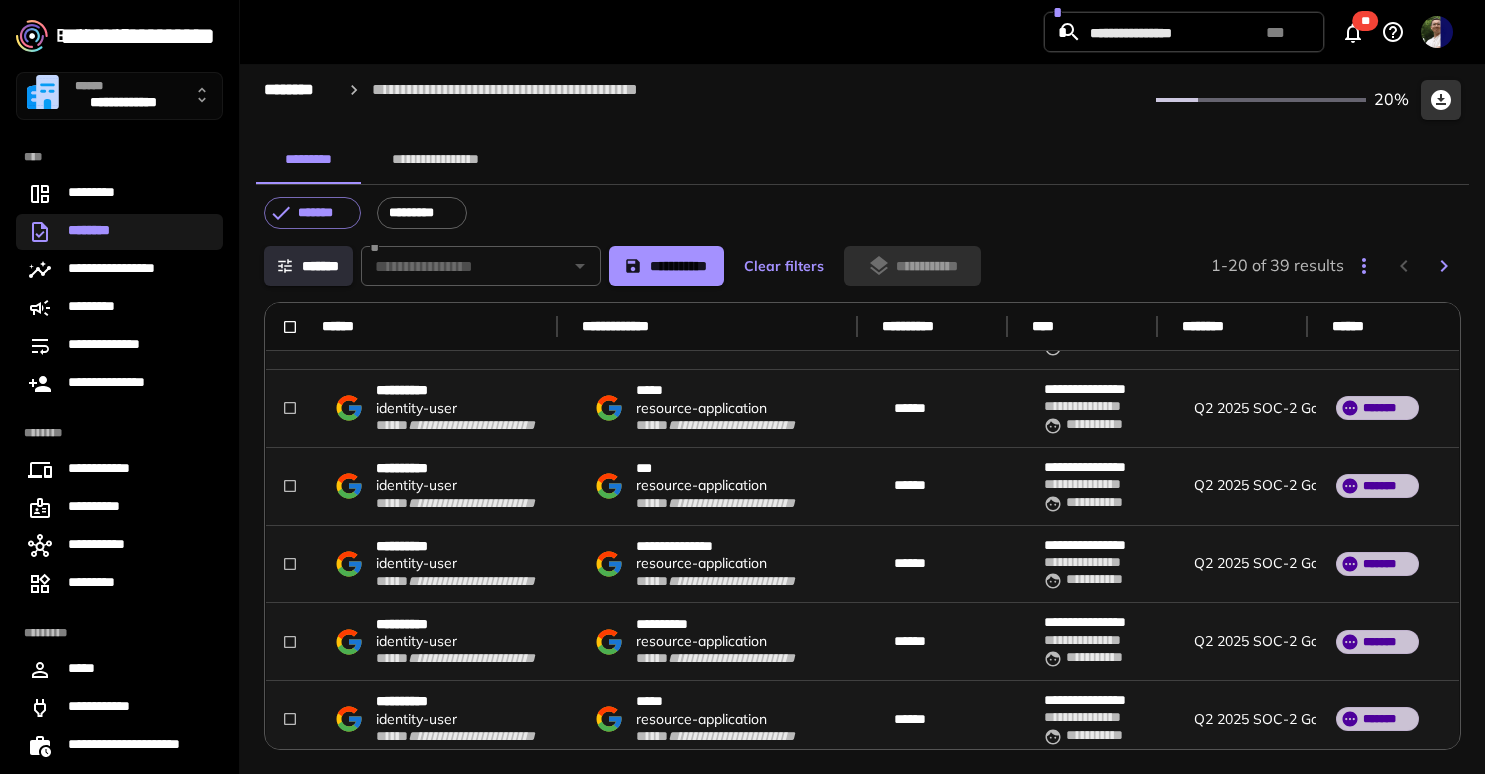 scroll, scrollTop: 1158, scrollLeft: 0, axis: vertical 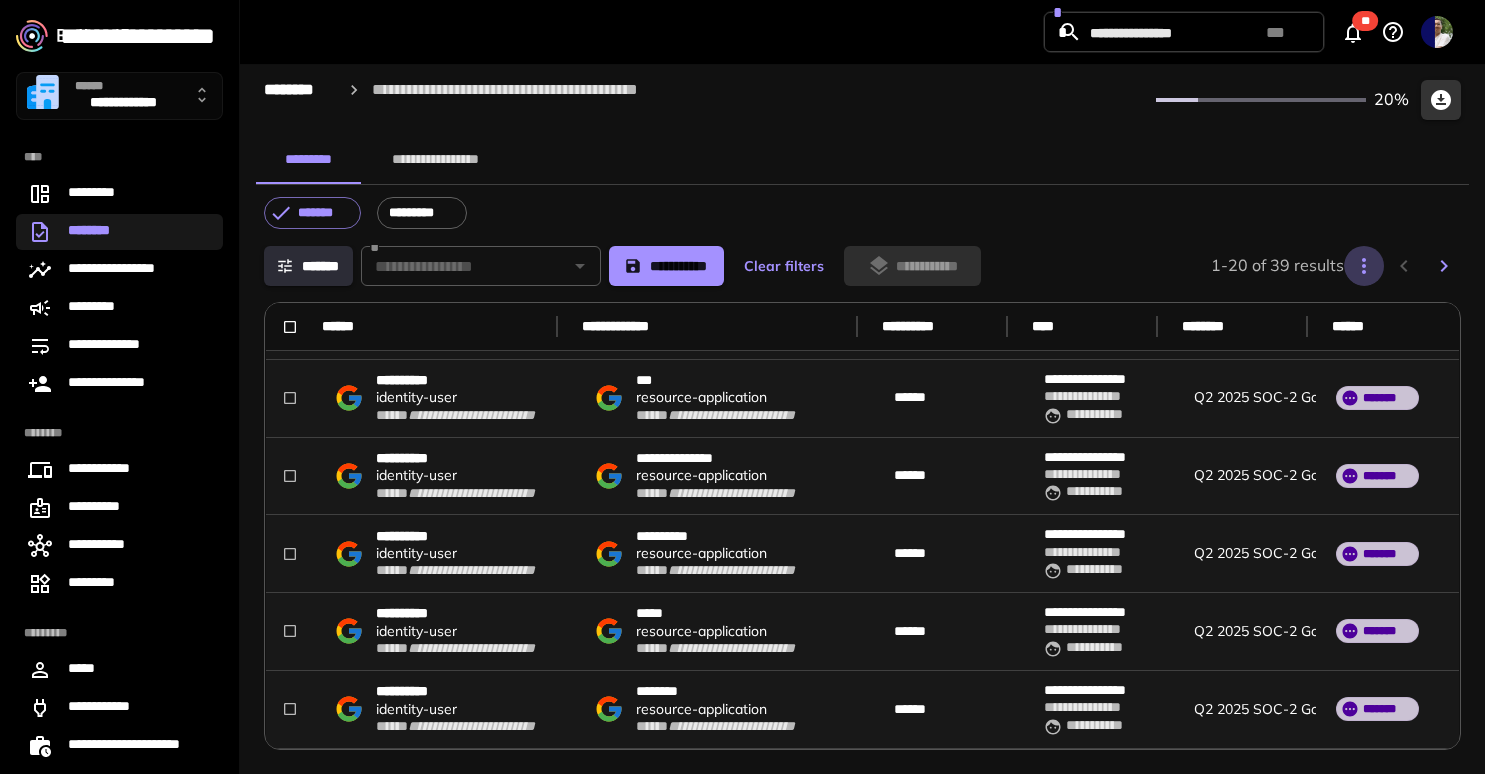 click 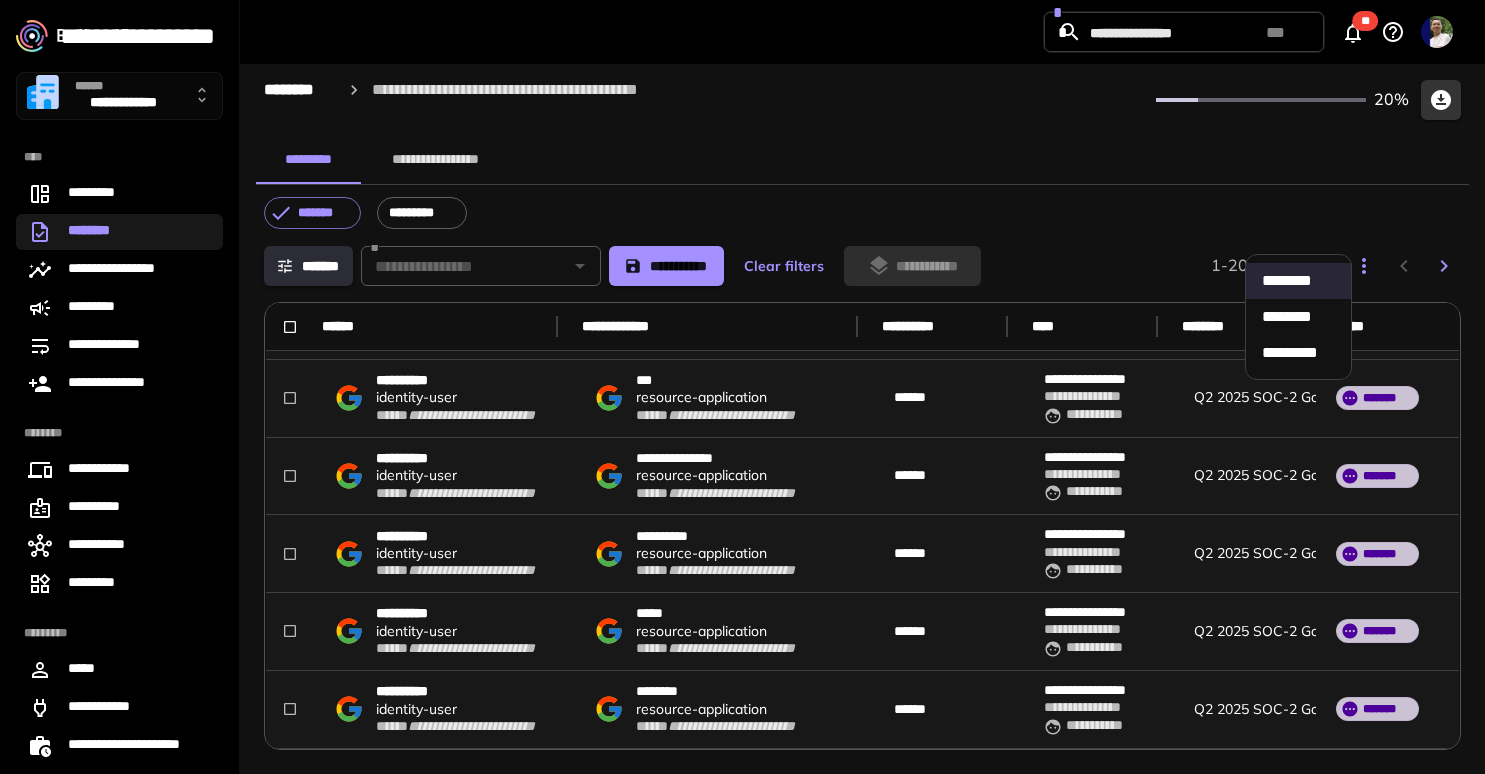 click on "*** *****" at bounding box center [1298, 353] 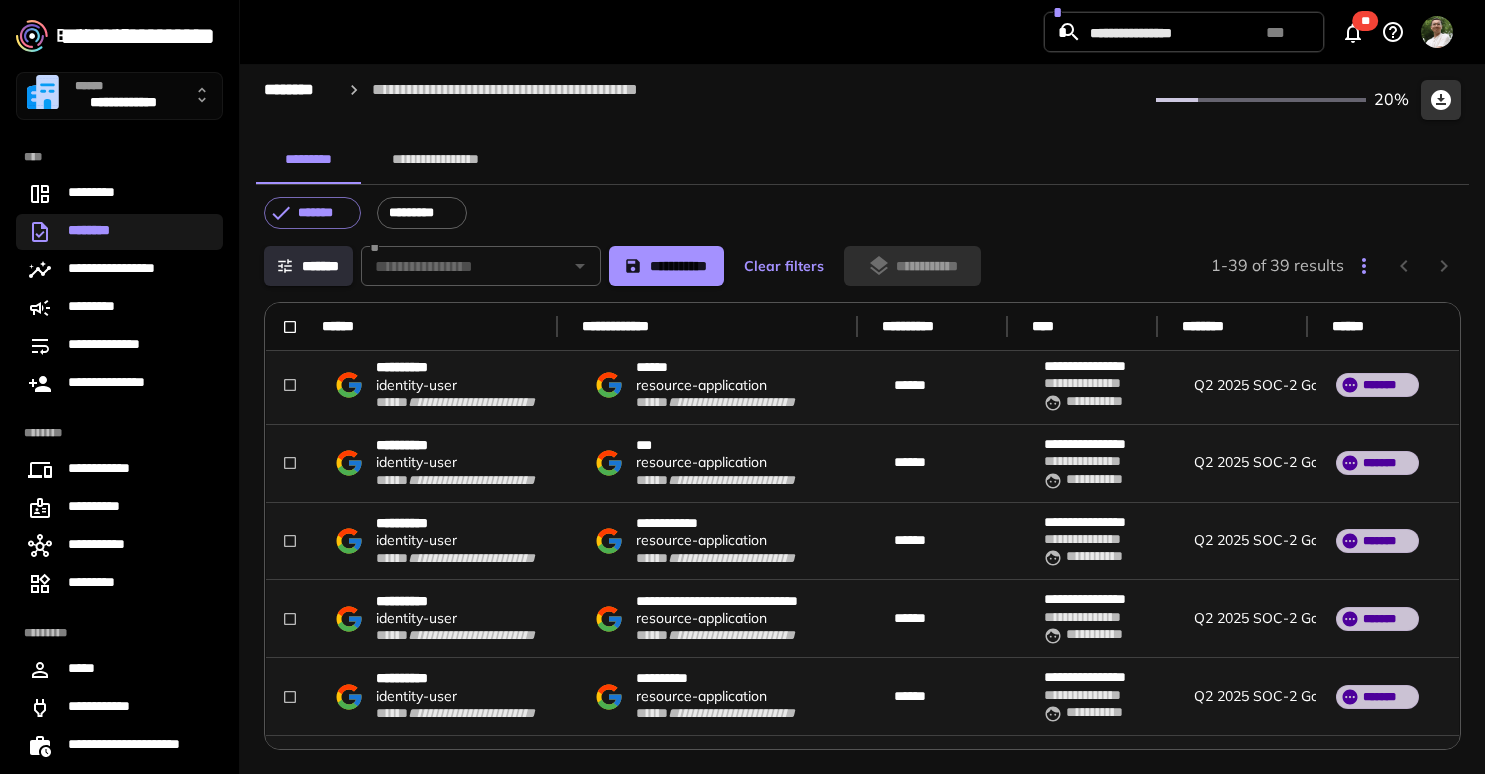 scroll, scrollTop: 0, scrollLeft: 0, axis: both 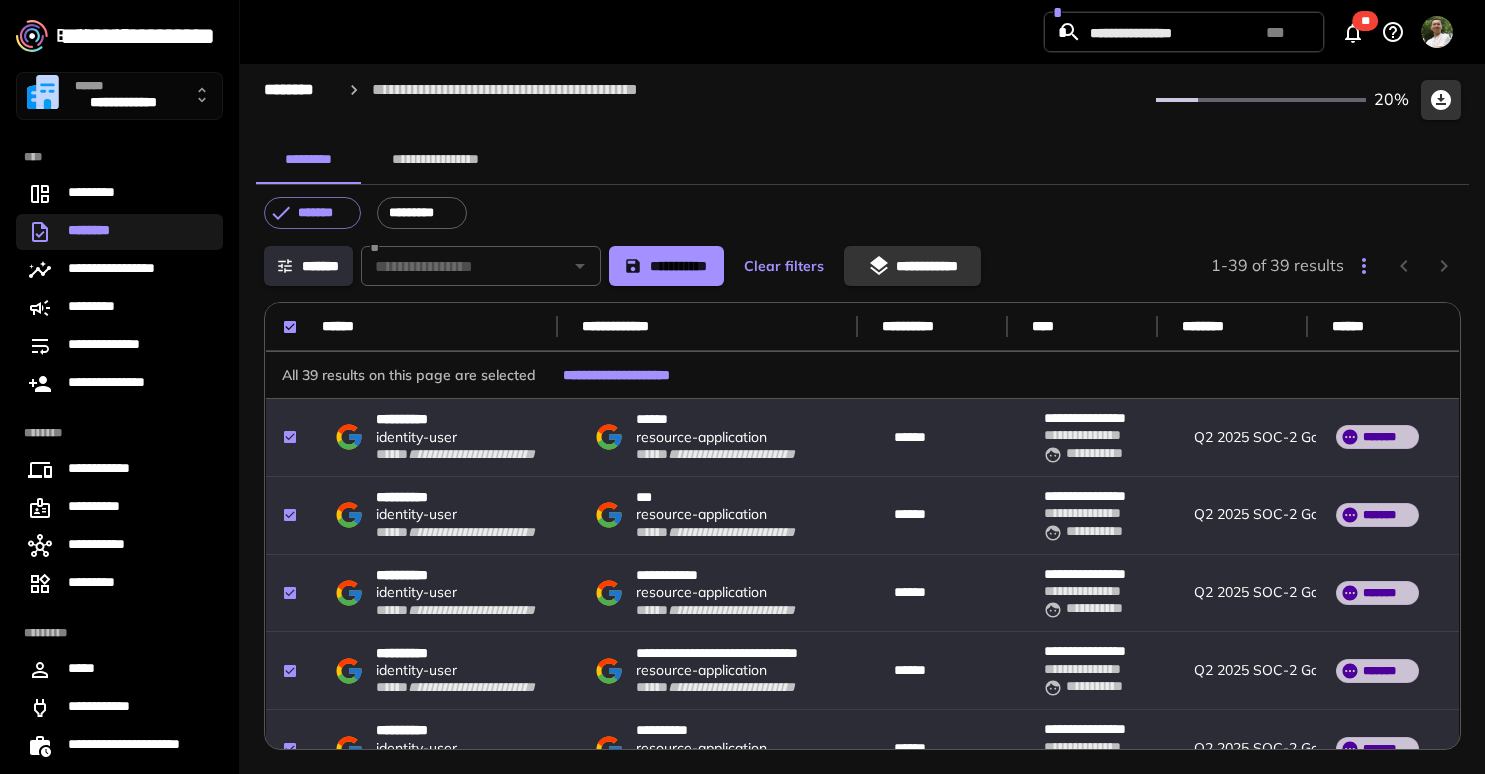 click on "**********" at bounding box center (912, 266) 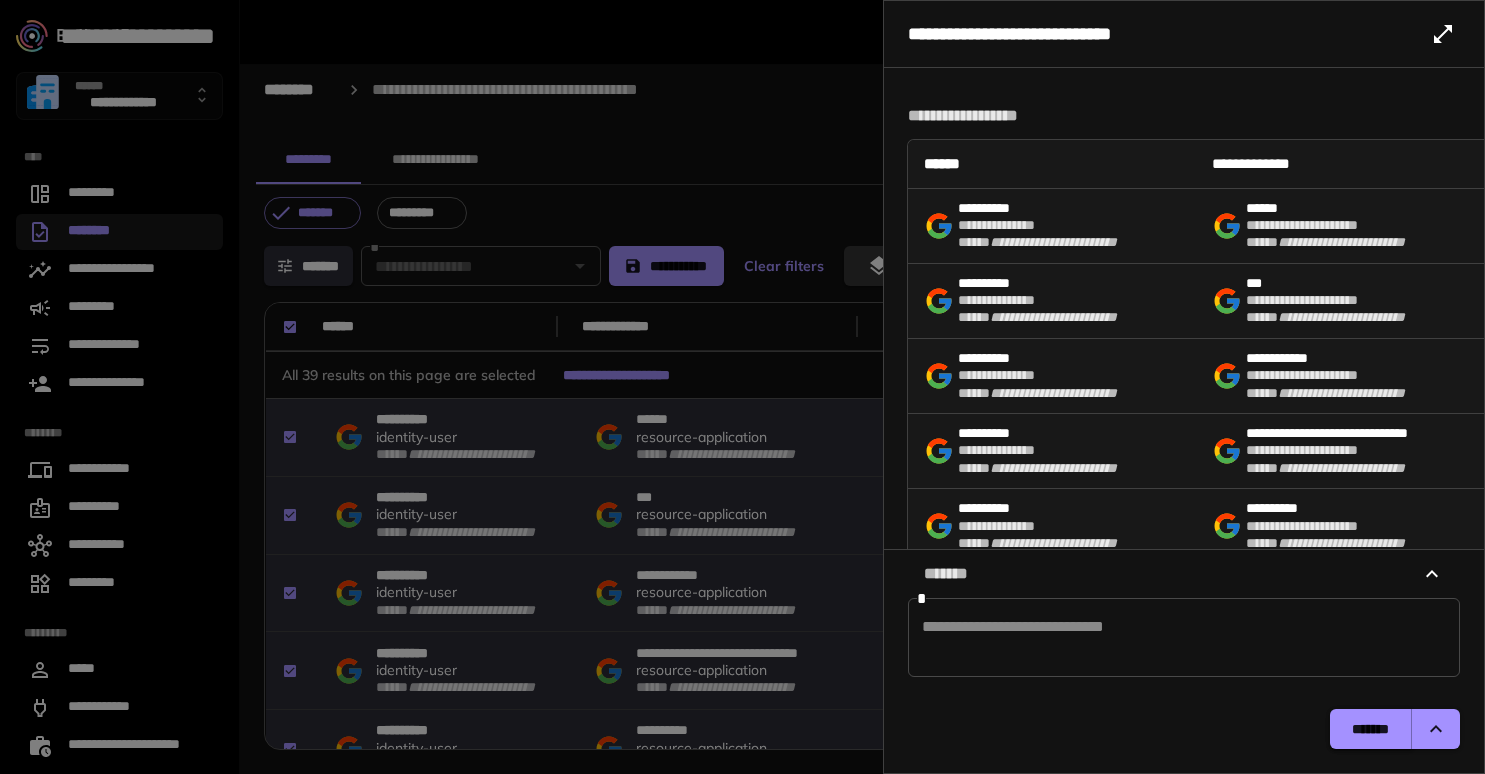 click on "*******" at bounding box center [1371, 729] 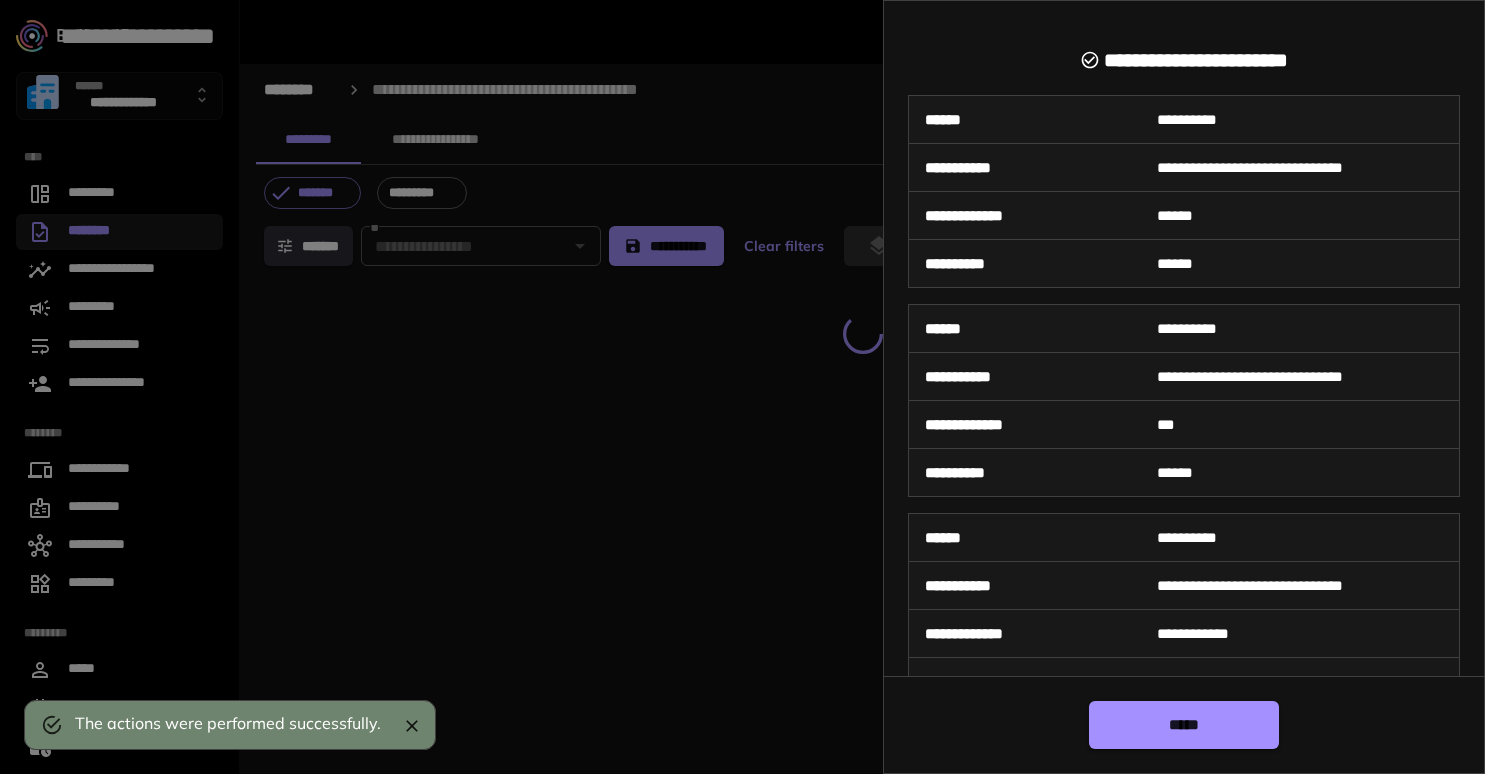click at bounding box center [742, 387] 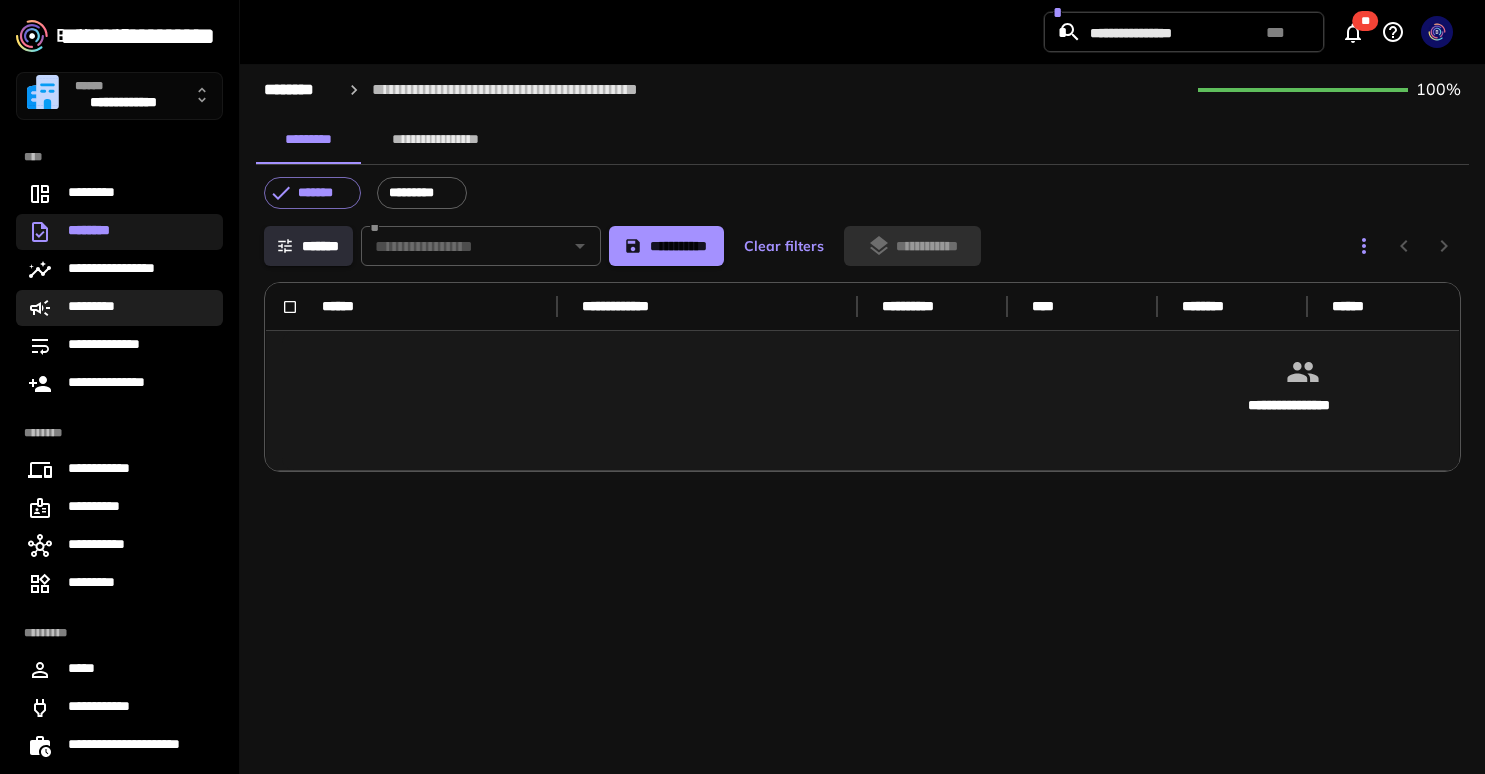 click on "*********" at bounding box center (119, 308) 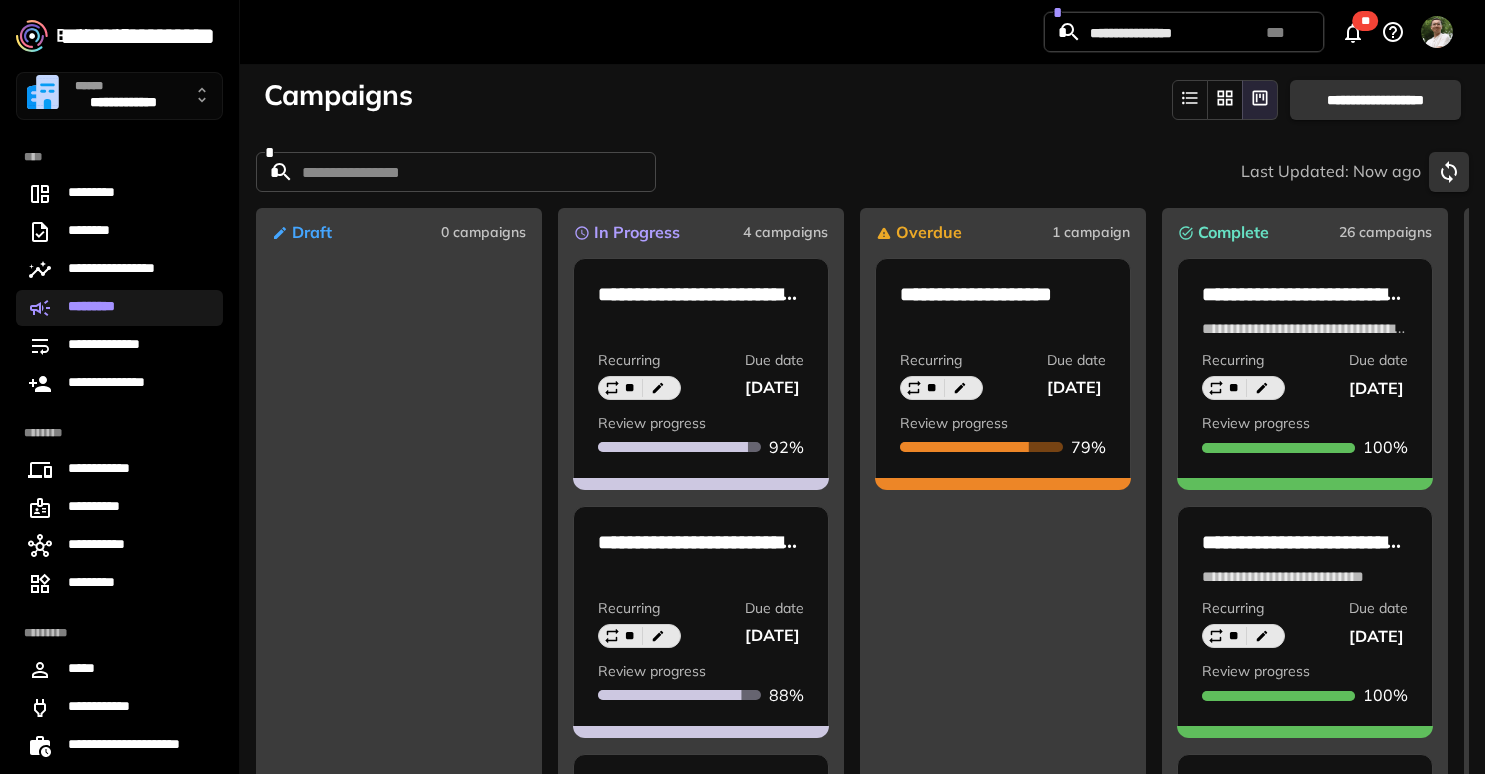 scroll, scrollTop: 55, scrollLeft: 0, axis: vertical 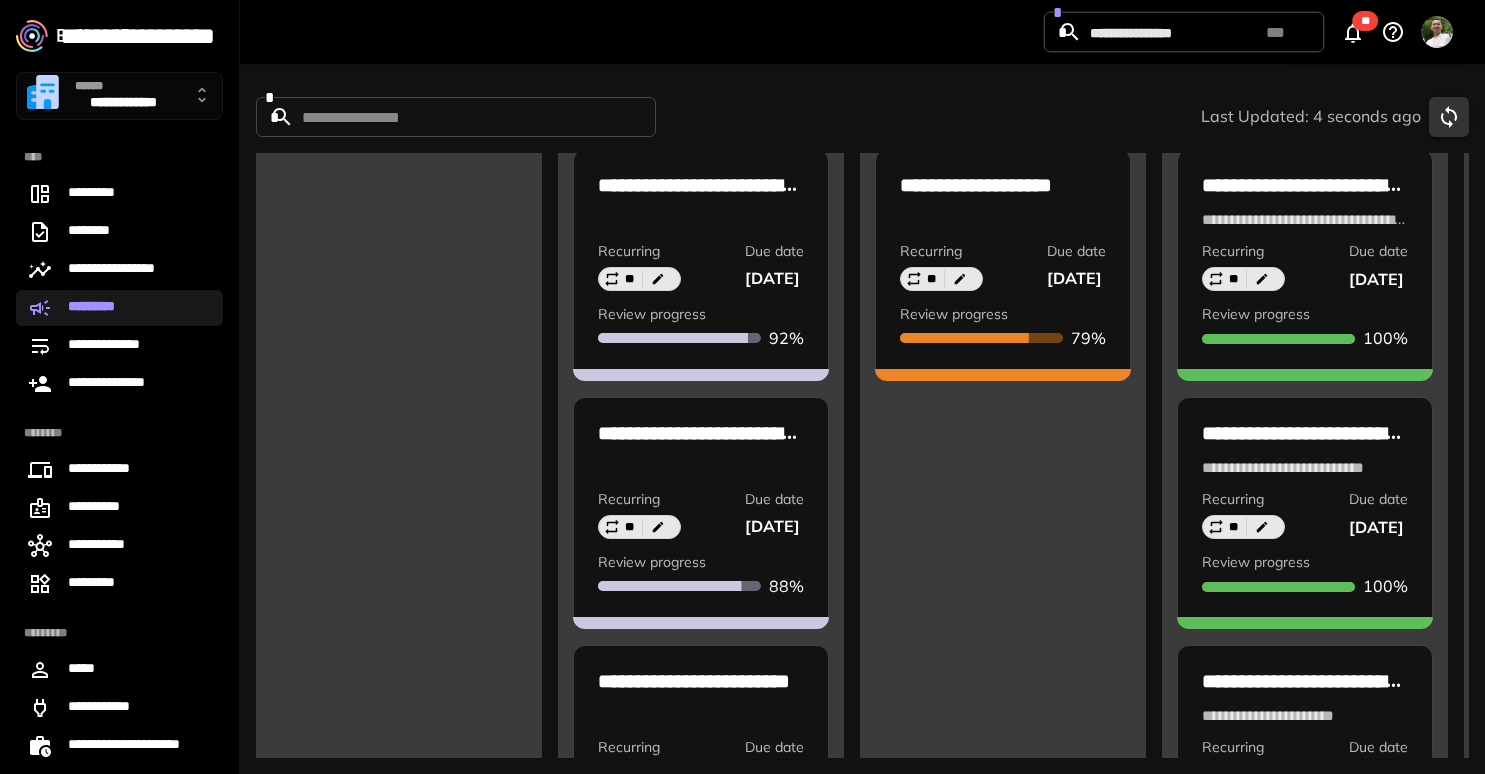 click on "**********" at bounding box center [701, 433] 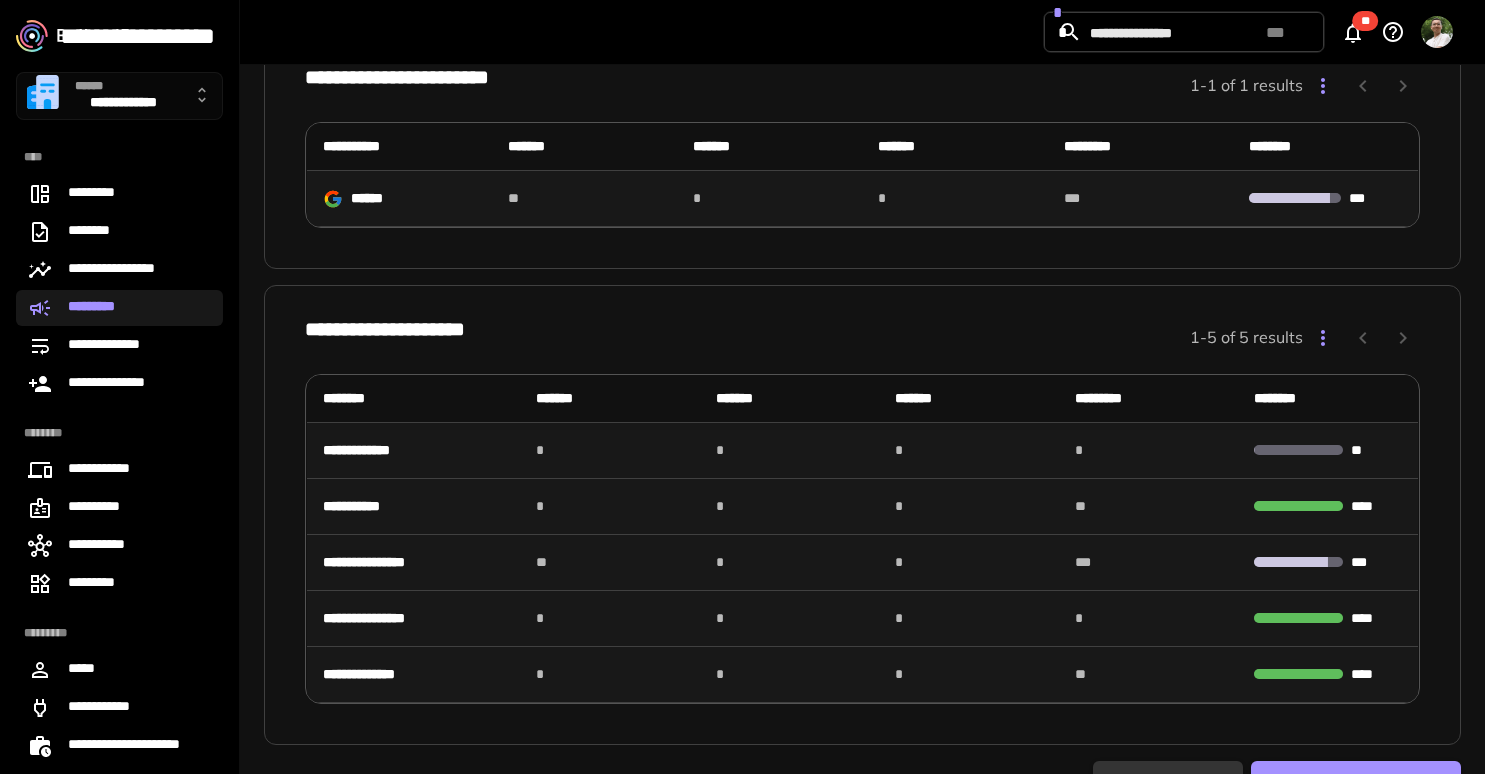 scroll, scrollTop: 278, scrollLeft: 0, axis: vertical 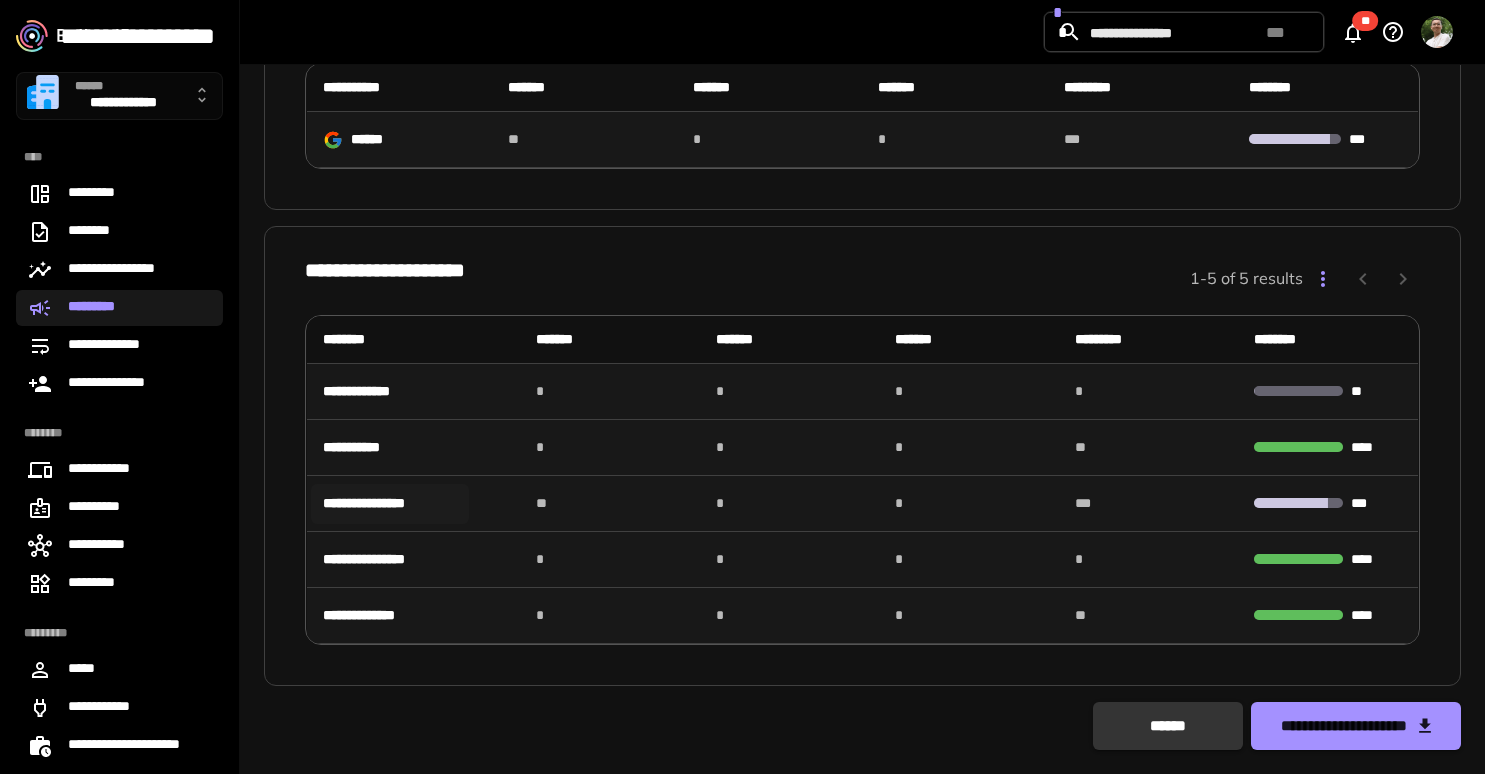 click on "**********" at bounding box center [390, 503] 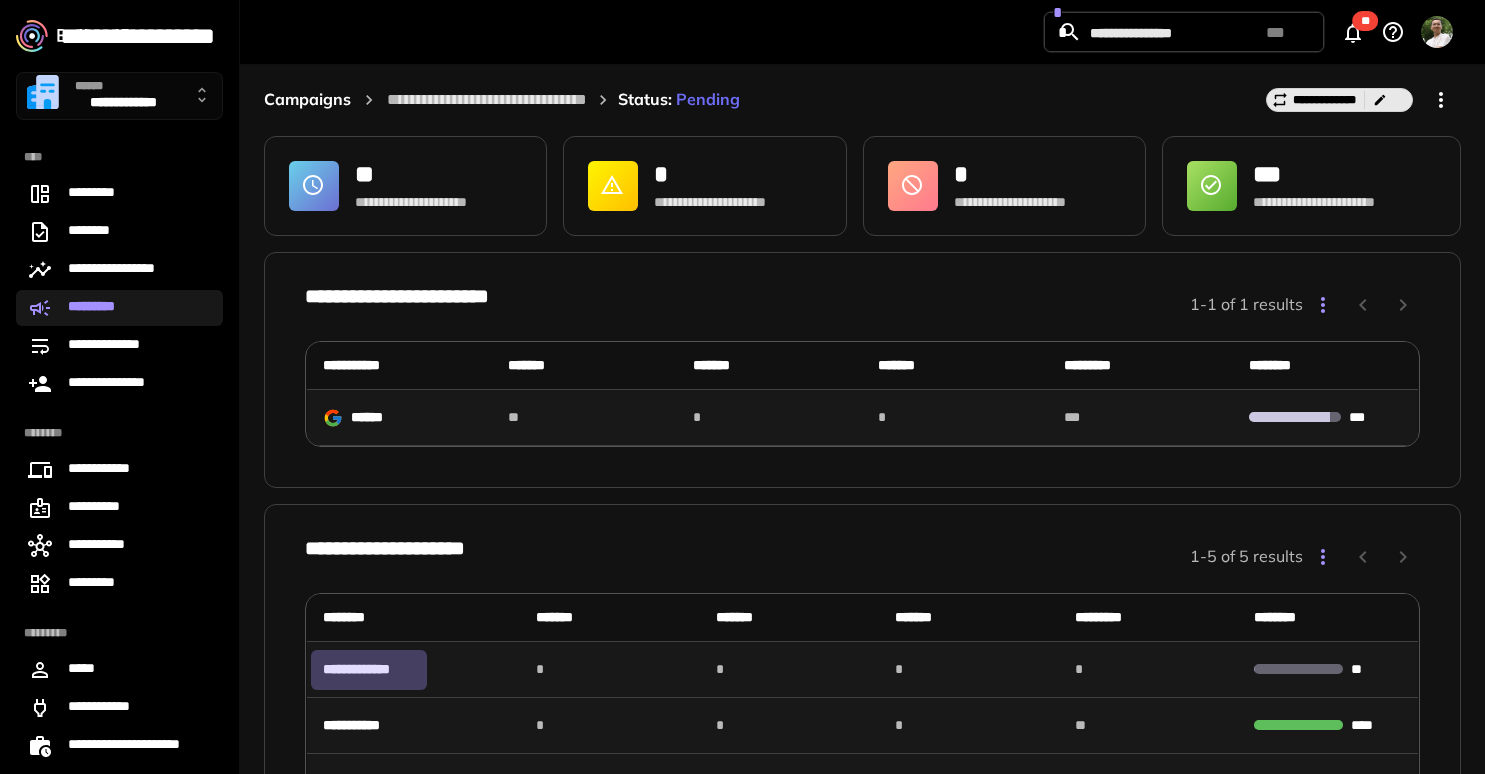 click on "**********" at bounding box center [369, 670] 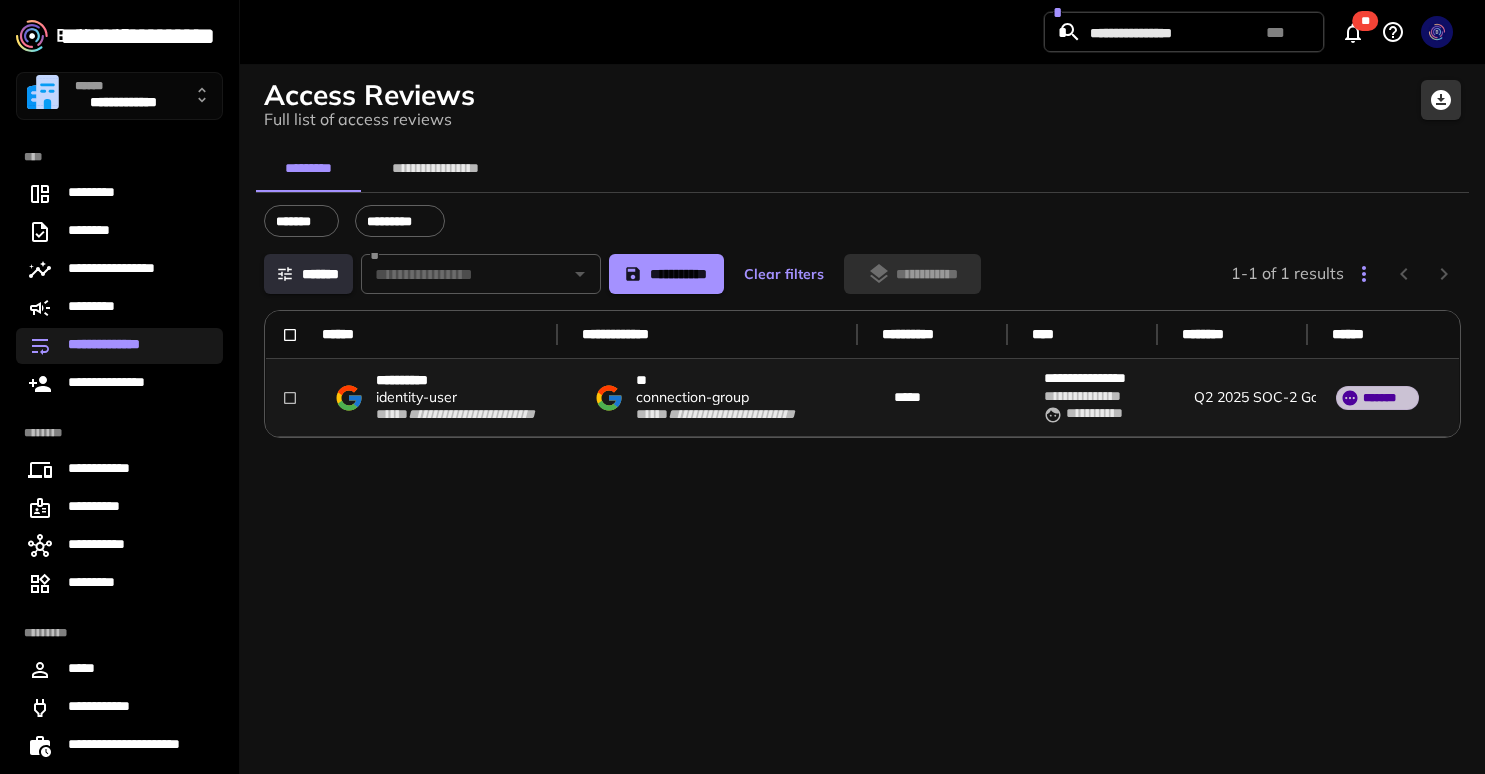 click at bounding box center (1364, 274) 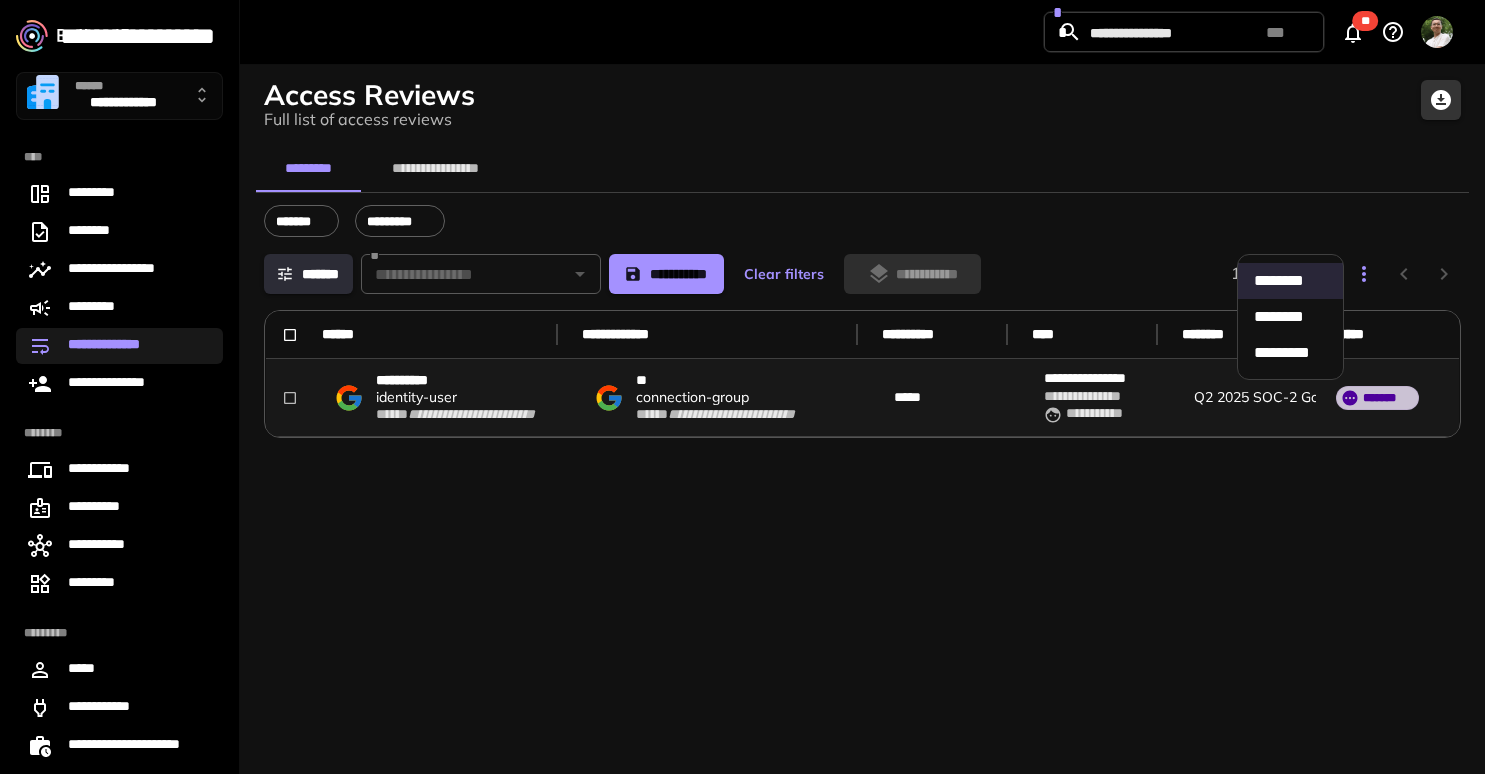 click at bounding box center (742, 387) 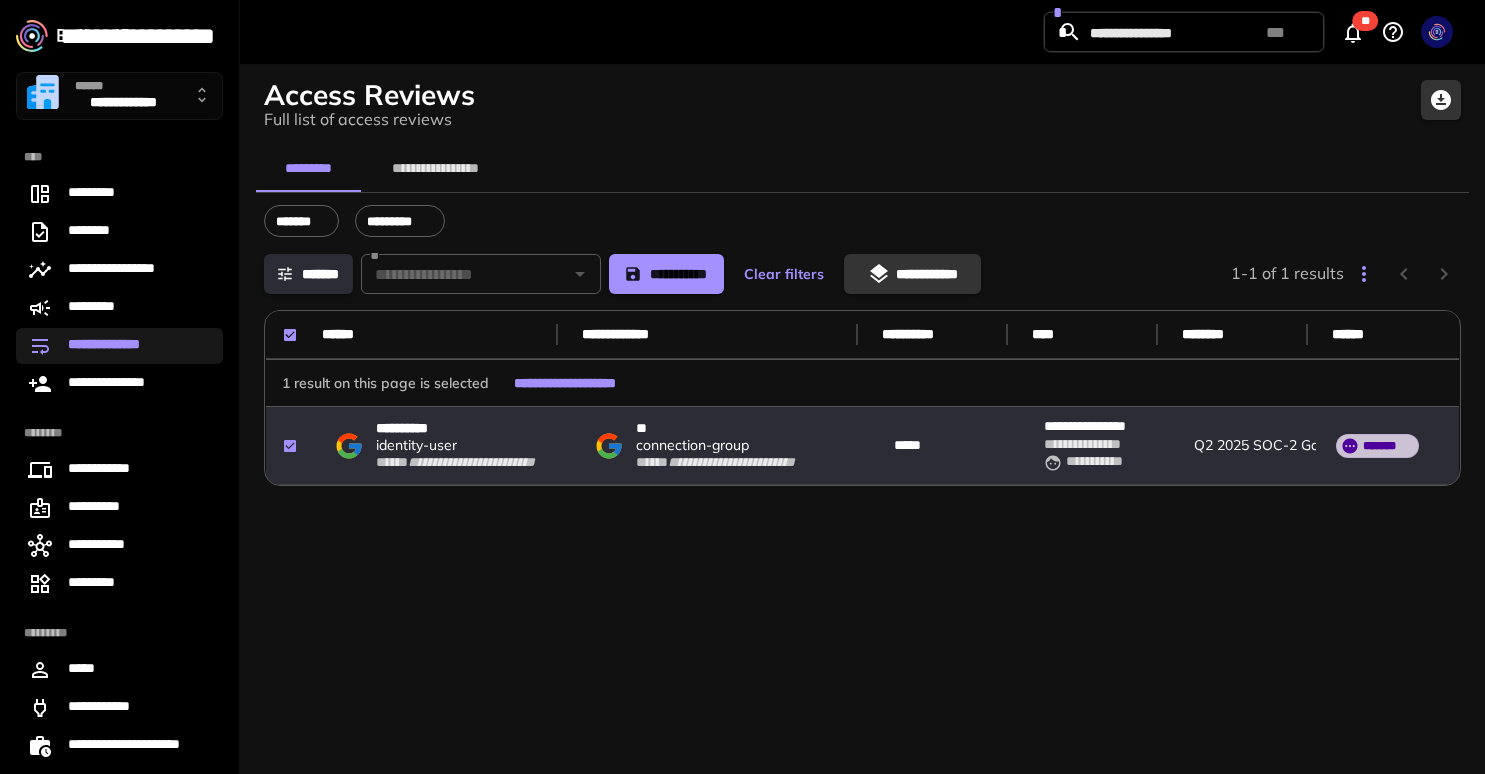 click on "**********" at bounding box center (912, 274) 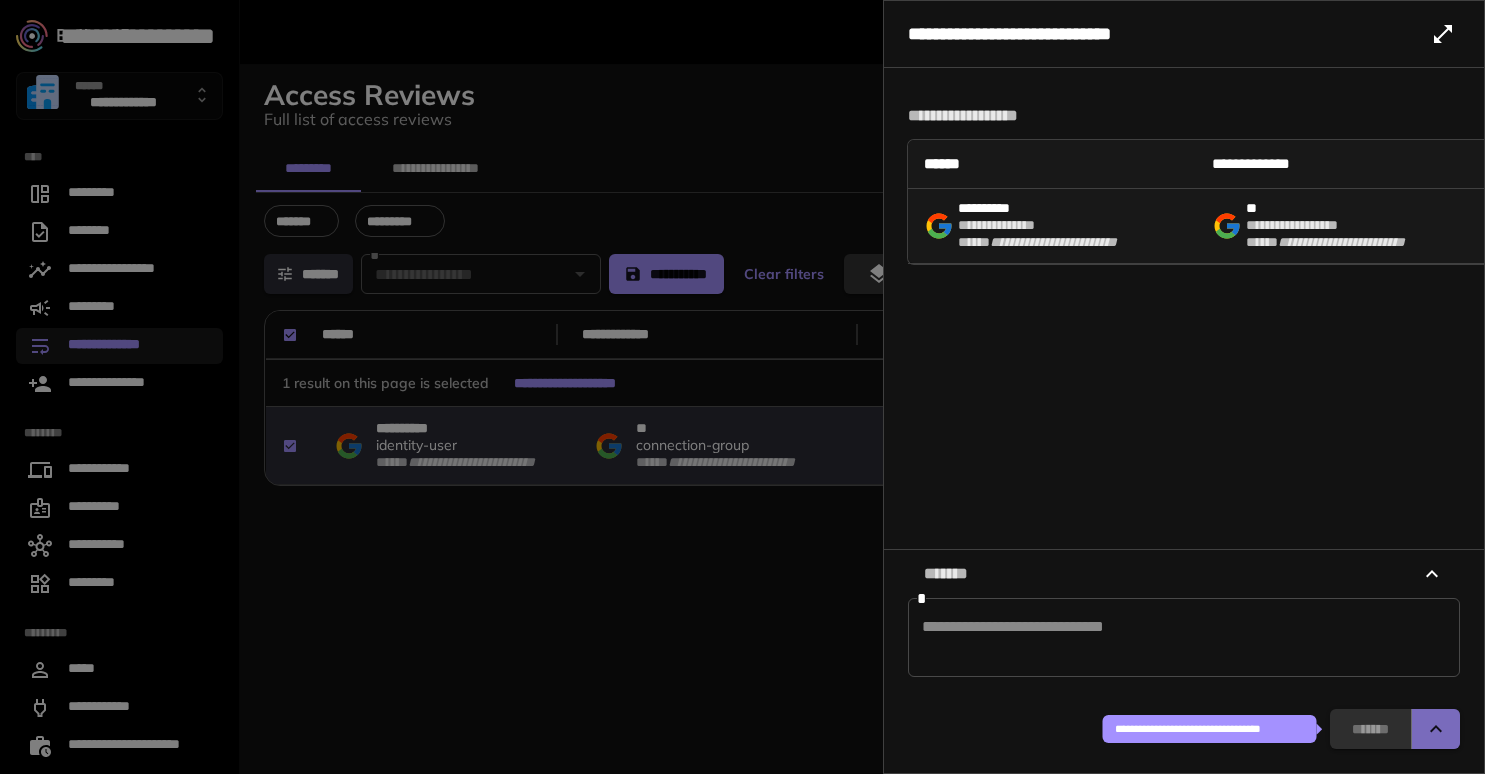 click 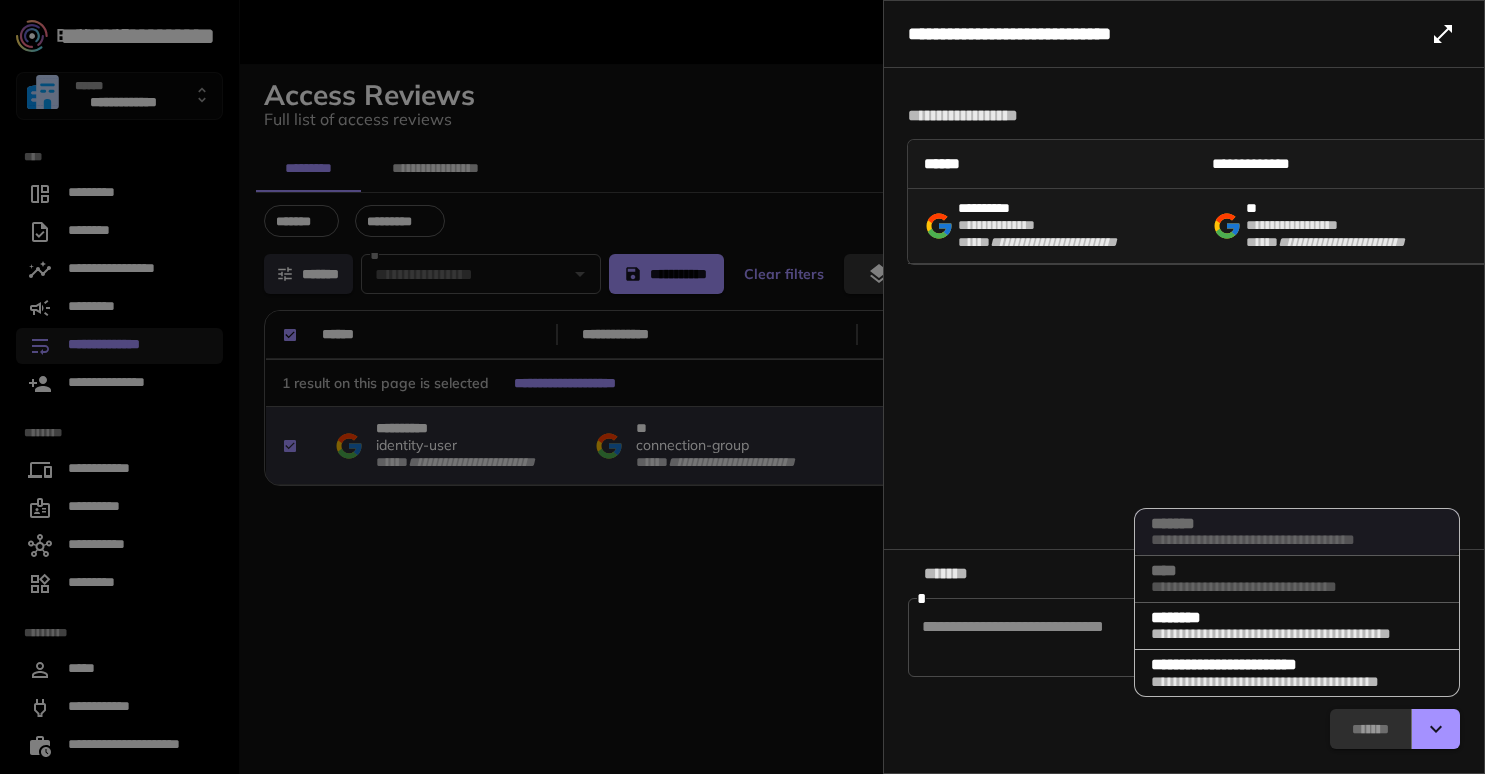 click on "**********" at bounding box center [1271, 540] 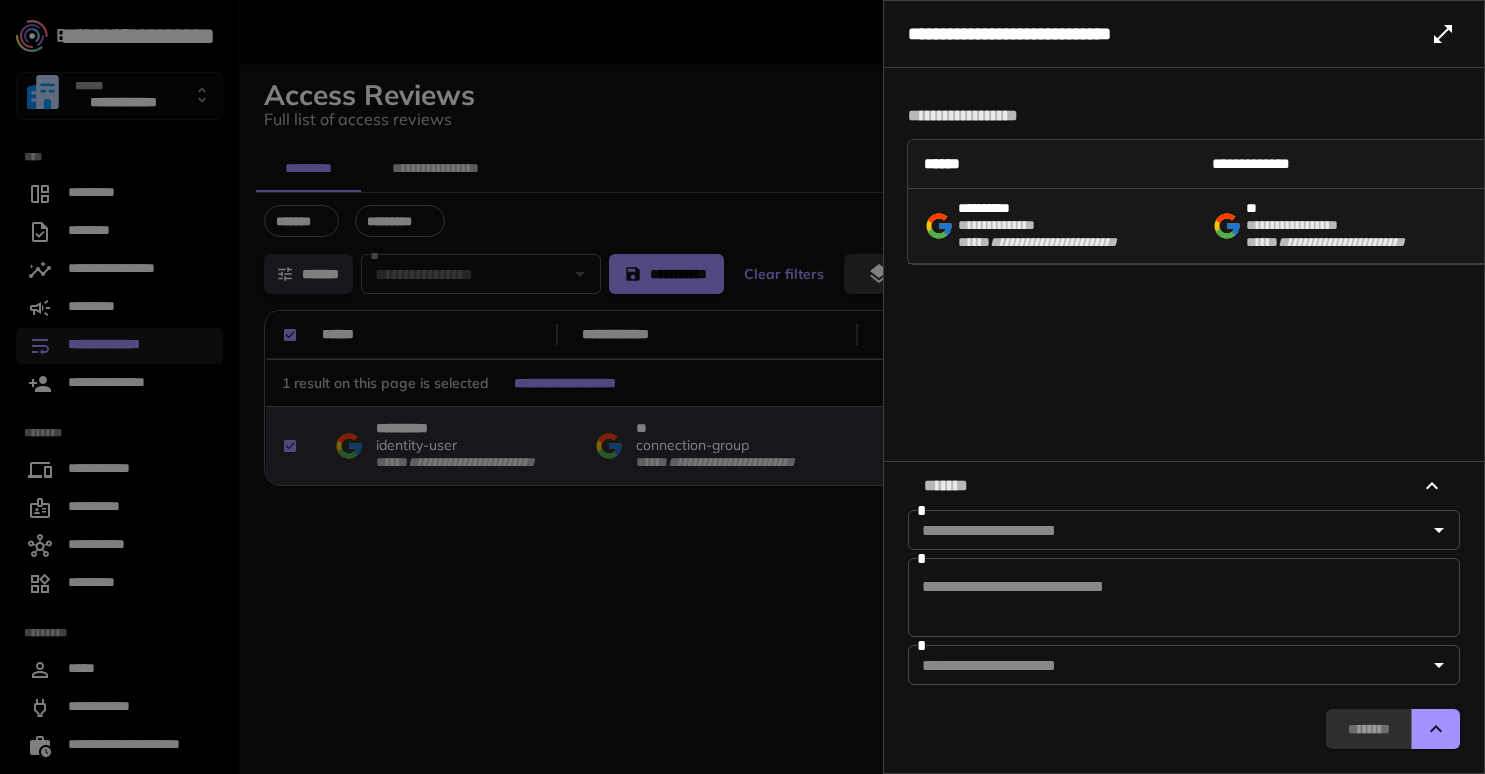 click at bounding box center (1167, 530) 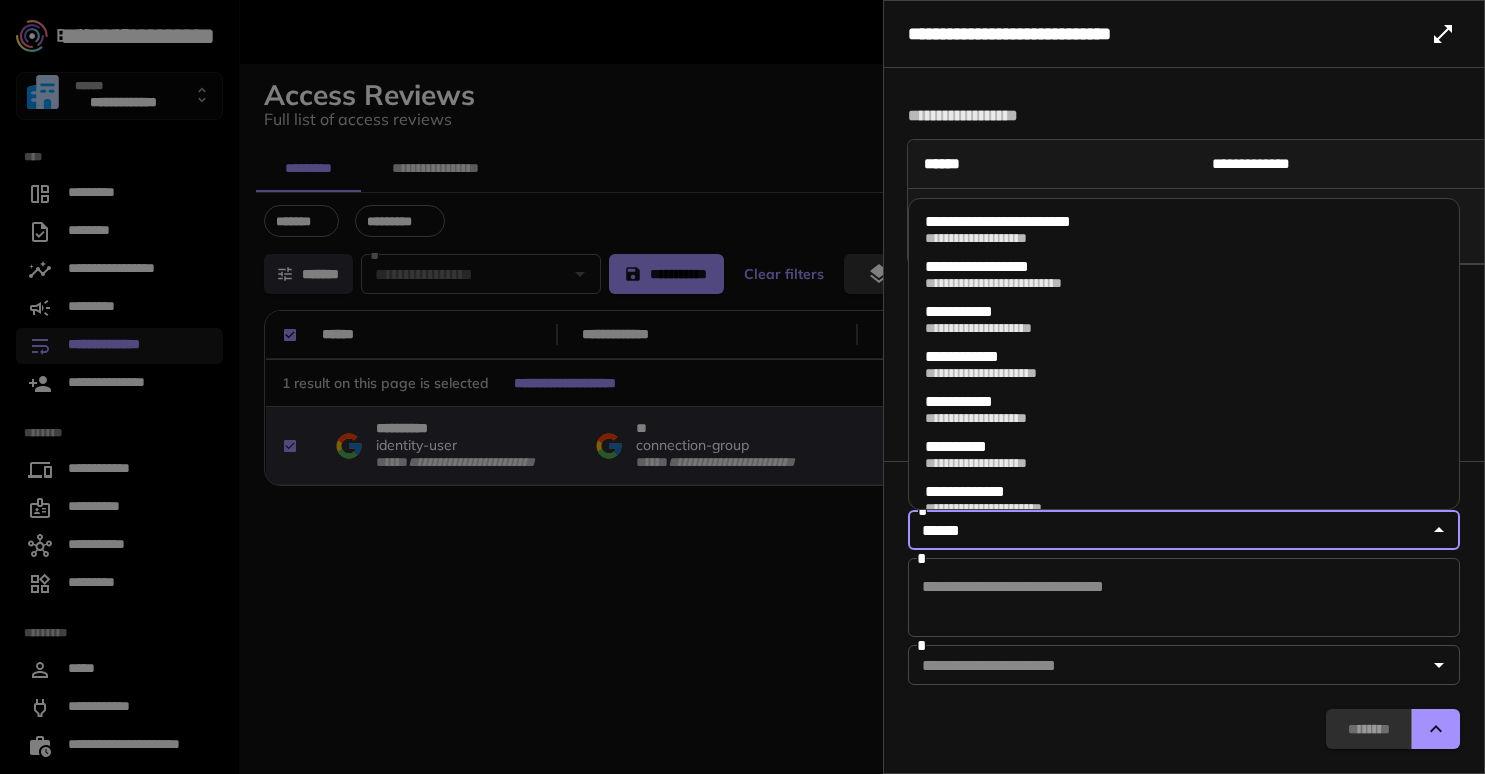 type on "*******" 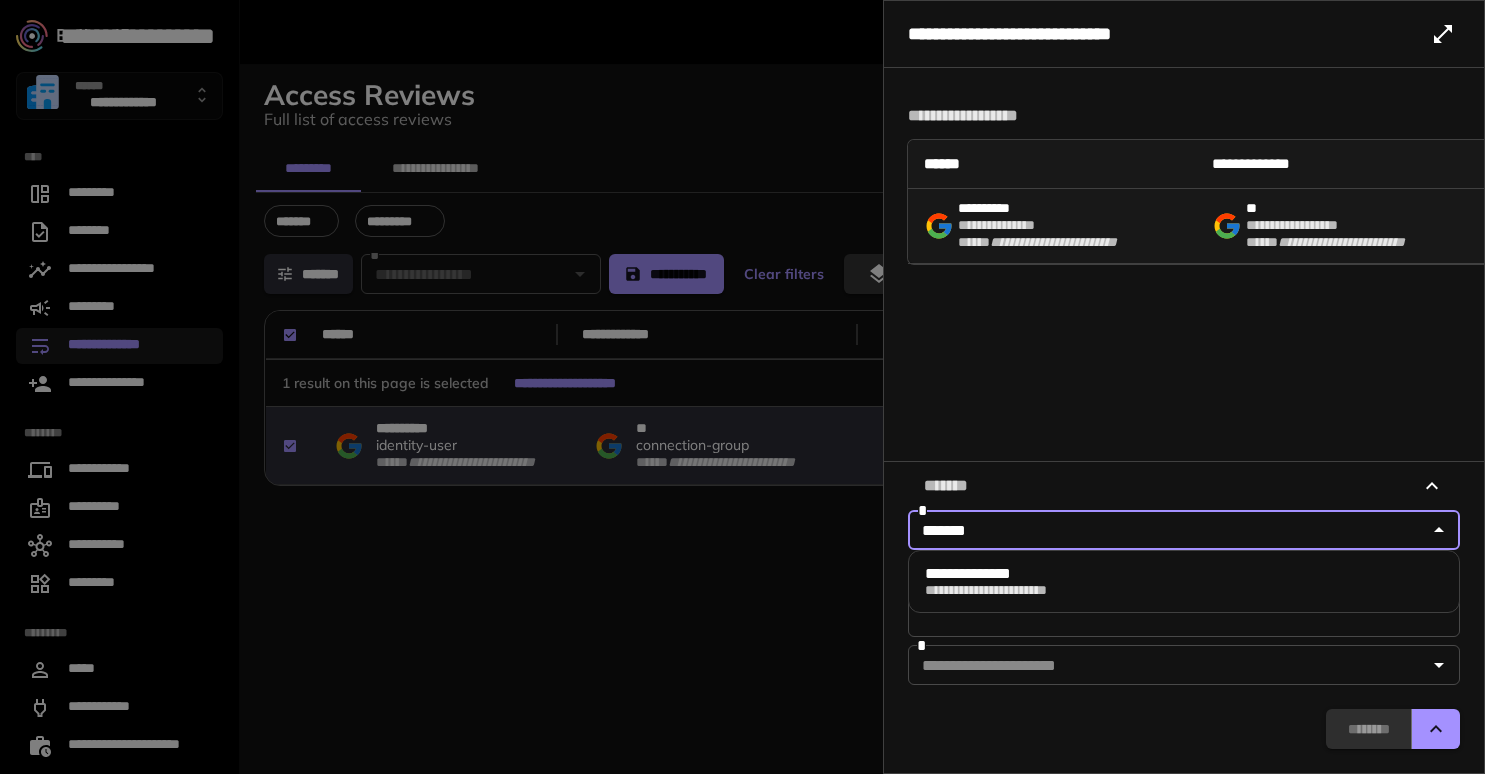 click on "**********" at bounding box center (1184, 581) 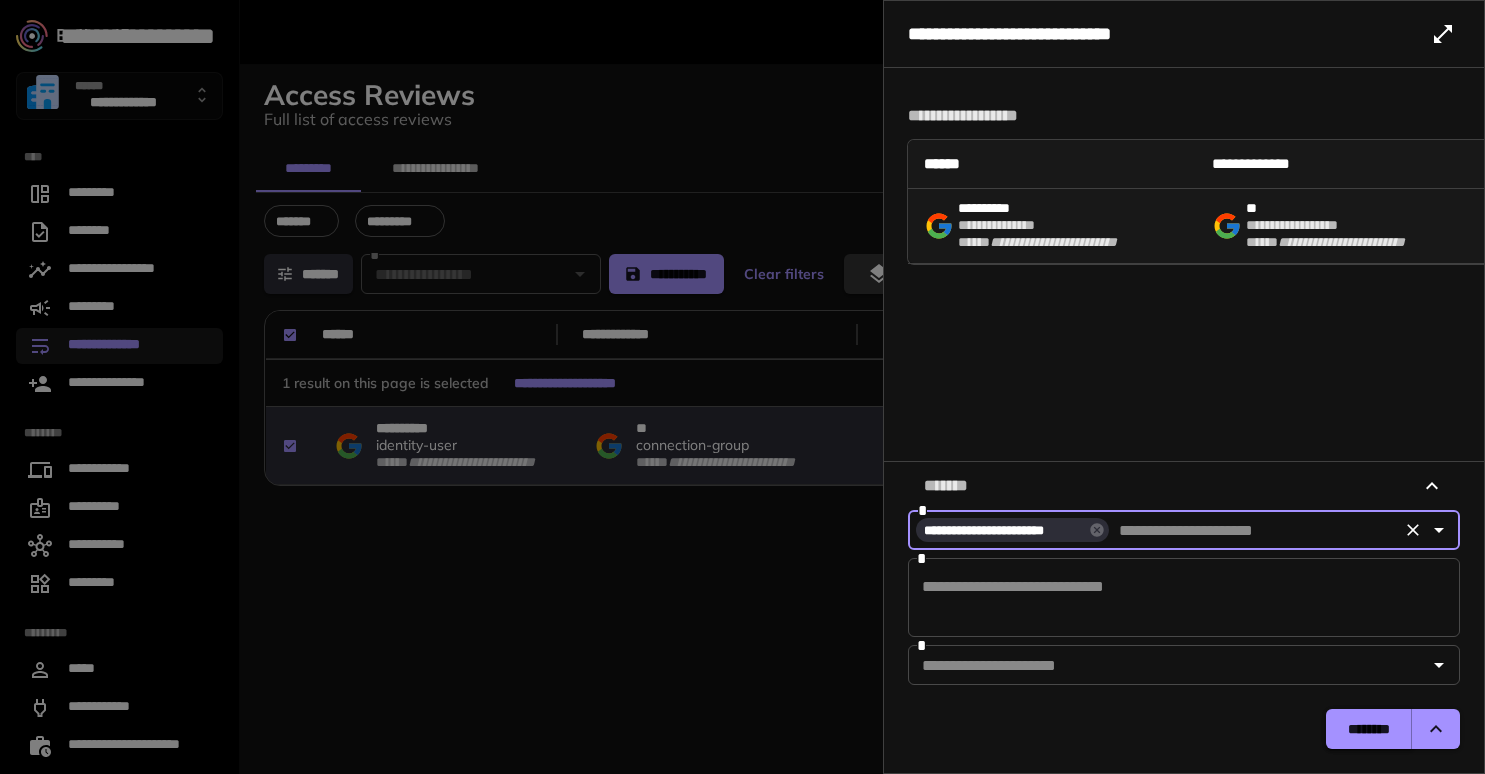 click on "********" at bounding box center (1368, 729) 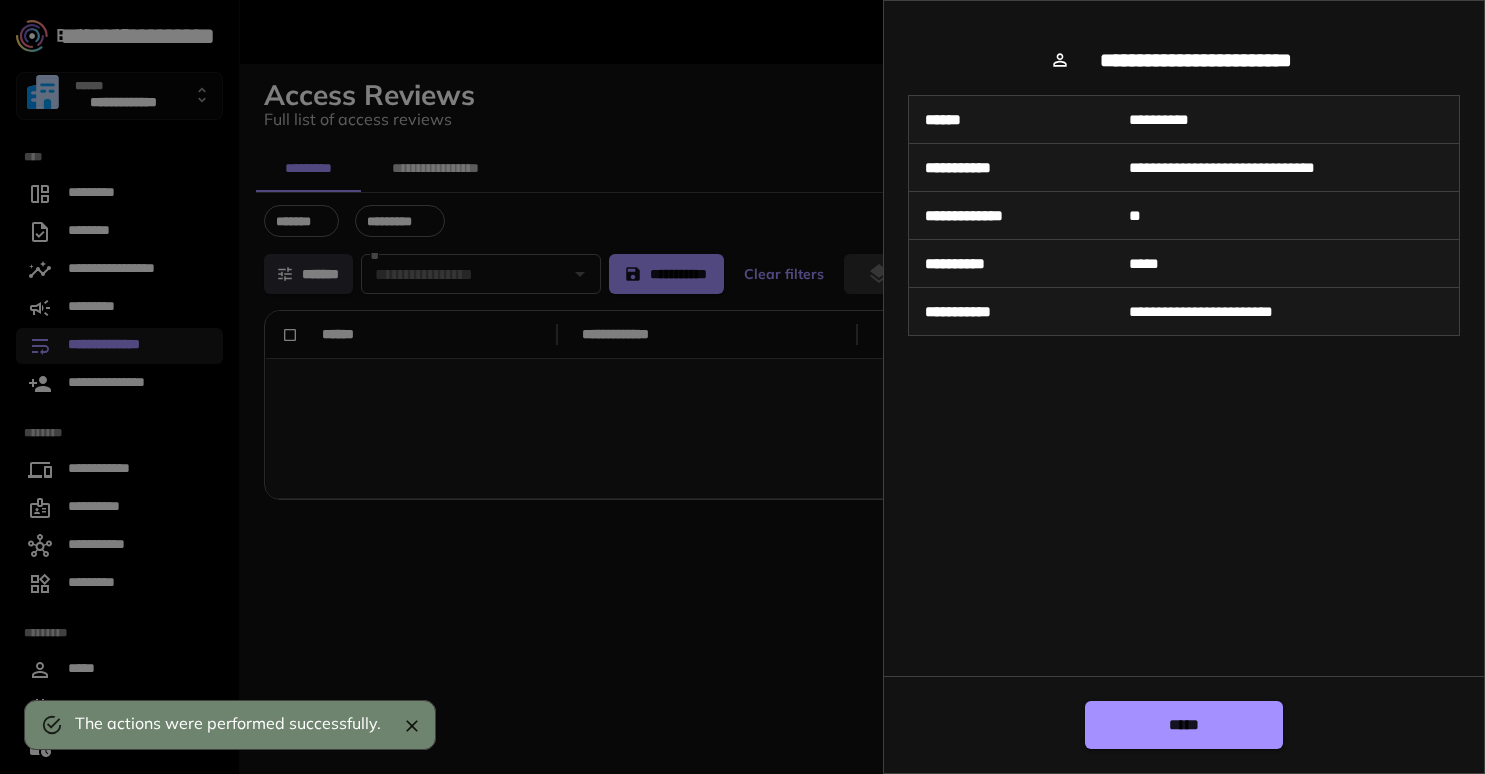 click at bounding box center [742, 387] 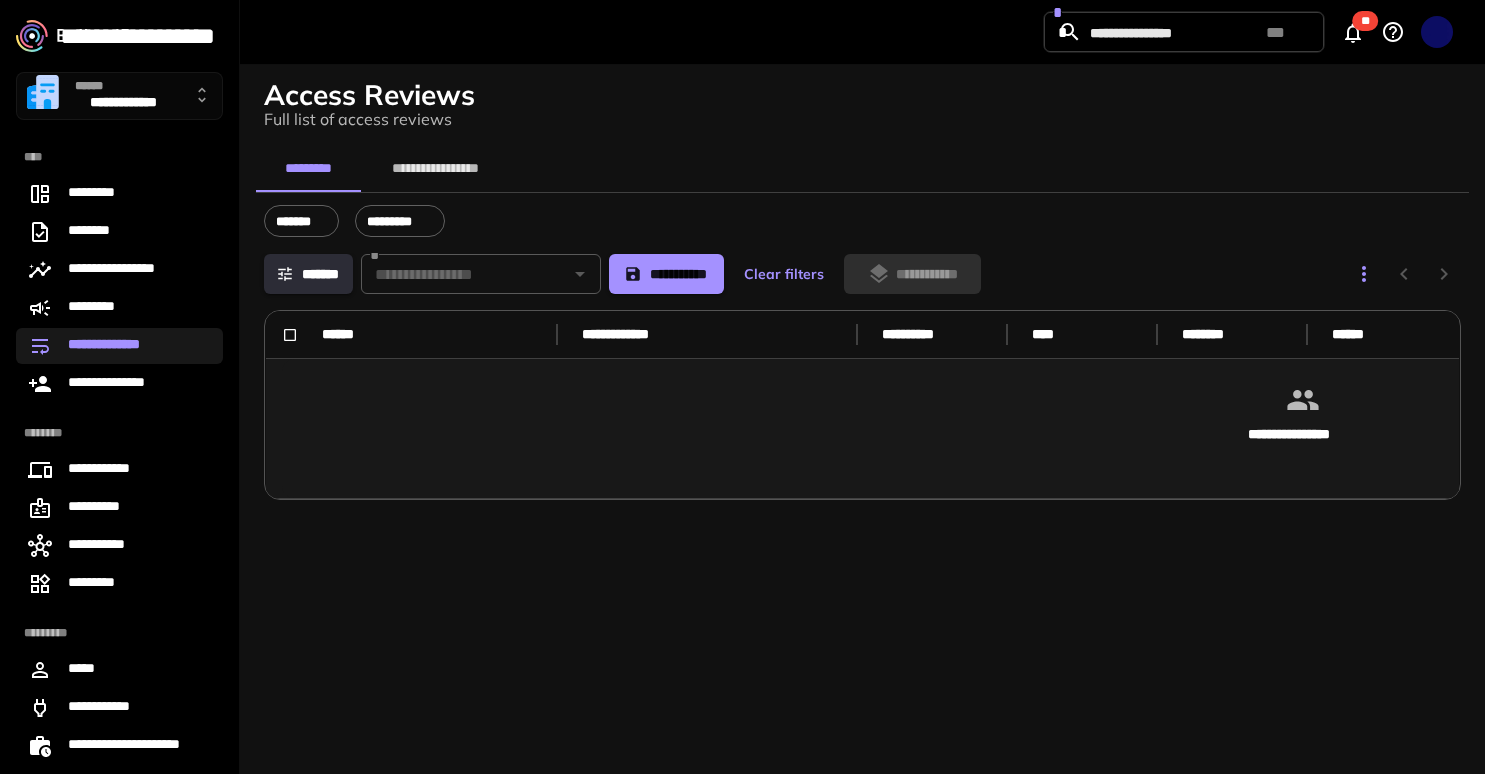 click on "**********" at bounding box center (119, 346) 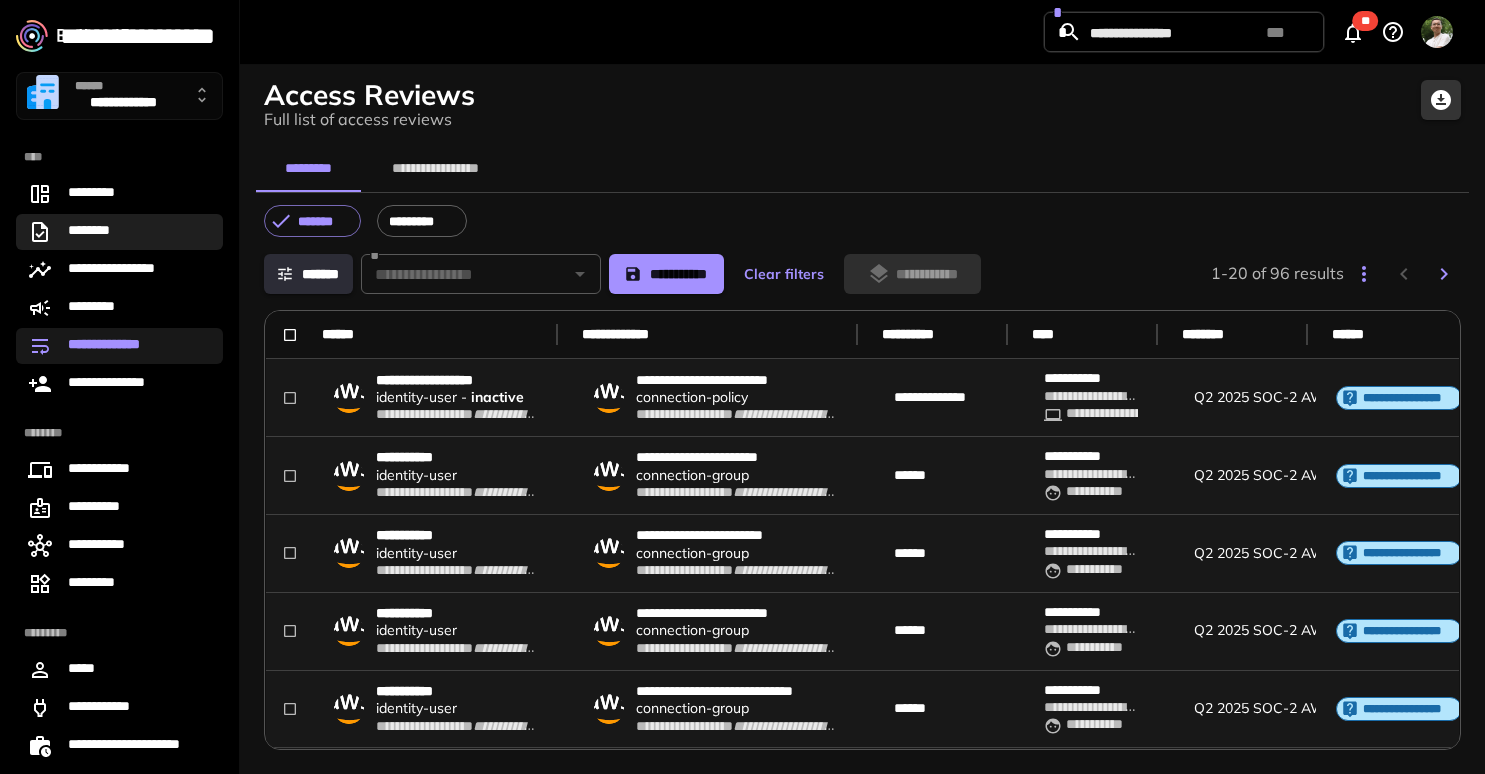 click on "********" at bounding box center [119, 232] 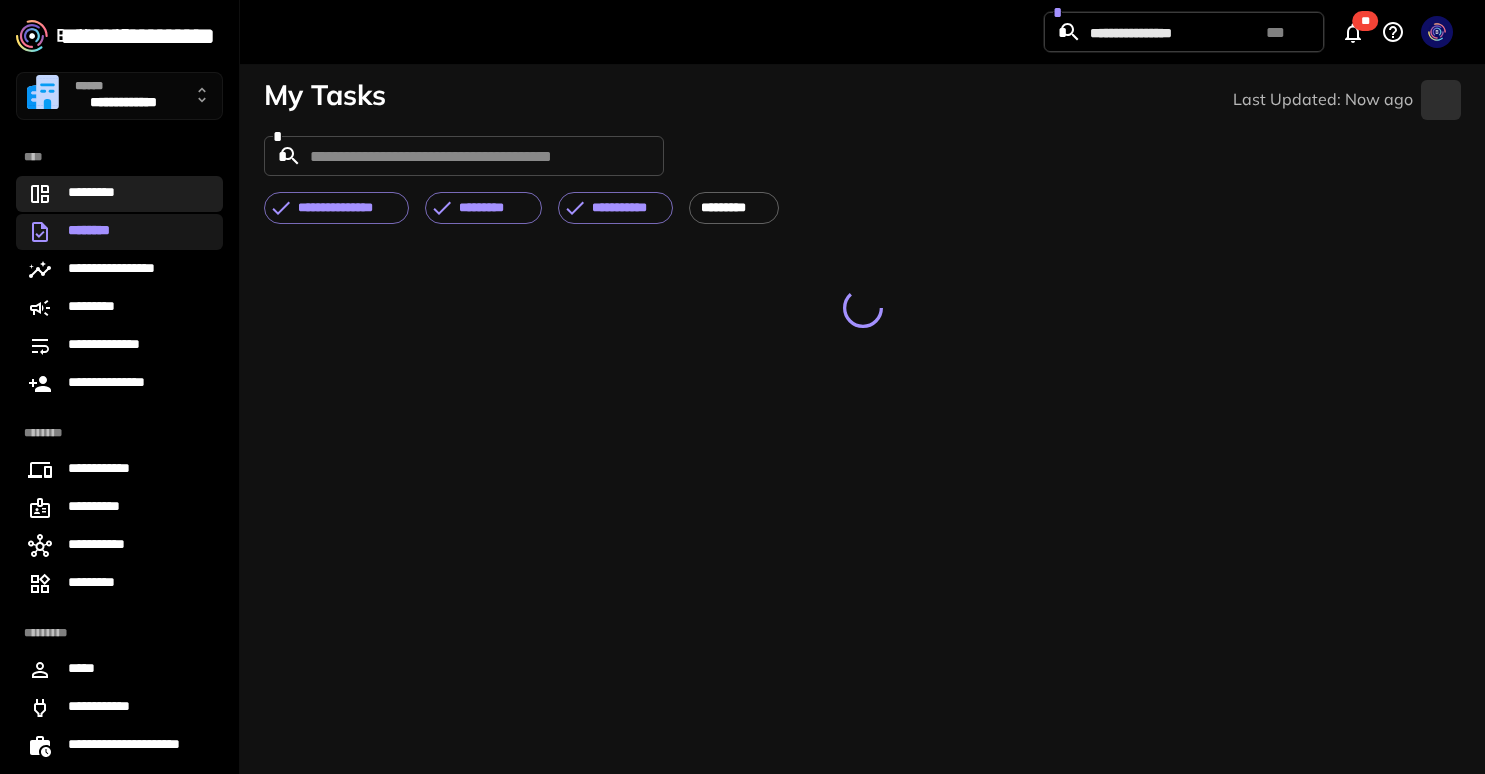 click on "*********" at bounding box center [119, 194] 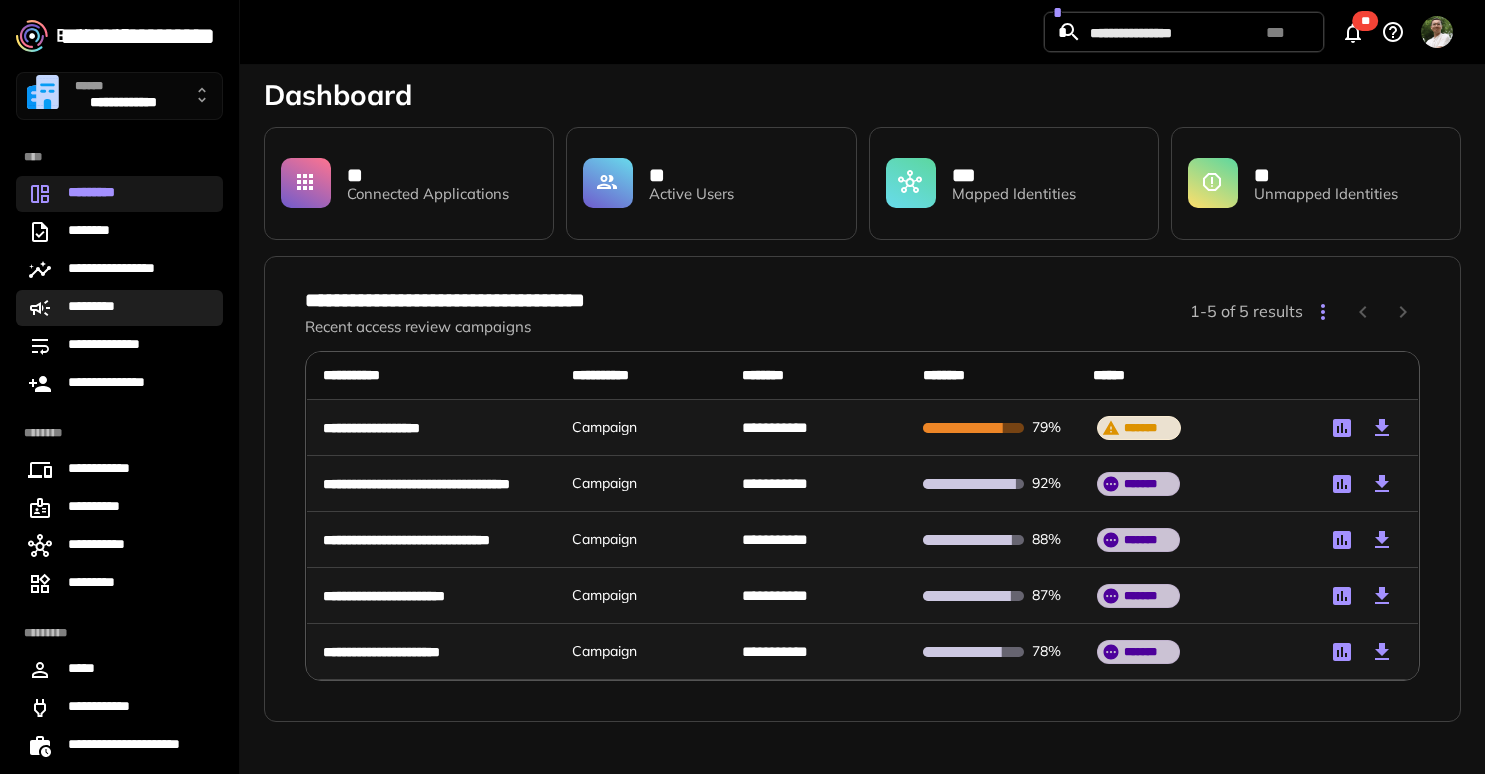 click on "*********" at bounding box center [119, 308] 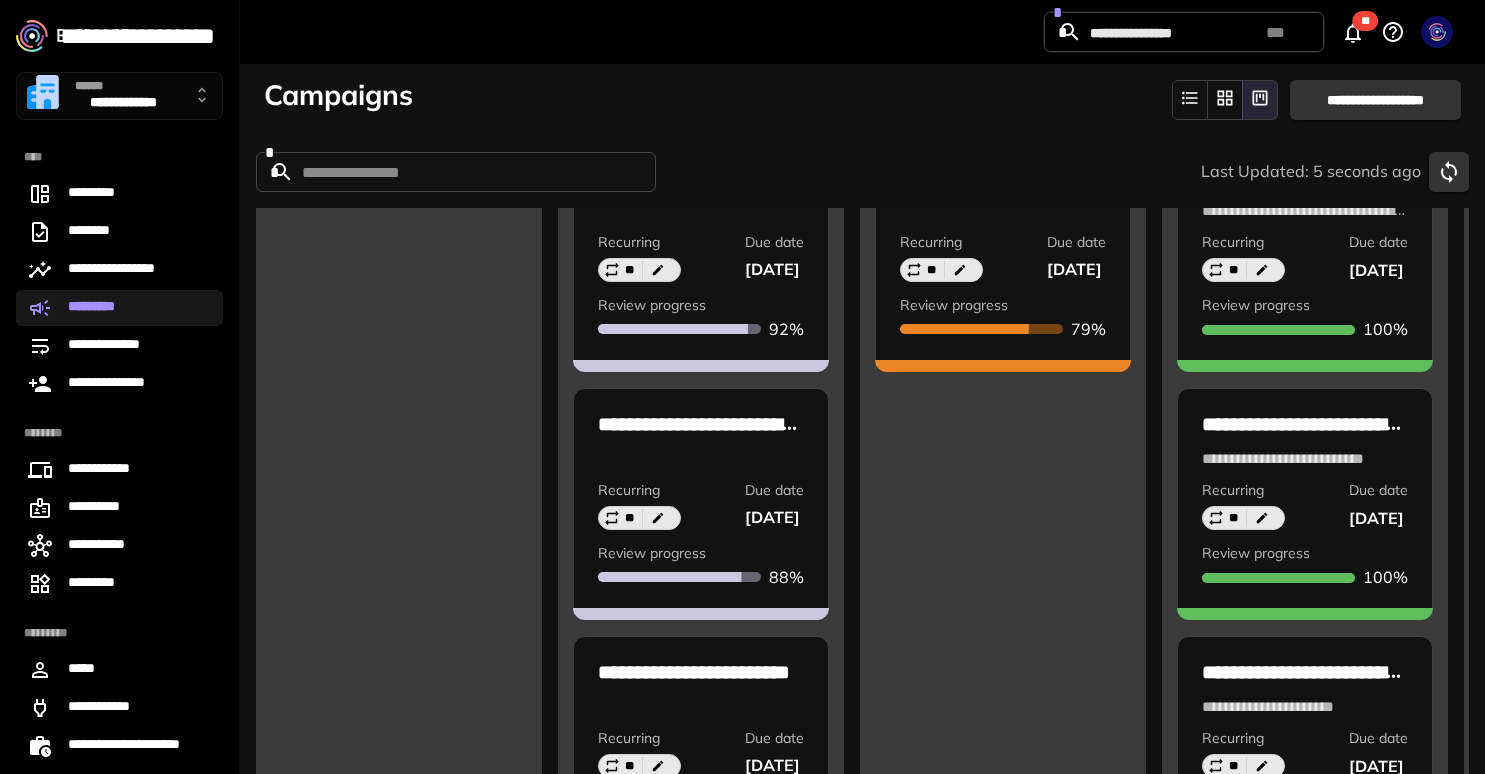 scroll, scrollTop: 0, scrollLeft: 0, axis: both 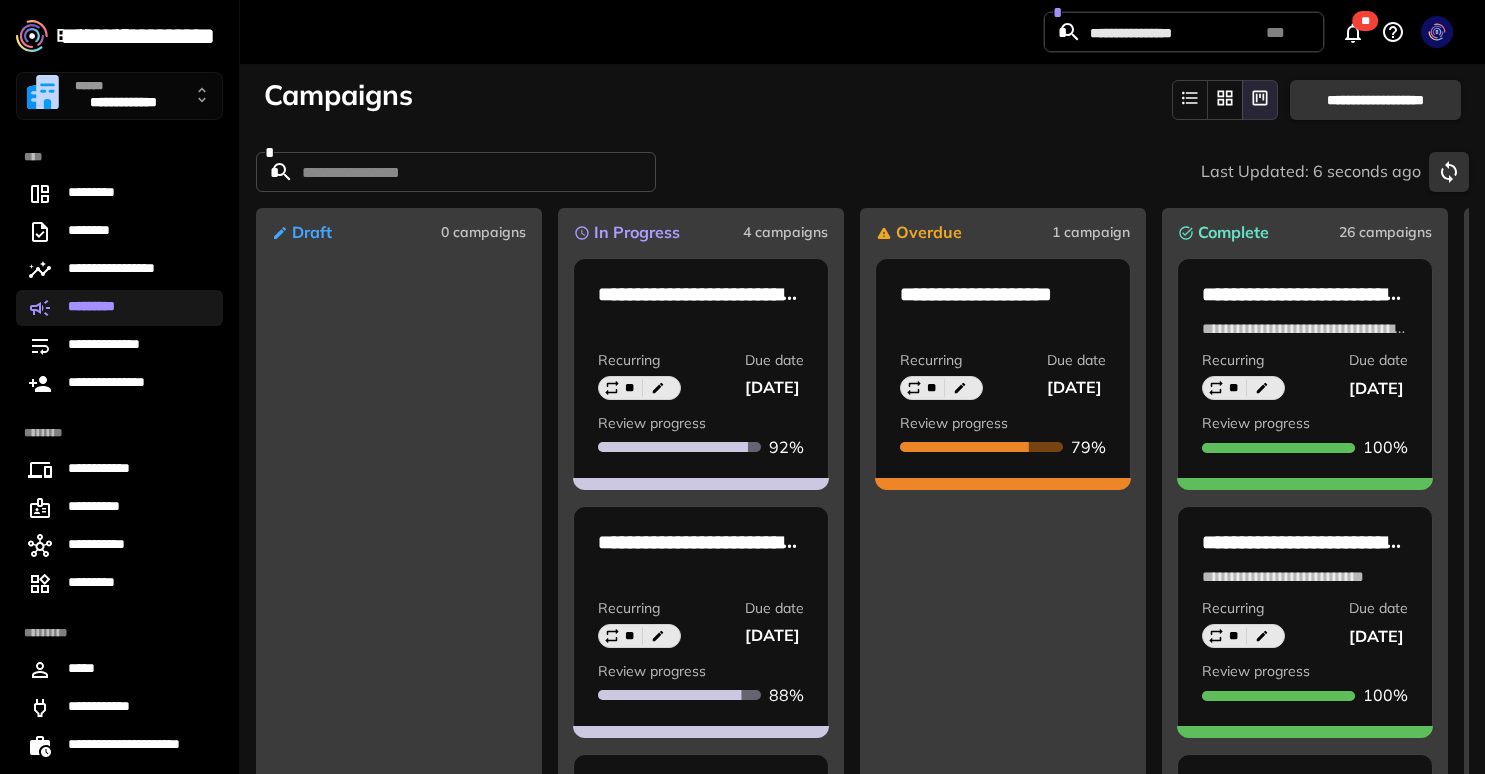 click on "[DATE]" at bounding box center [774, 386] 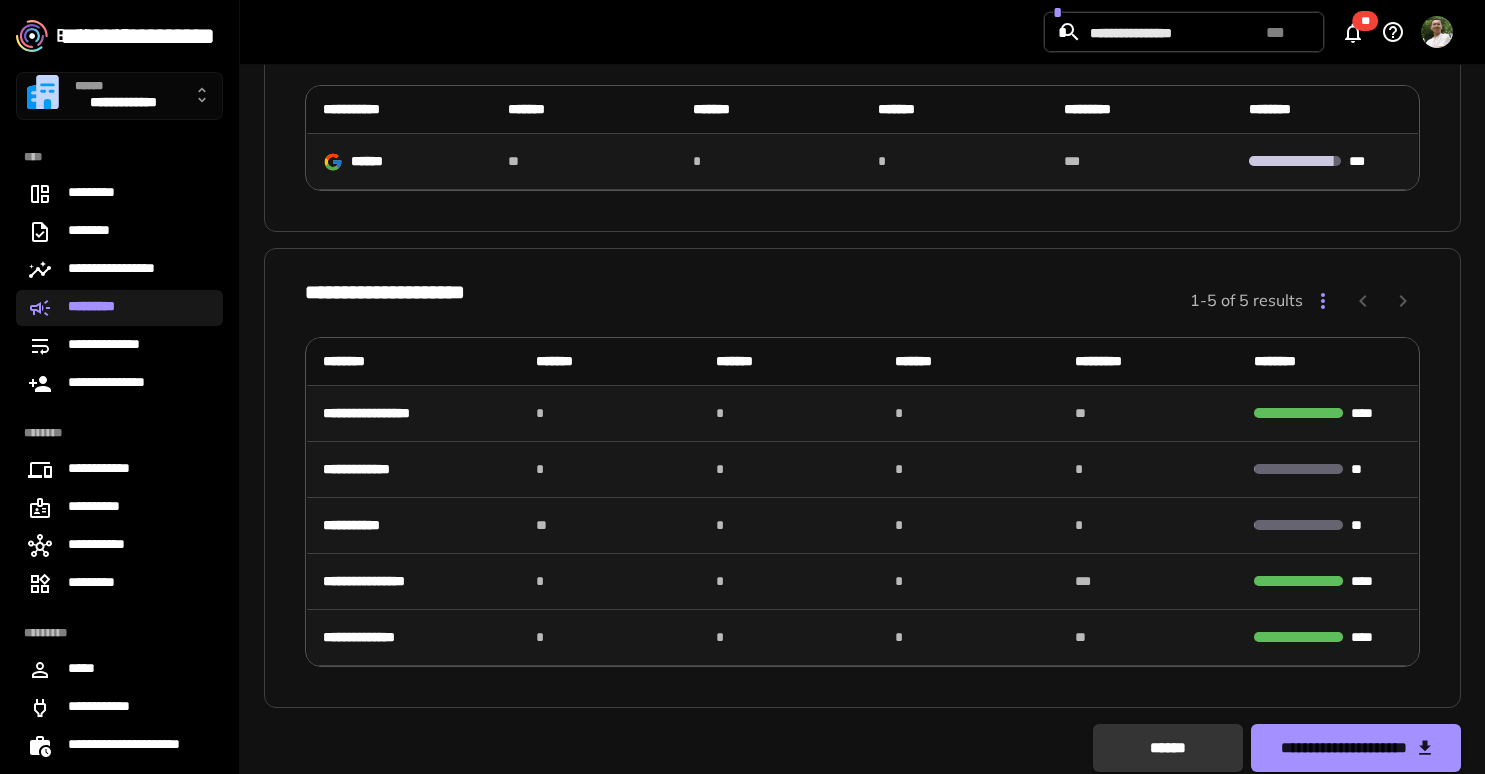 scroll, scrollTop: 265, scrollLeft: 0, axis: vertical 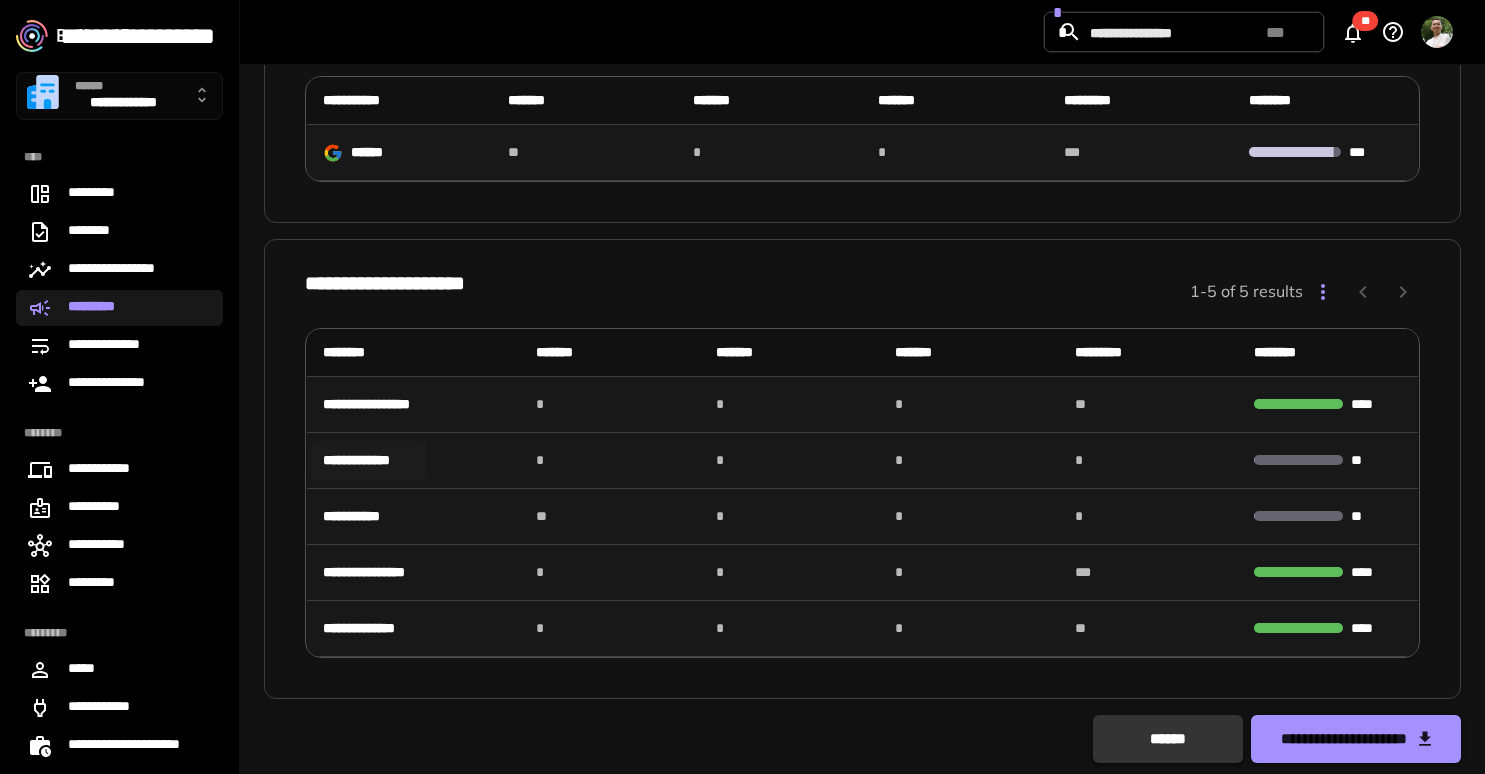 click on "**********" at bounding box center (369, 460) 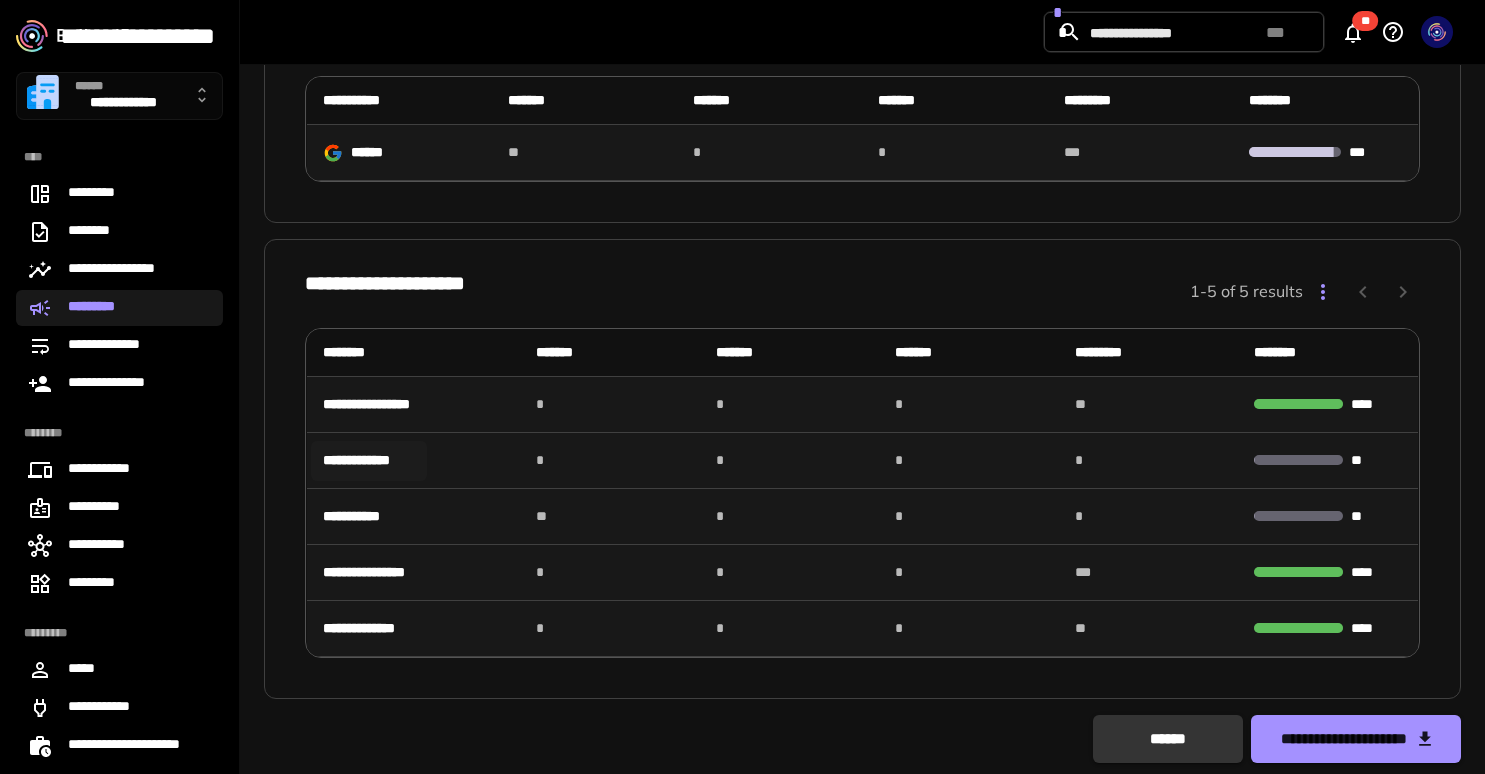 scroll, scrollTop: 0, scrollLeft: 0, axis: both 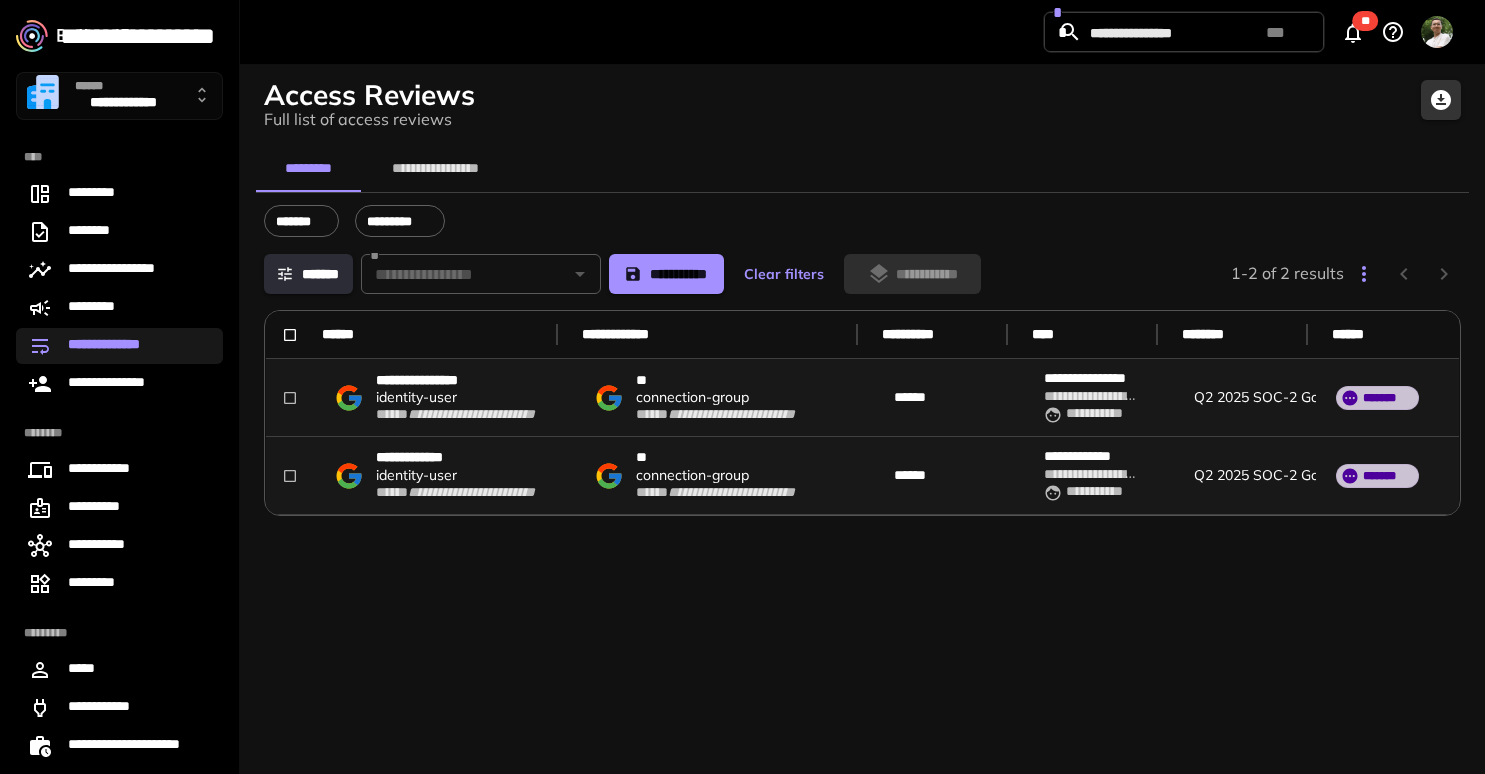 click 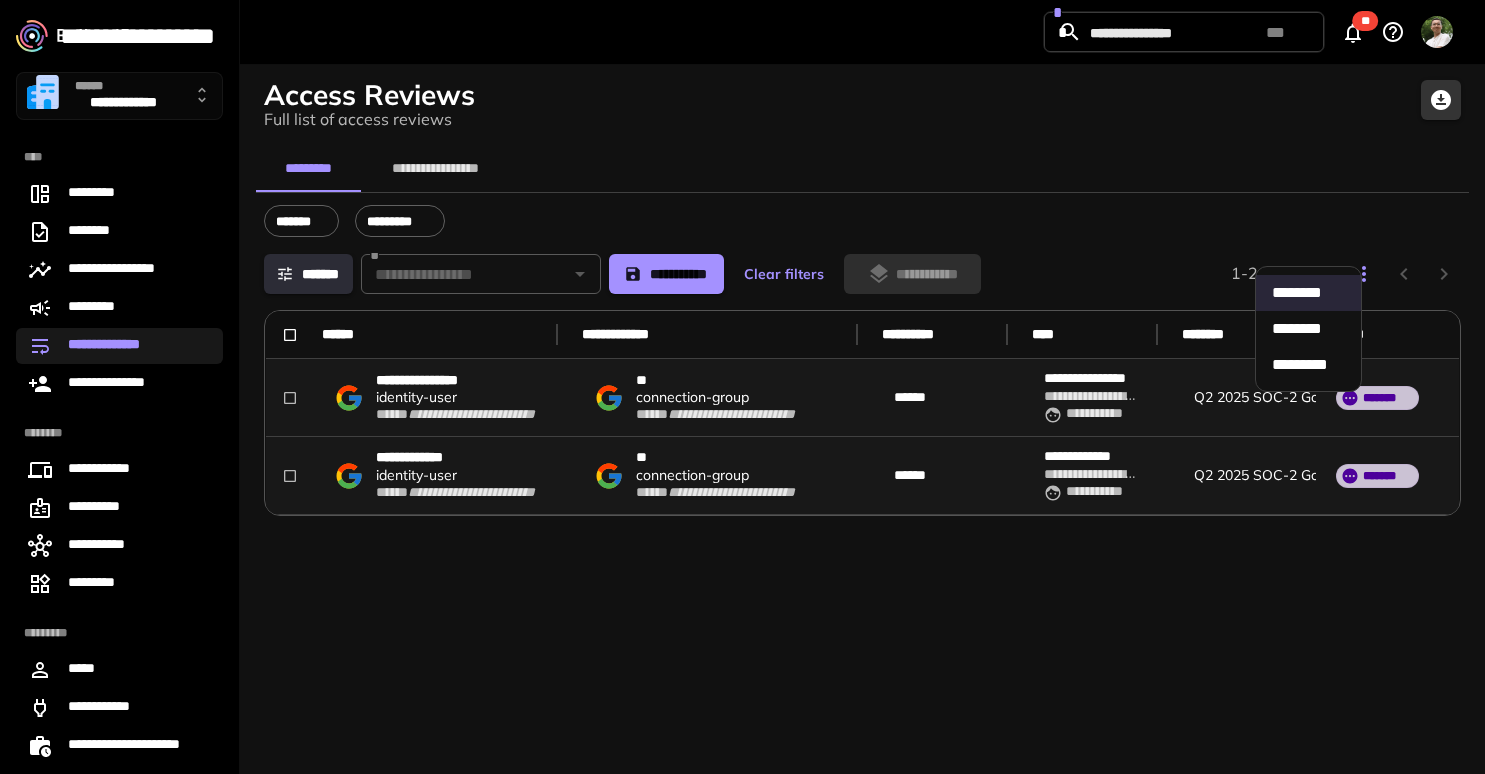 click at bounding box center [742, 387] 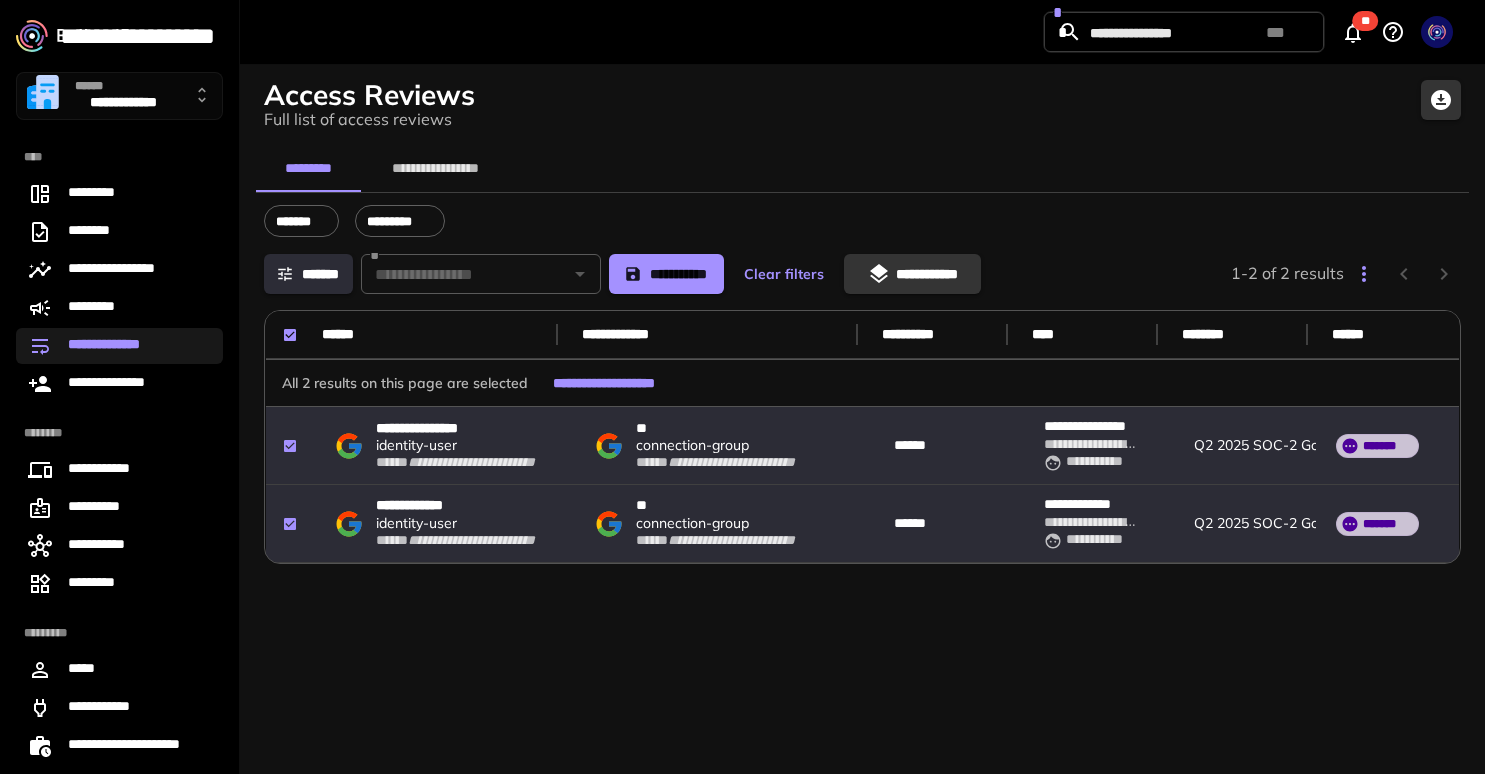 click on "**********" at bounding box center [862, 415] 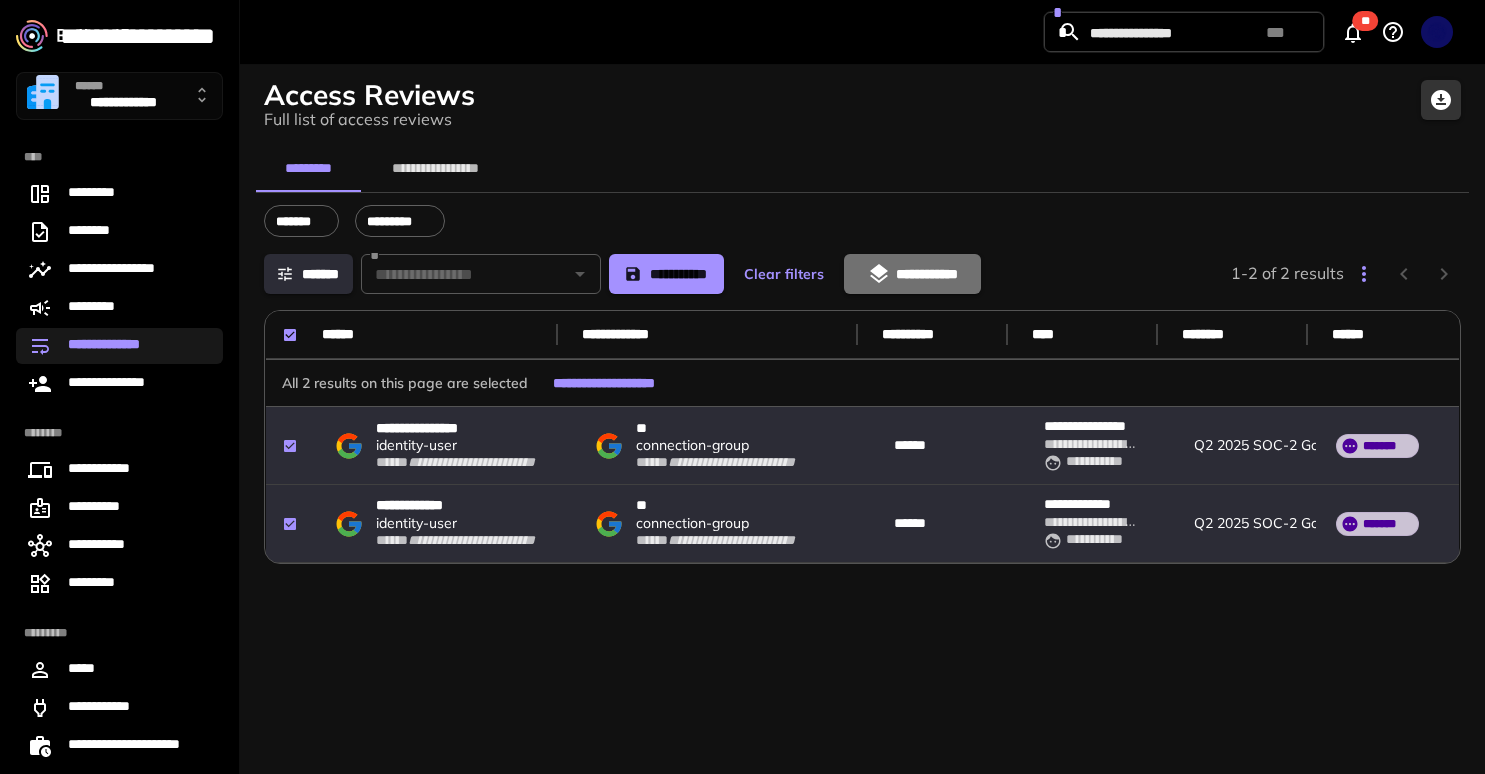 click on "**********" at bounding box center [912, 274] 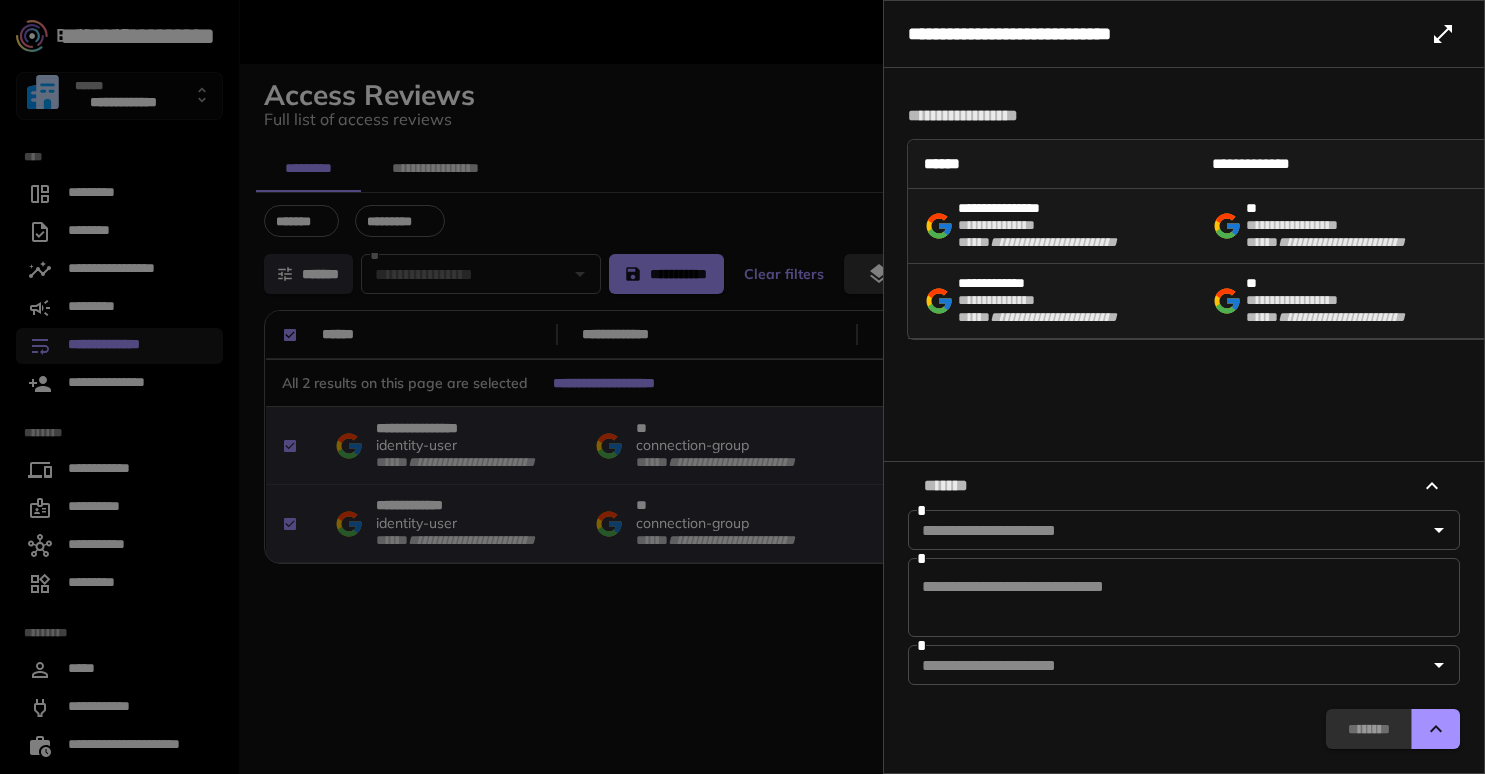 click at bounding box center (1167, 530) 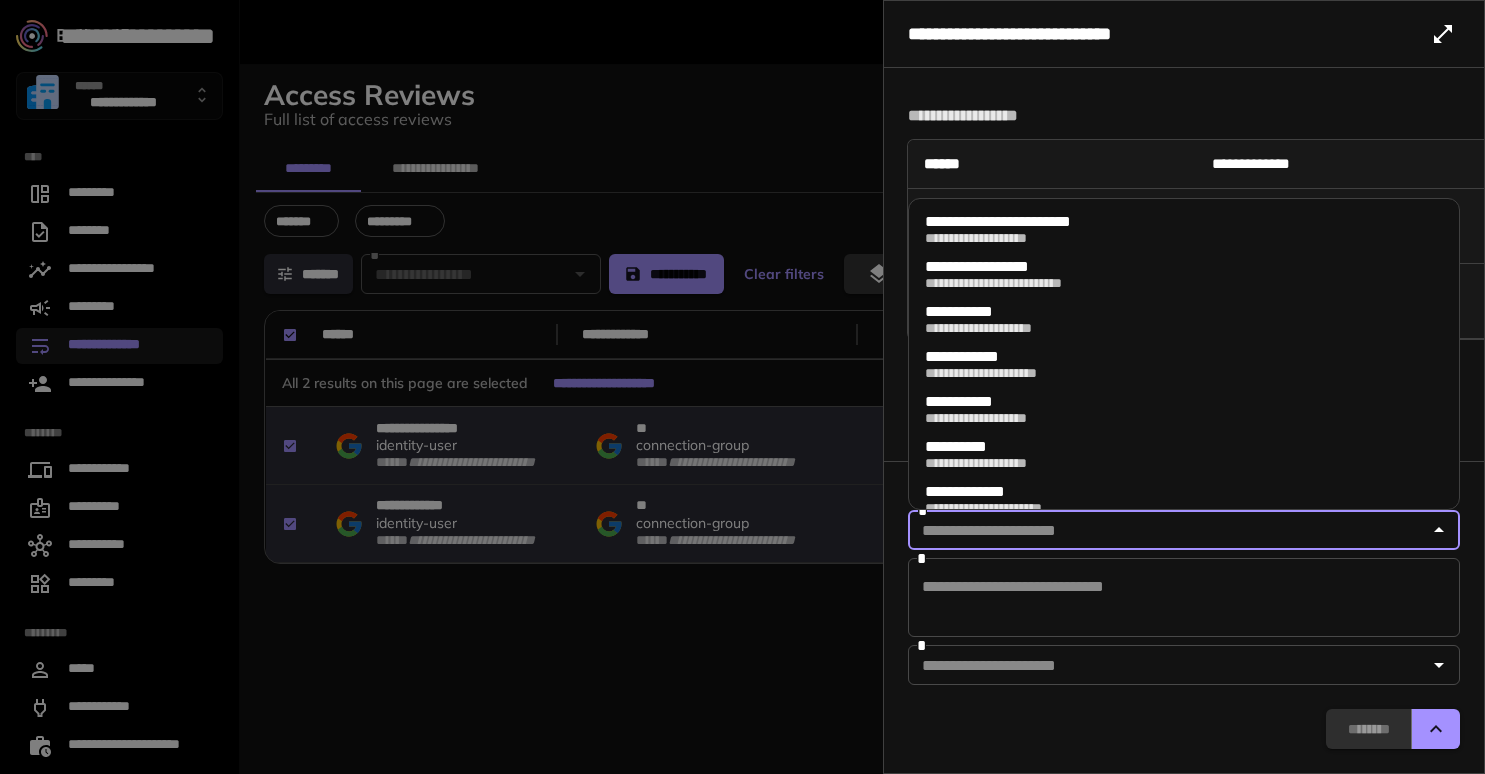 type on "*" 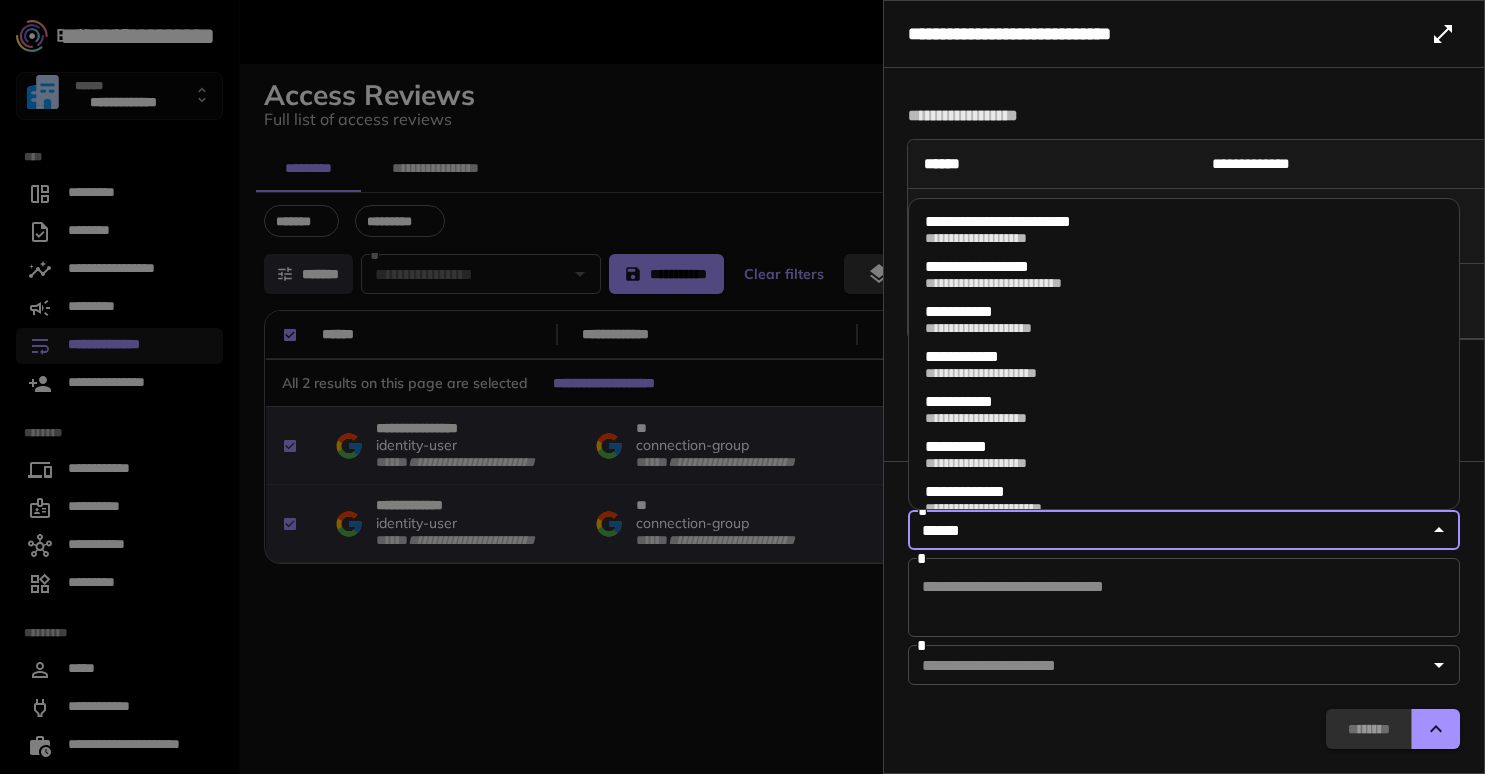 type on "*******" 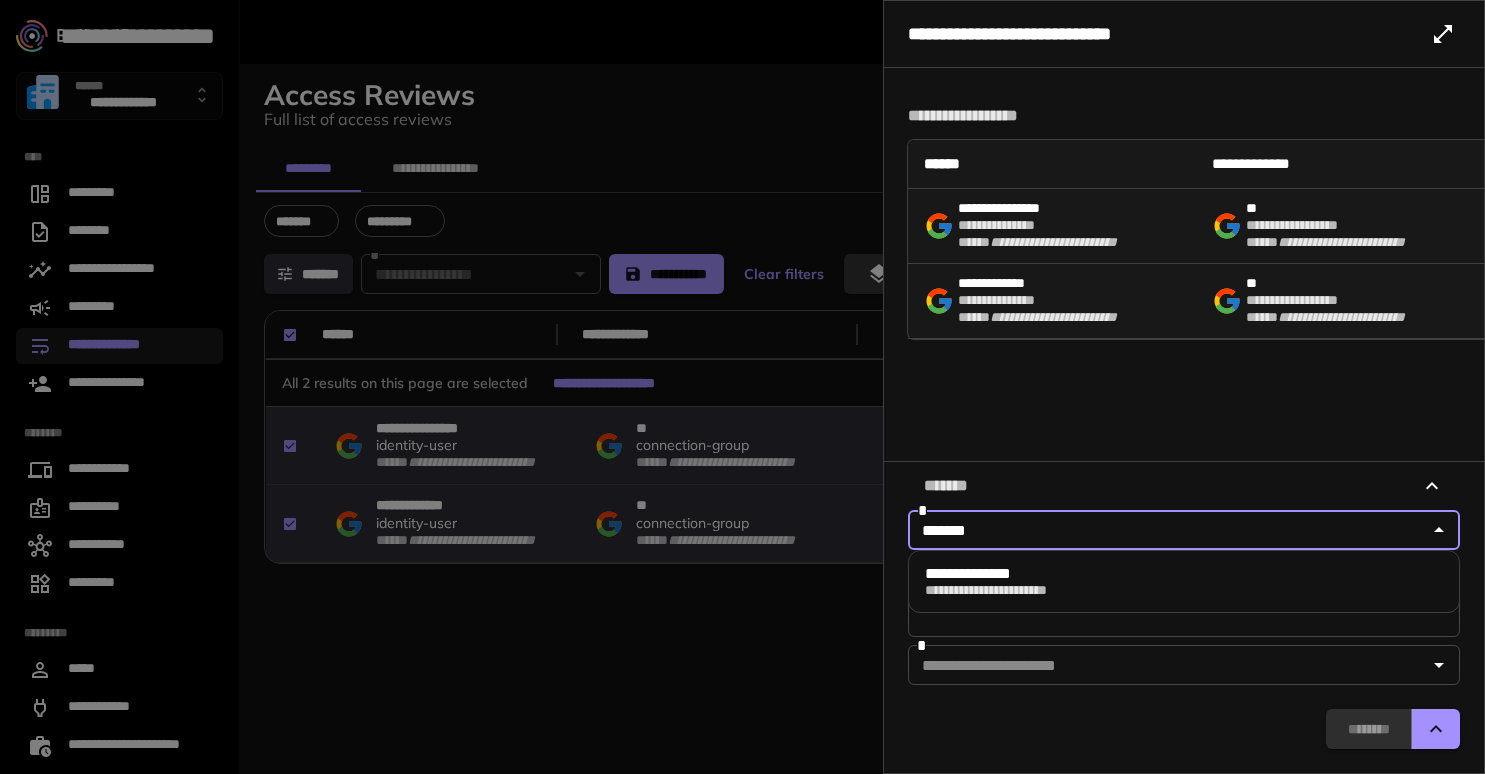 click on "**********" at bounding box center (1184, 581) 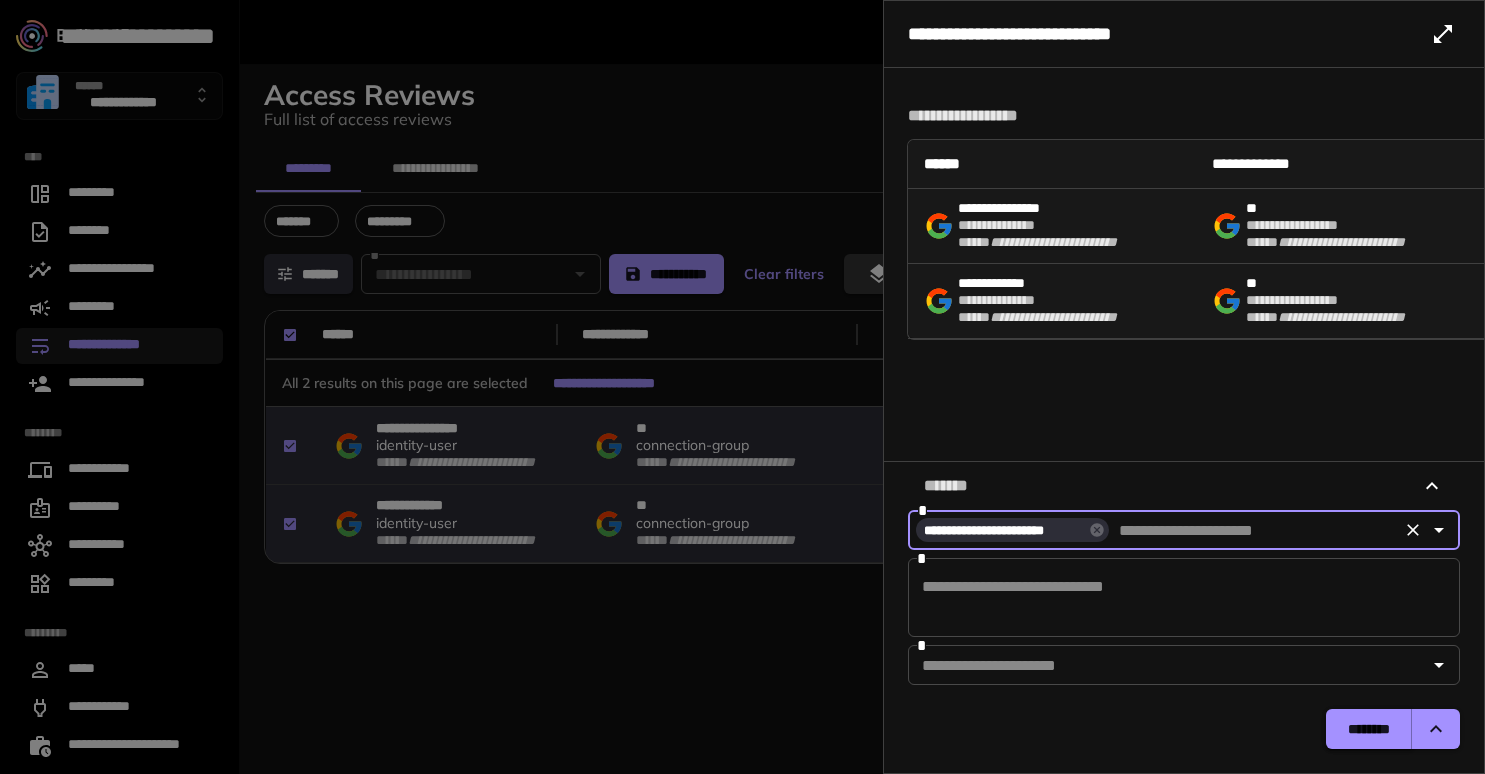 click on "********" at bounding box center [1369, 729] 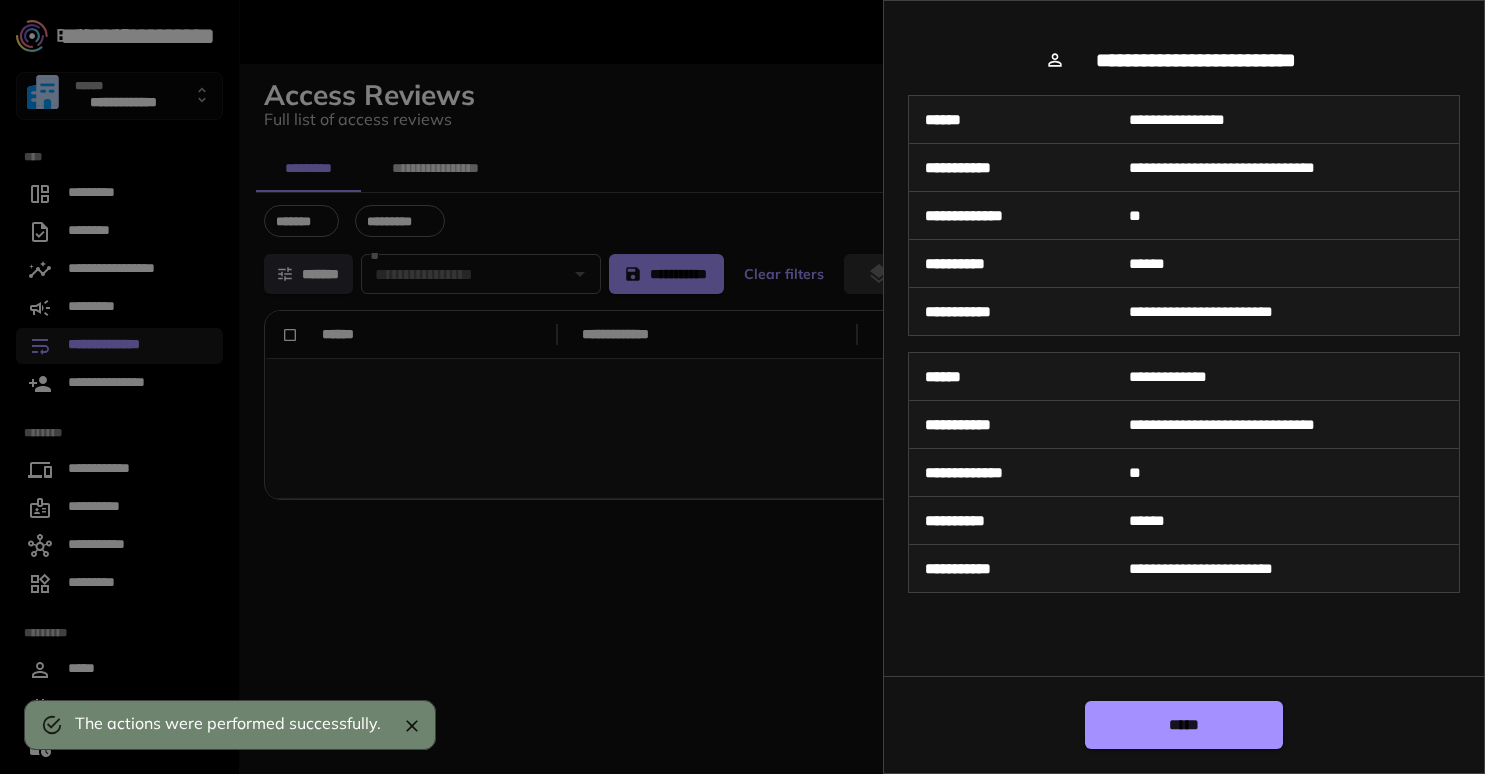 click at bounding box center [742, 387] 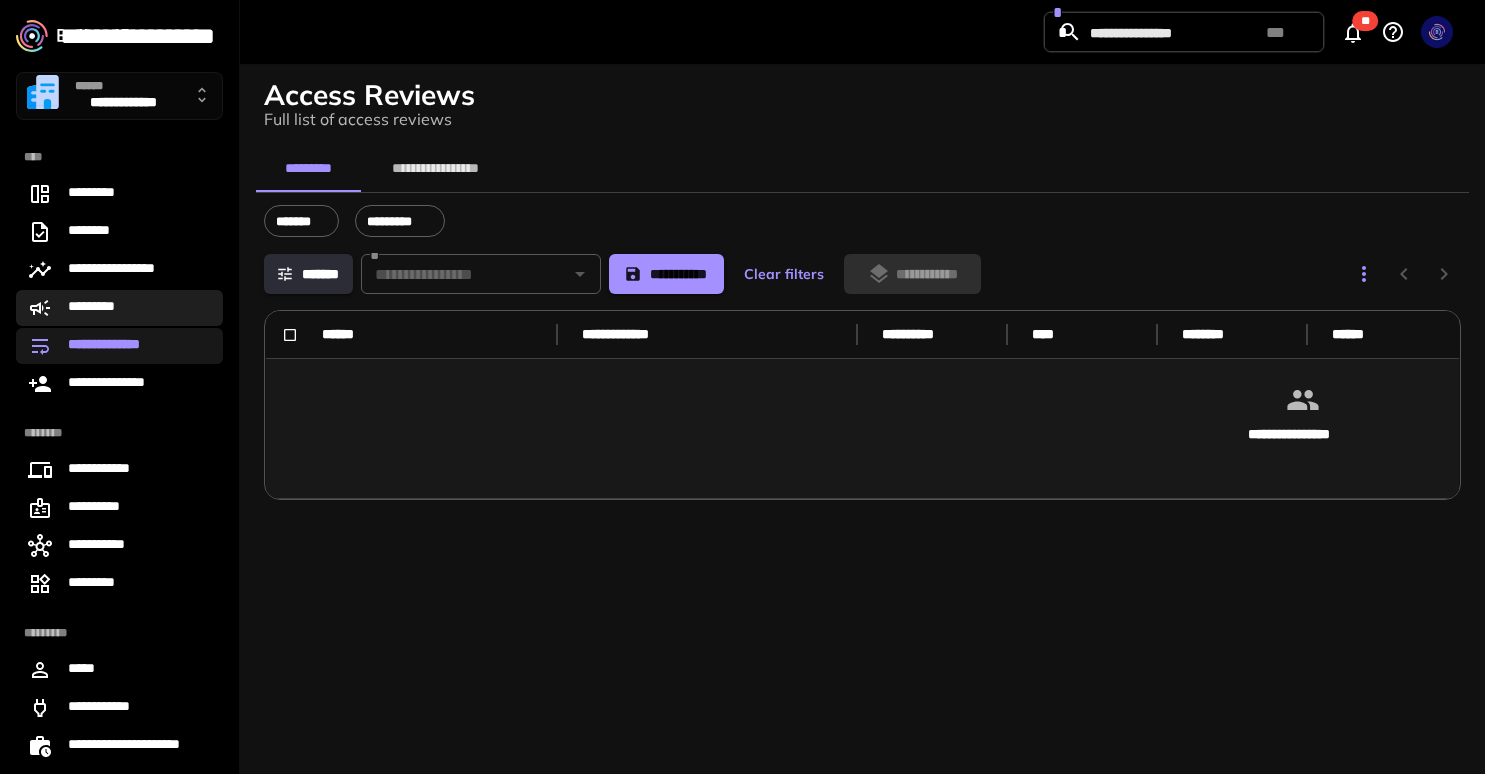 click on "*********" at bounding box center [119, 308] 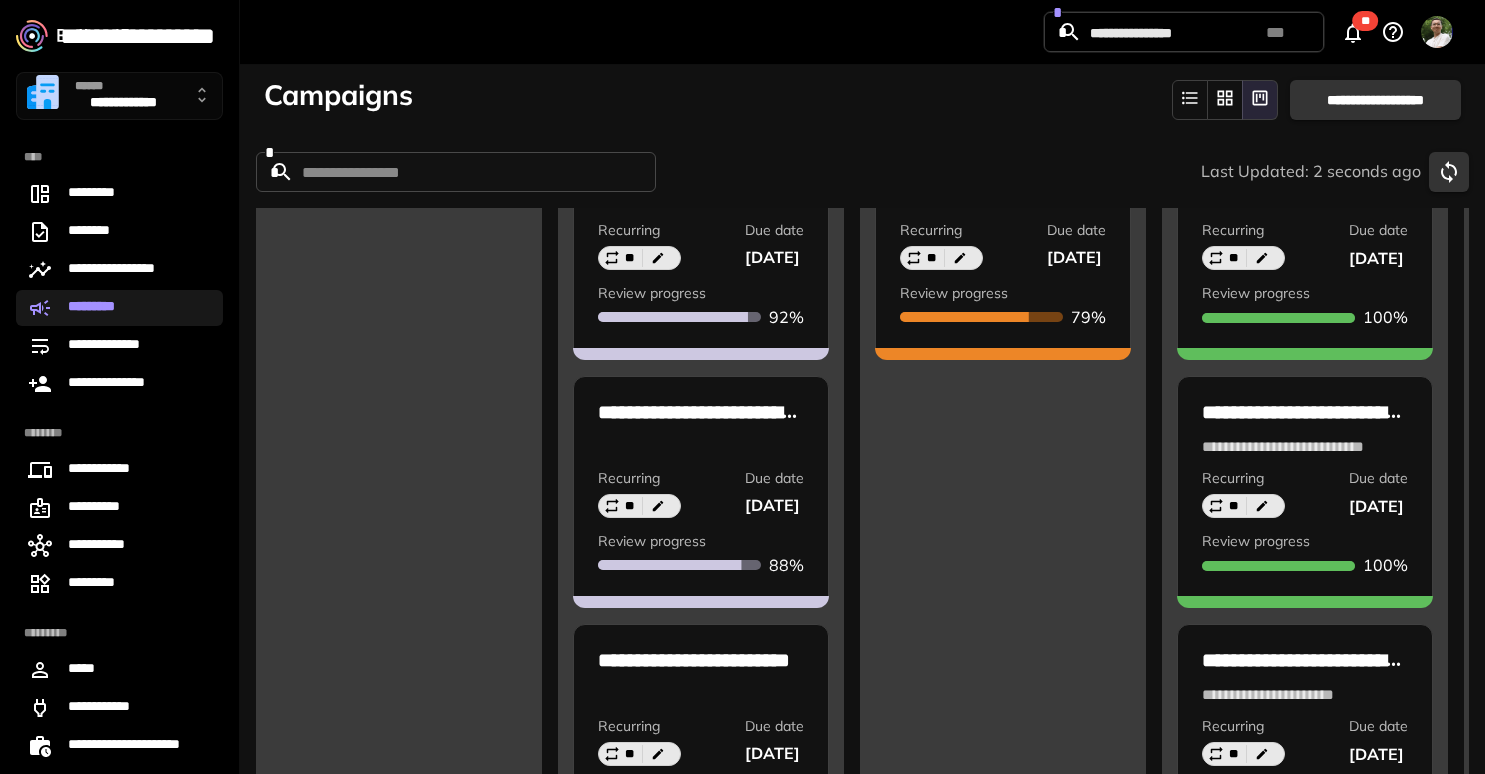 scroll, scrollTop: 102, scrollLeft: 0, axis: vertical 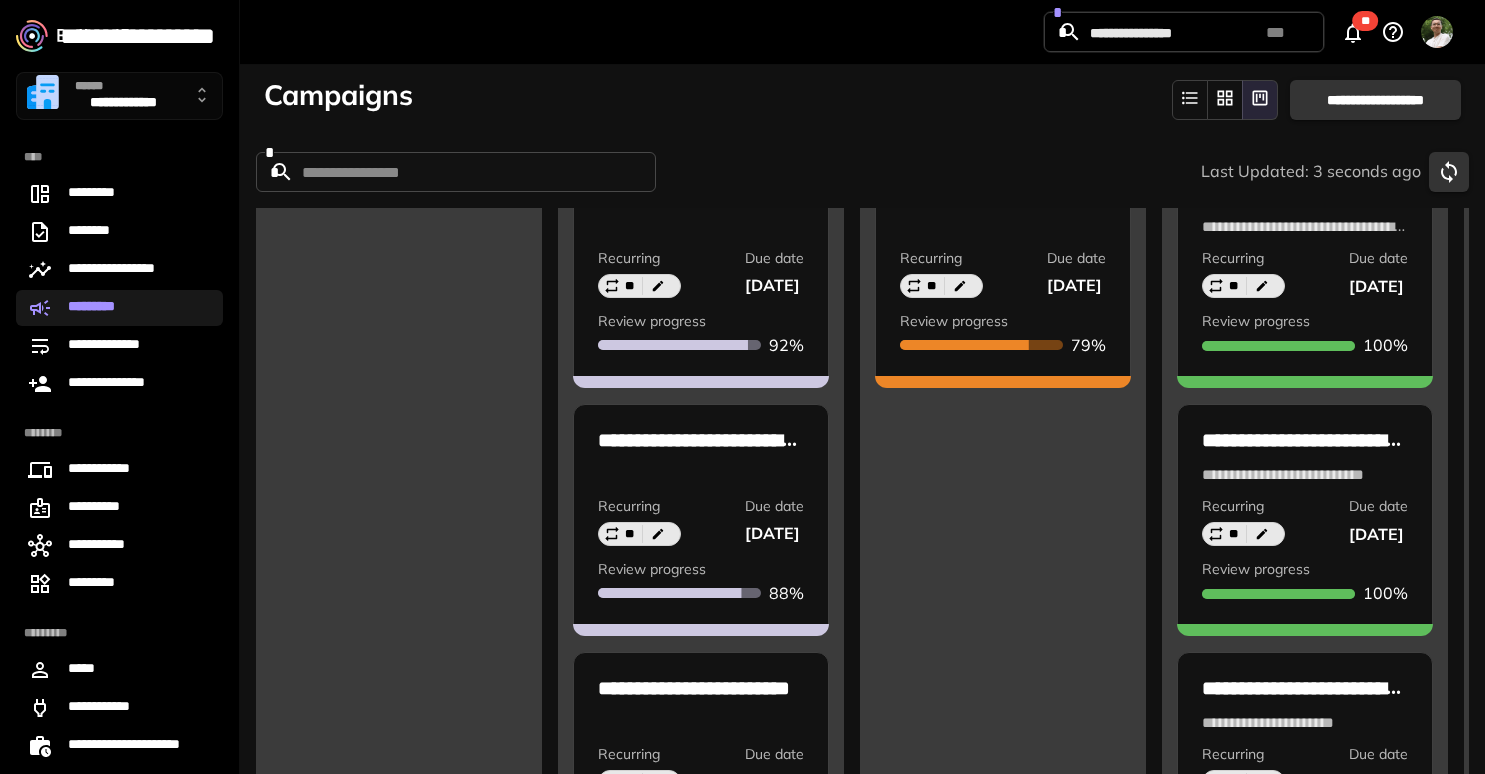 click on "**********" at bounding box center [701, 487] 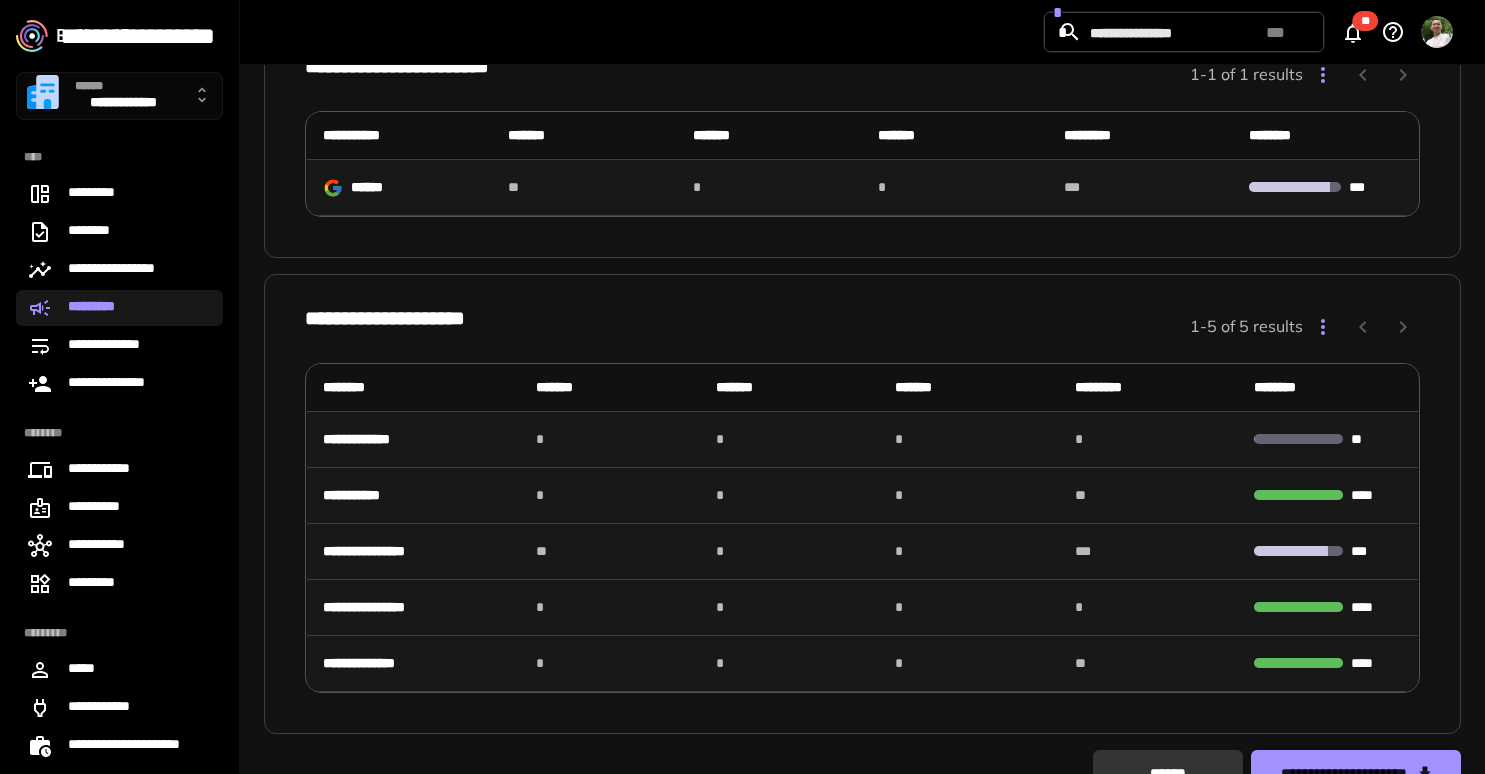scroll, scrollTop: 278, scrollLeft: 0, axis: vertical 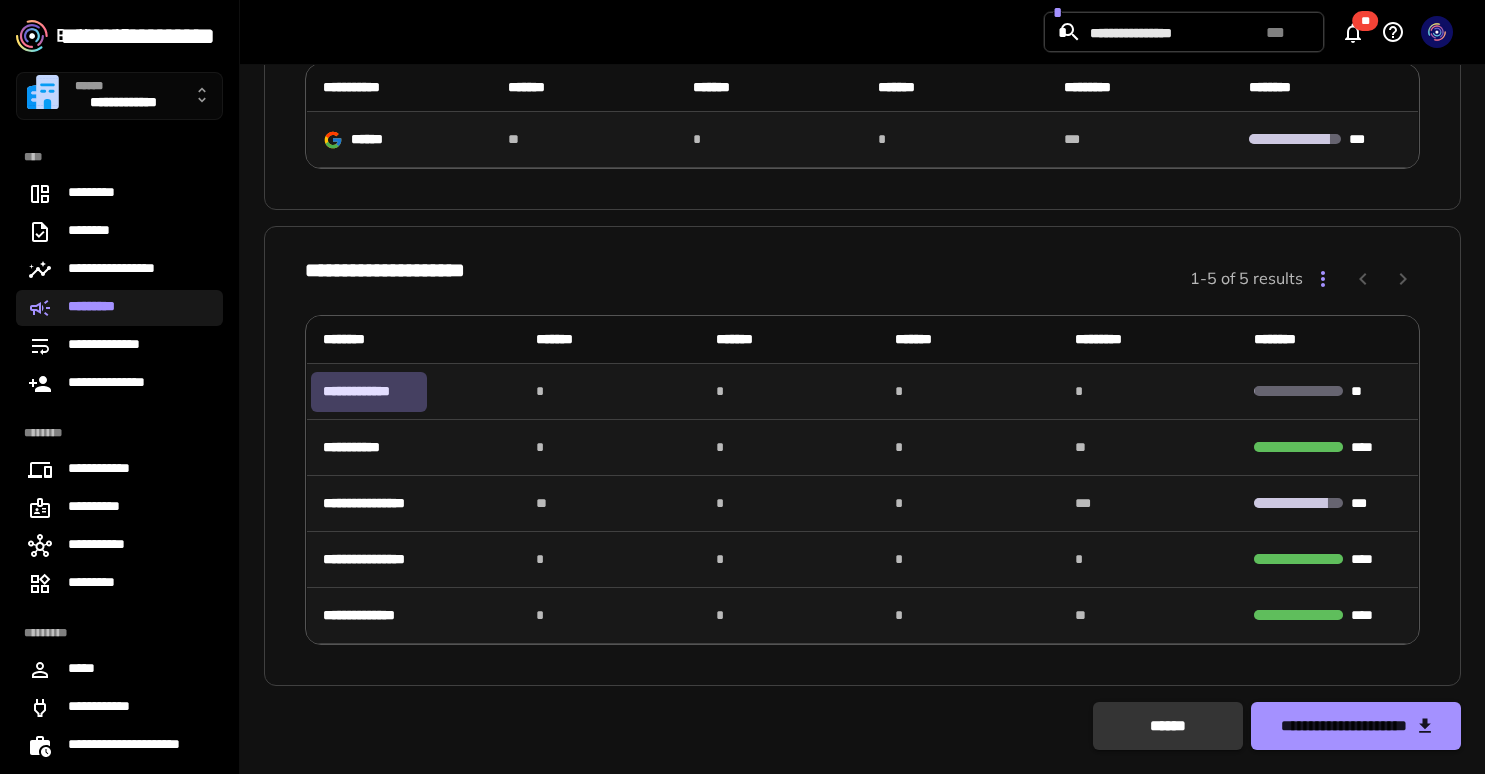 click on "**********" at bounding box center [369, 392] 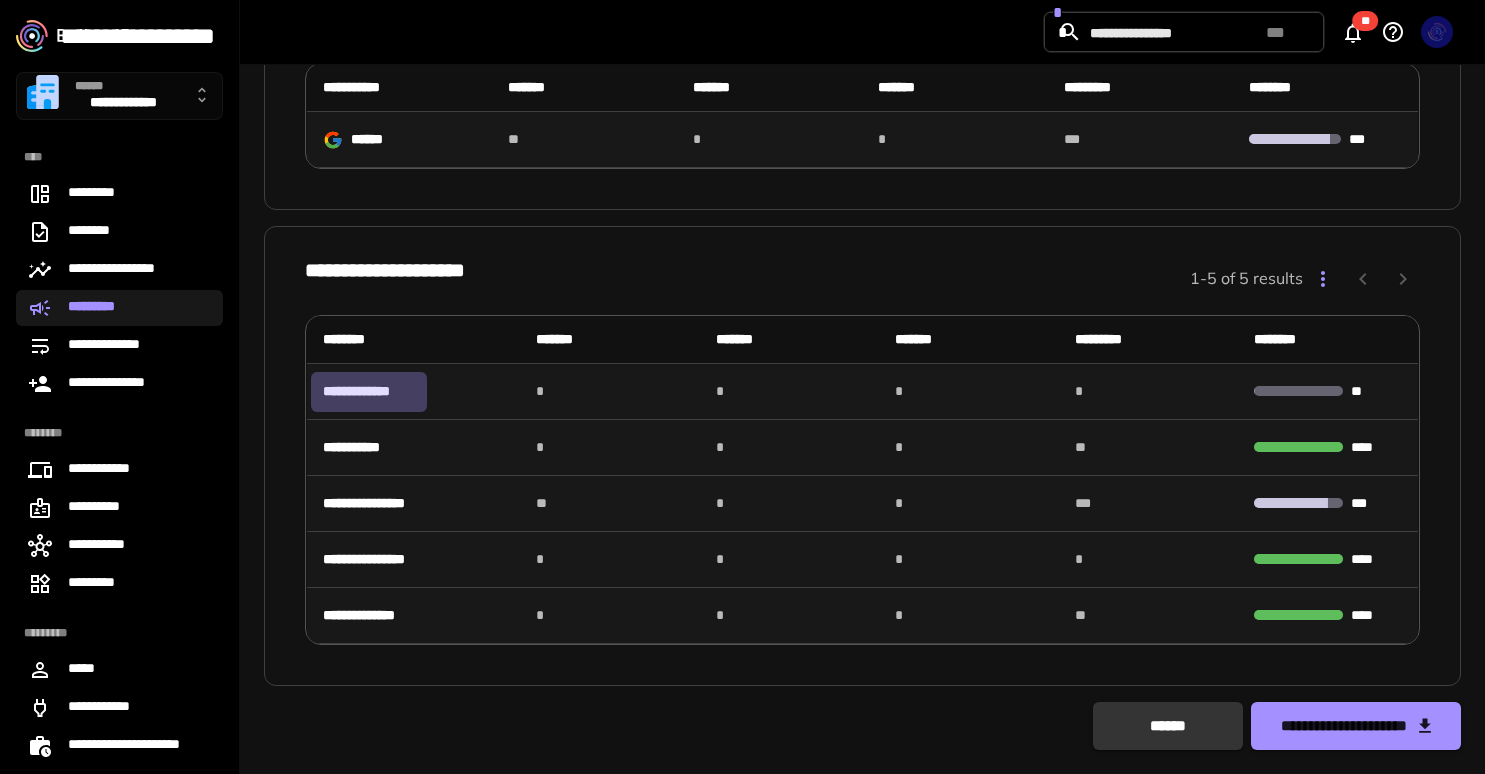scroll, scrollTop: 0, scrollLeft: 0, axis: both 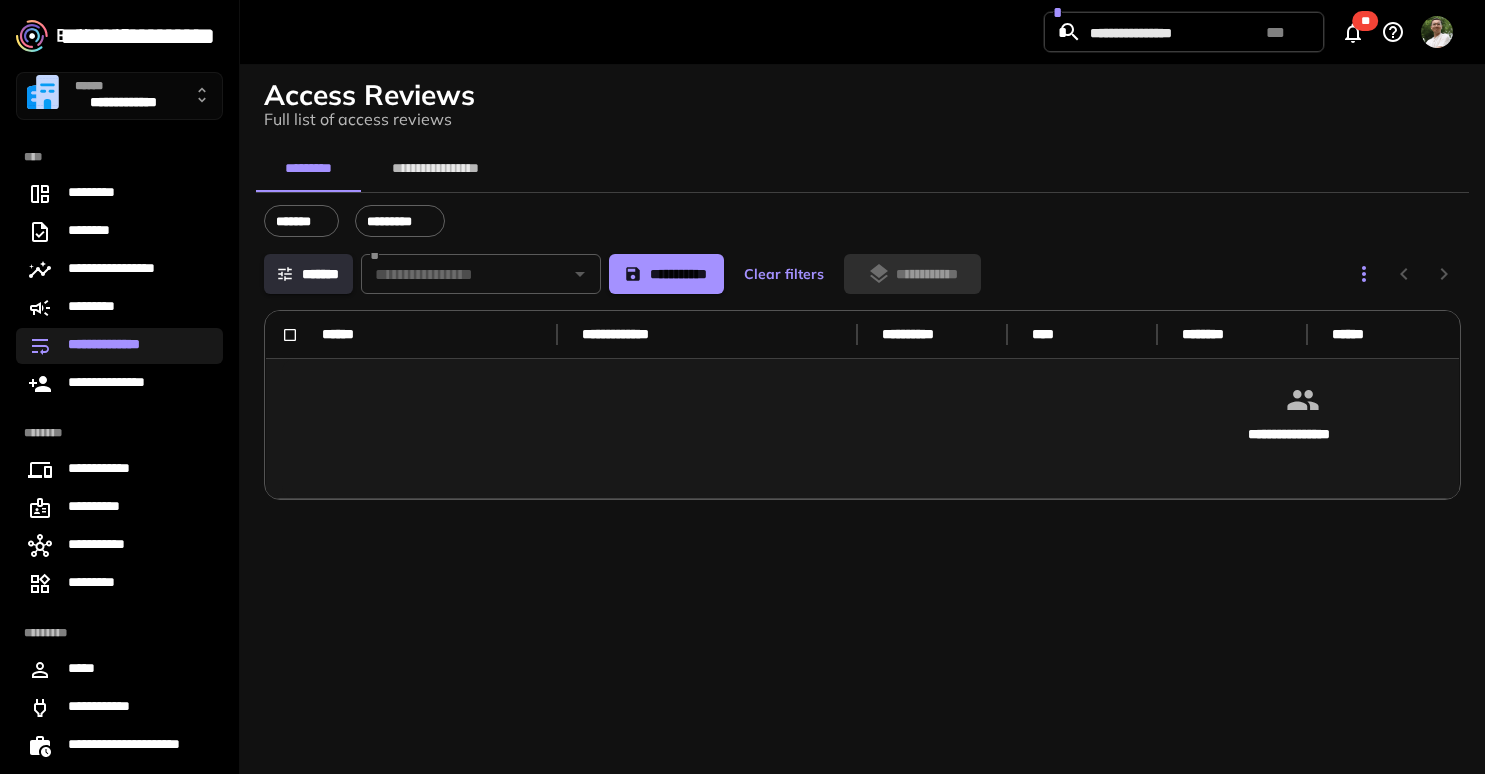 click on "**********" at bounding box center (119, 346) 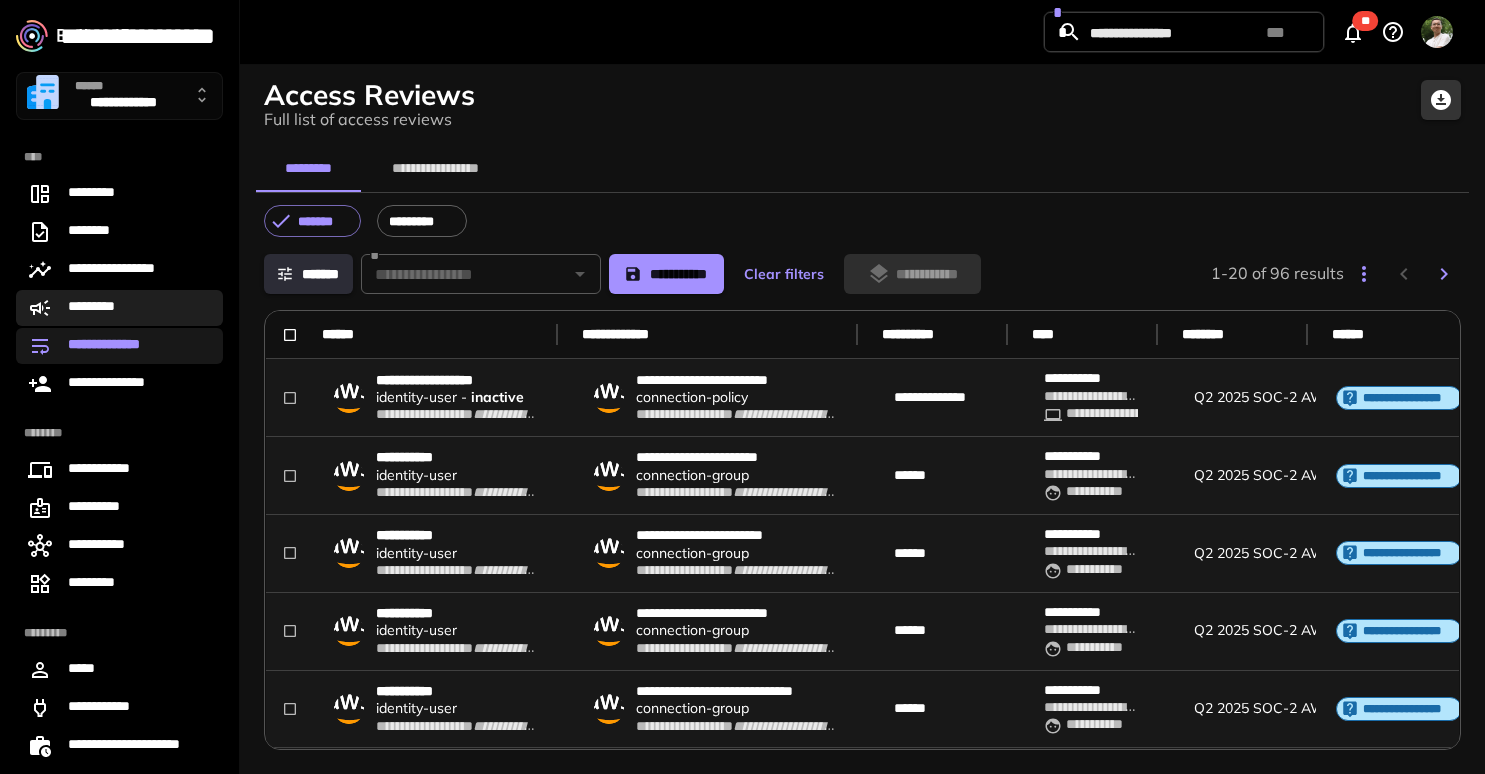 click on "*********" at bounding box center (119, 308) 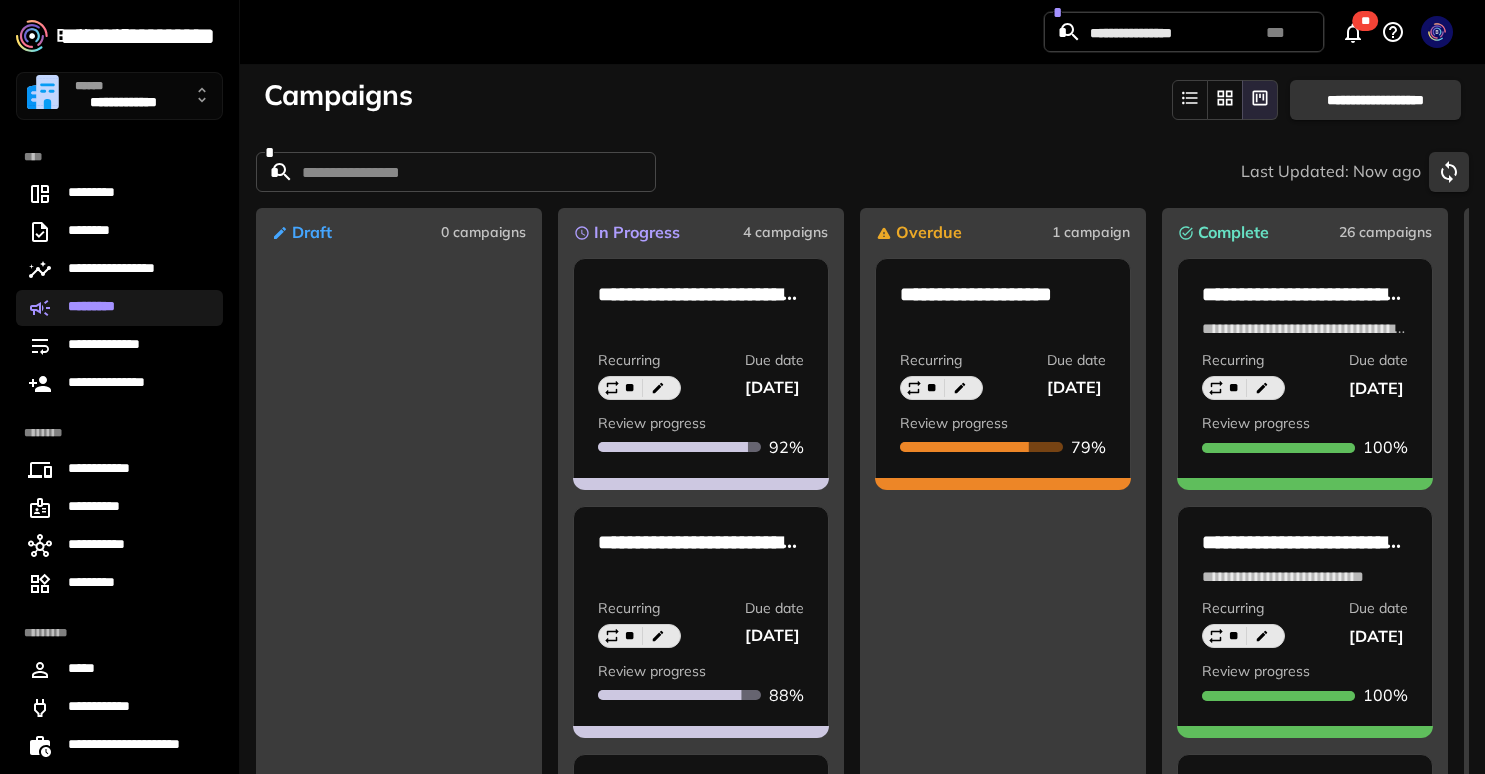 click 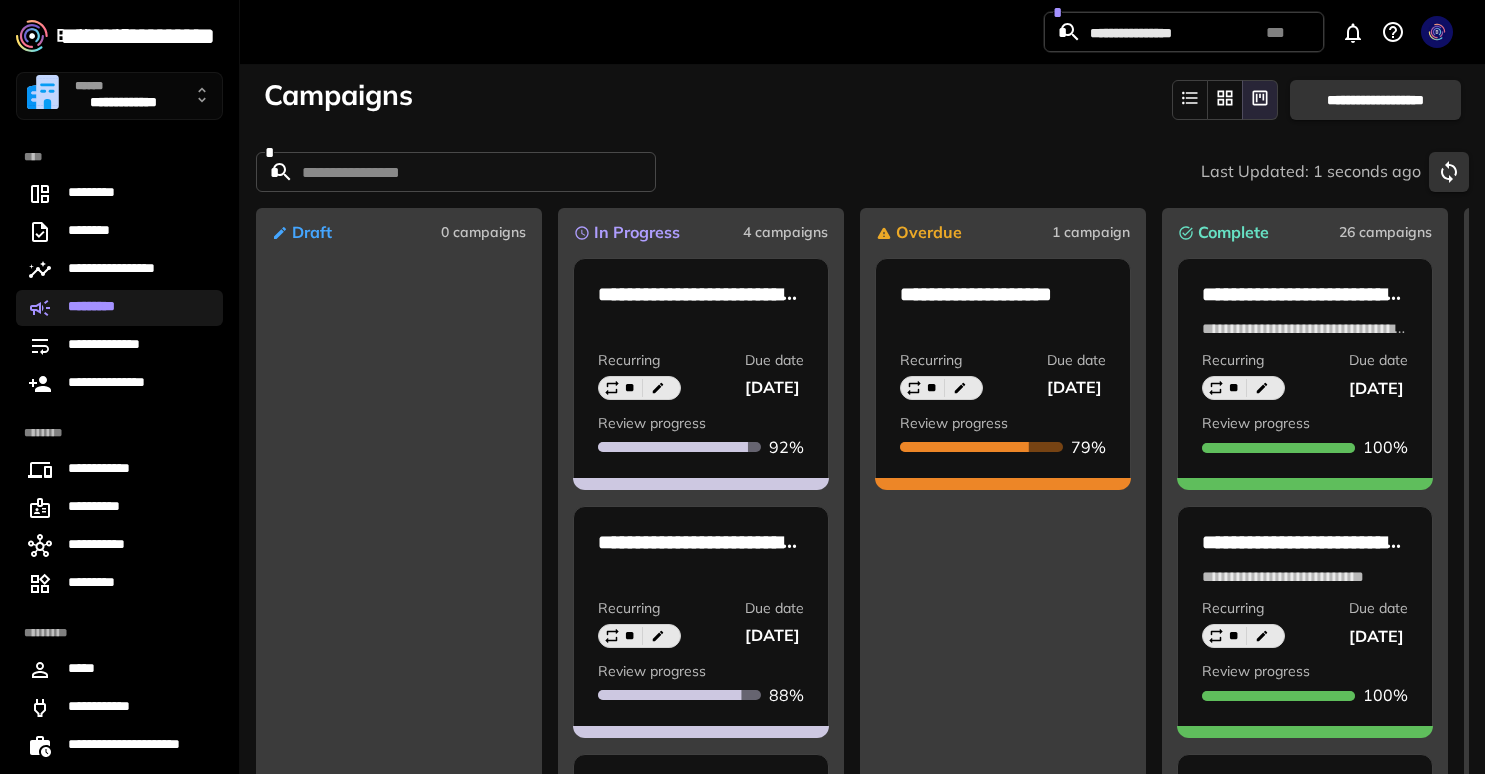 scroll, scrollTop: 0, scrollLeft: 0, axis: both 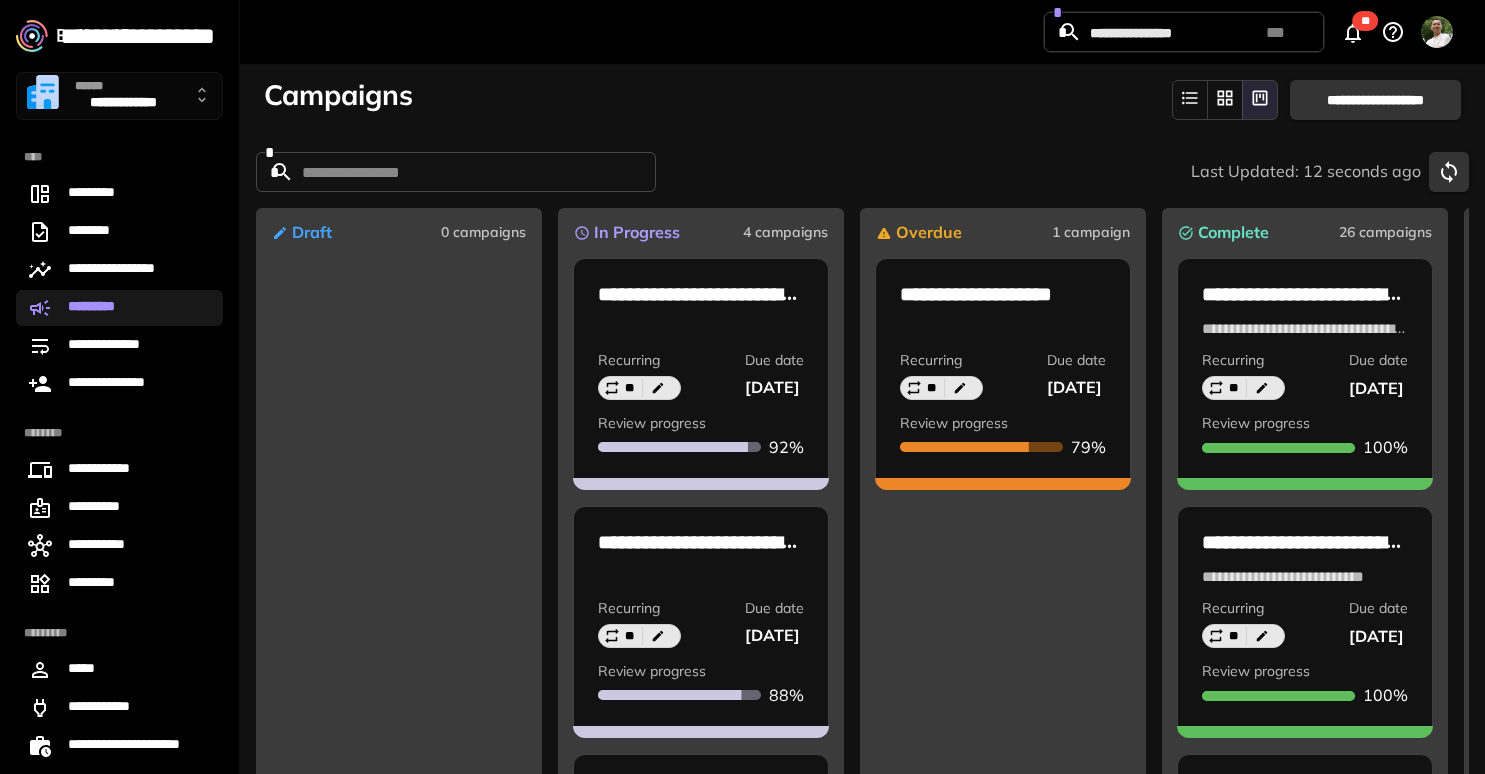 click on "**********" at bounding box center (1003, 341) 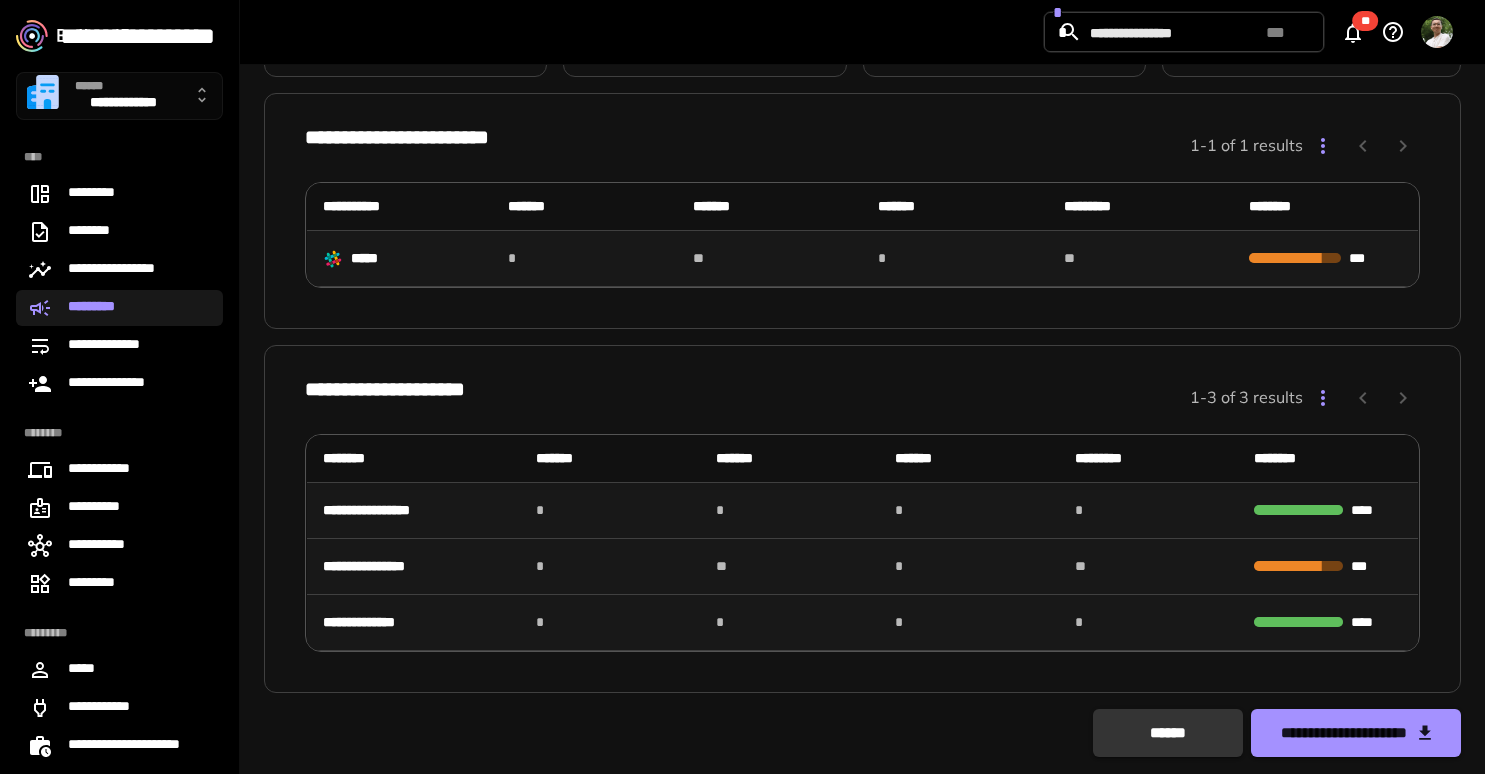 scroll, scrollTop: 166, scrollLeft: 0, axis: vertical 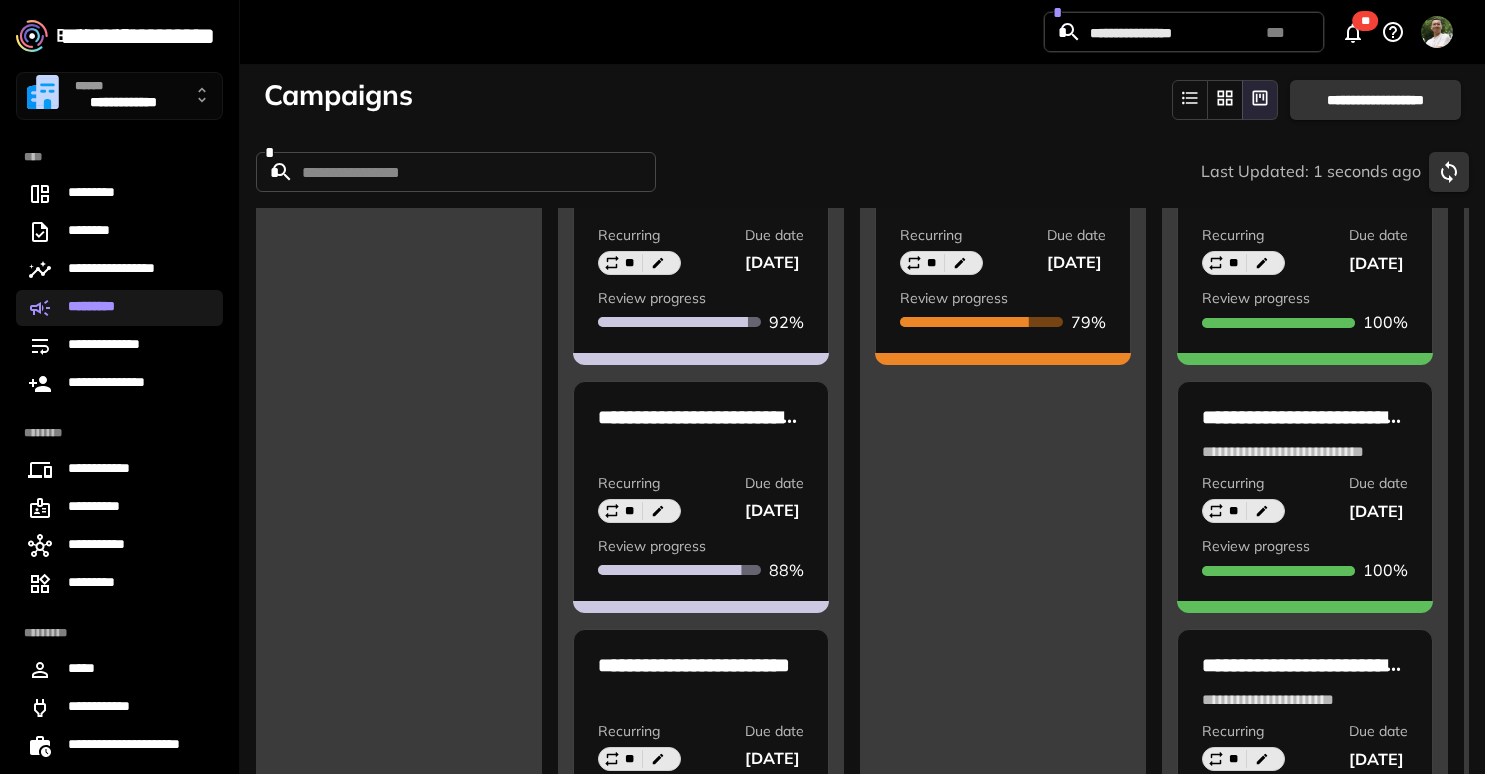 click at bounding box center [701, 452] 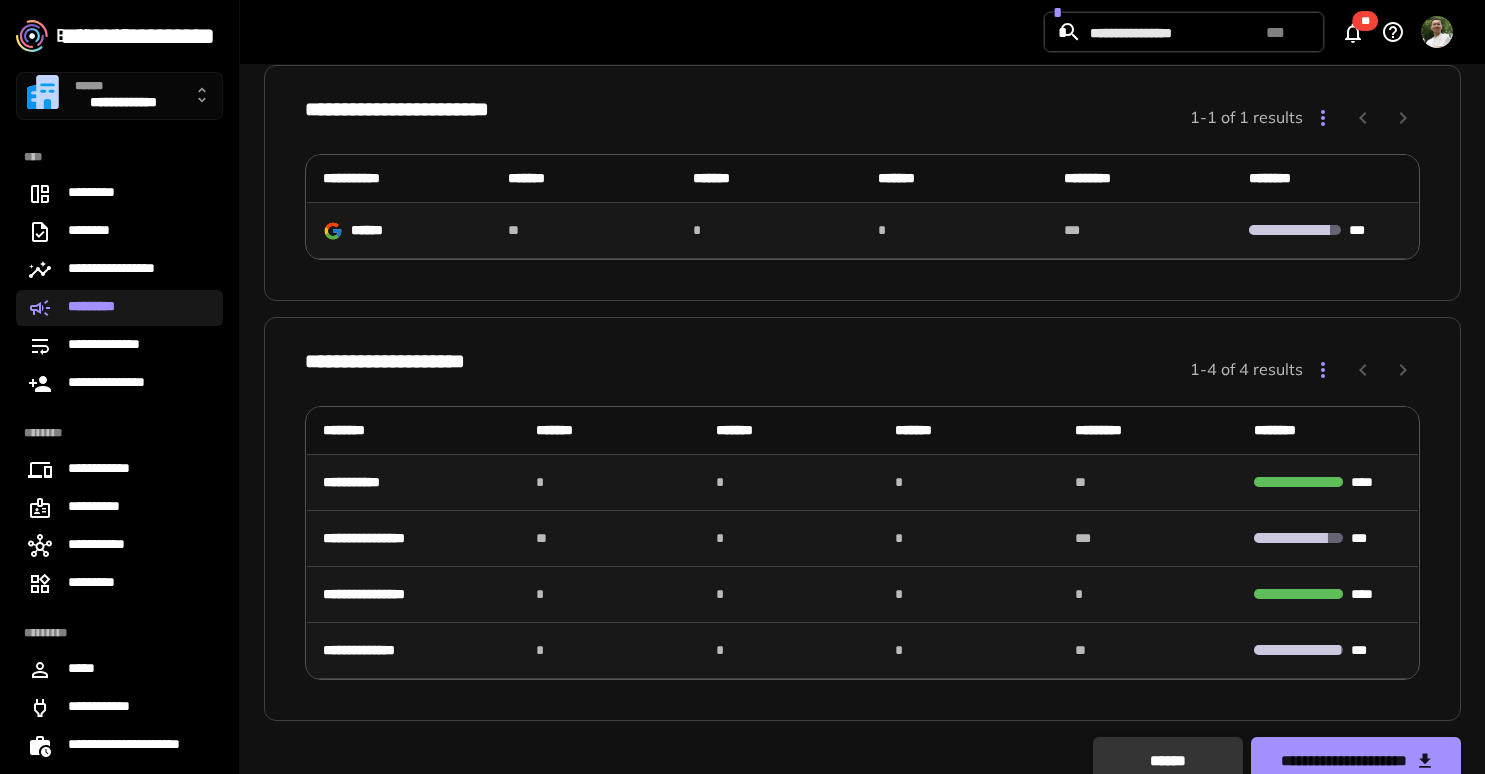 scroll, scrollTop: 188, scrollLeft: 0, axis: vertical 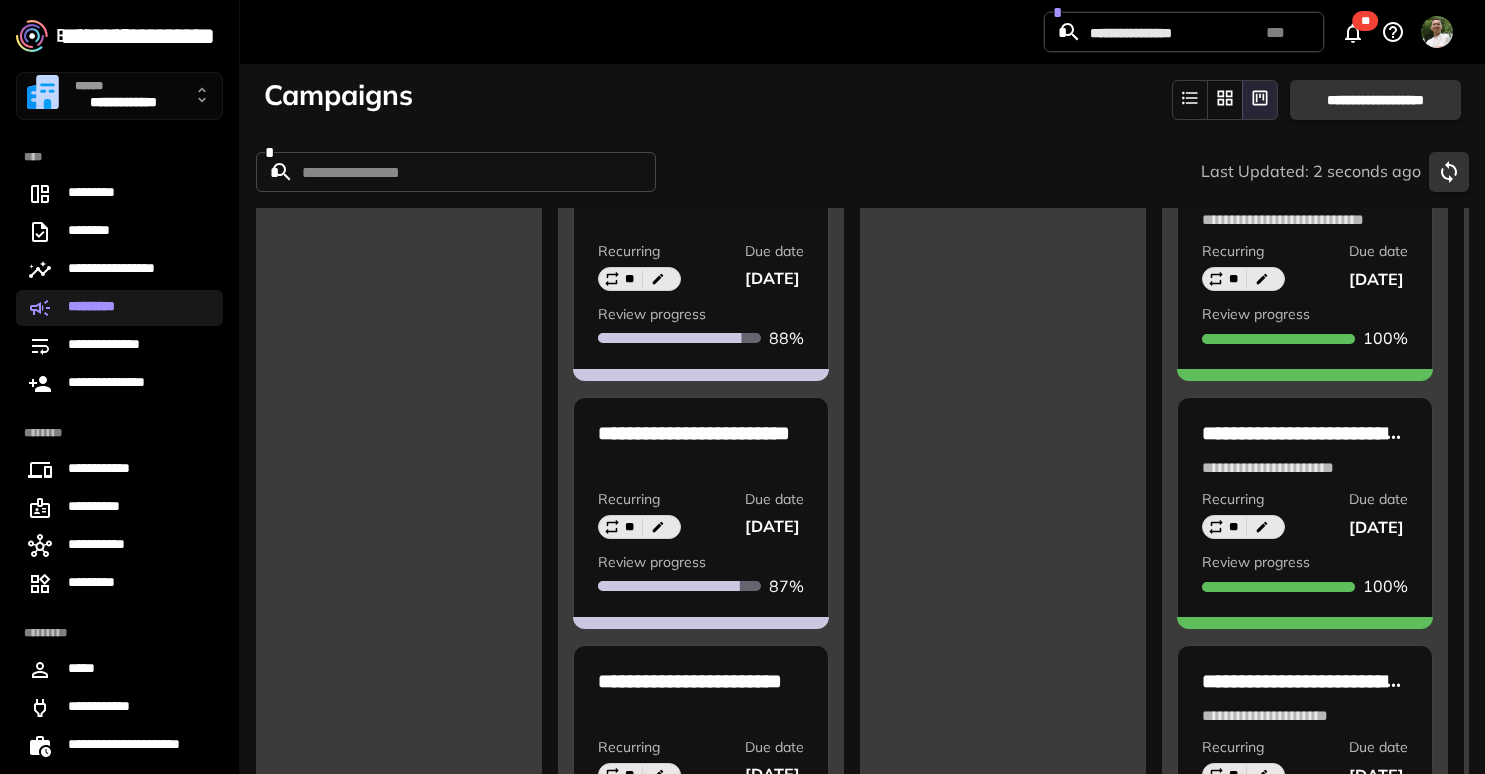 click on "Recurring ** Due date [DATE]" at bounding box center [701, 515] 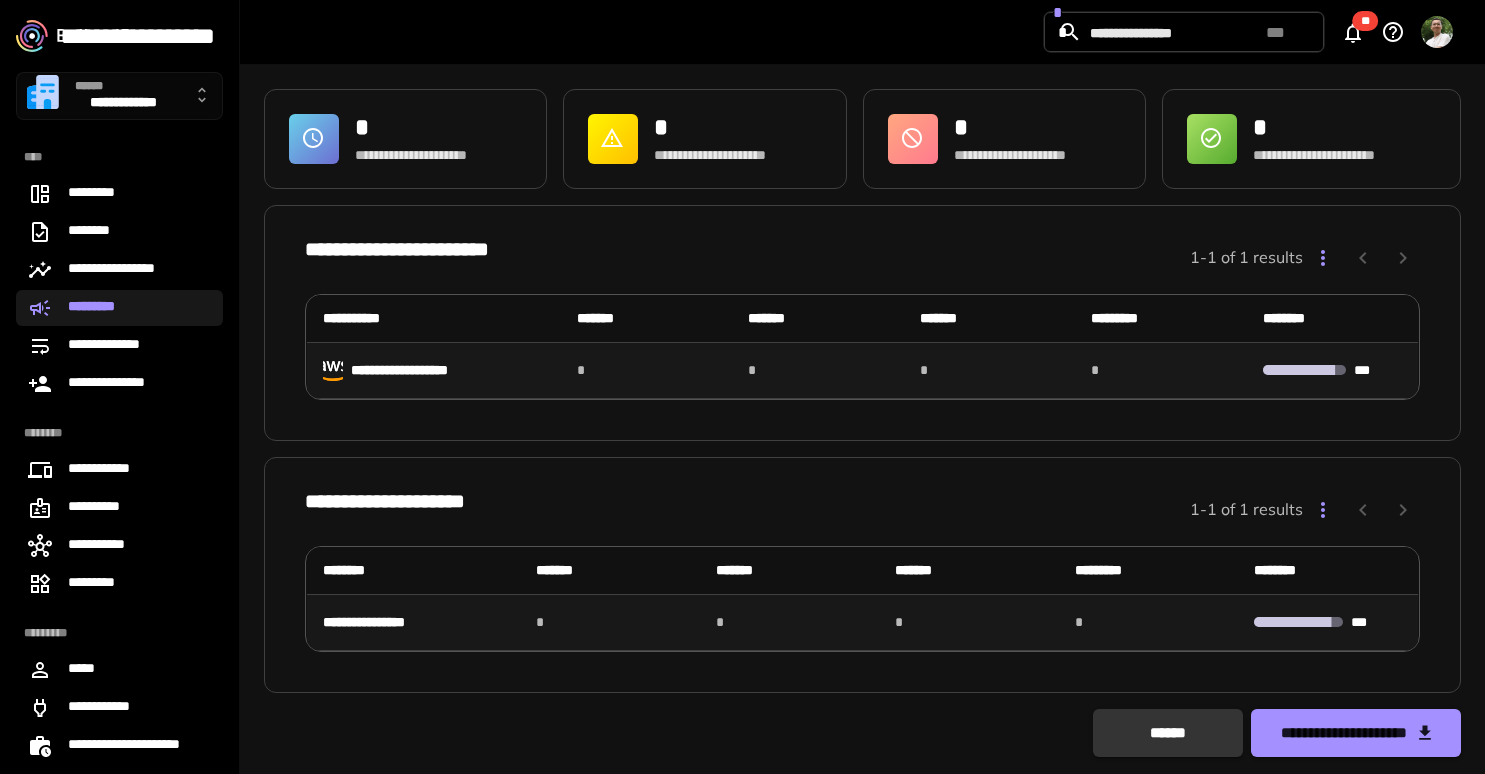 scroll, scrollTop: 54, scrollLeft: 0, axis: vertical 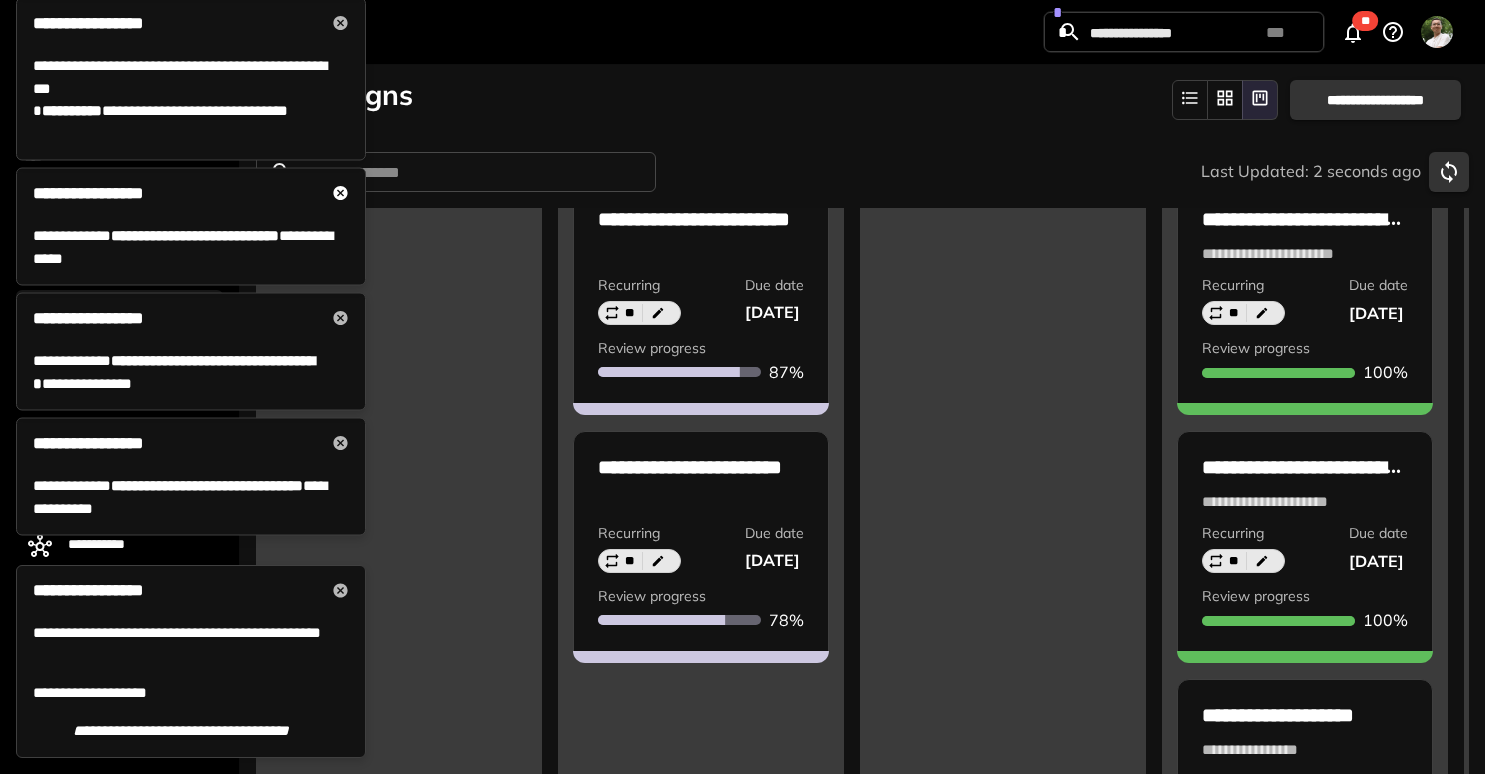 click 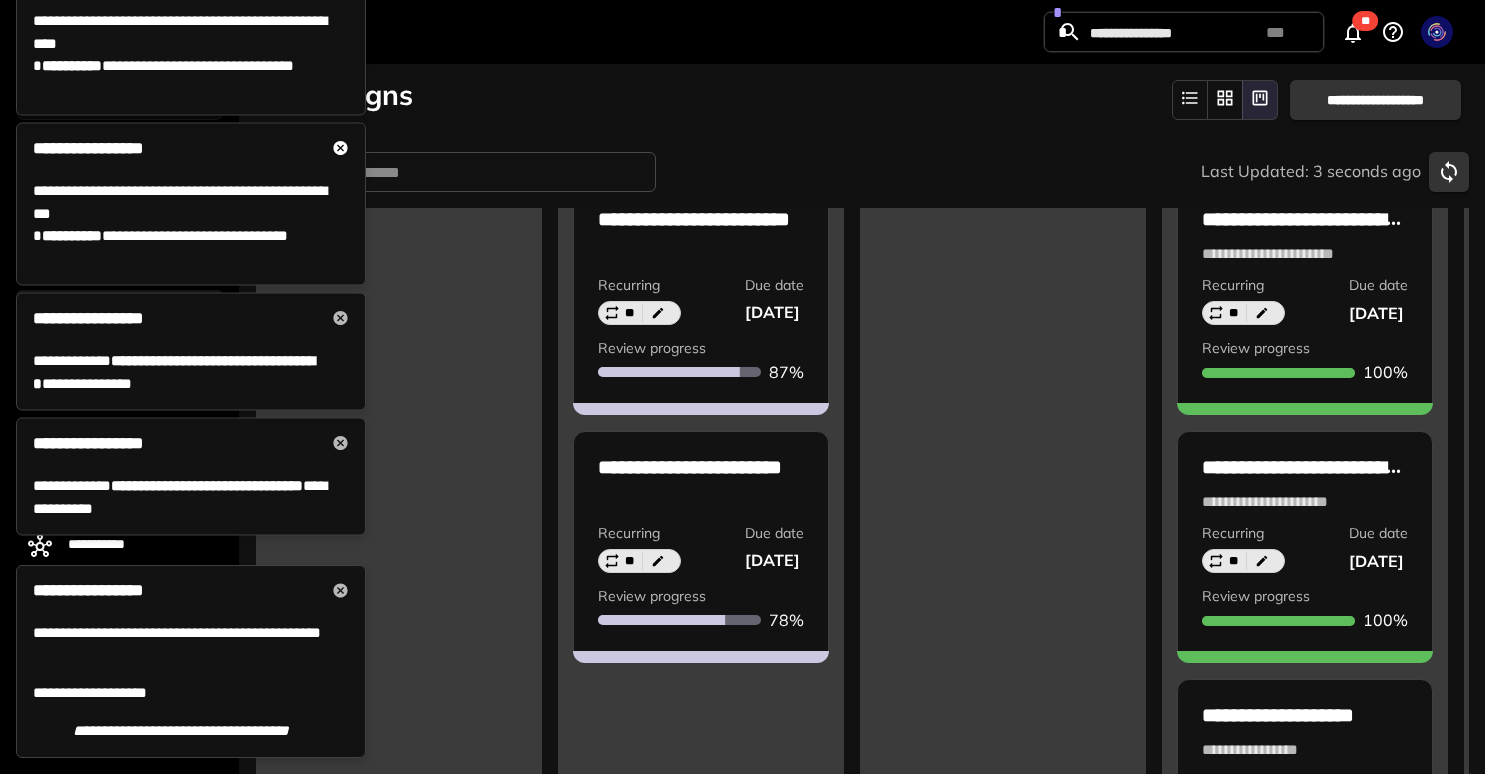 click 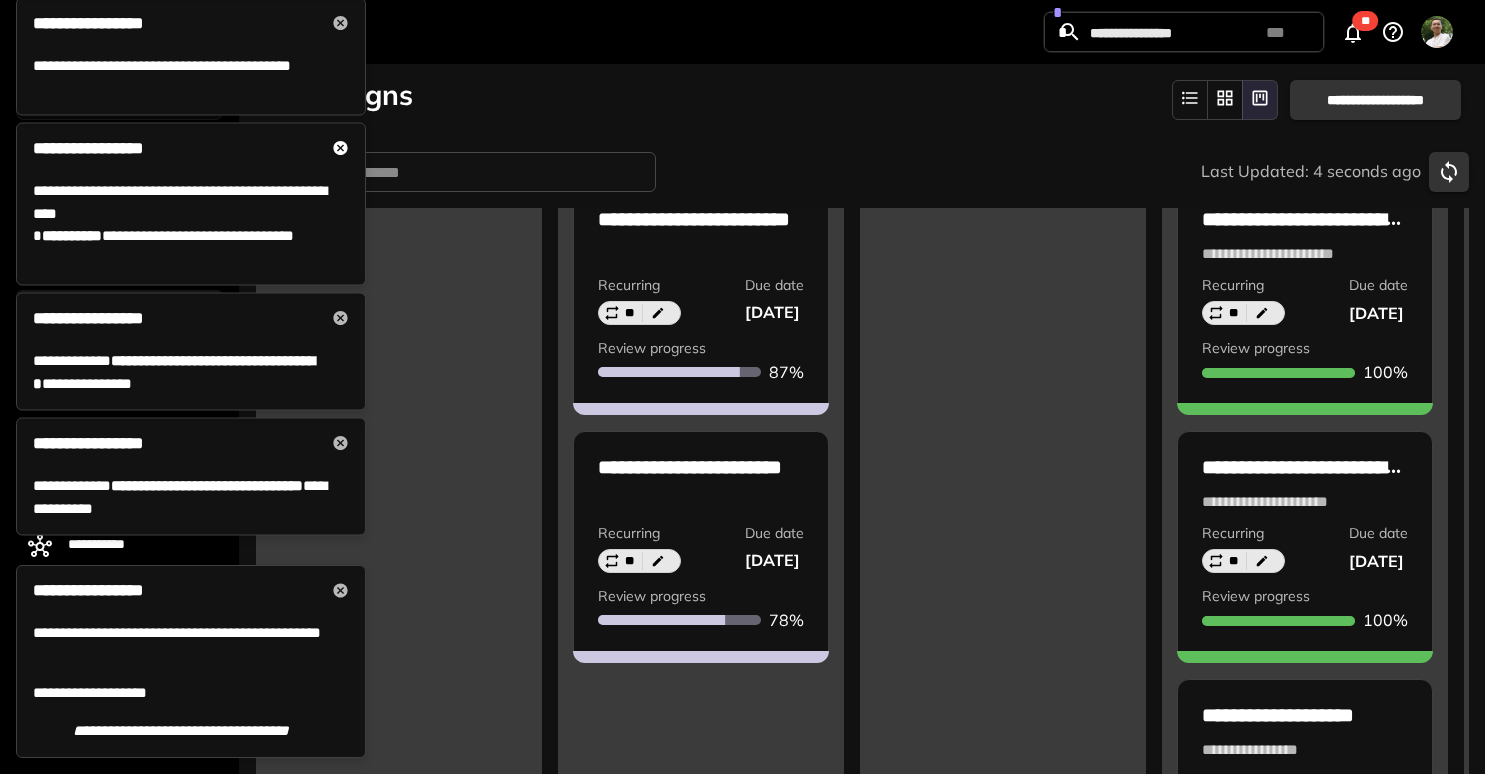 click 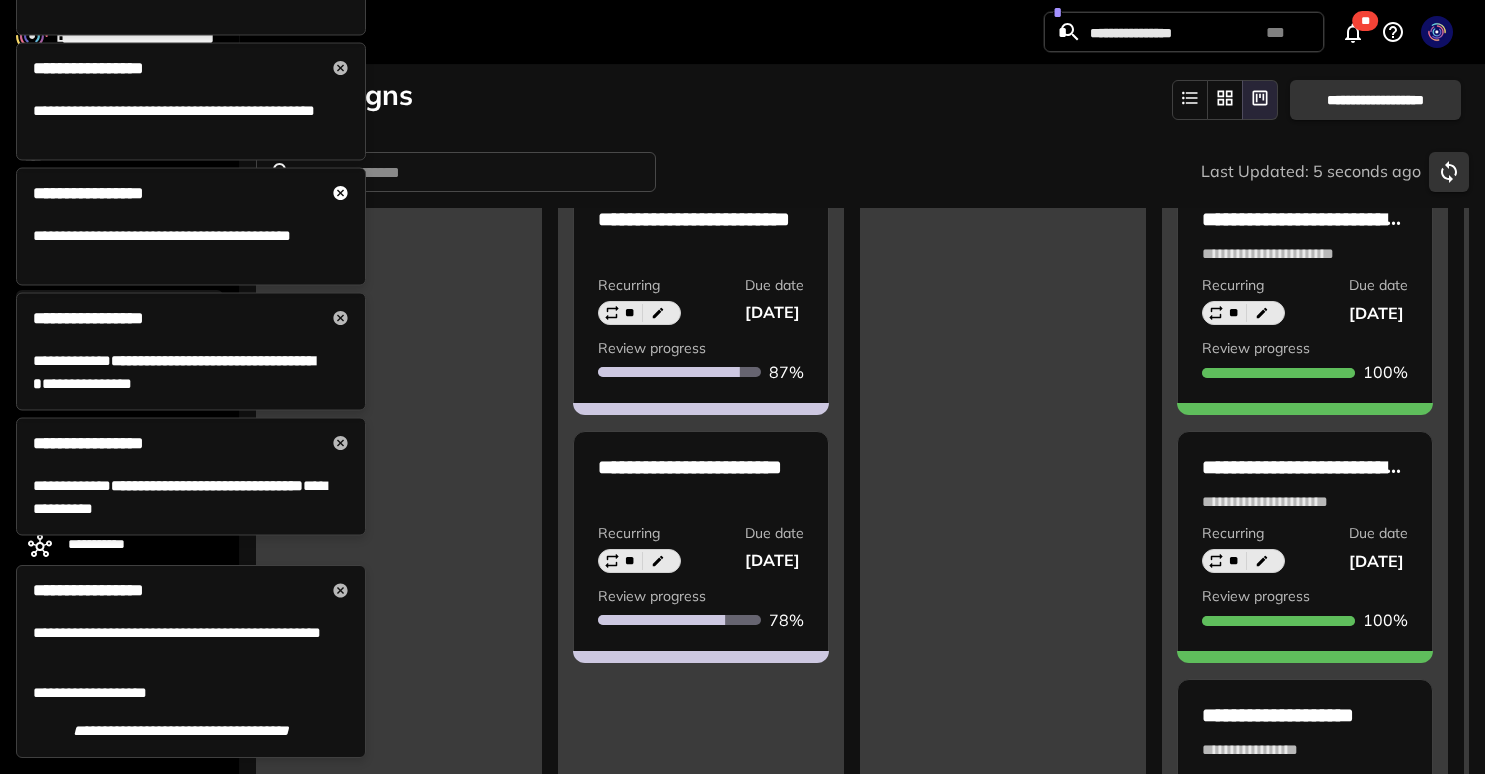 click 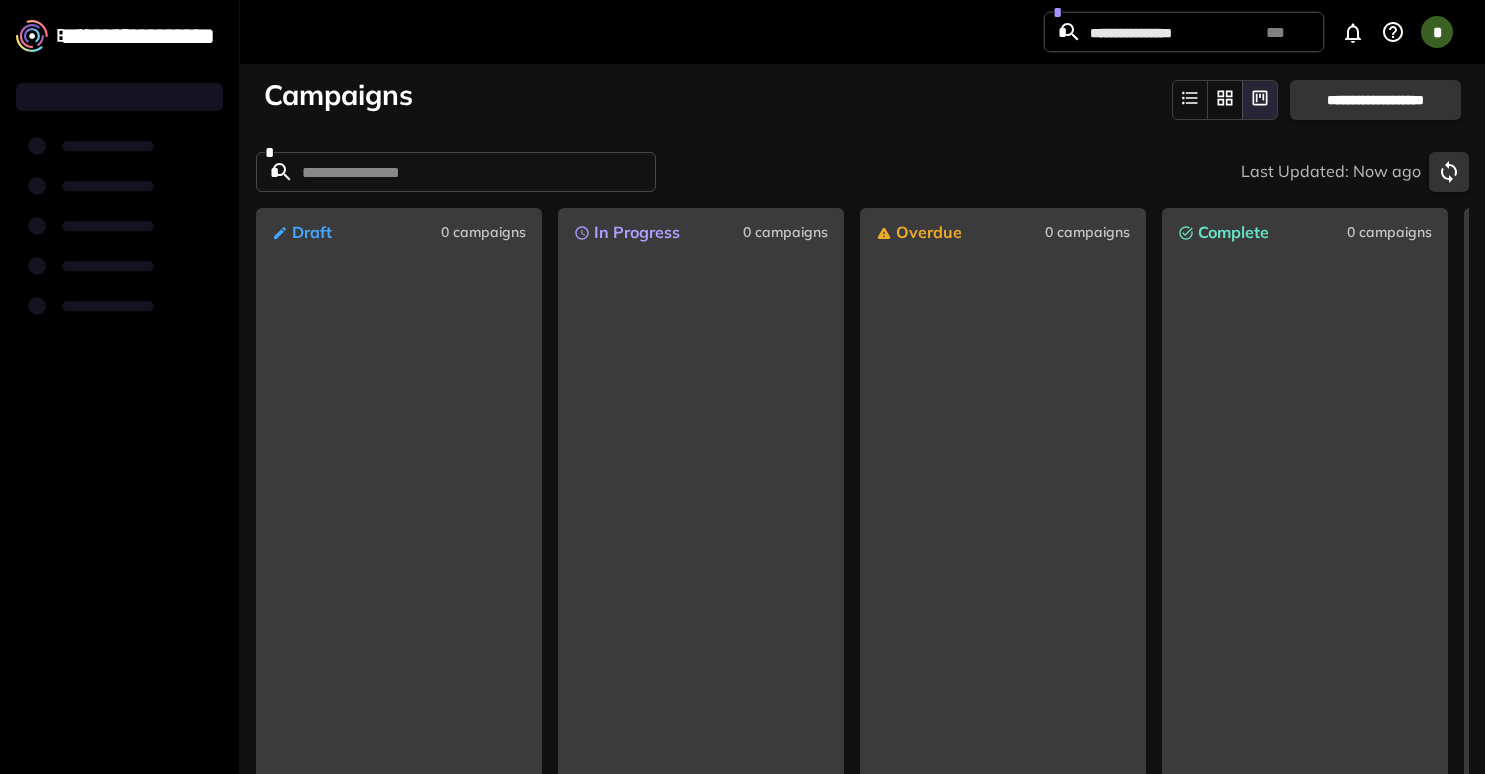scroll, scrollTop: 0, scrollLeft: 0, axis: both 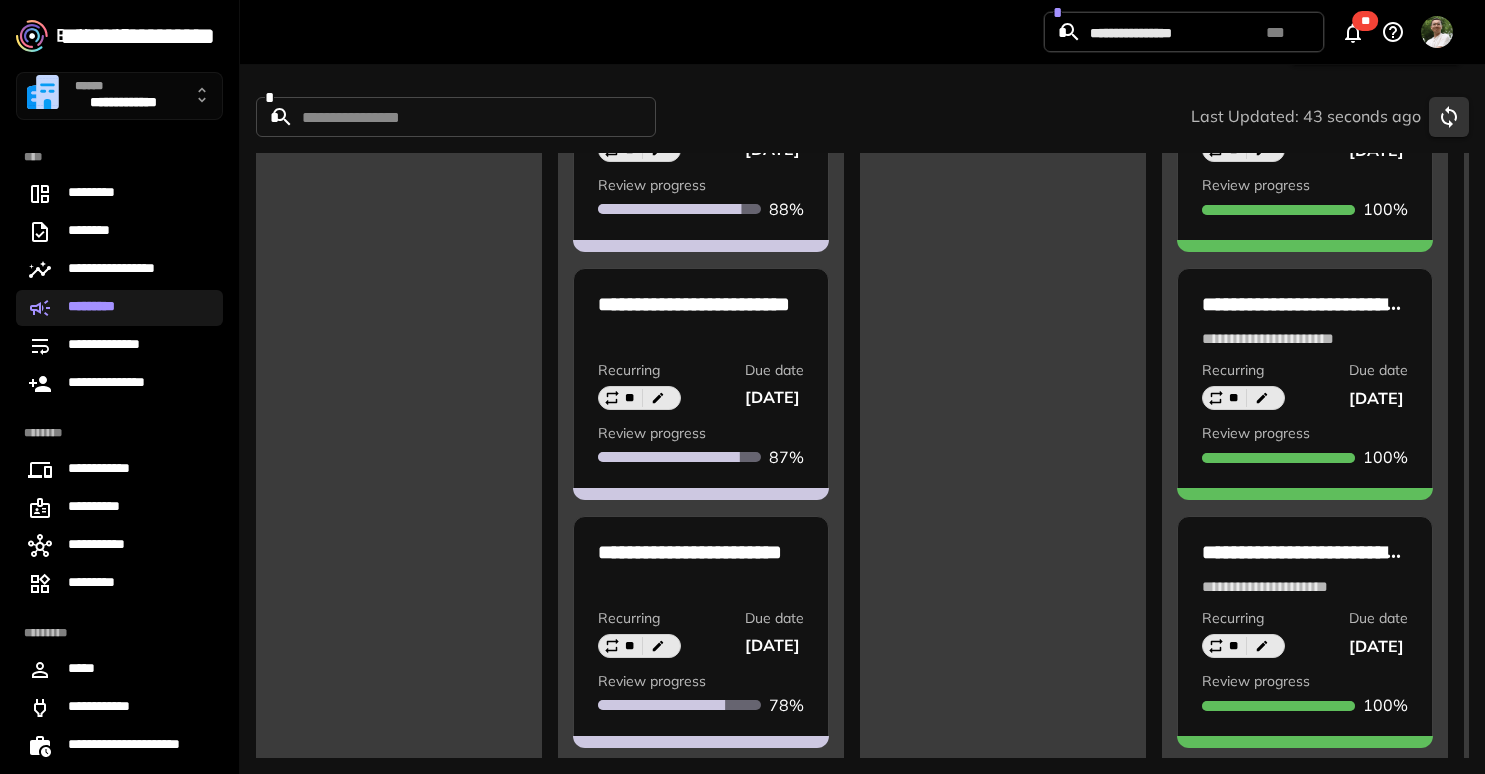 click on "**********" at bounding box center [701, 351] 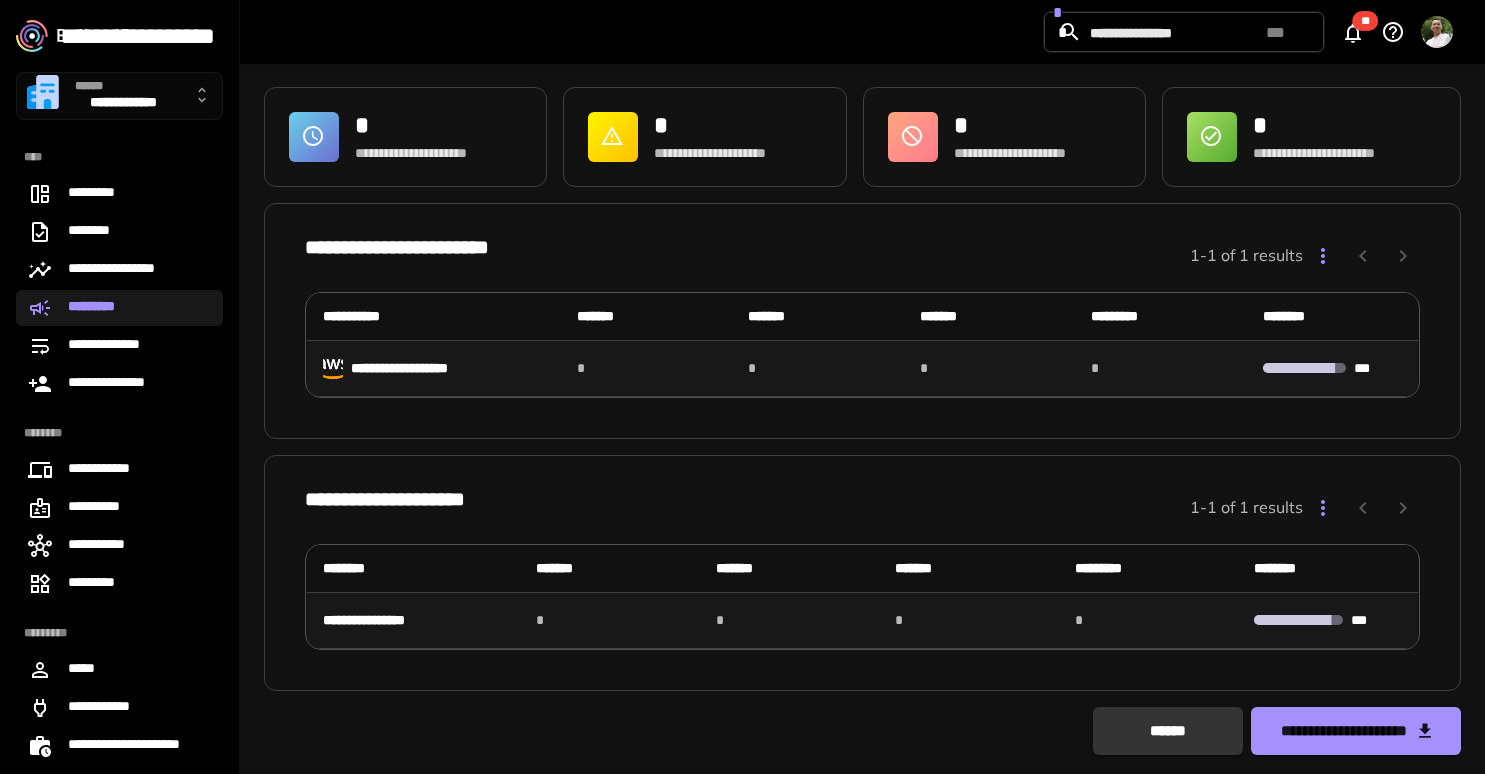 scroll, scrollTop: 50, scrollLeft: 0, axis: vertical 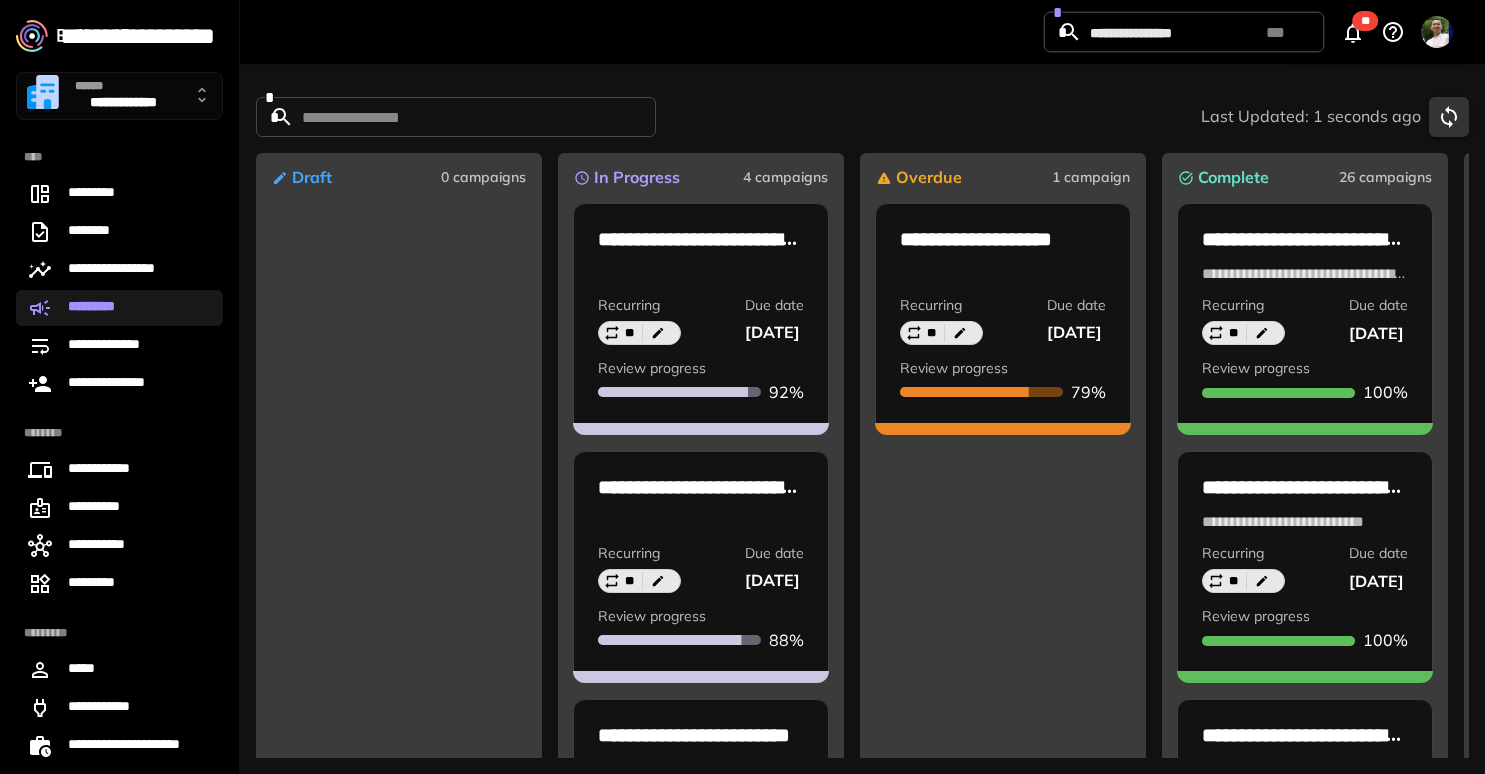 click on "Recurring ** Due date [DATE]" at bounding box center (701, 321) 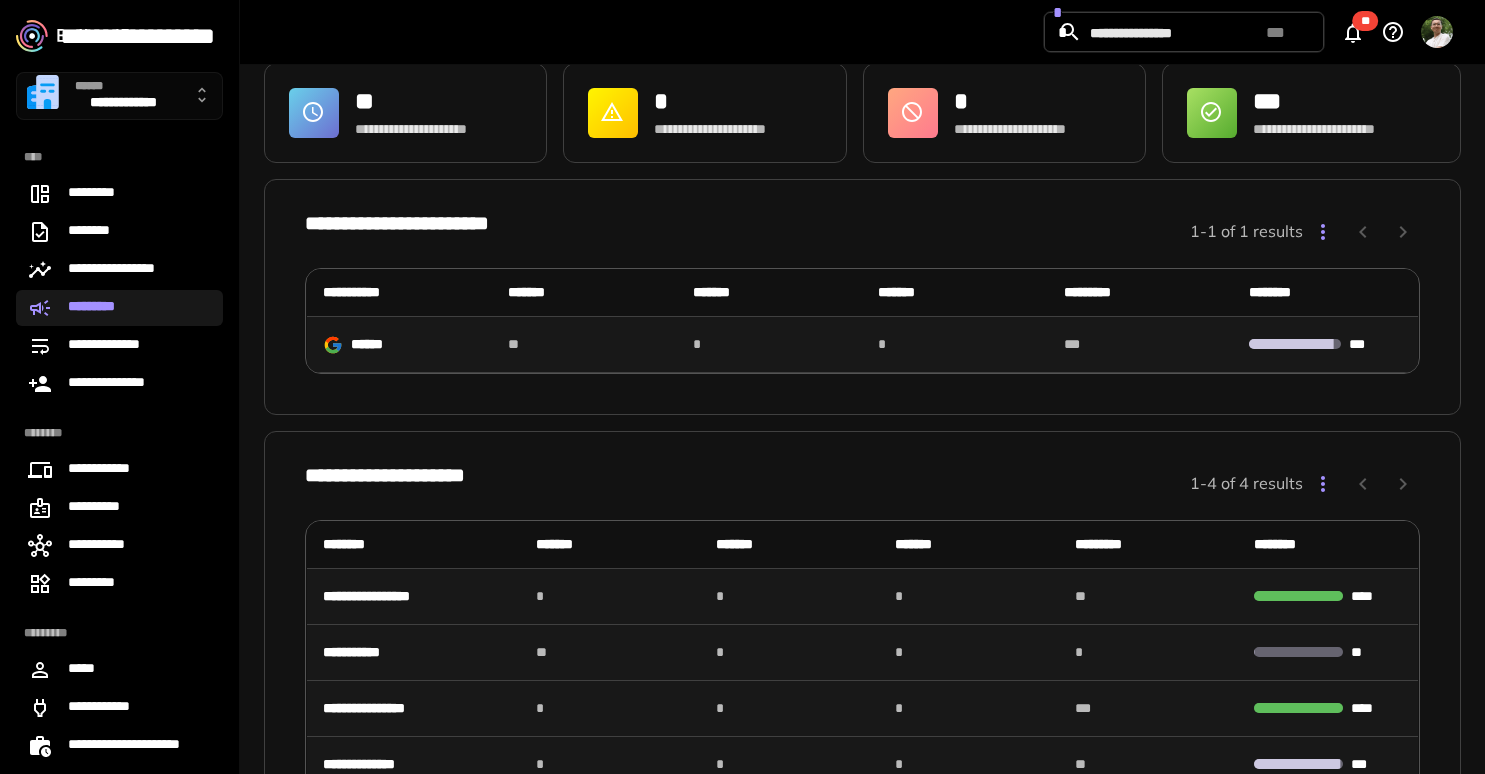 scroll, scrollTop: 222, scrollLeft: 0, axis: vertical 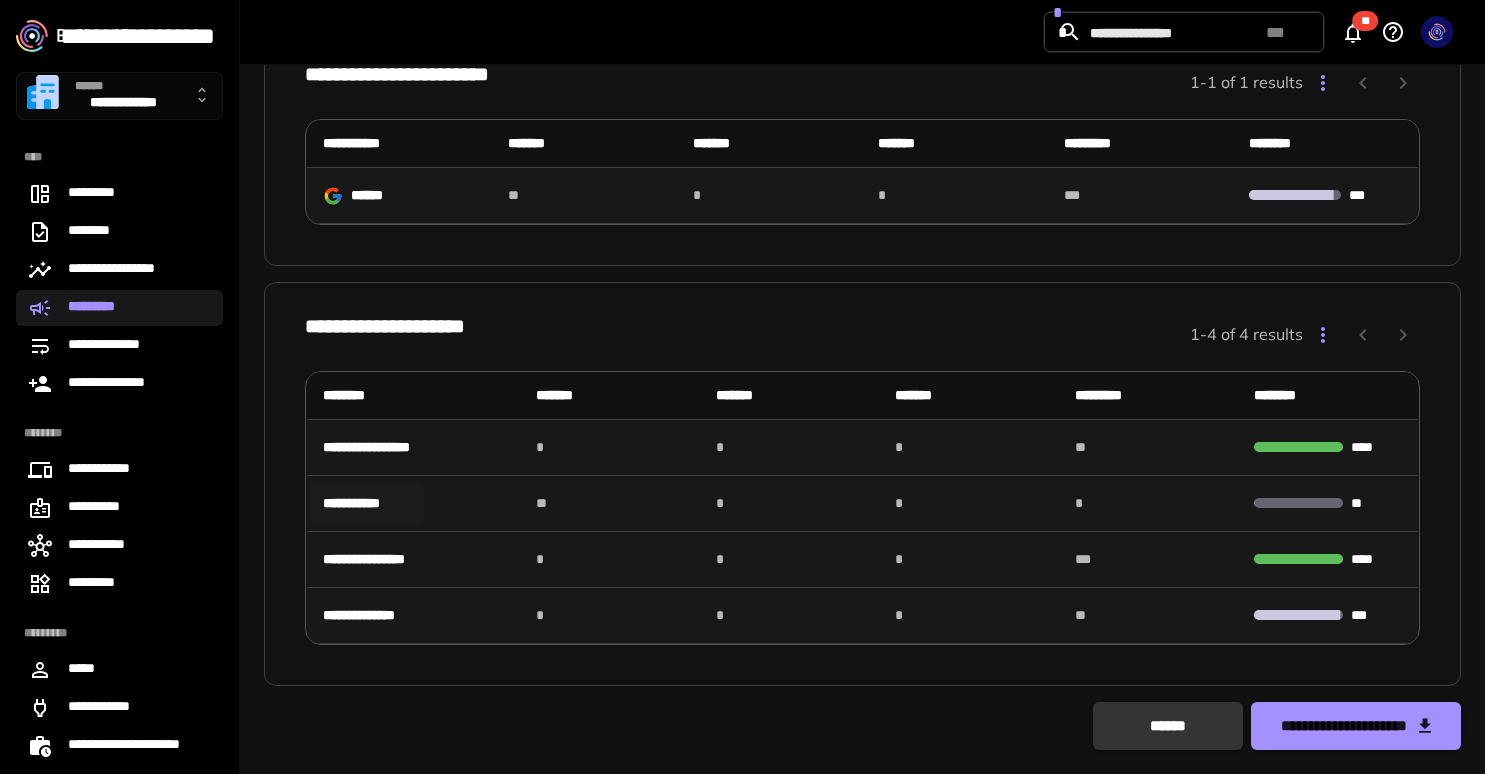 click on "**********" at bounding box center (367, 503) 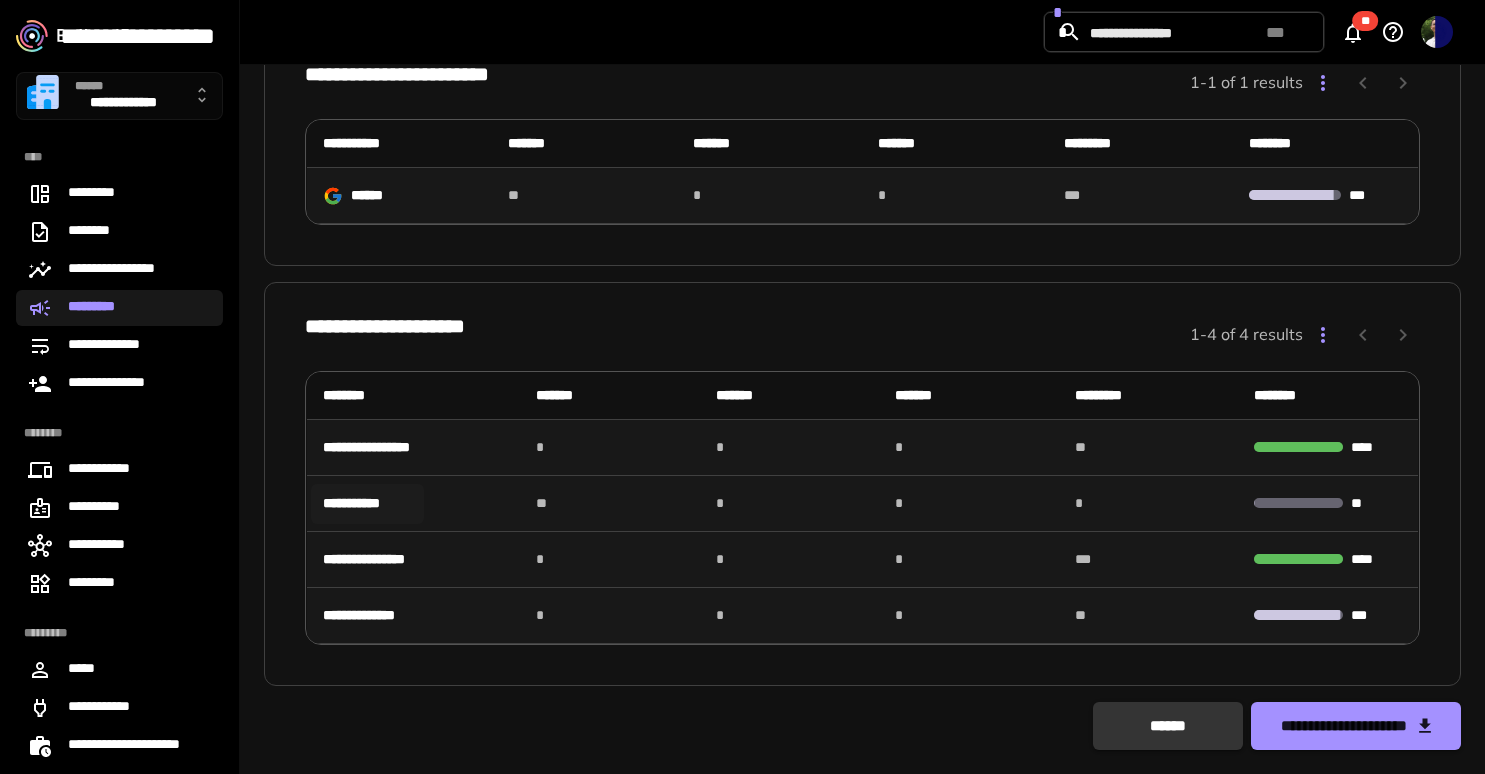 scroll, scrollTop: 0, scrollLeft: 0, axis: both 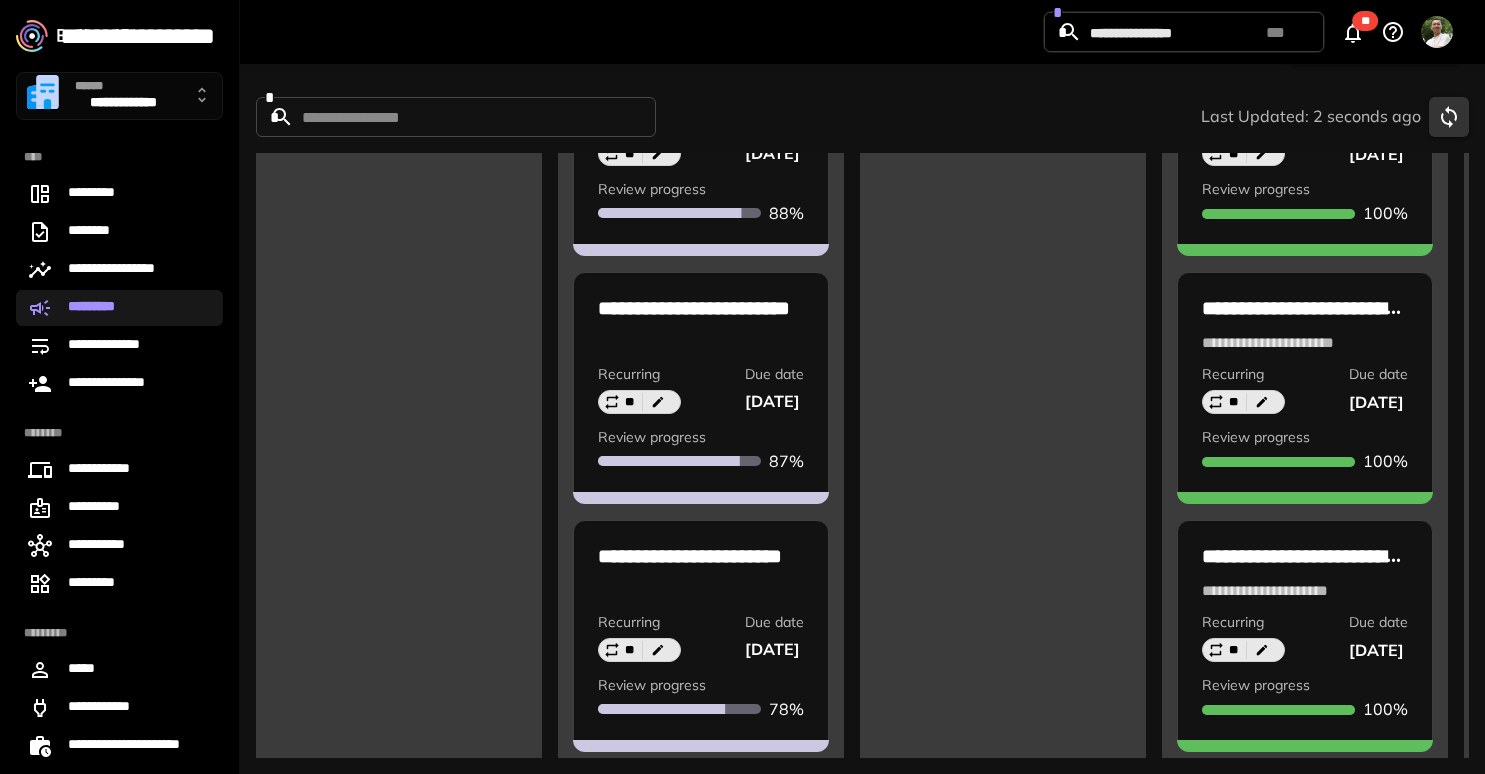 click on "Recurring" at bounding box center (639, 374) 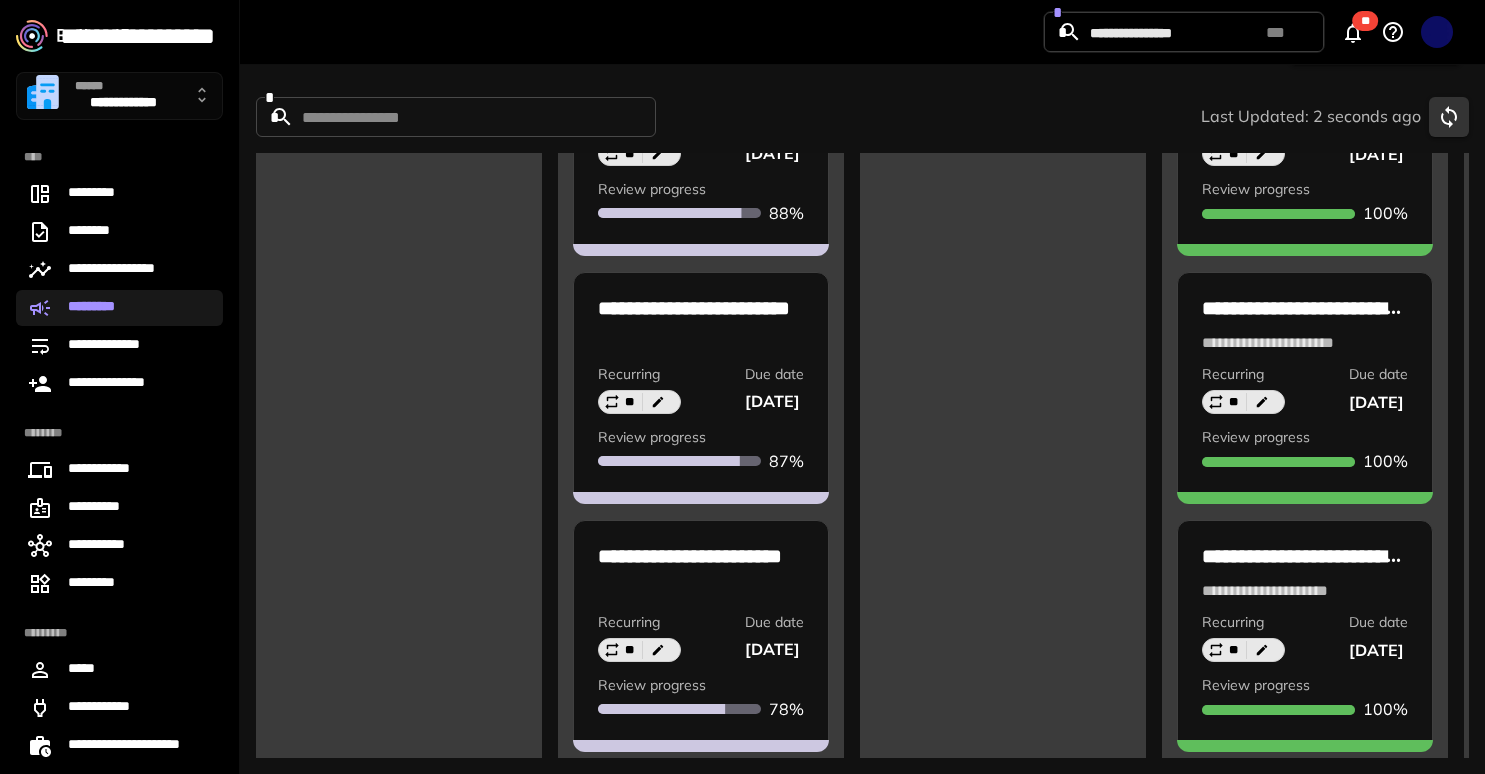 scroll, scrollTop: 0, scrollLeft: 0, axis: both 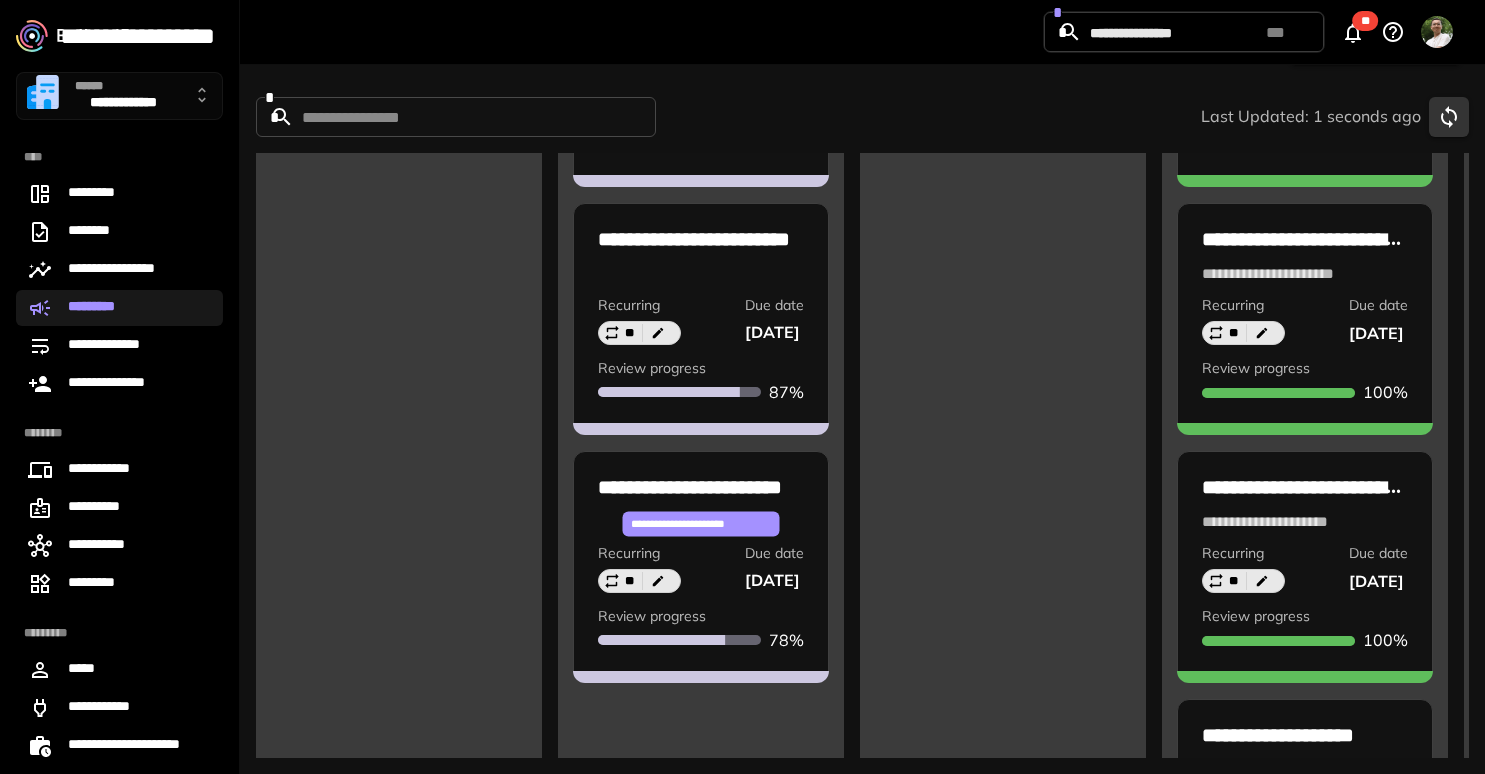 click on "**********" at bounding box center (701, 524) 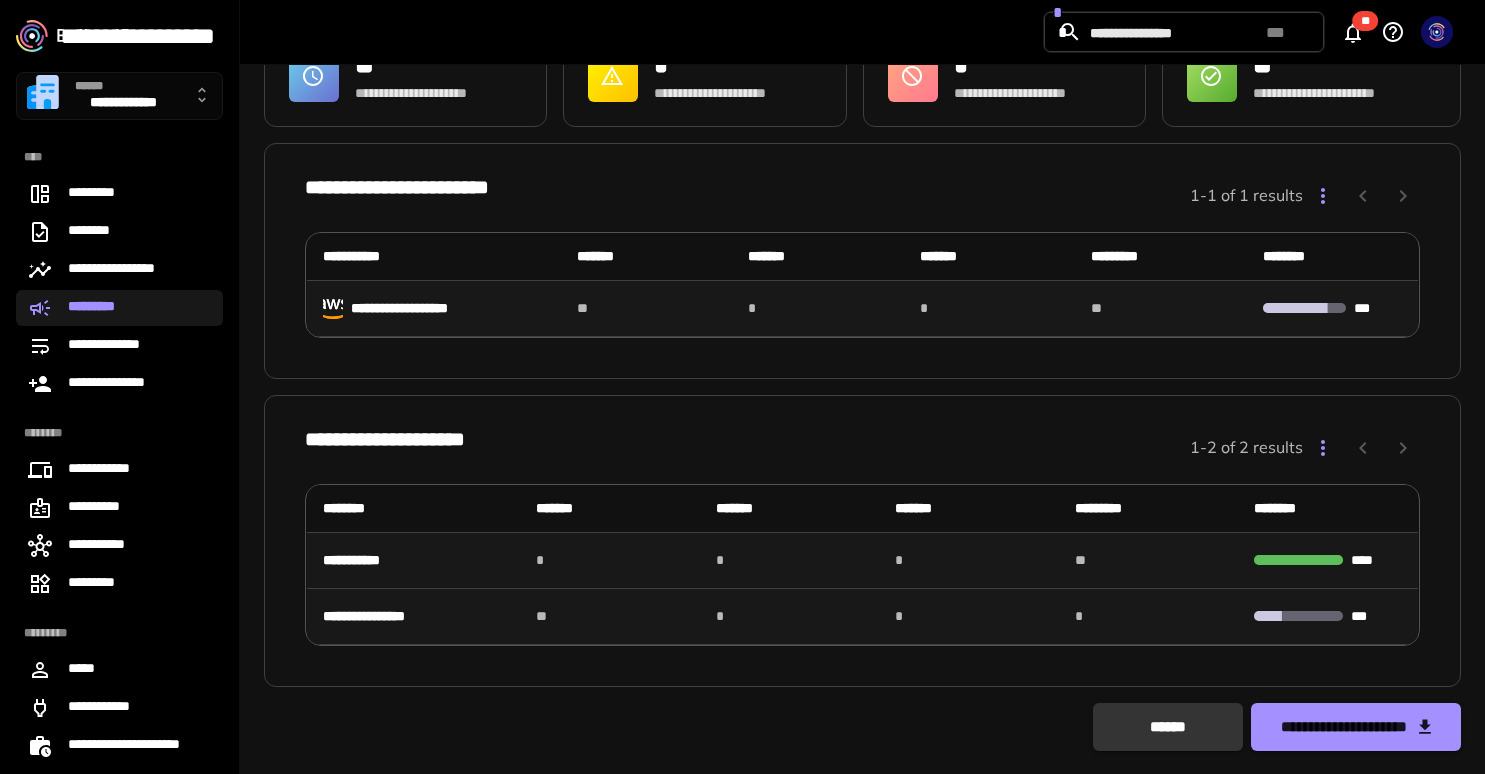 scroll, scrollTop: 110, scrollLeft: 0, axis: vertical 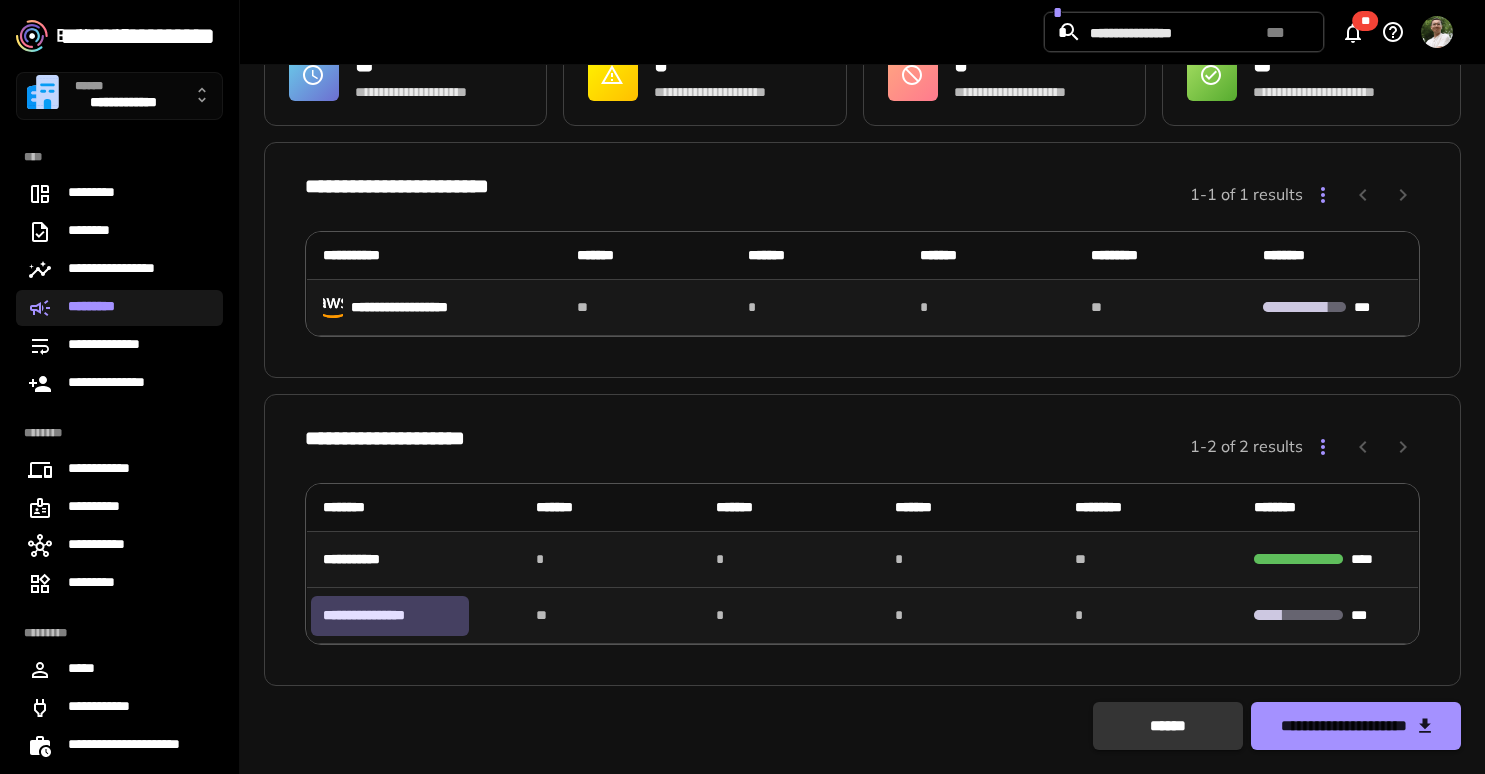 click on "**********" at bounding box center (390, 615) 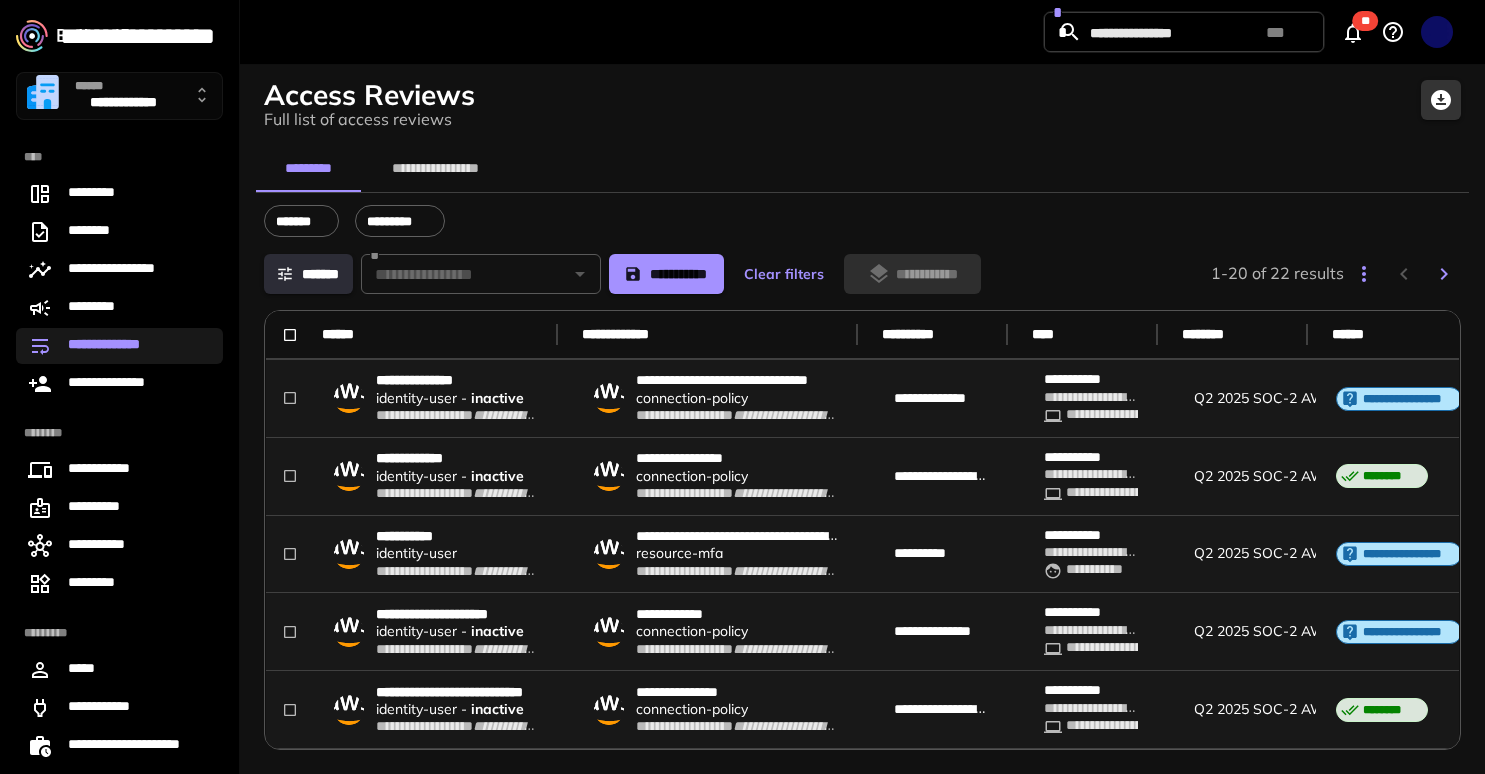 scroll, scrollTop: 1165, scrollLeft: 880, axis: both 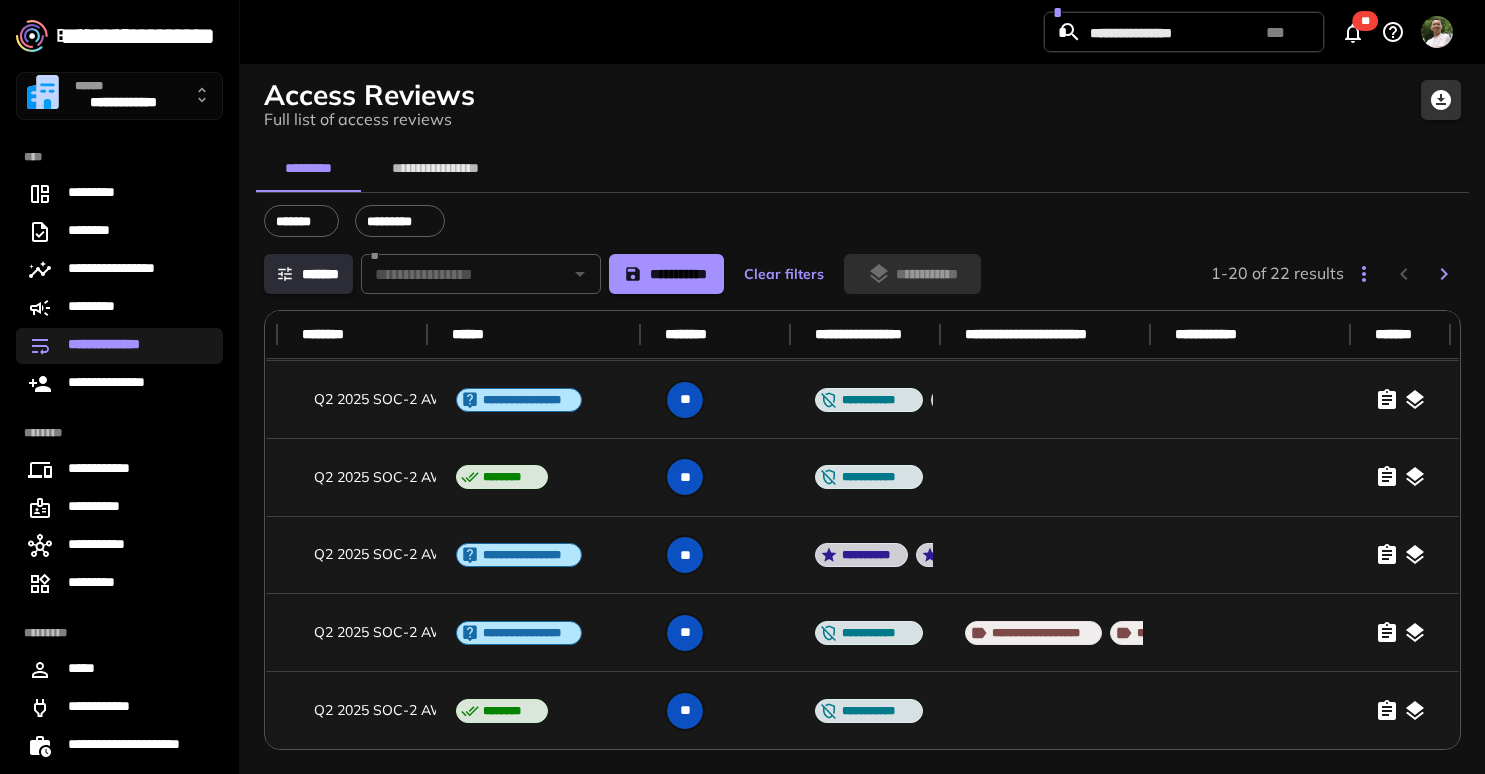 click 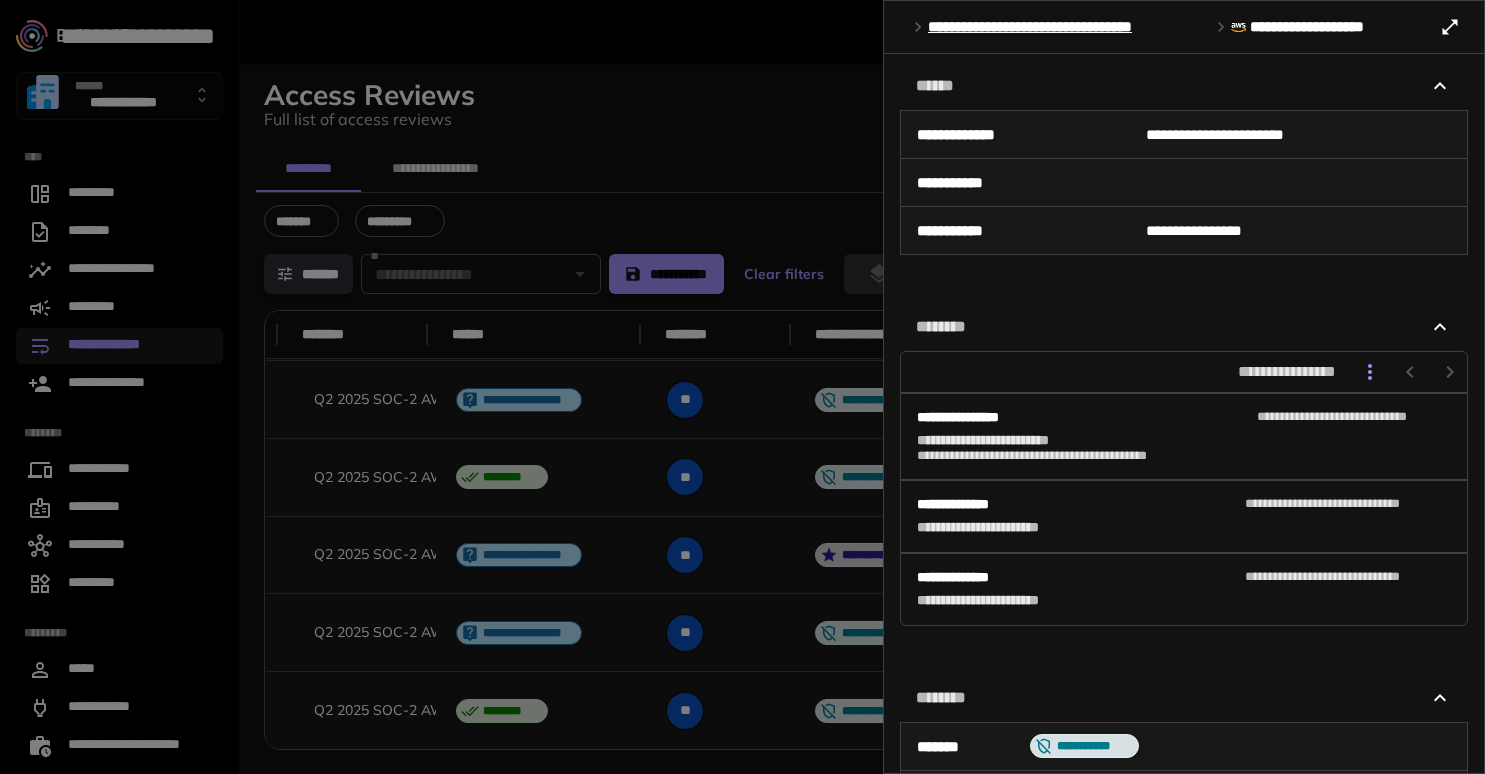click on "**********" at bounding box center (1184, 413) 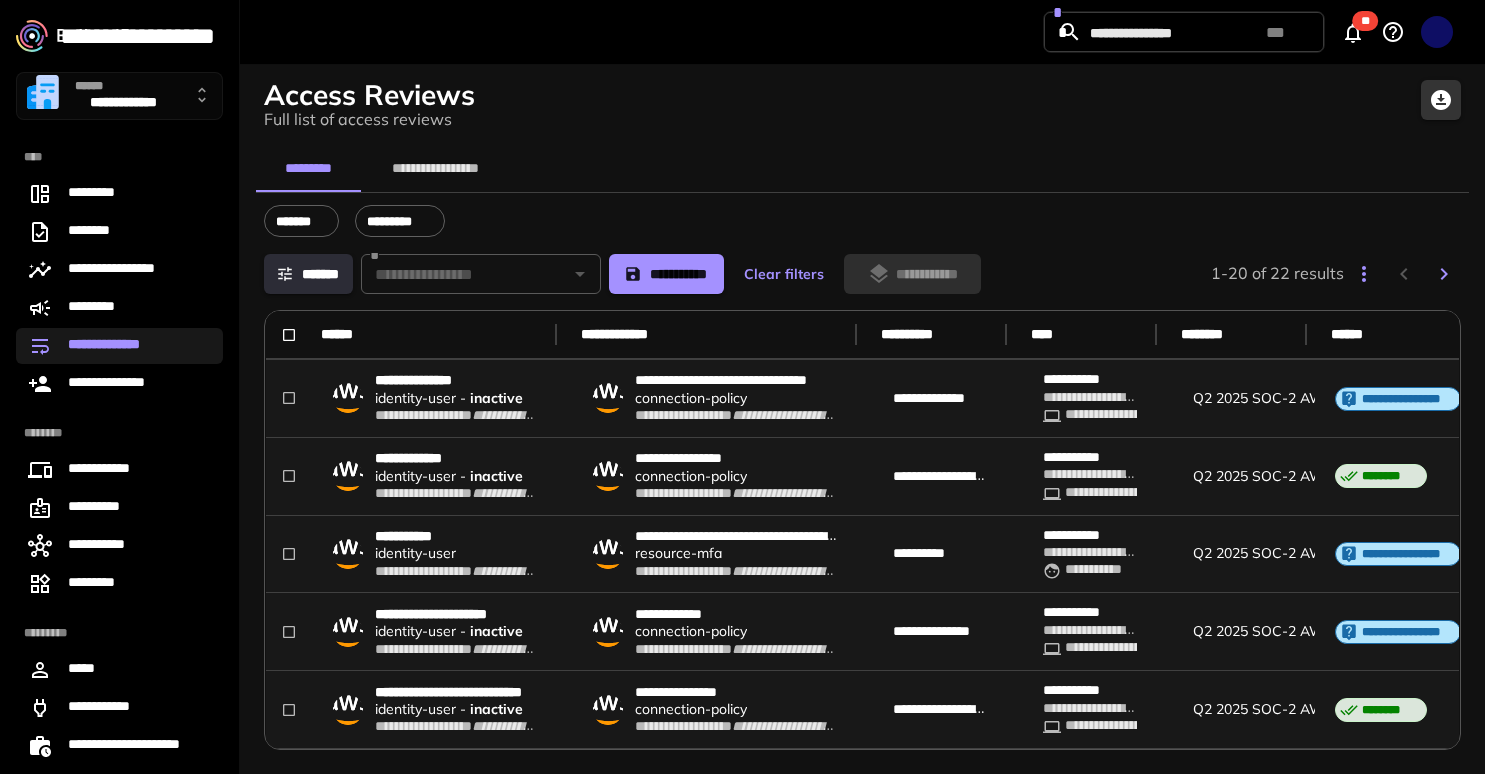 scroll, scrollTop: 1166, scrollLeft: 0, axis: vertical 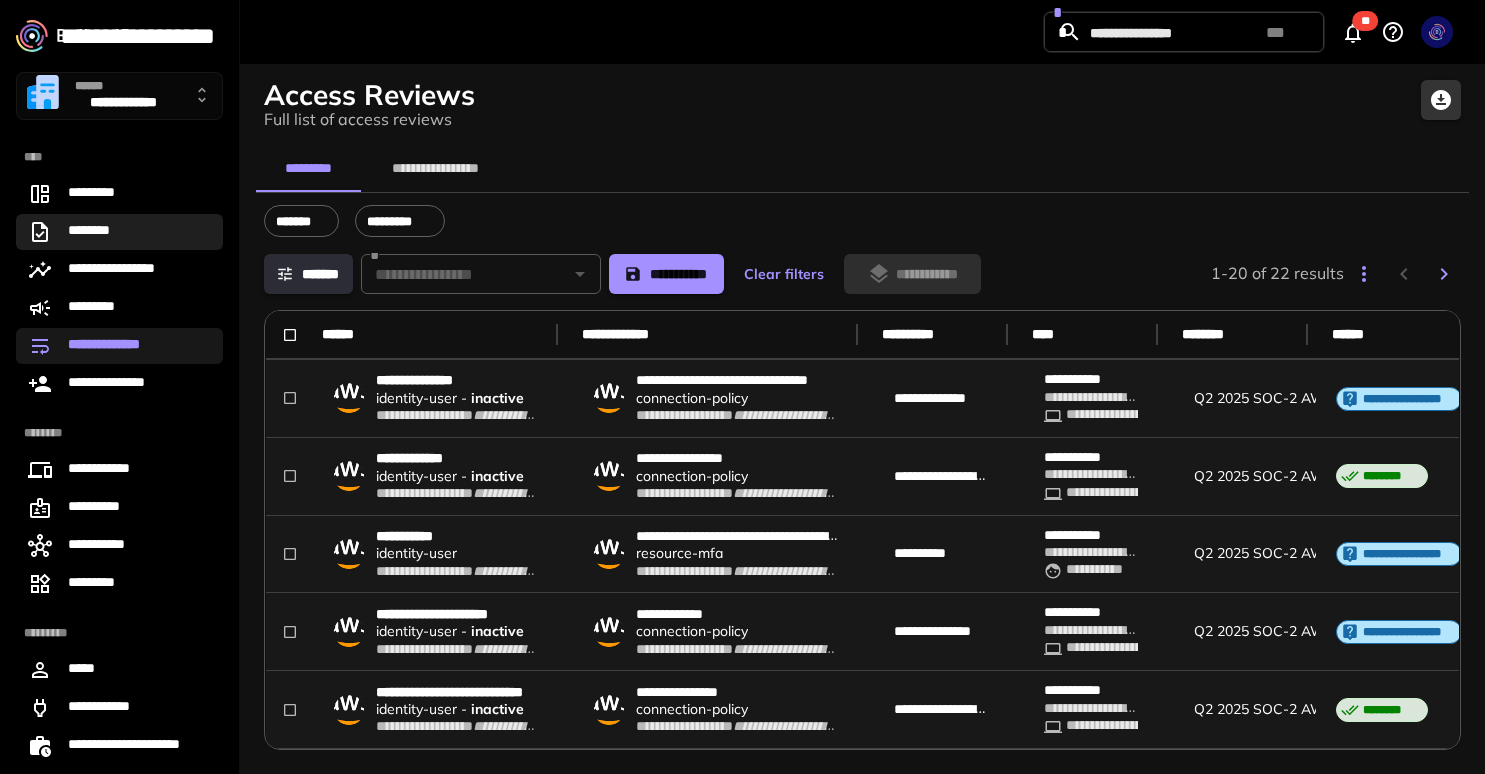 click on "********" at bounding box center [119, 232] 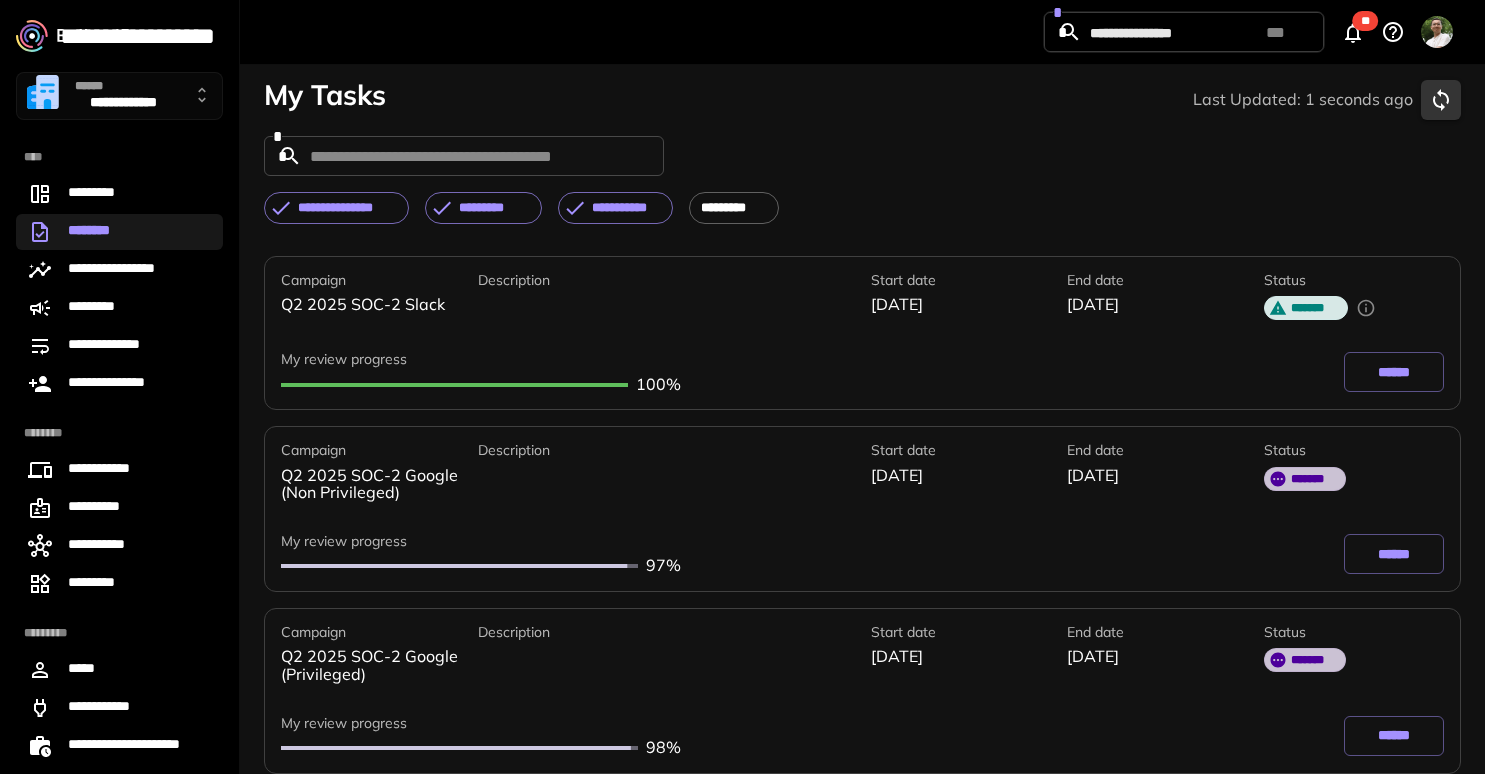 scroll, scrollTop: 15, scrollLeft: 0, axis: vertical 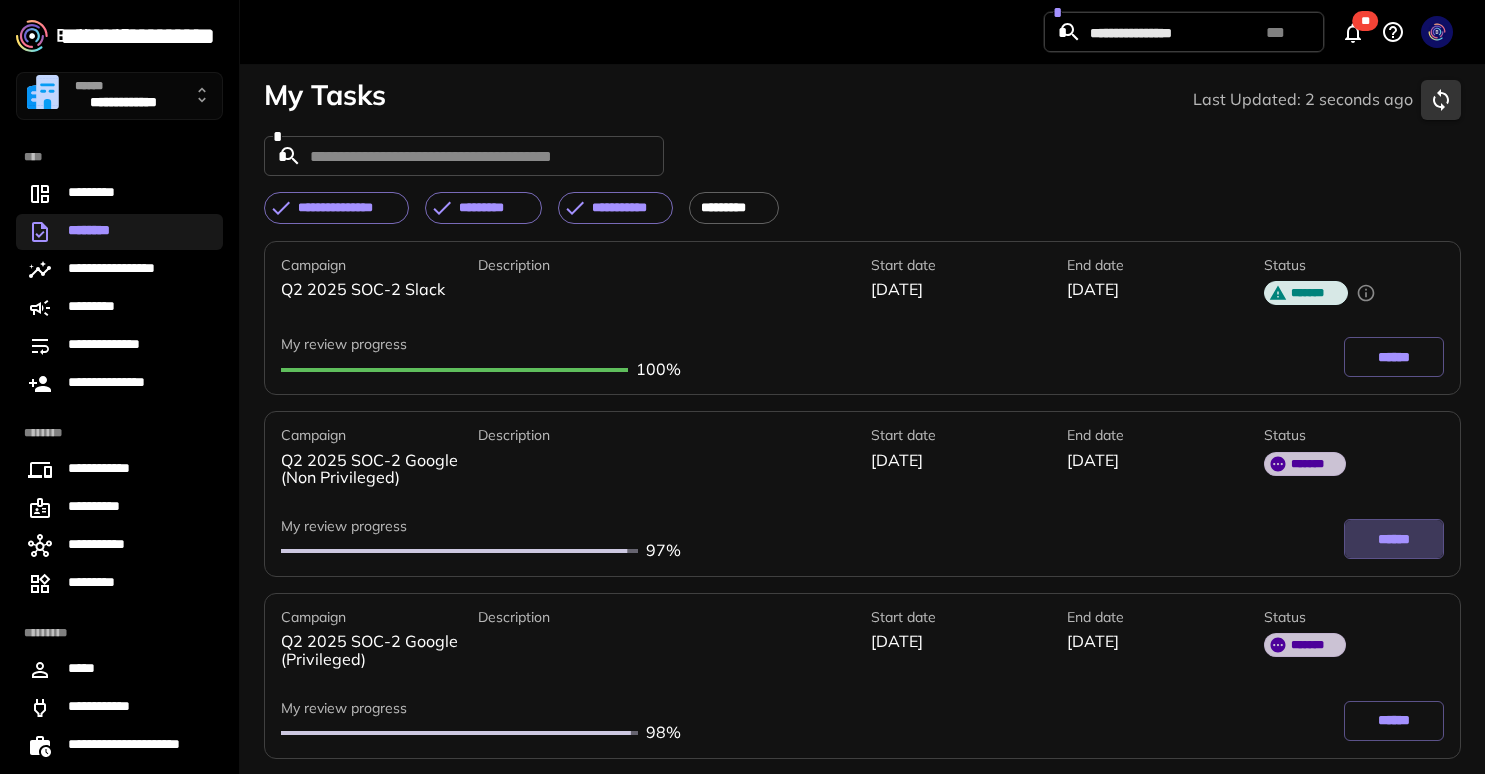 click on "******" at bounding box center (1394, 539) 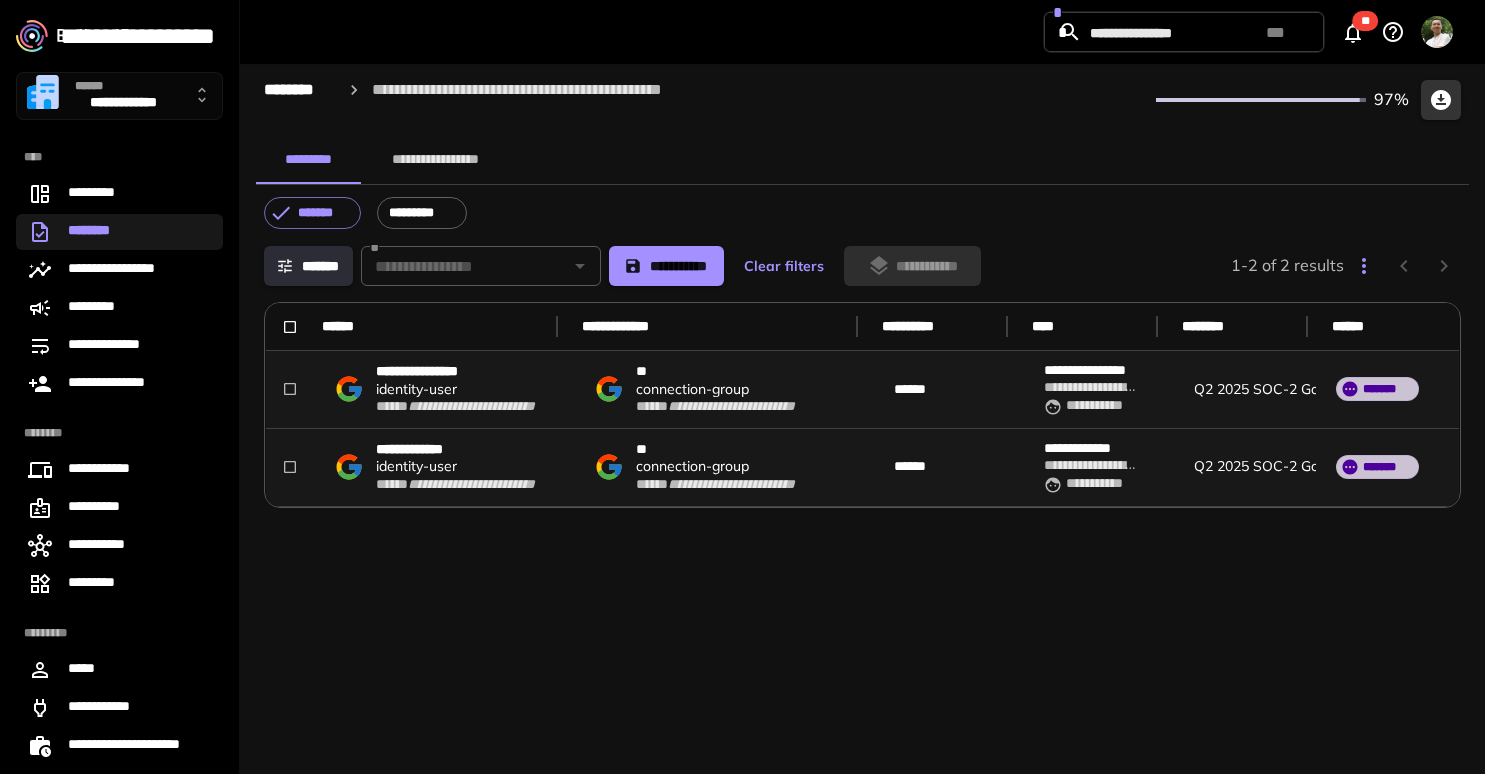 click on "******" at bounding box center (424, 326) 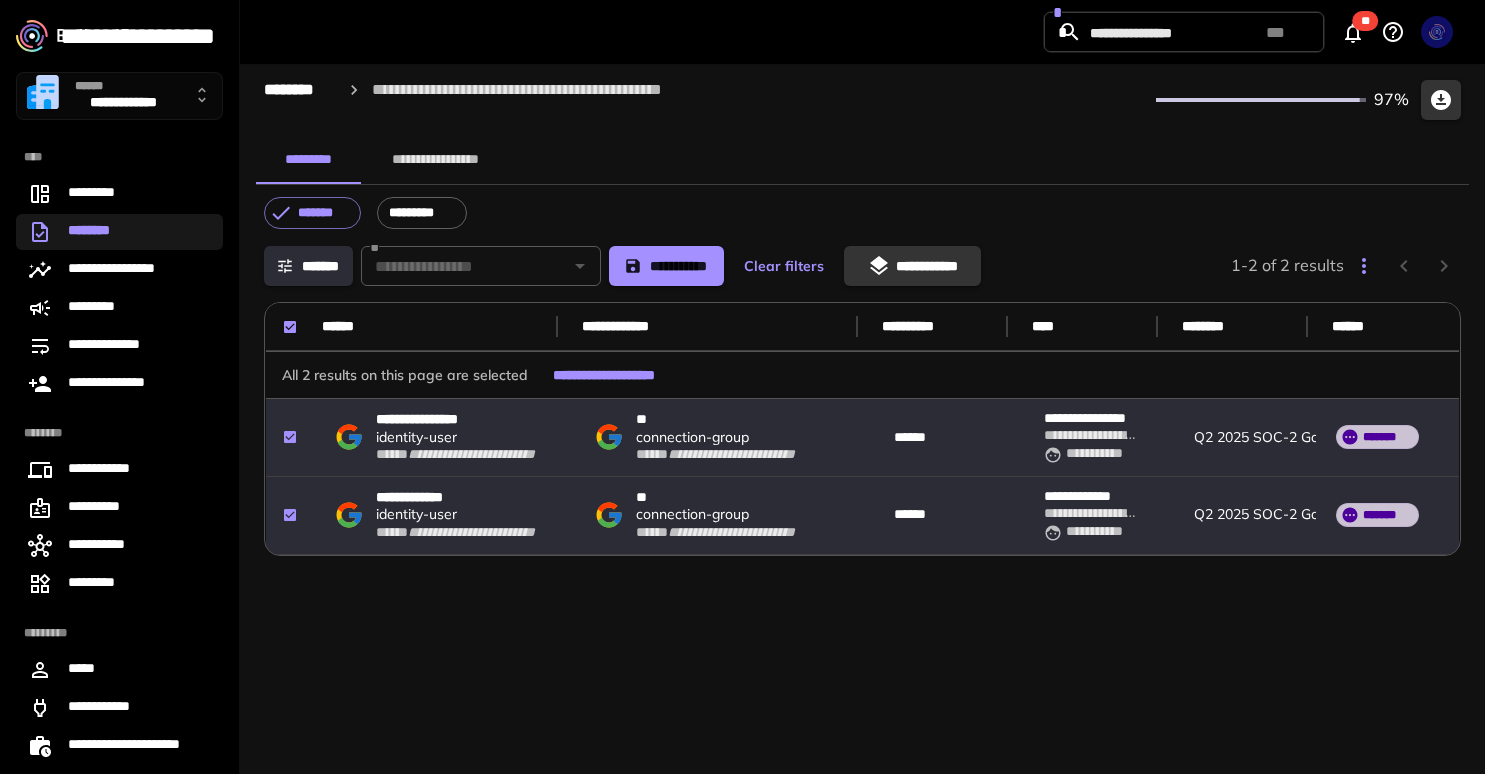 click on "**********" at bounding box center [912, 266] 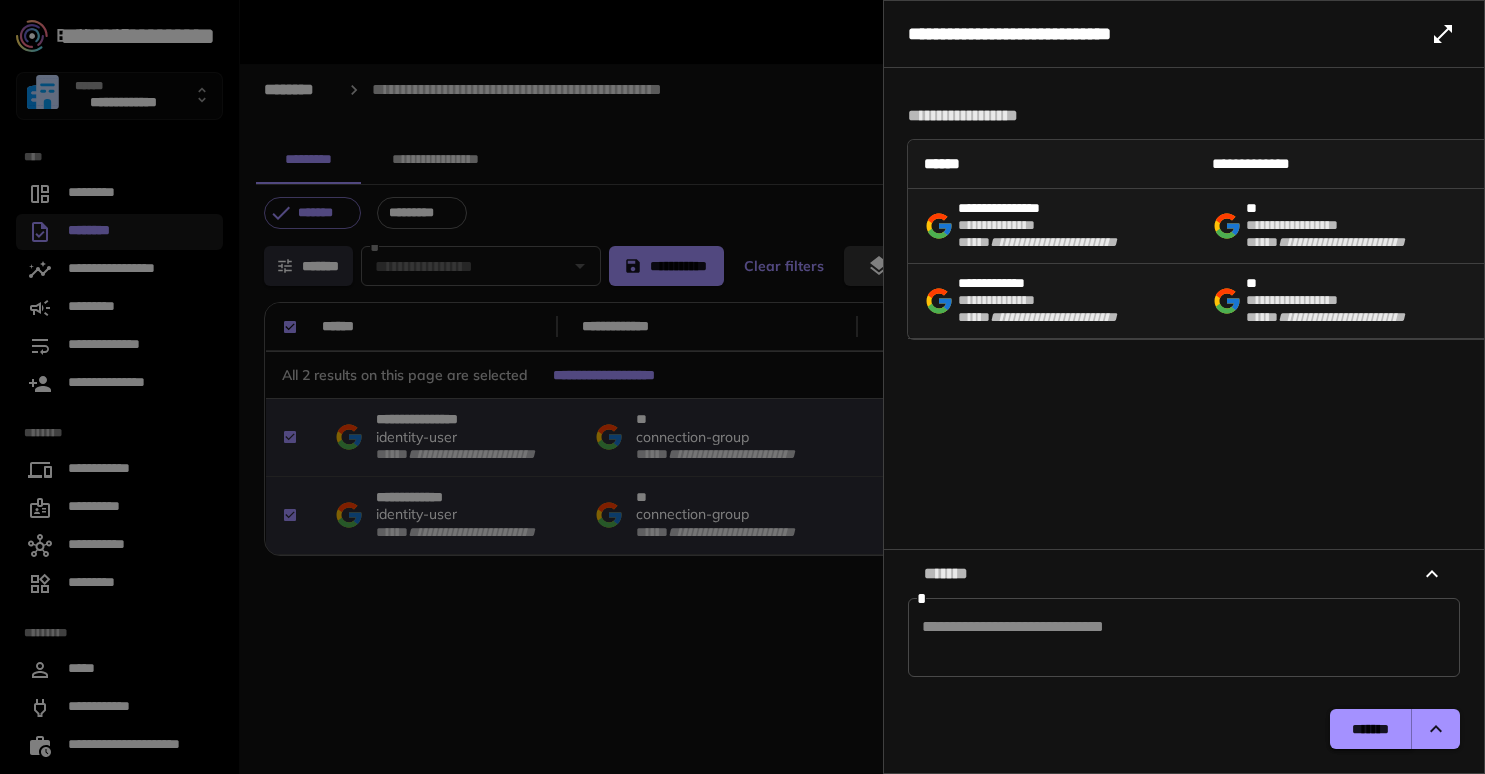 click on "*******" at bounding box center [1371, 729] 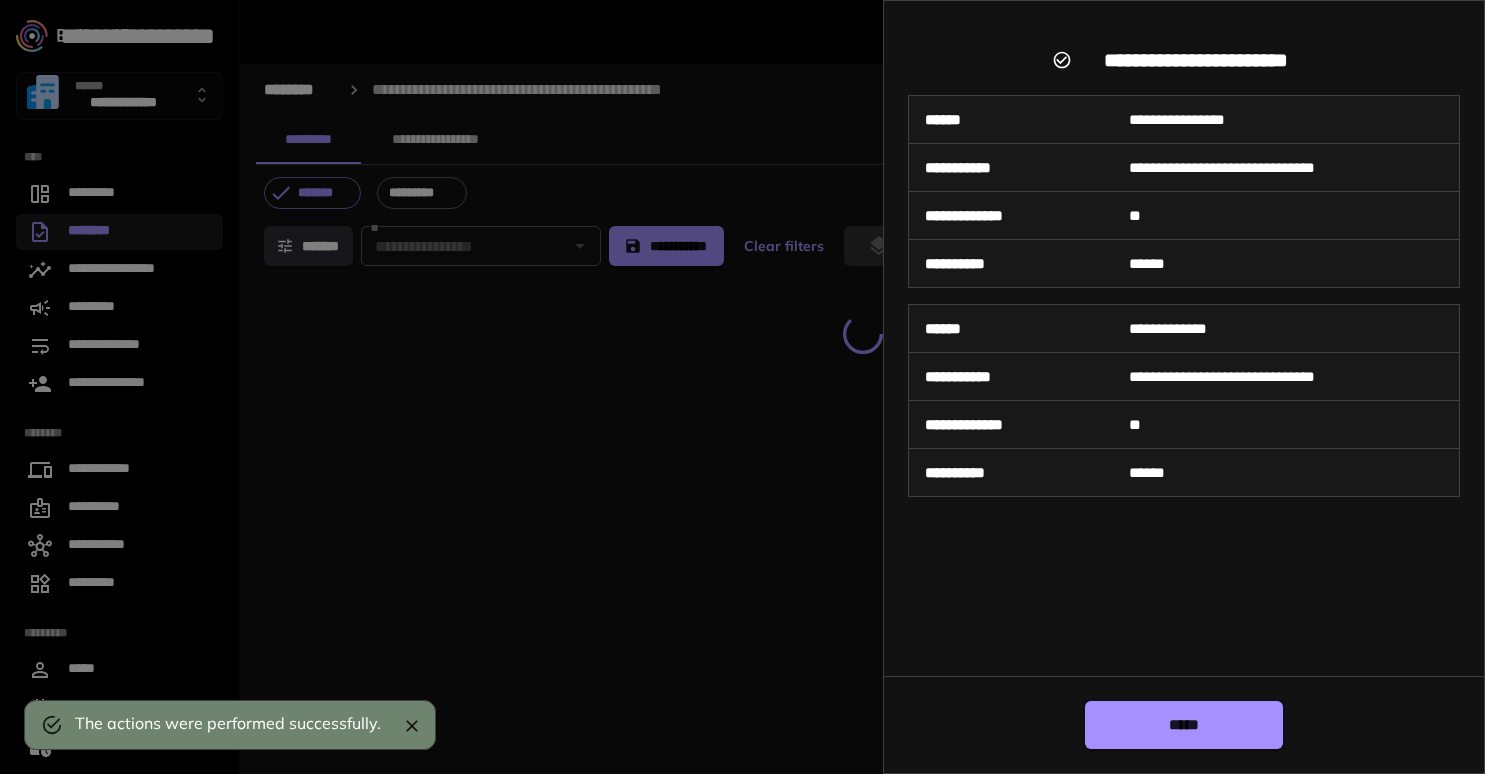click at bounding box center (742, 387) 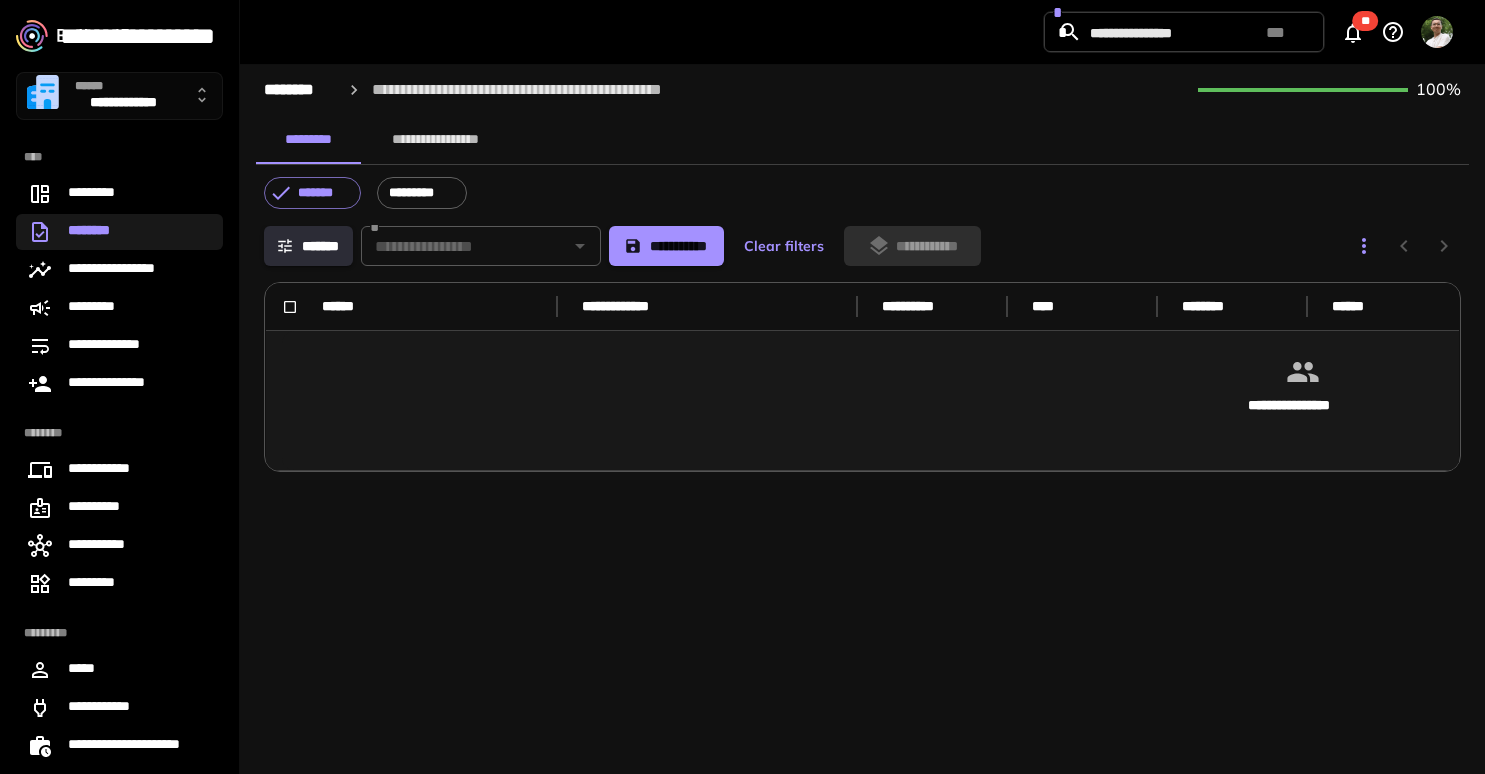 click on "********" at bounding box center (119, 232) 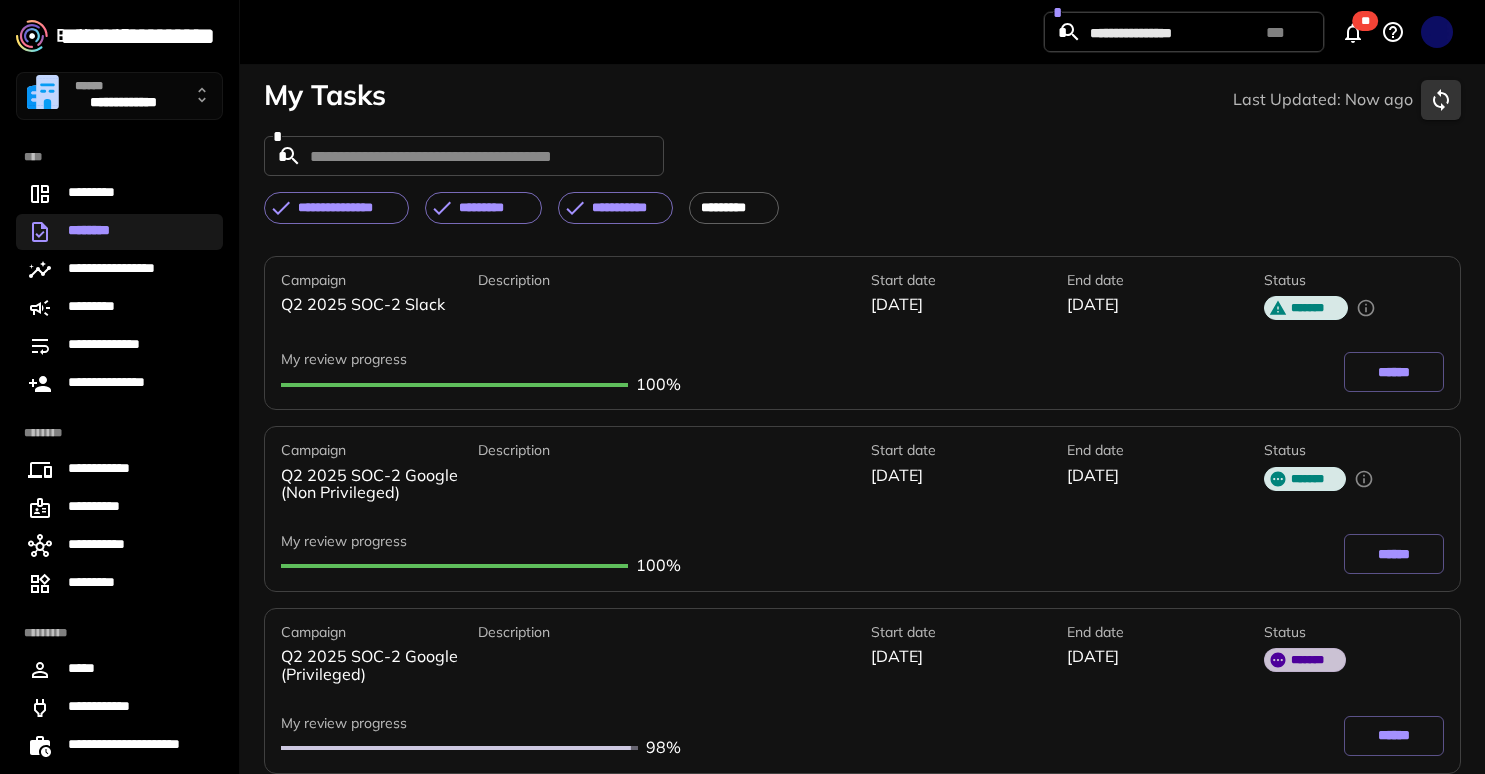scroll, scrollTop: 15, scrollLeft: 0, axis: vertical 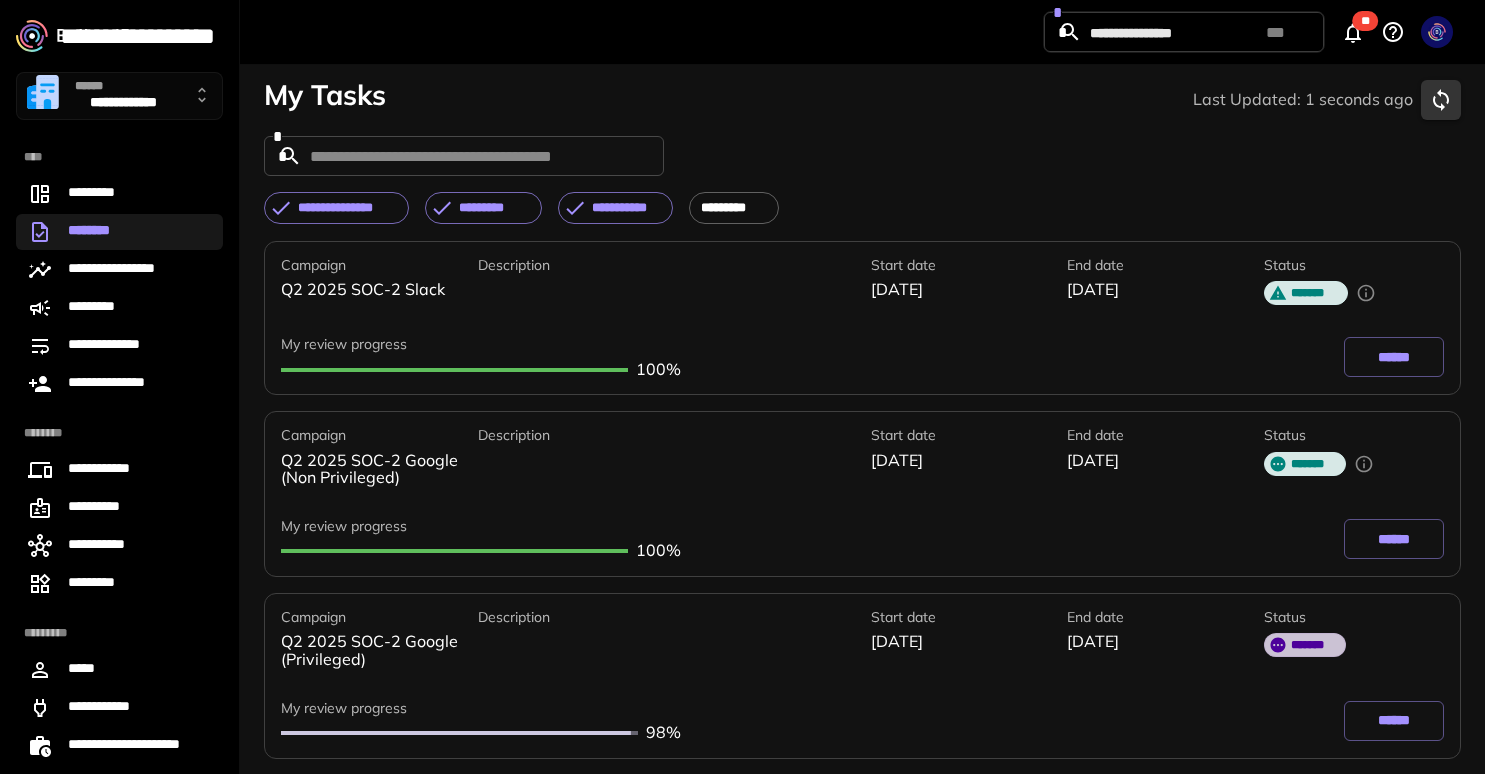 click on "******" at bounding box center (1394, 721) 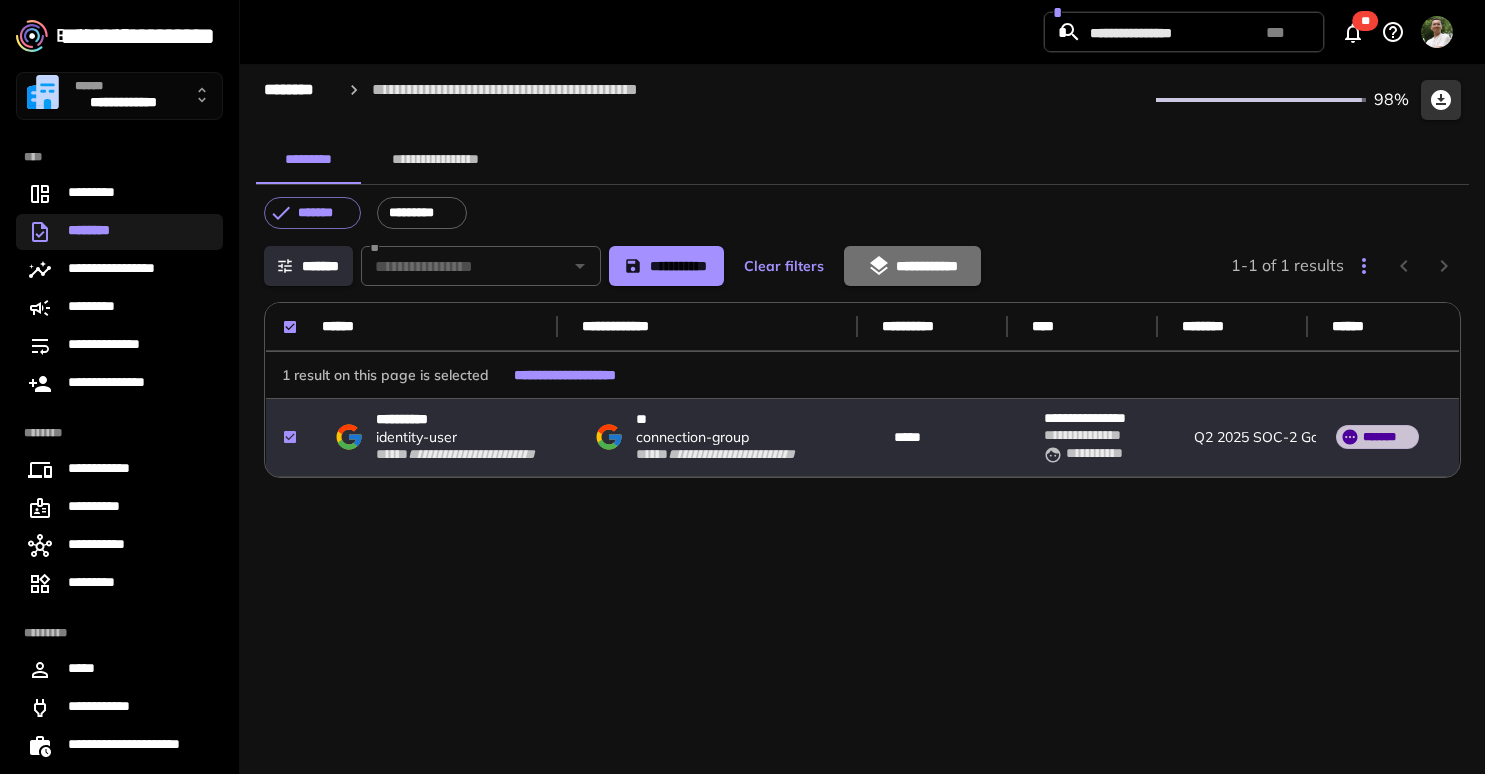 click on "**********" at bounding box center [912, 266] 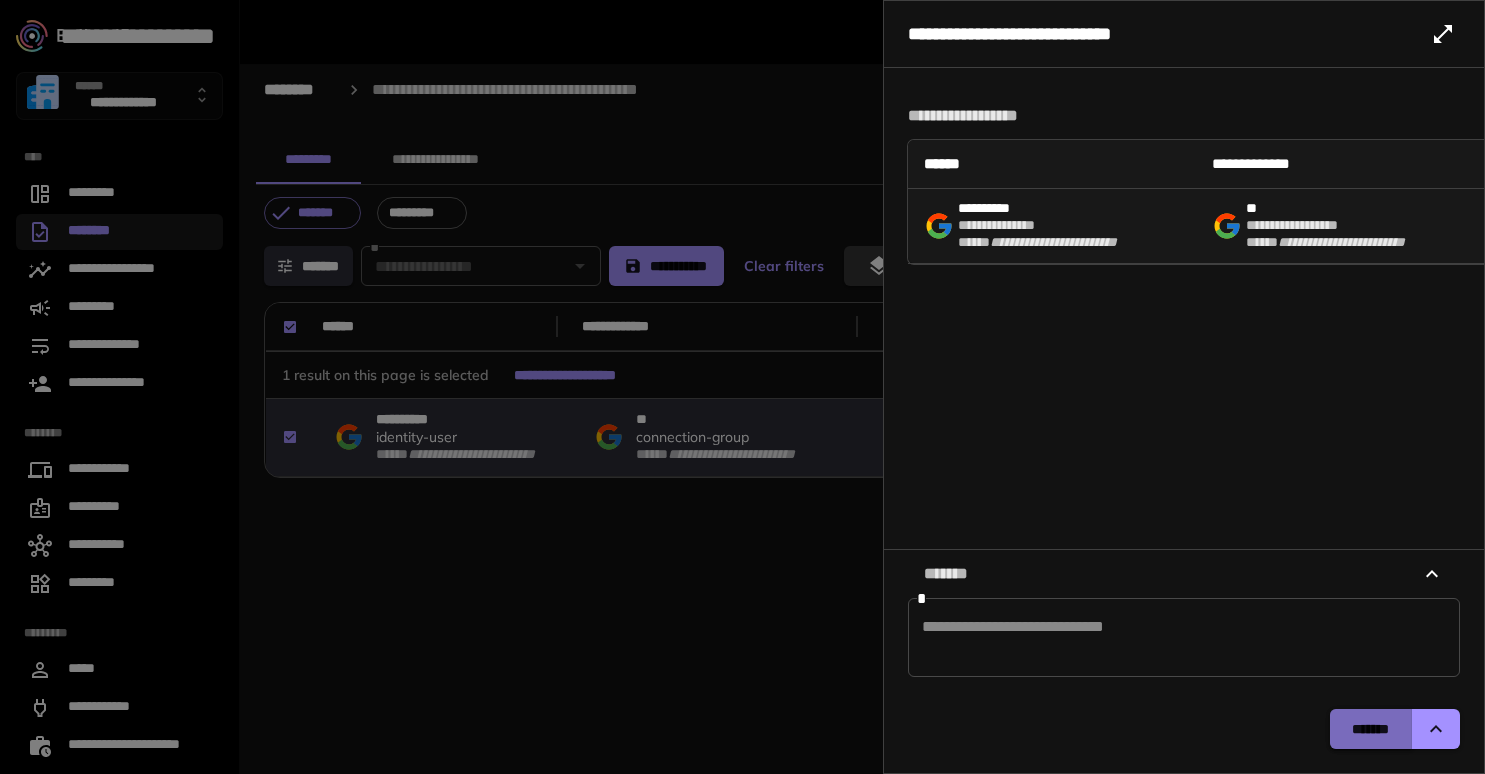 click on "*******" at bounding box center (1370, 729) 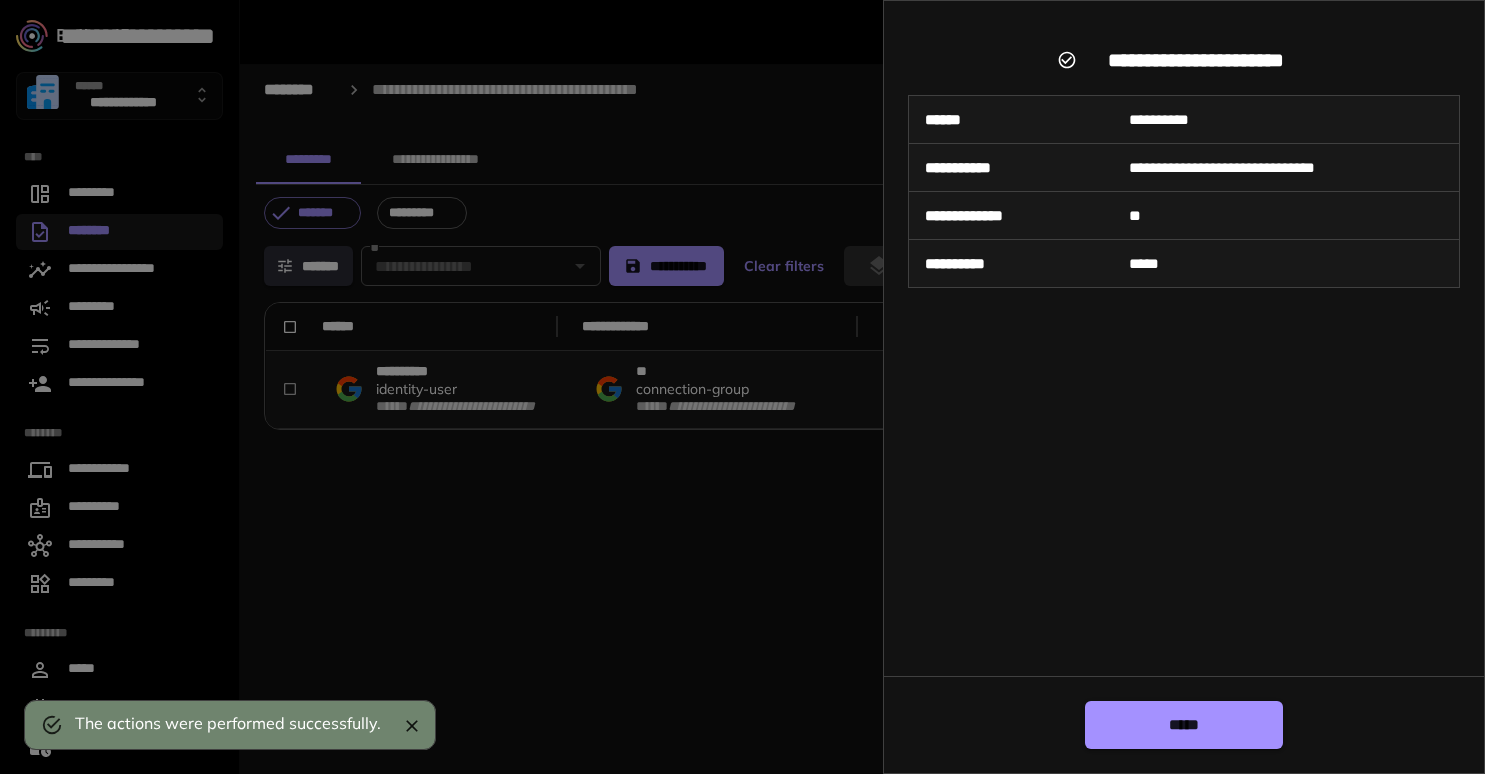 click on "*****" at bounding box center [1184, 725] 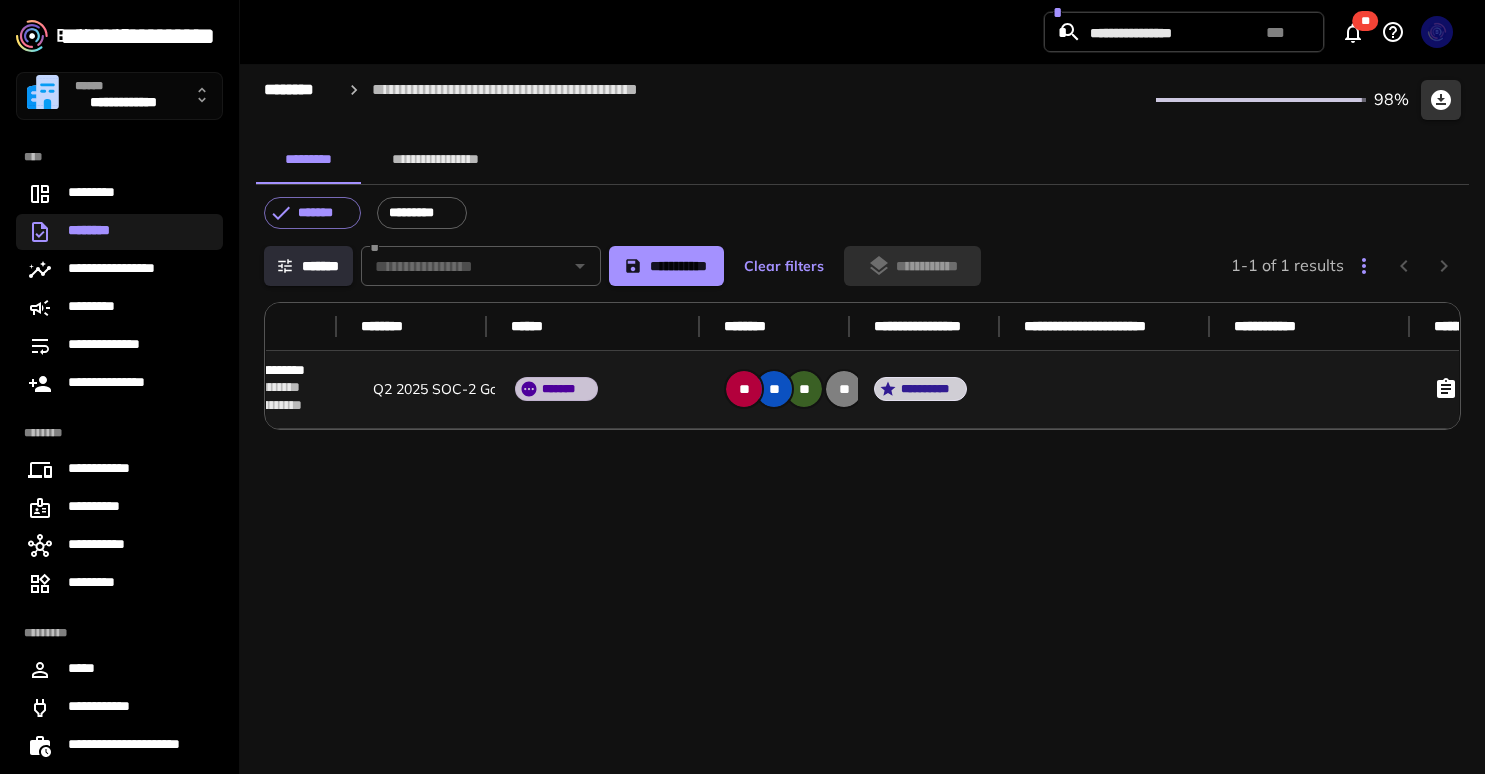 scroll, scrollTop: 0, scrollLeft: 880, axis: horizontal 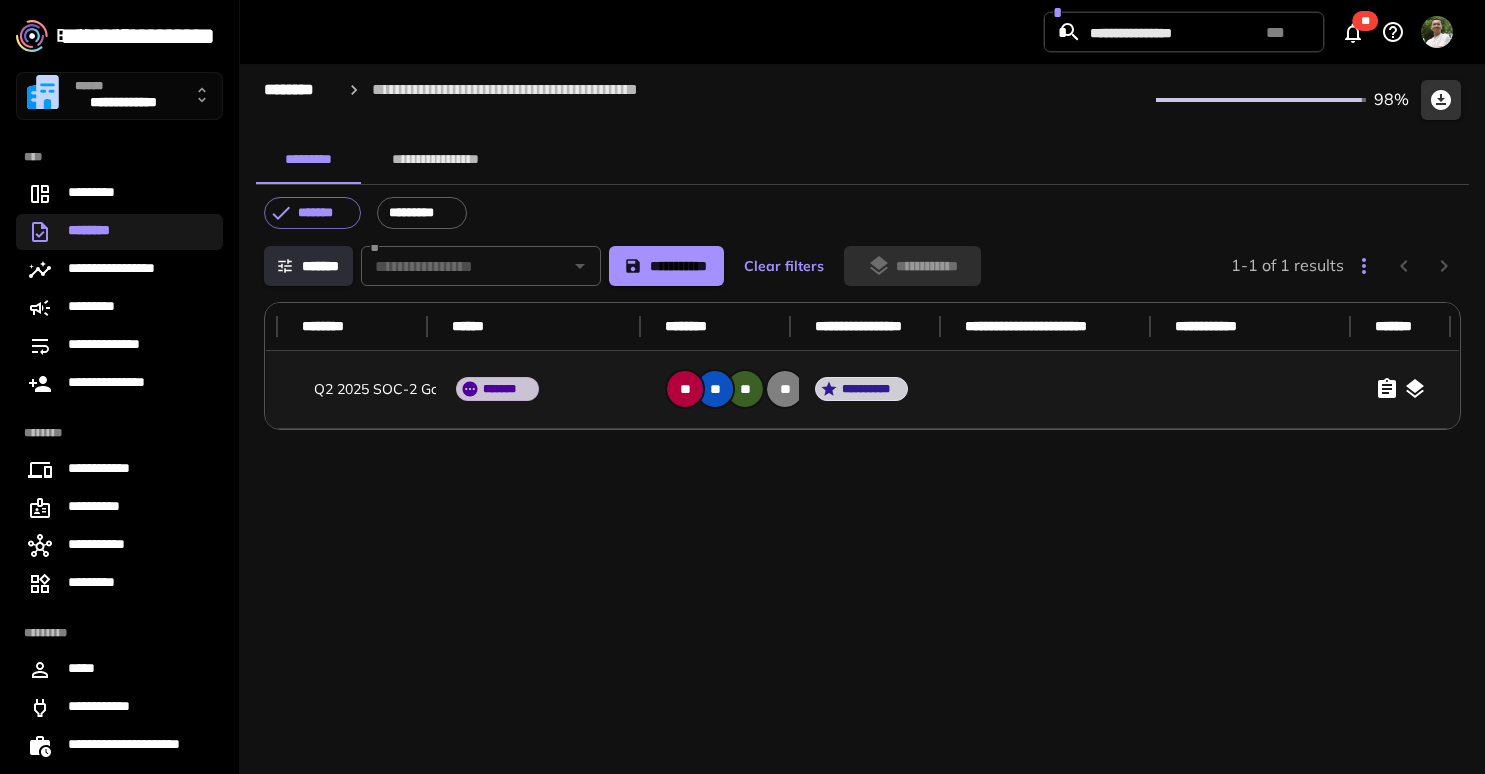 click 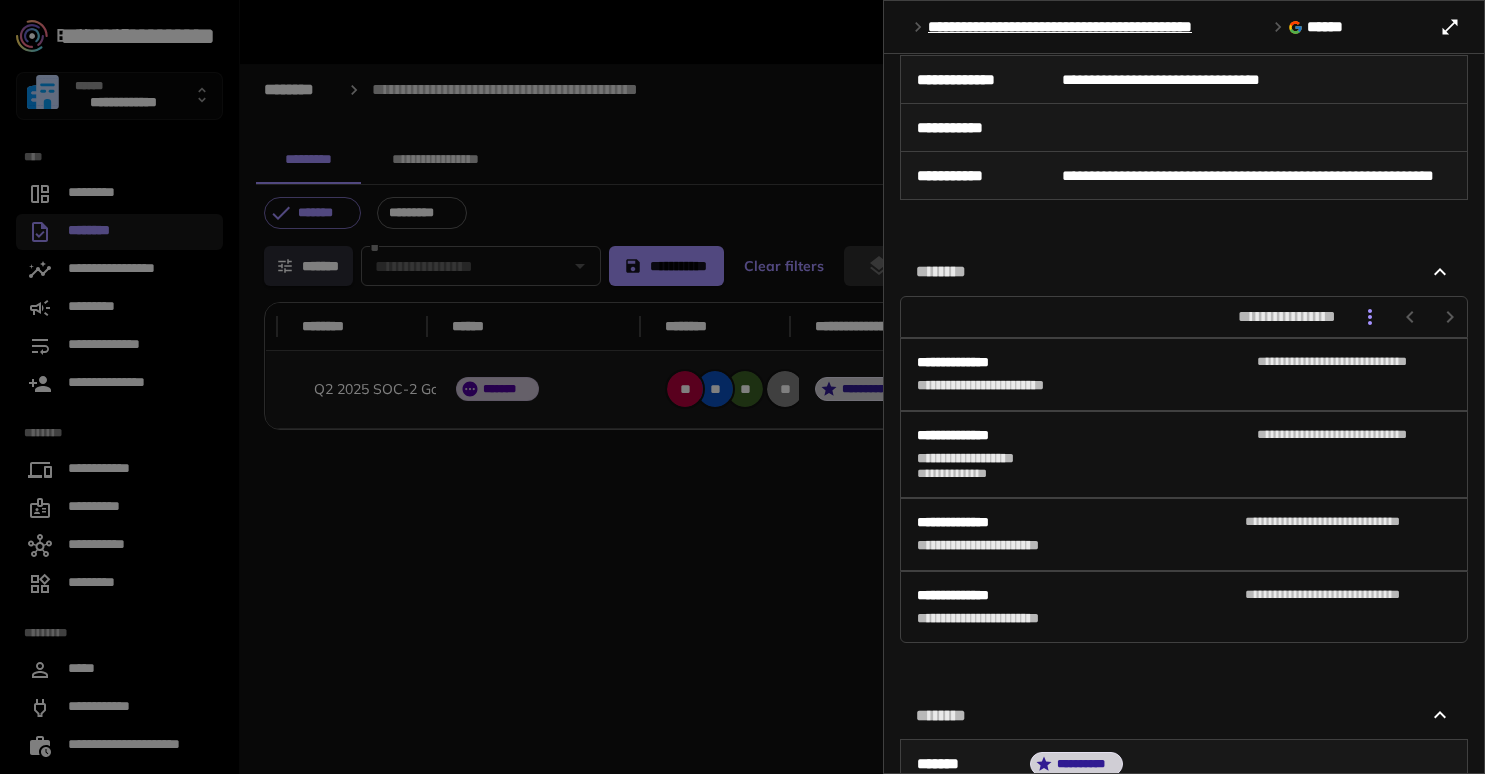 scroll, scrollTop: 57, scrollLeft: 0, axis: vertical 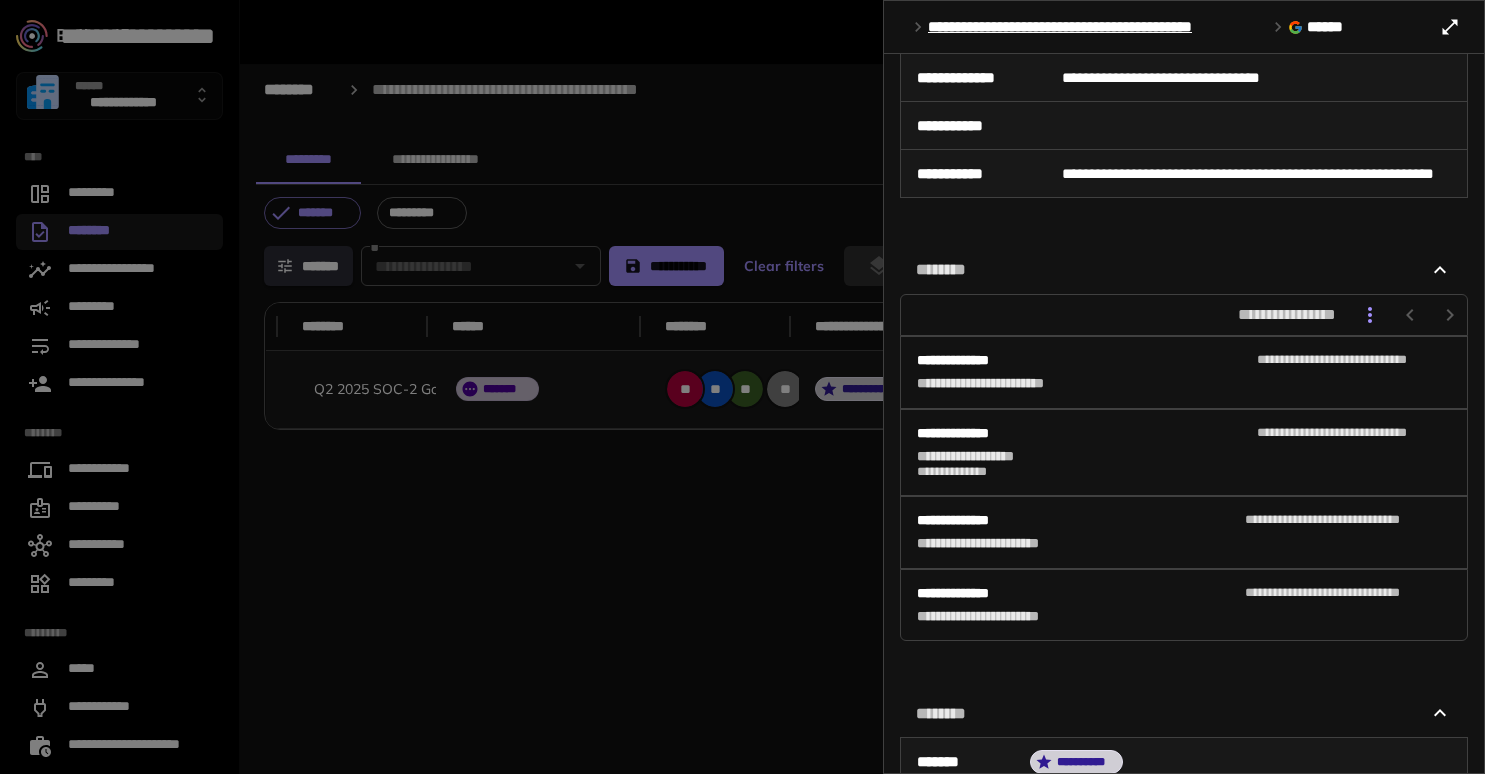 click at bounding box center (742, 387) 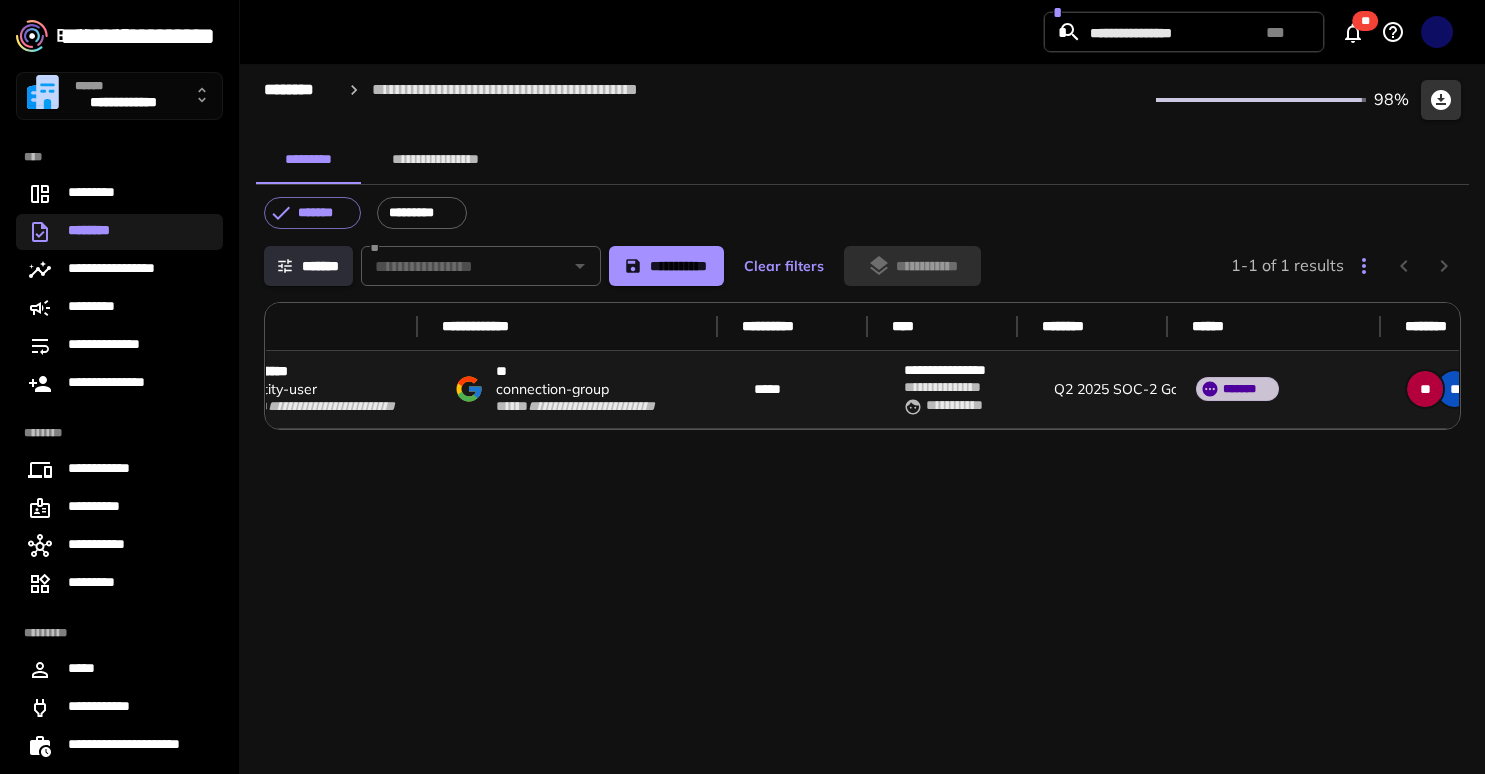 scroll, scrollTop: 0, scrollLeft: 0, axis: both 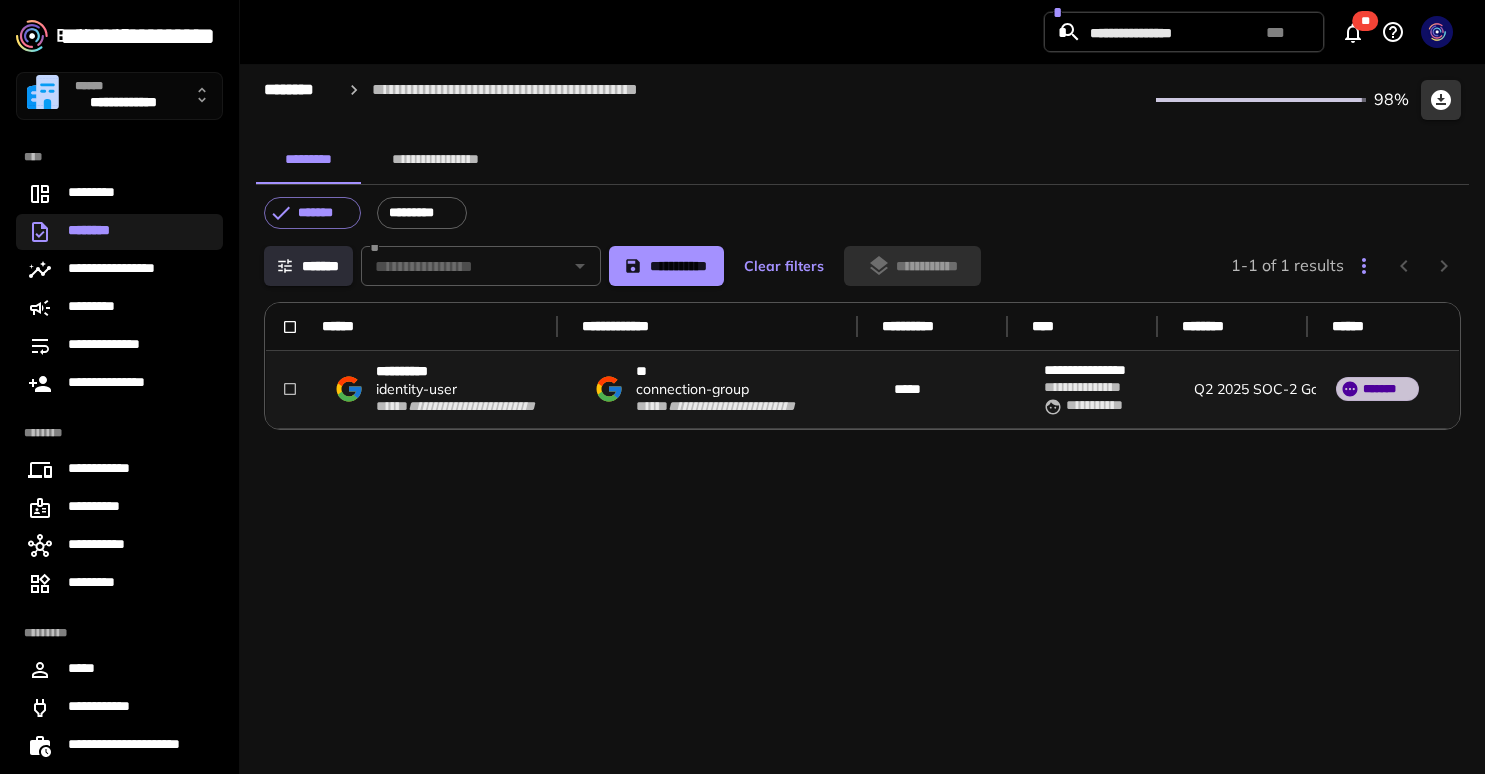 click on "**********" at bounding box center (416, 389) 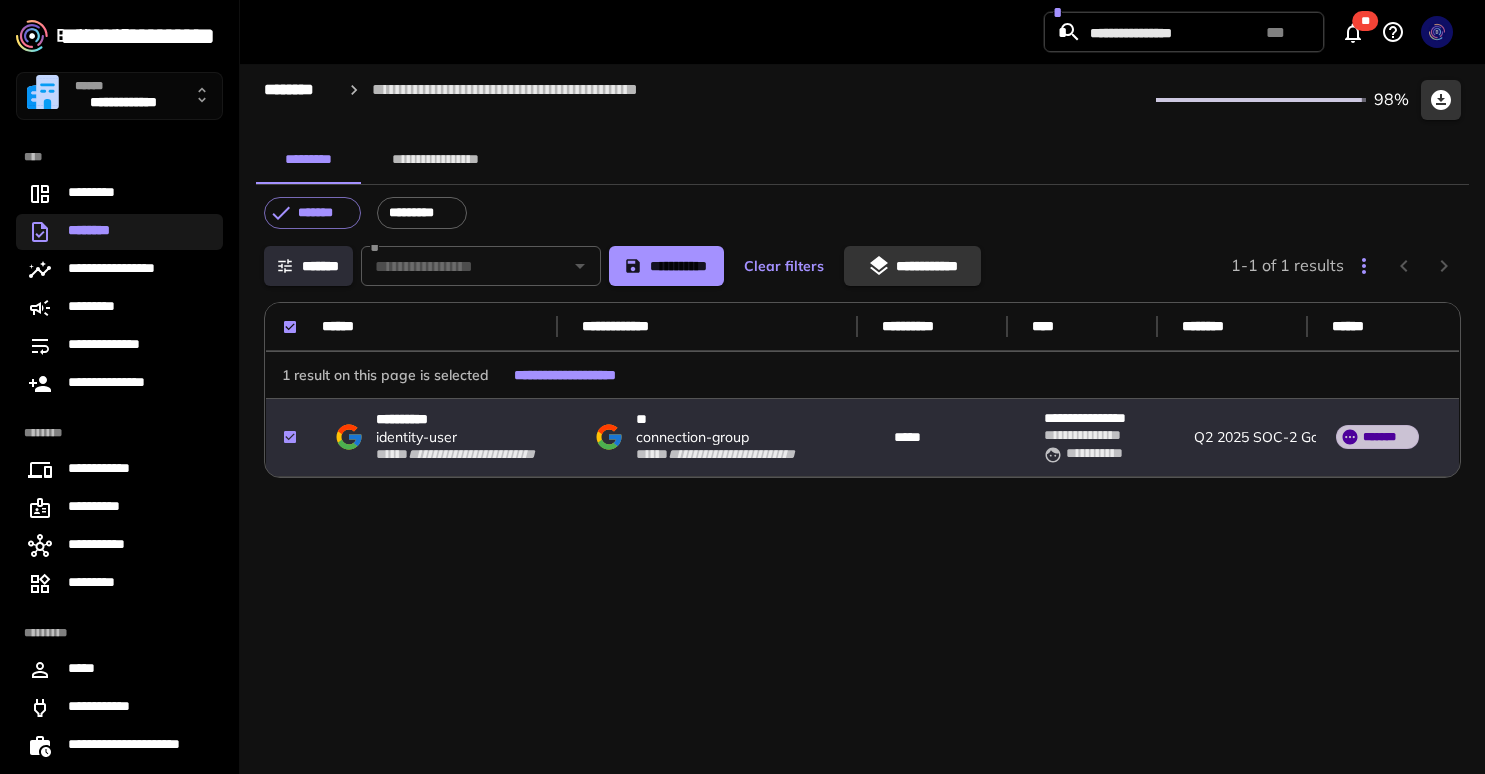 click on "**********" at bounding box center [862, 415] 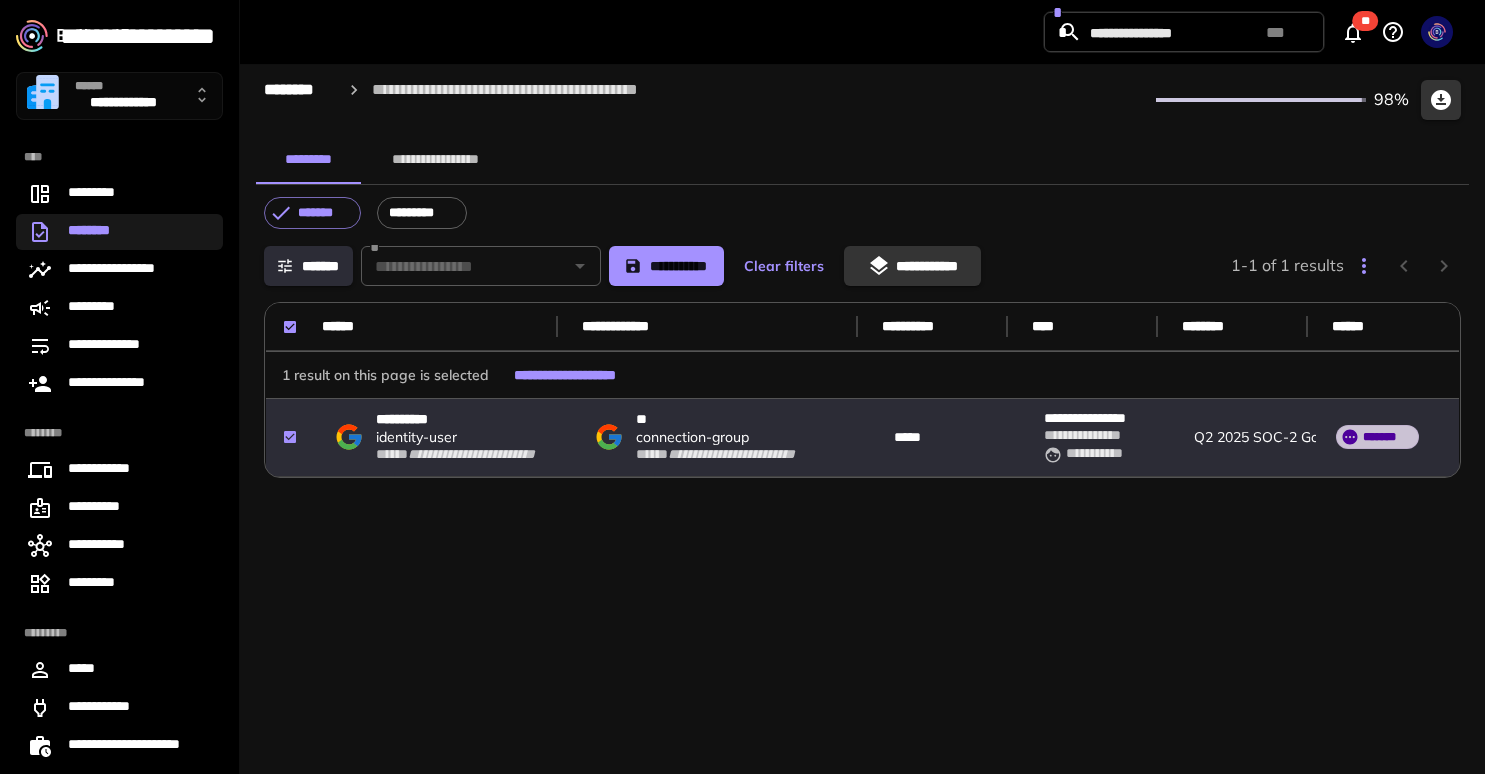 click on "**********" at bounding box center [862, 501] 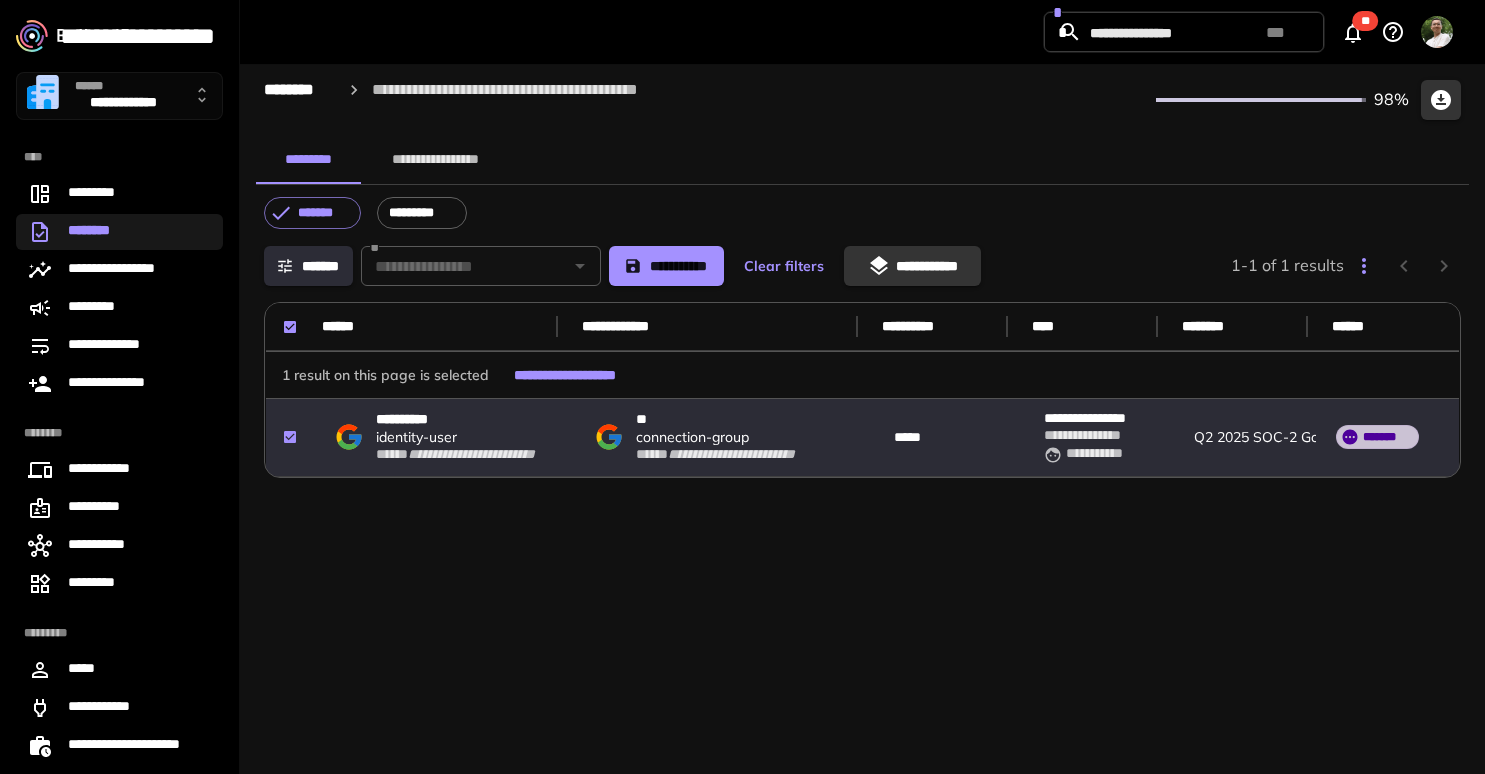 click on "**********" at bounding box center [912, 266] 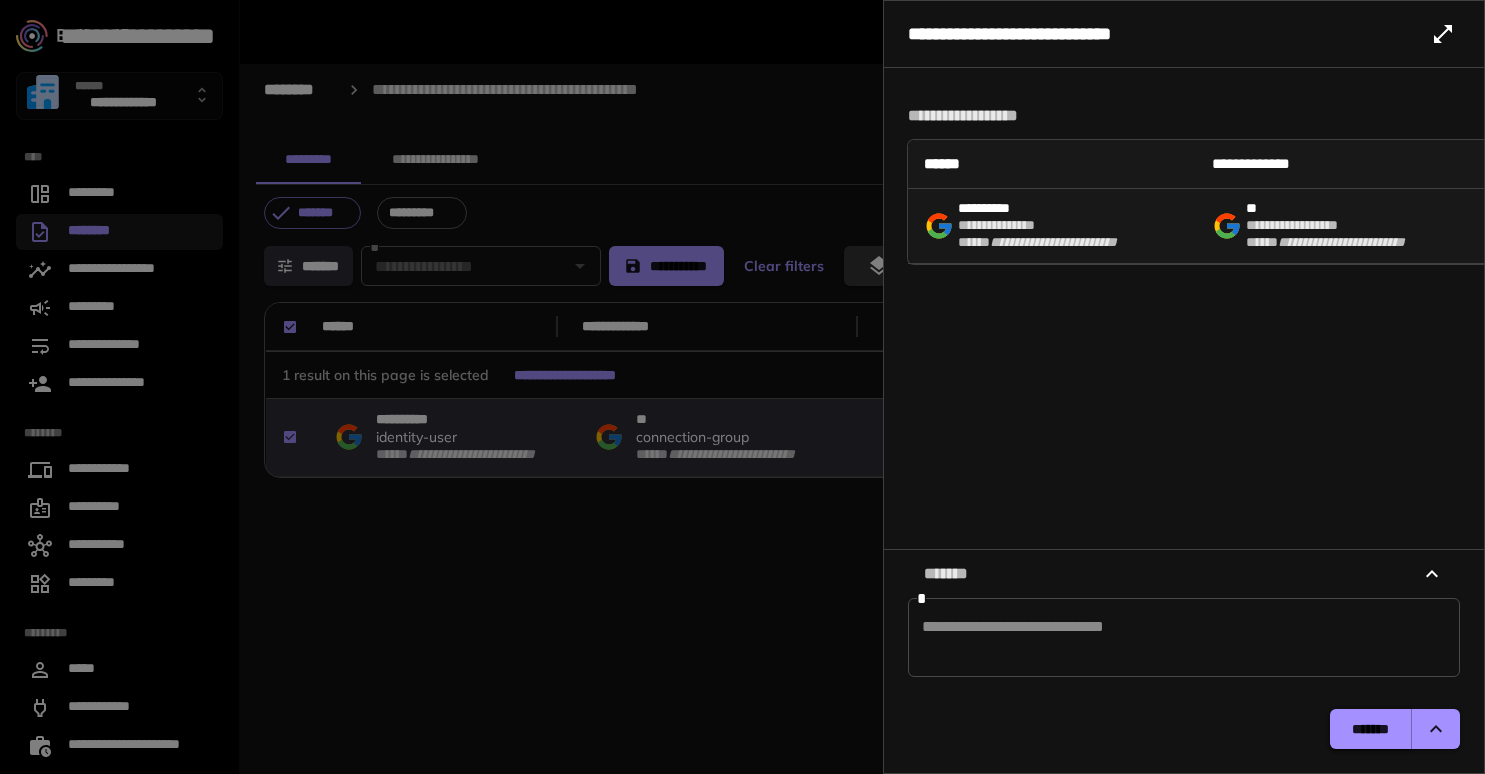 click on "*******" at bounding box center [1371, 729] 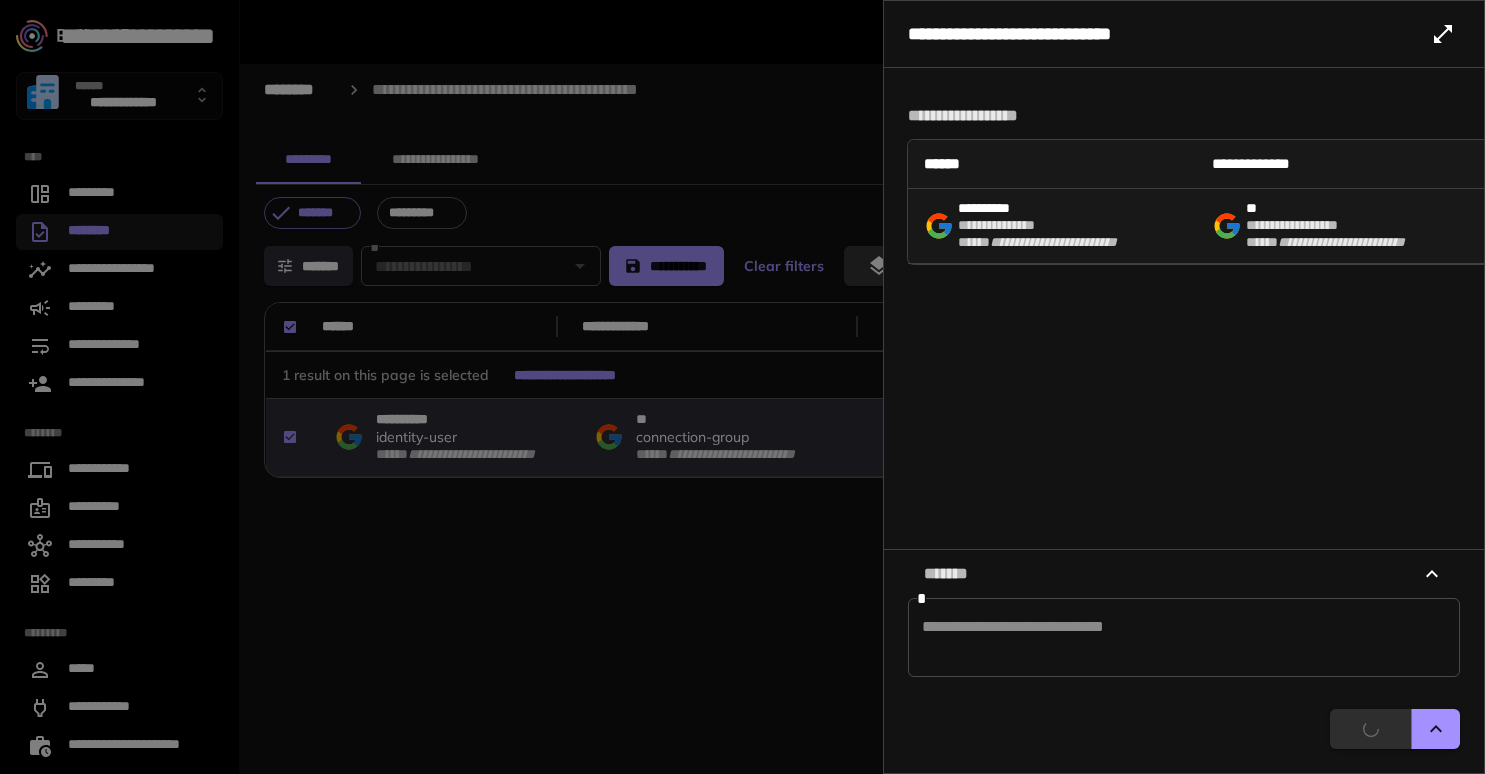 click at bounding box center (742, 387) 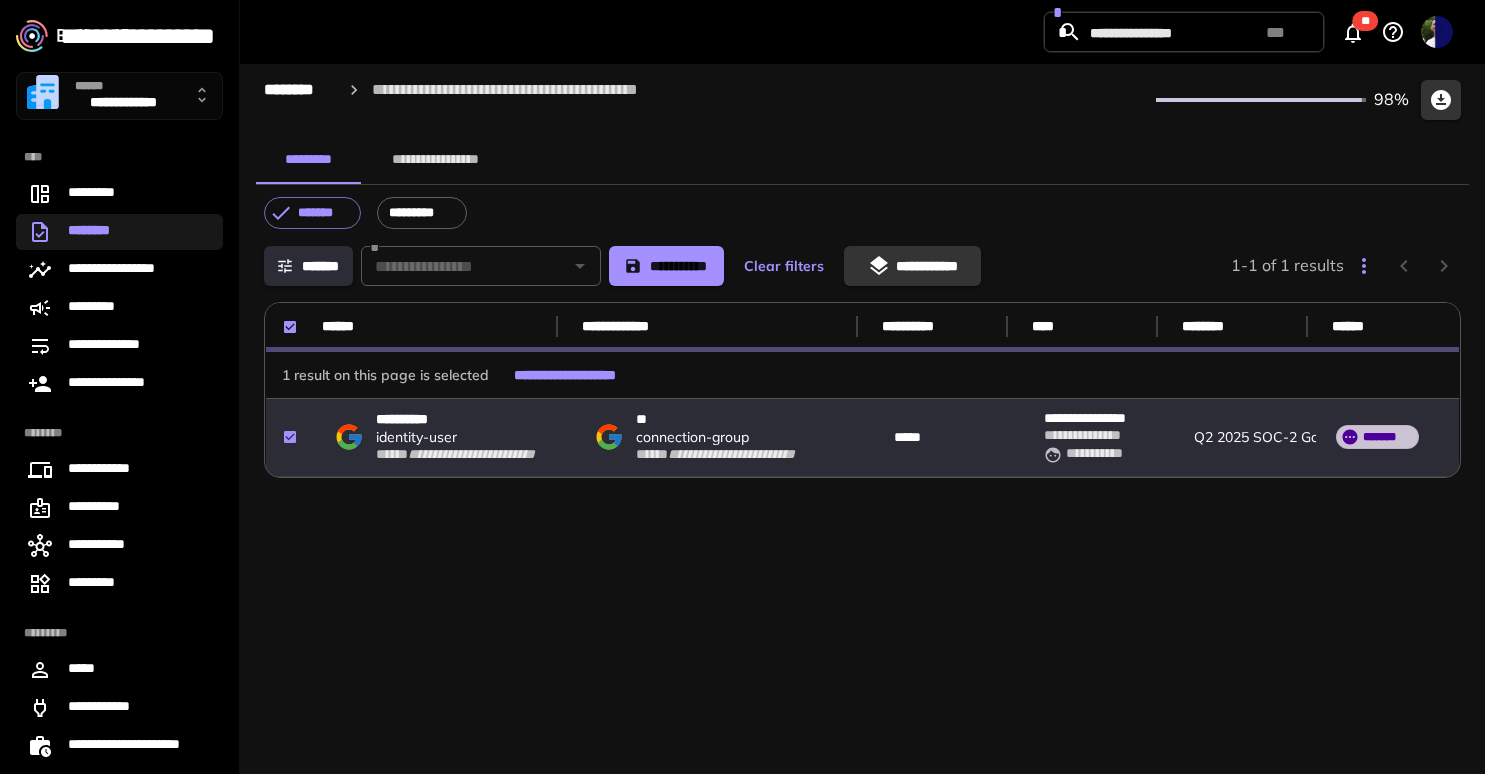 click on "********" at bounding box center [96, 232] 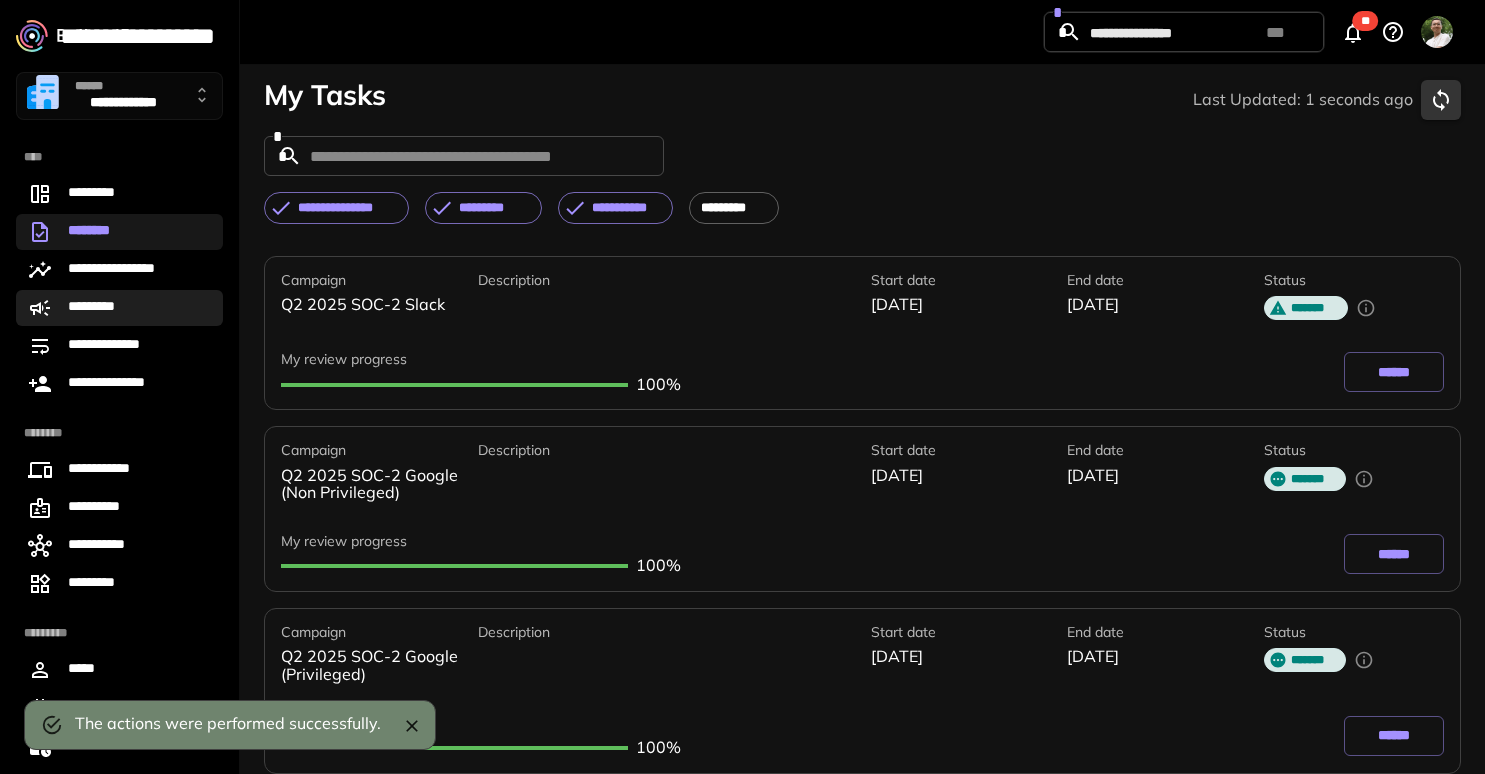click on "*********" at bounding box center (119, 308) 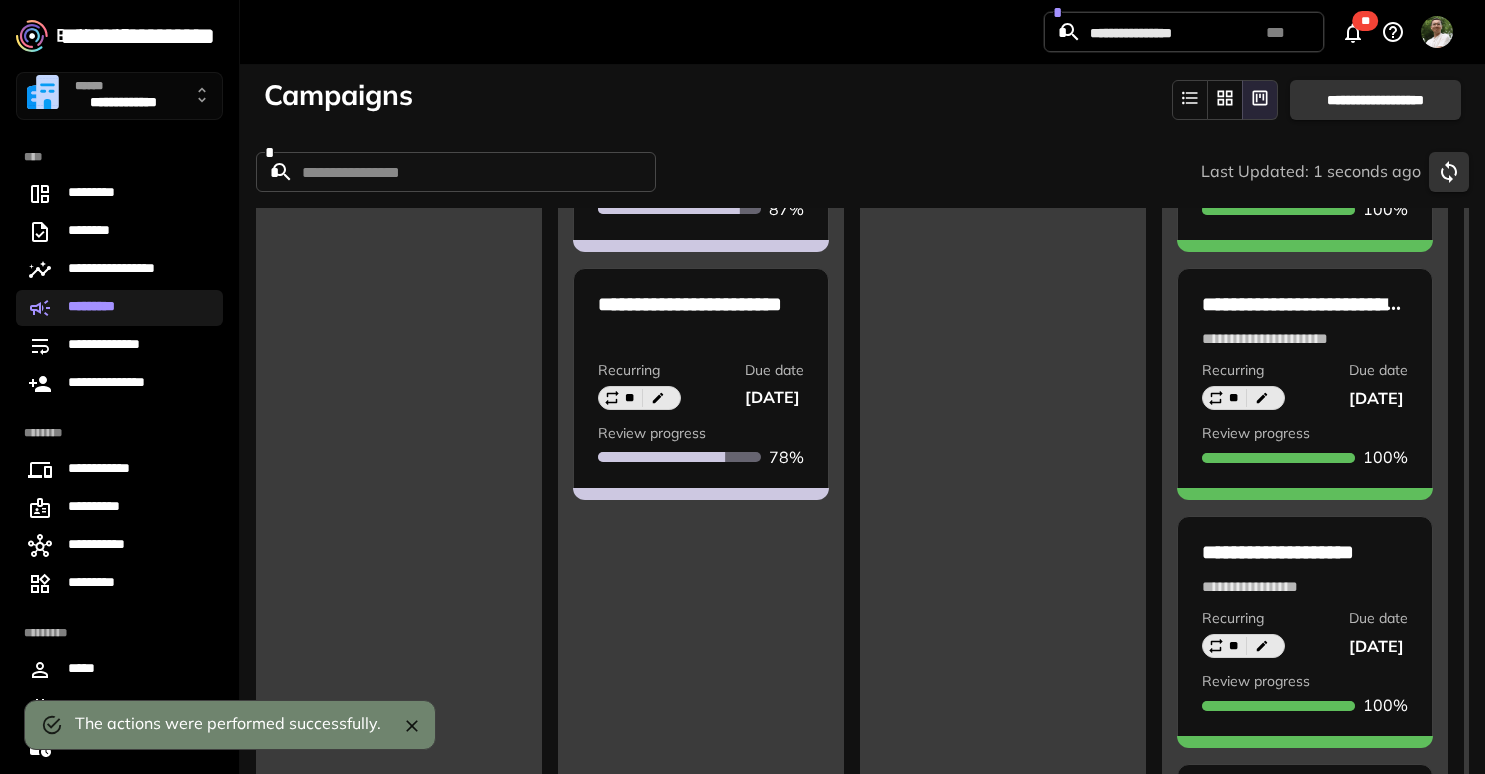 scroll, scrollTop: 413, scrollLeft: 0, axis: vertical 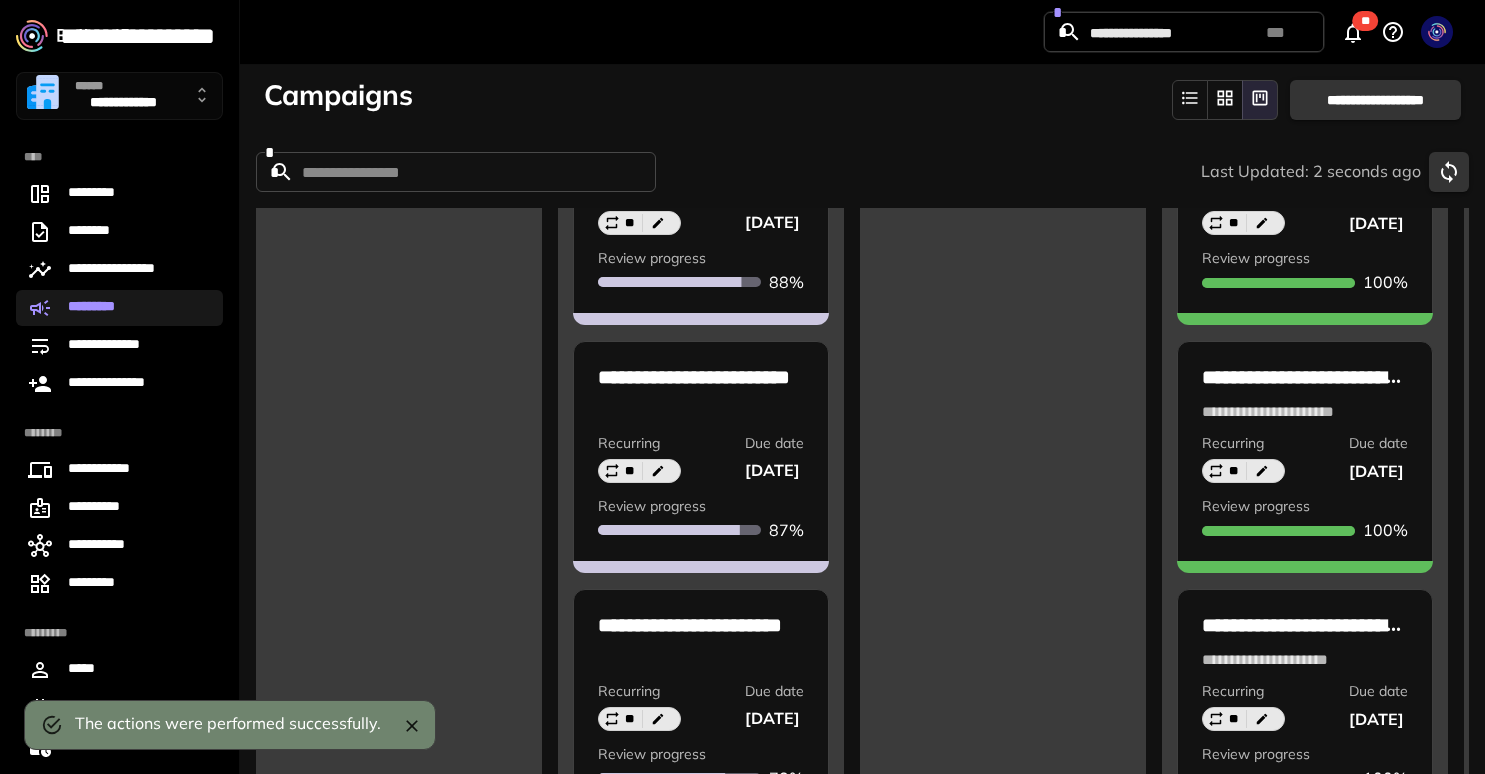 click 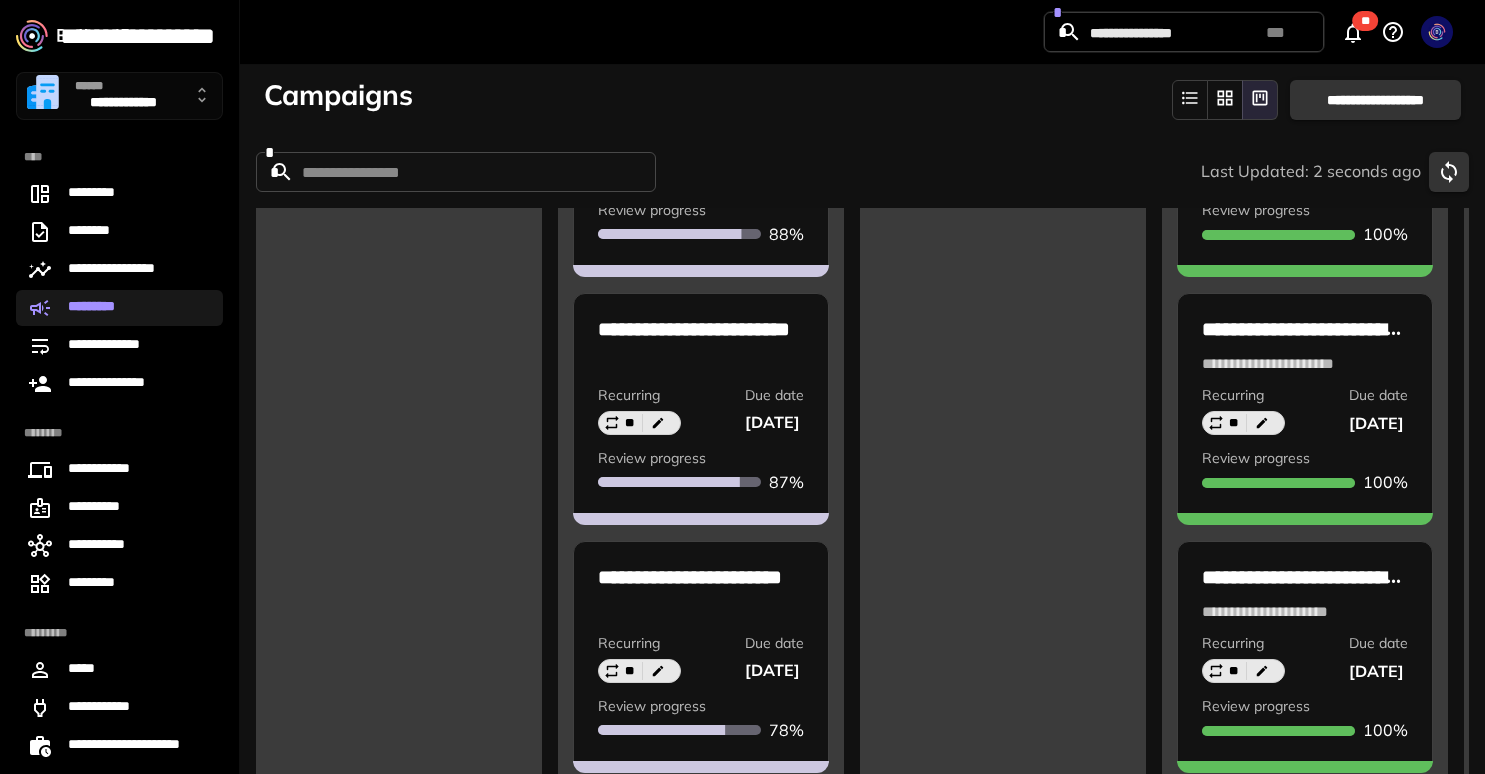 scroll, scrollTop: 0, scrollLeft: 0, axis: both 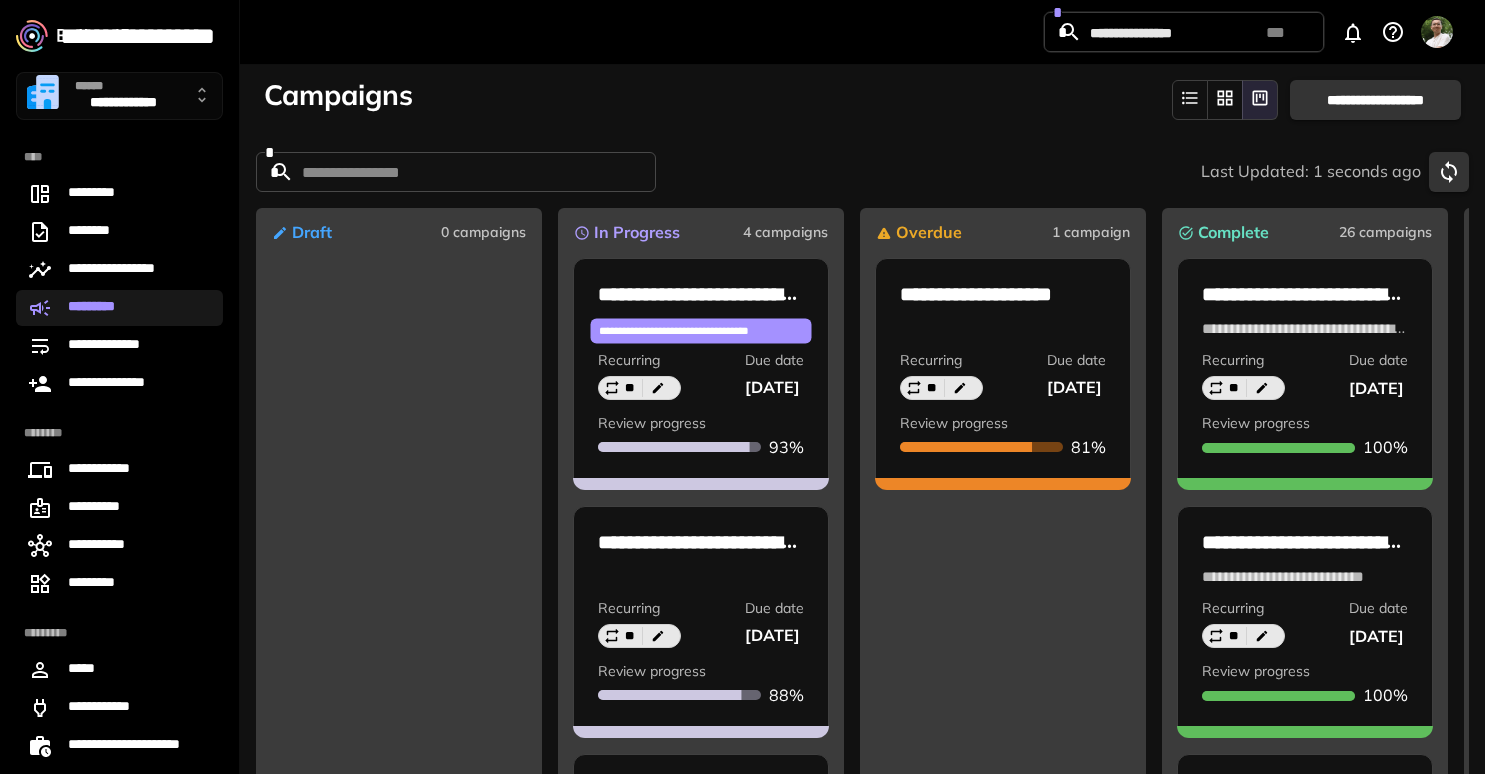 click on "**********" at bounding box center (701, 325) 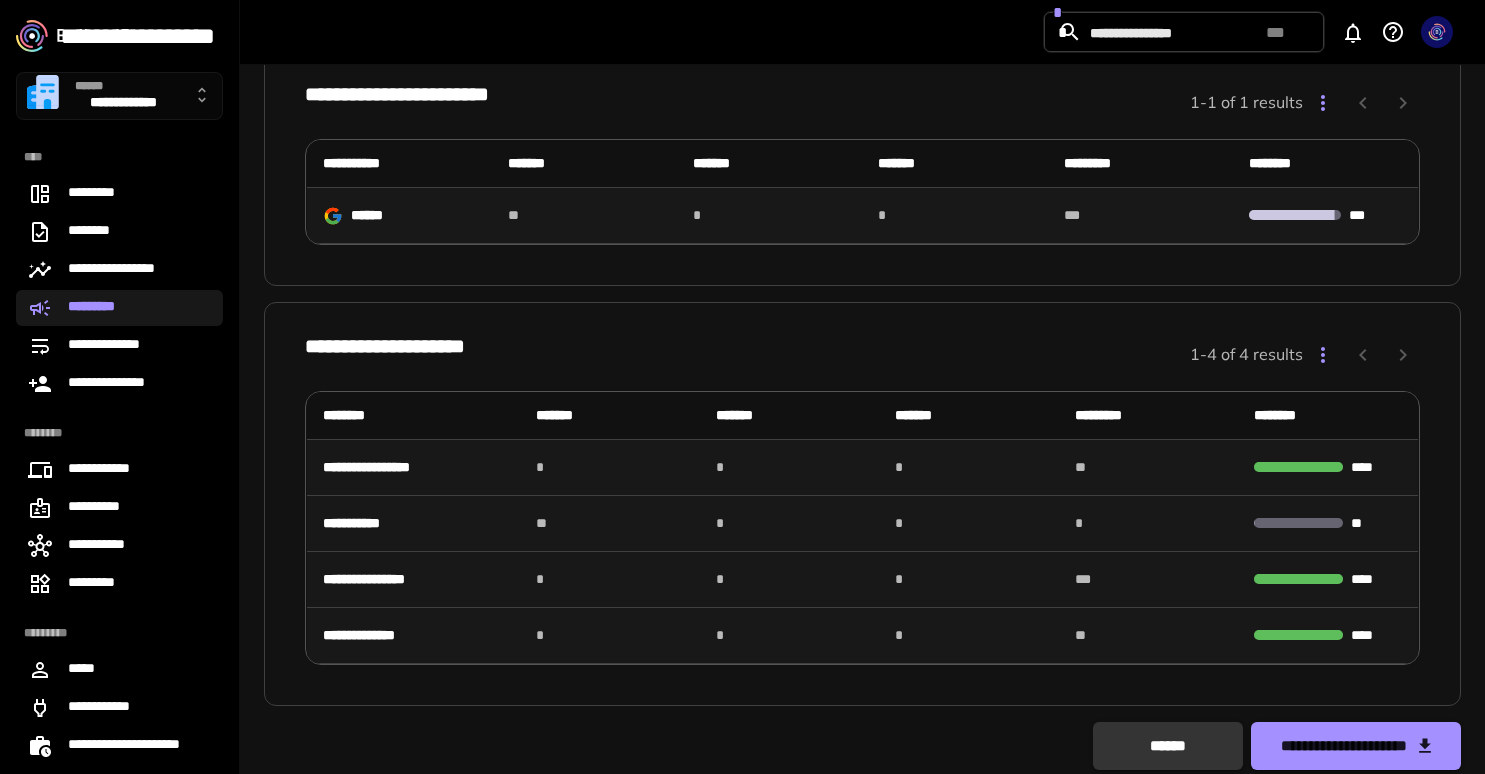 scroll, scrollTop: 210, scrollLeft: 0, axis: vertical 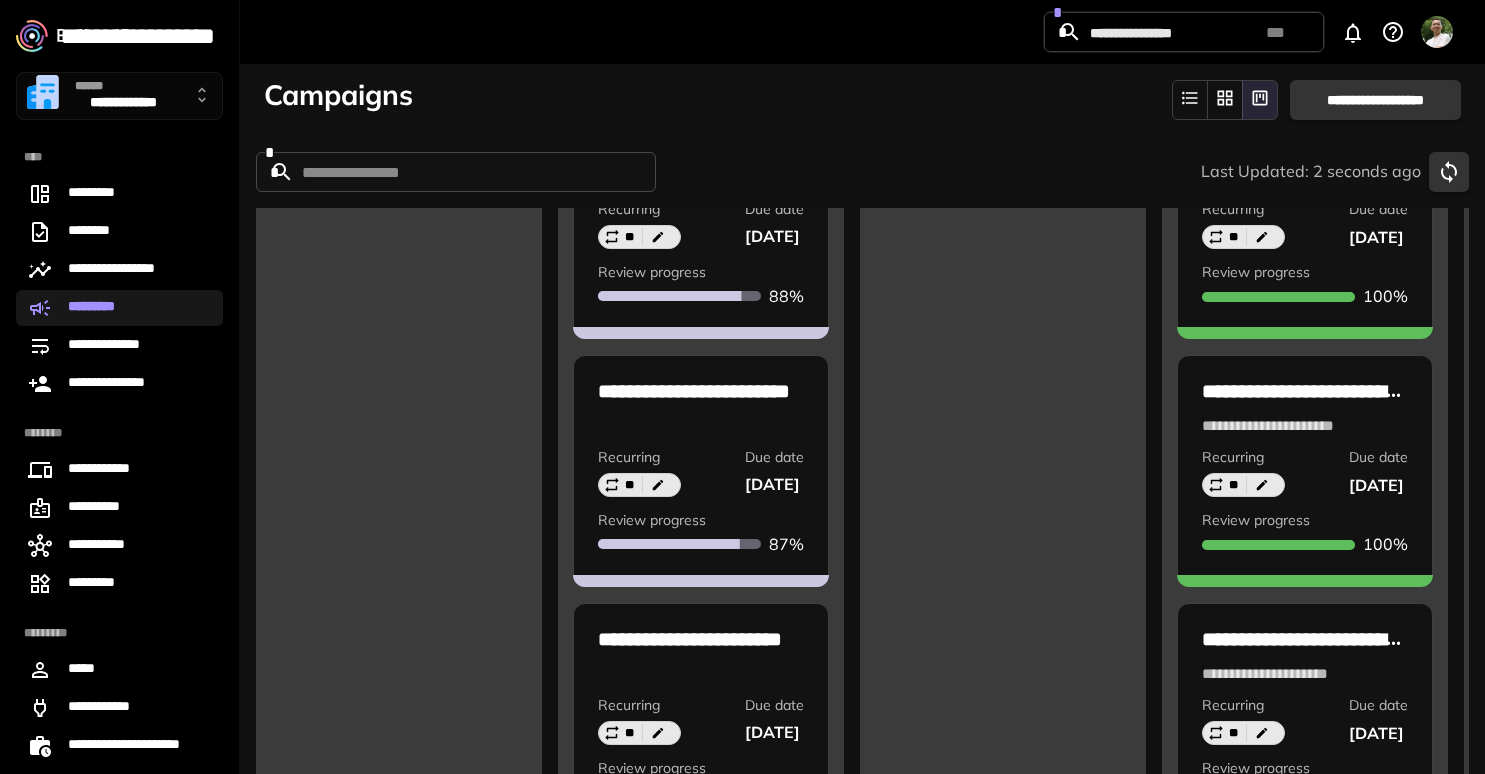 click on "[DATE]" at bounding box center (774, 483) 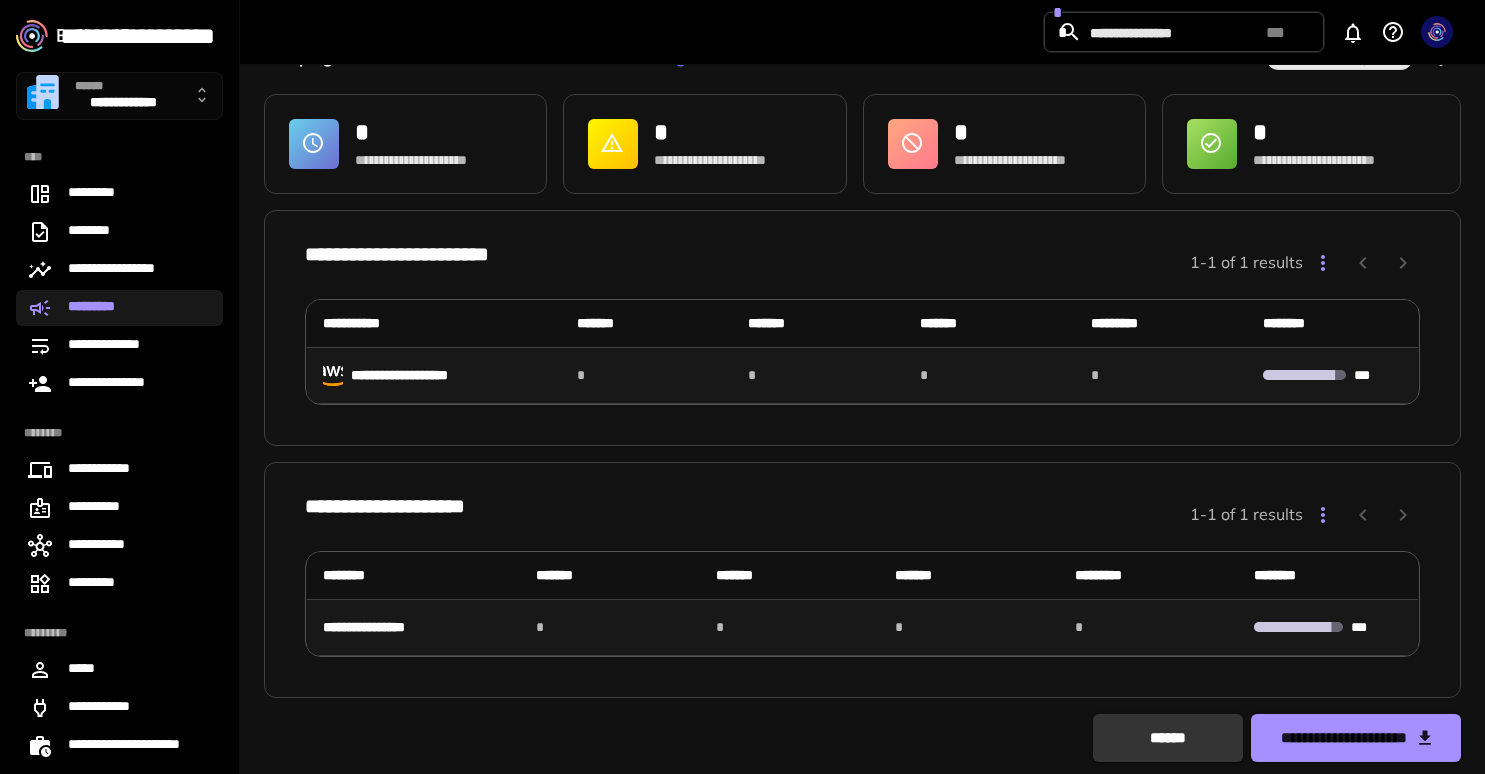 scroll, scrollTop: 31, scrollLeft: 0, axis: vertical 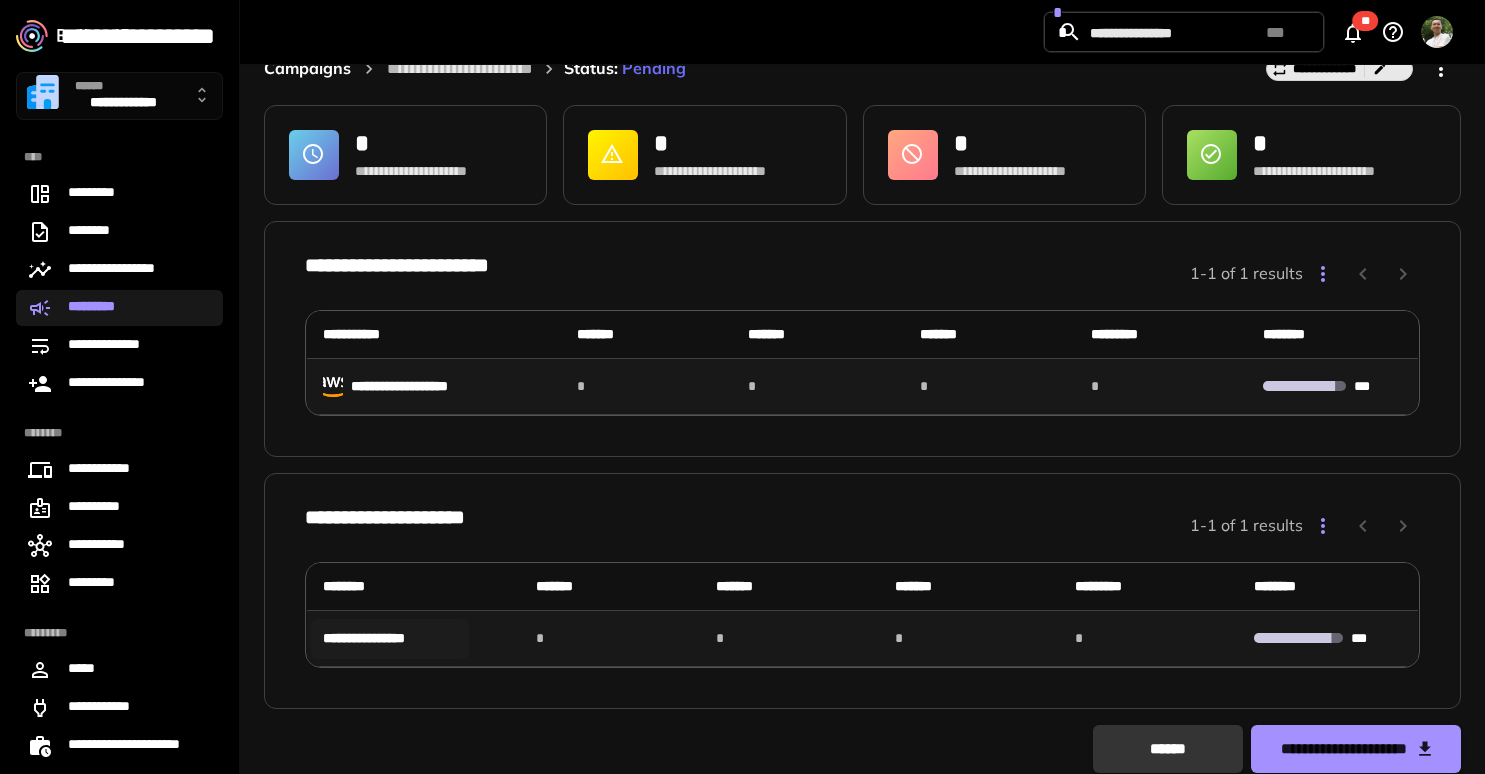 click on "**********" at bounding box center (390, 639) 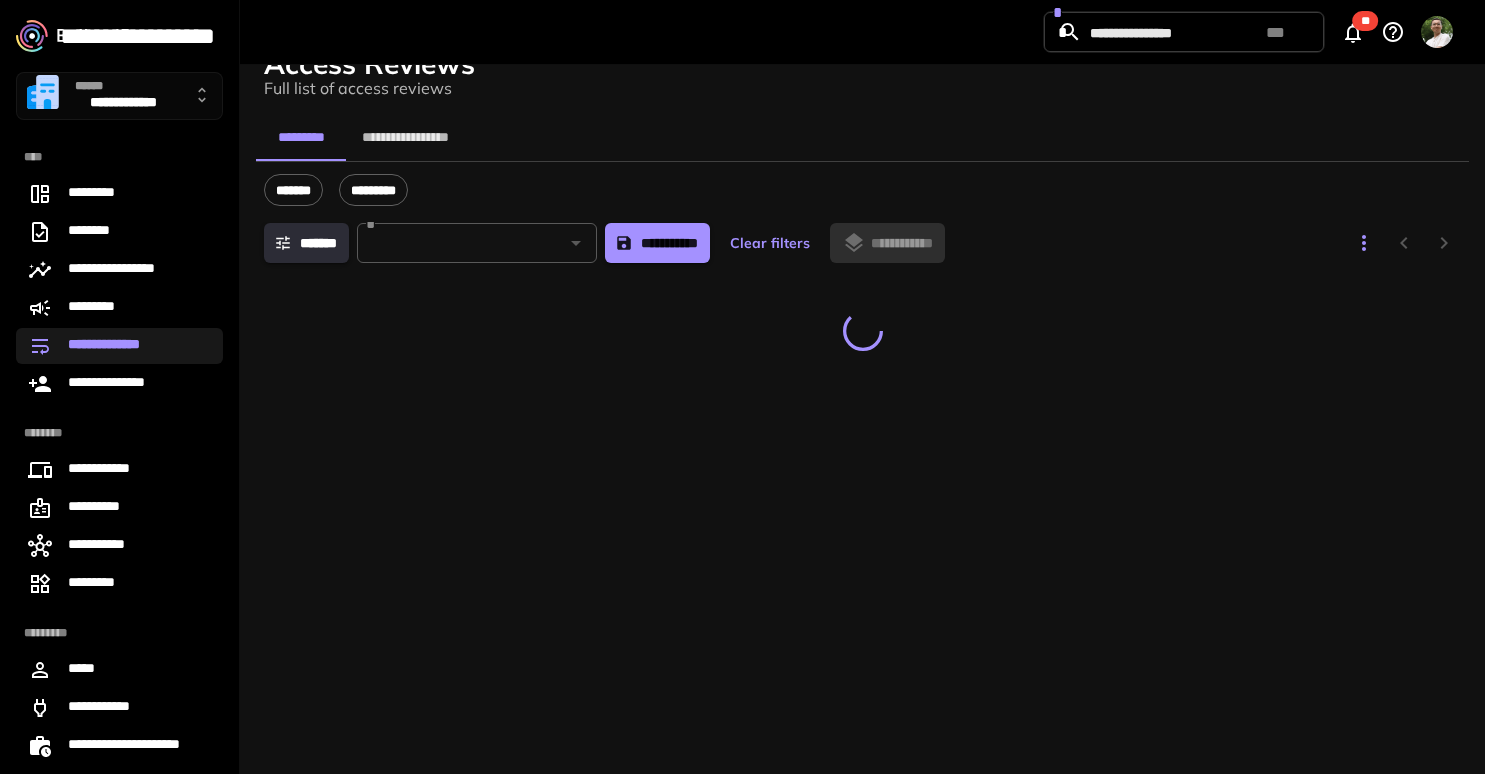 scroll, scrollTop: 0, scrollLeft: 0, axis: both 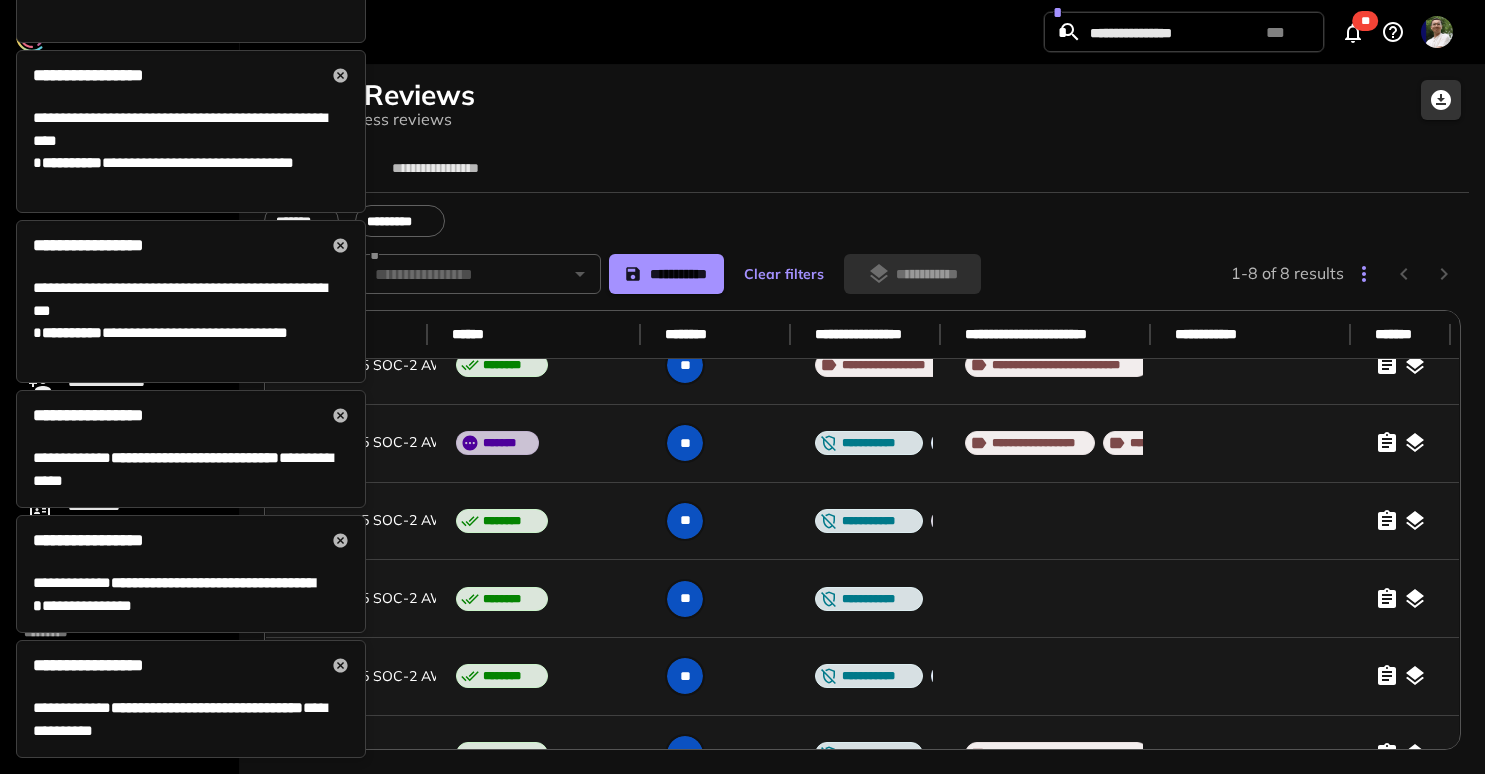 click 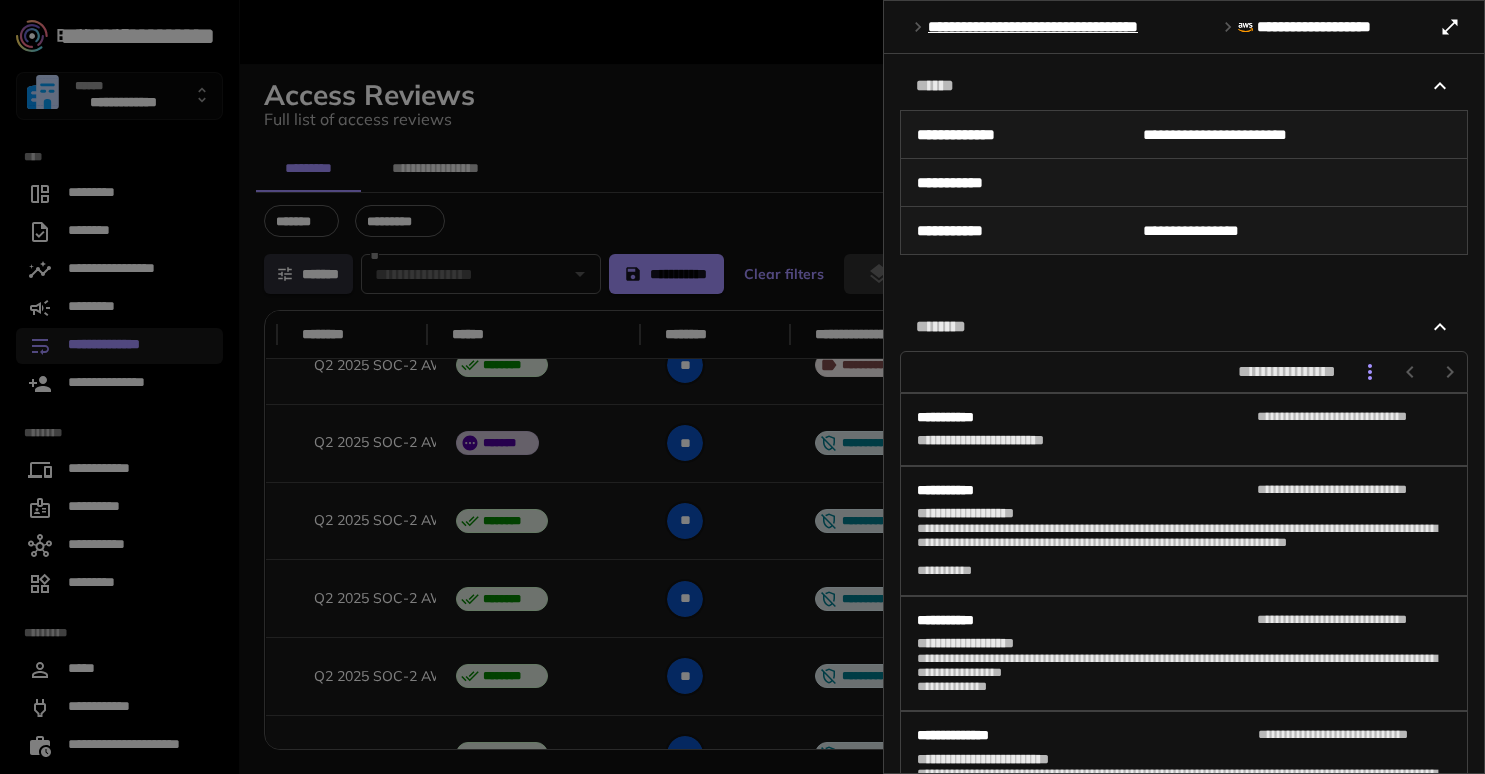 click at bounding box center (742, 387) 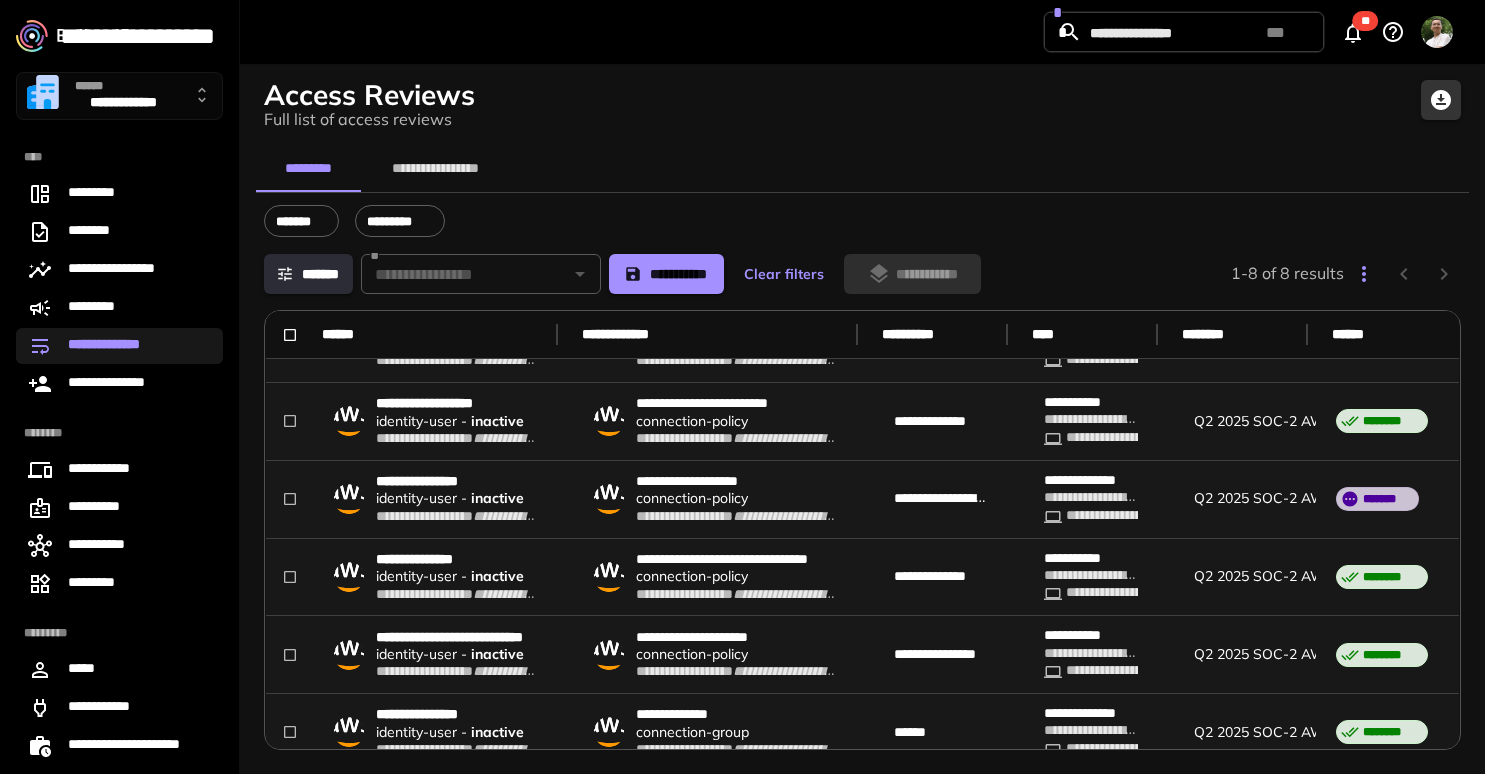 scroll, scrollTop: 132, scrollLeft: 880, axis: both 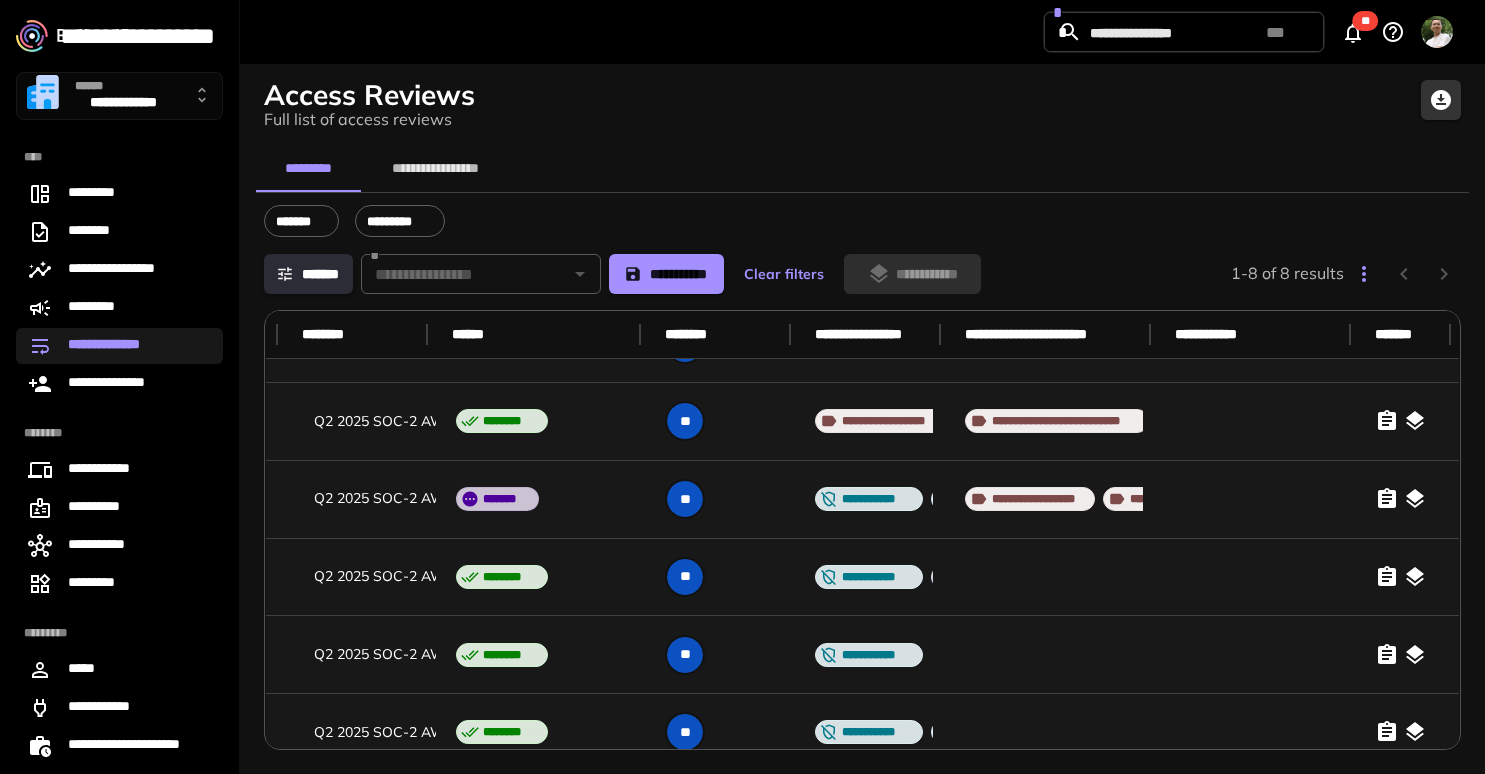 click 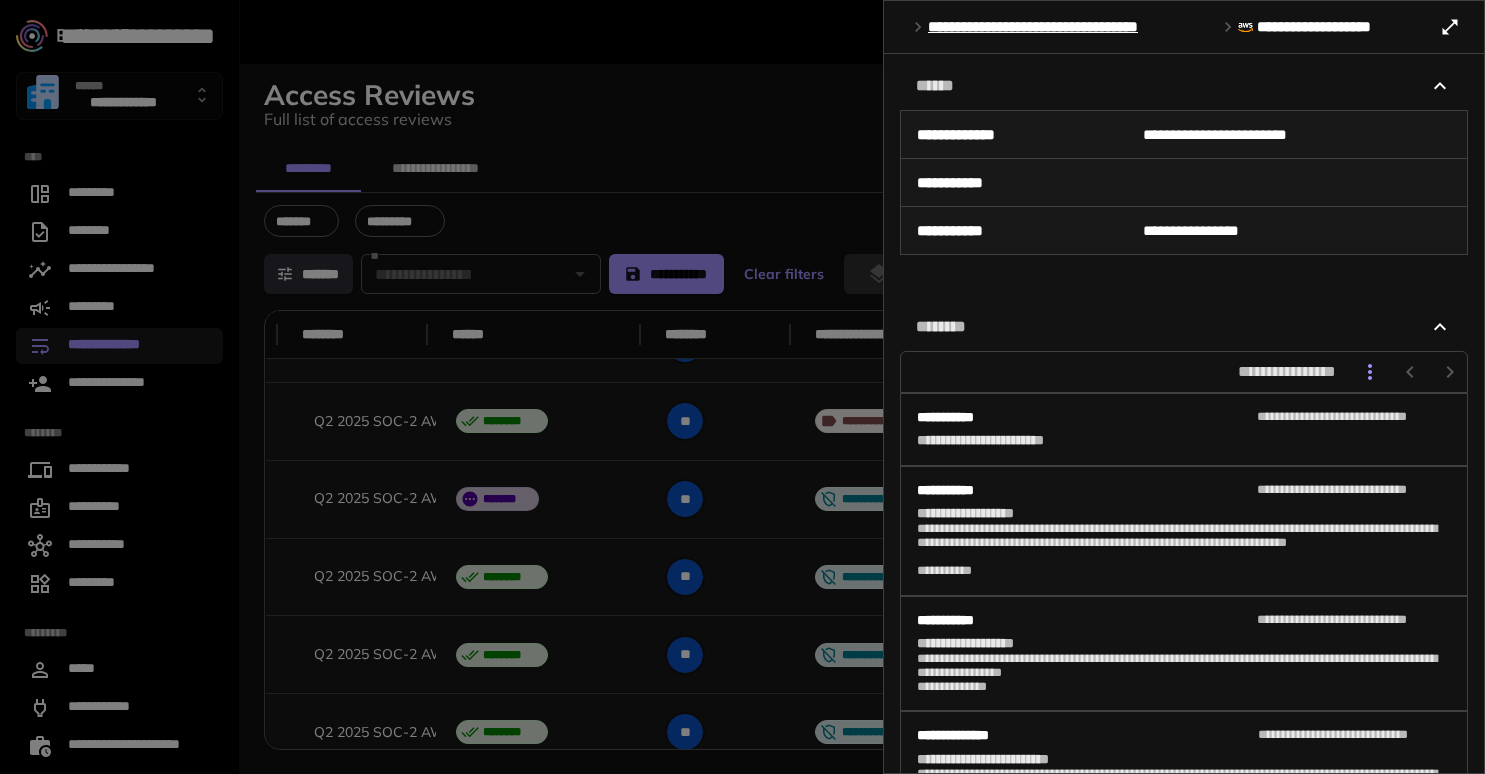 scroll, scrollTop: 192, scrollLeft: 0, axis: vertical 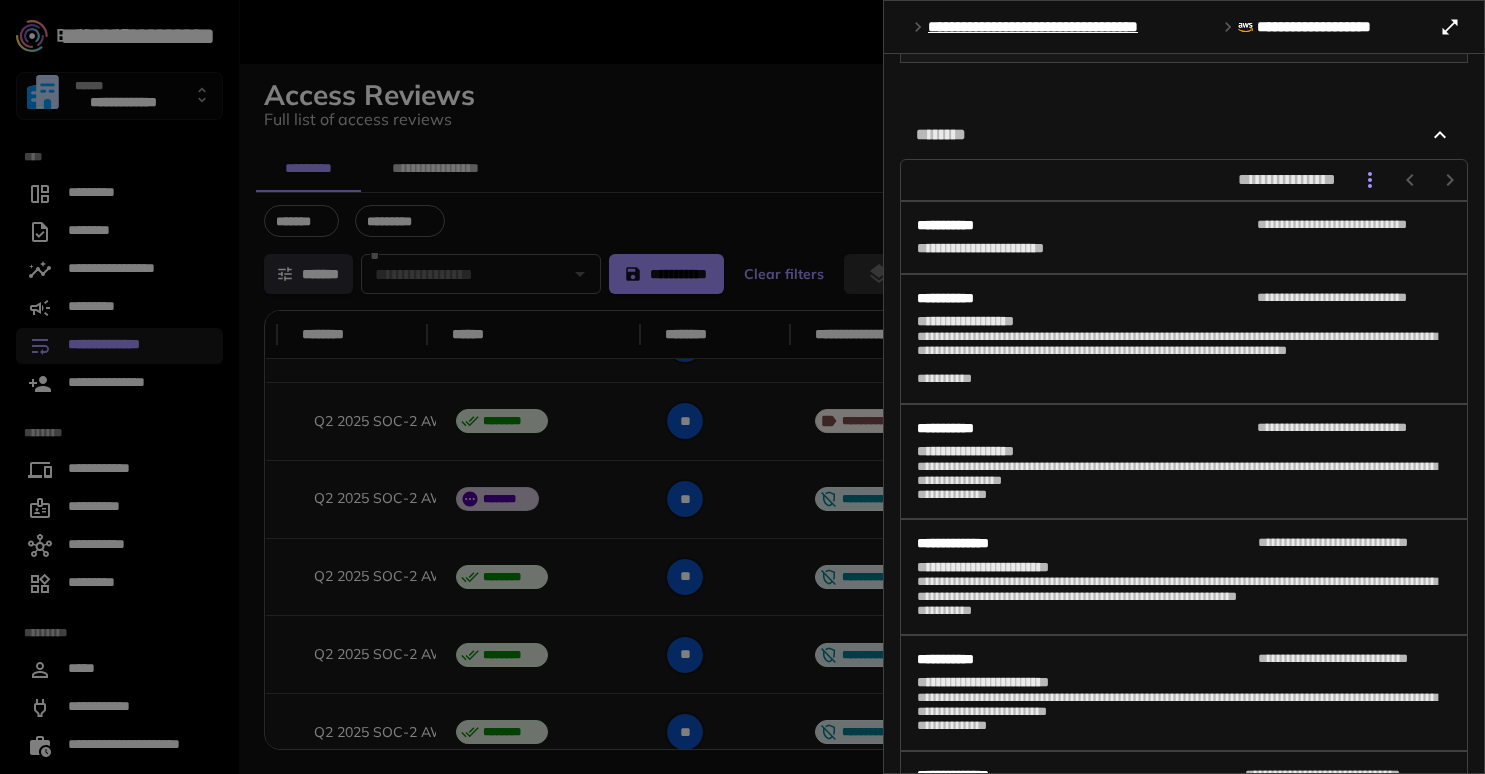 click at bounding box center [742, 387] 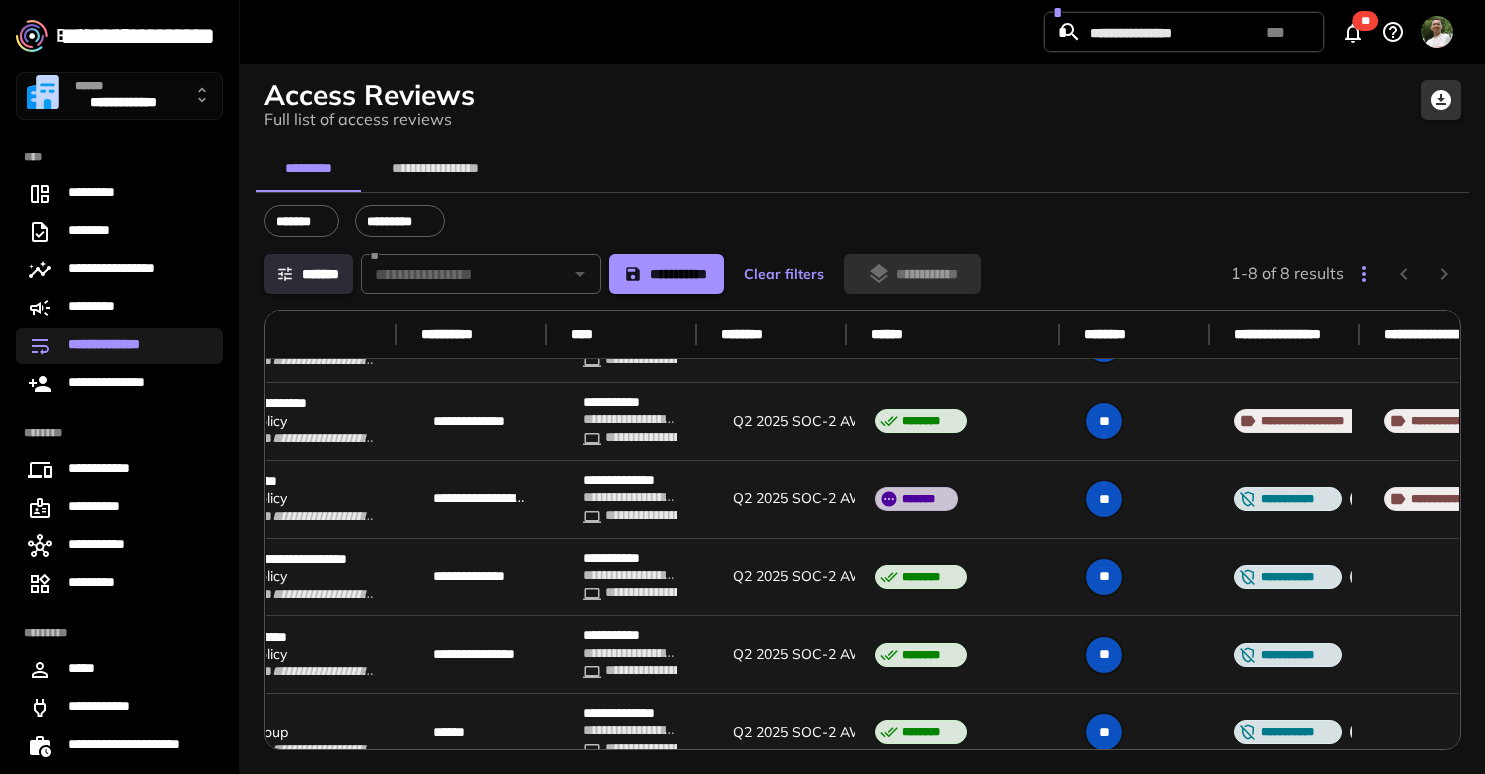 scroll, scrollTop: 132, scrollLeft: 0, axis: vertical 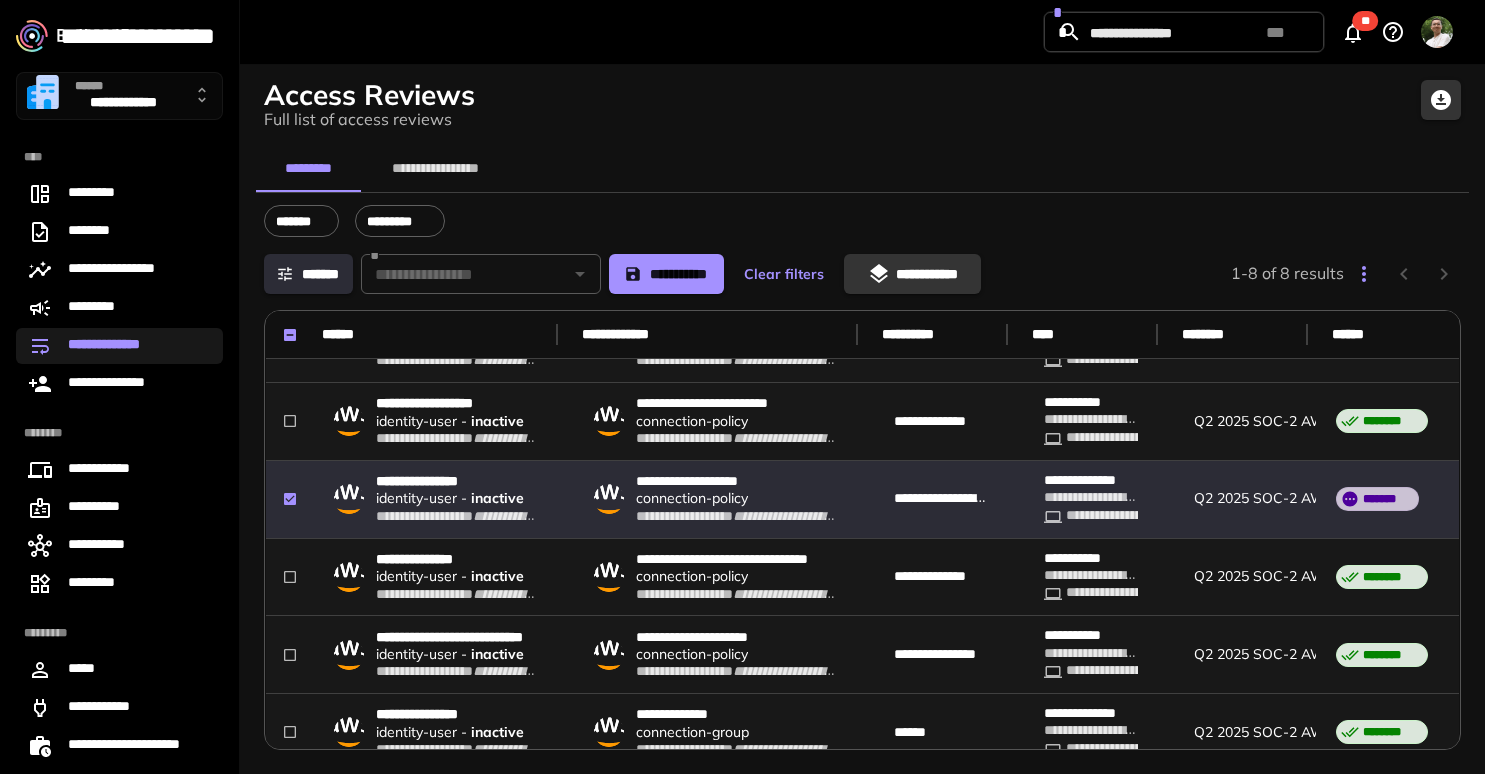 click on "**********" at bounding box center [912, 274] 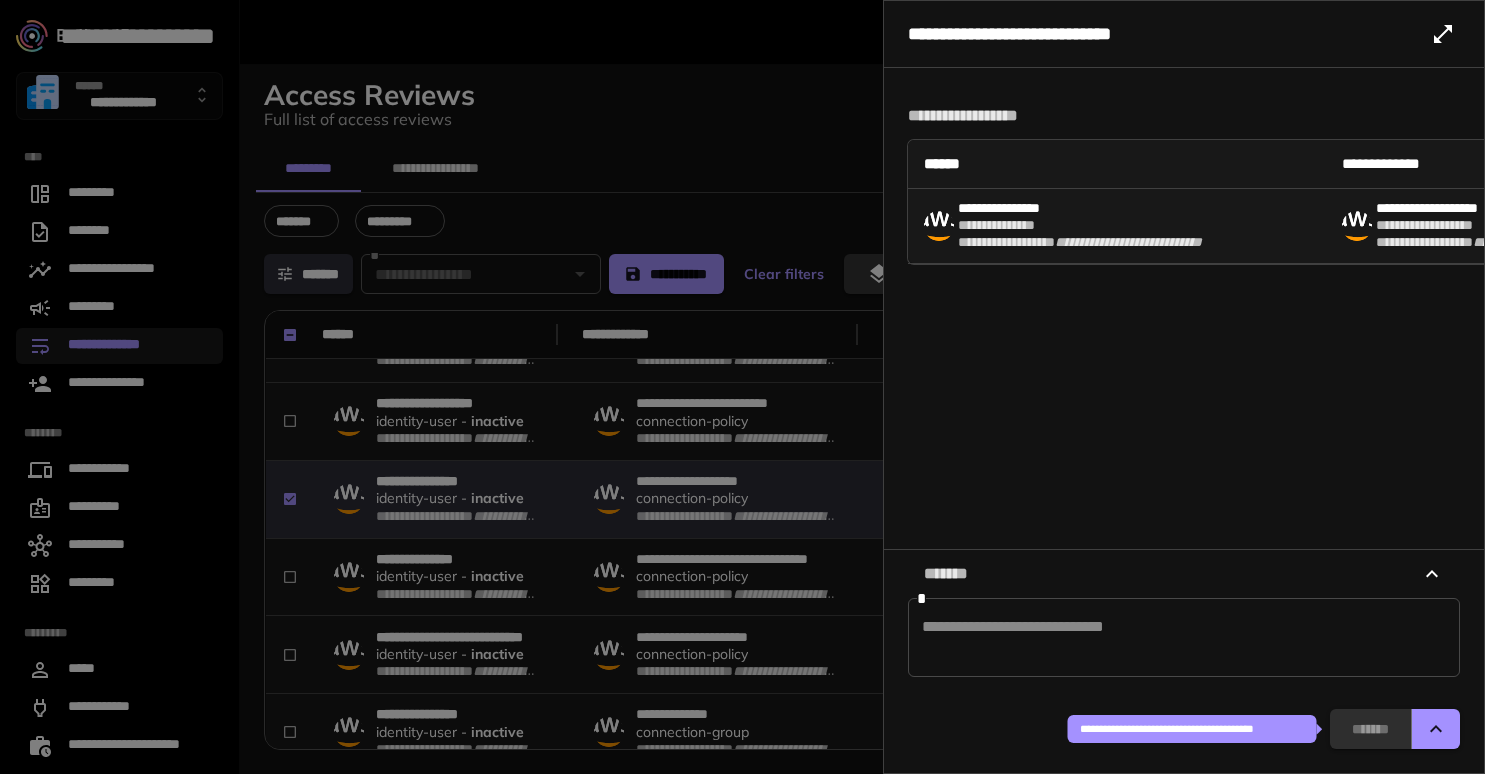click at bounding box center [1436, 729] 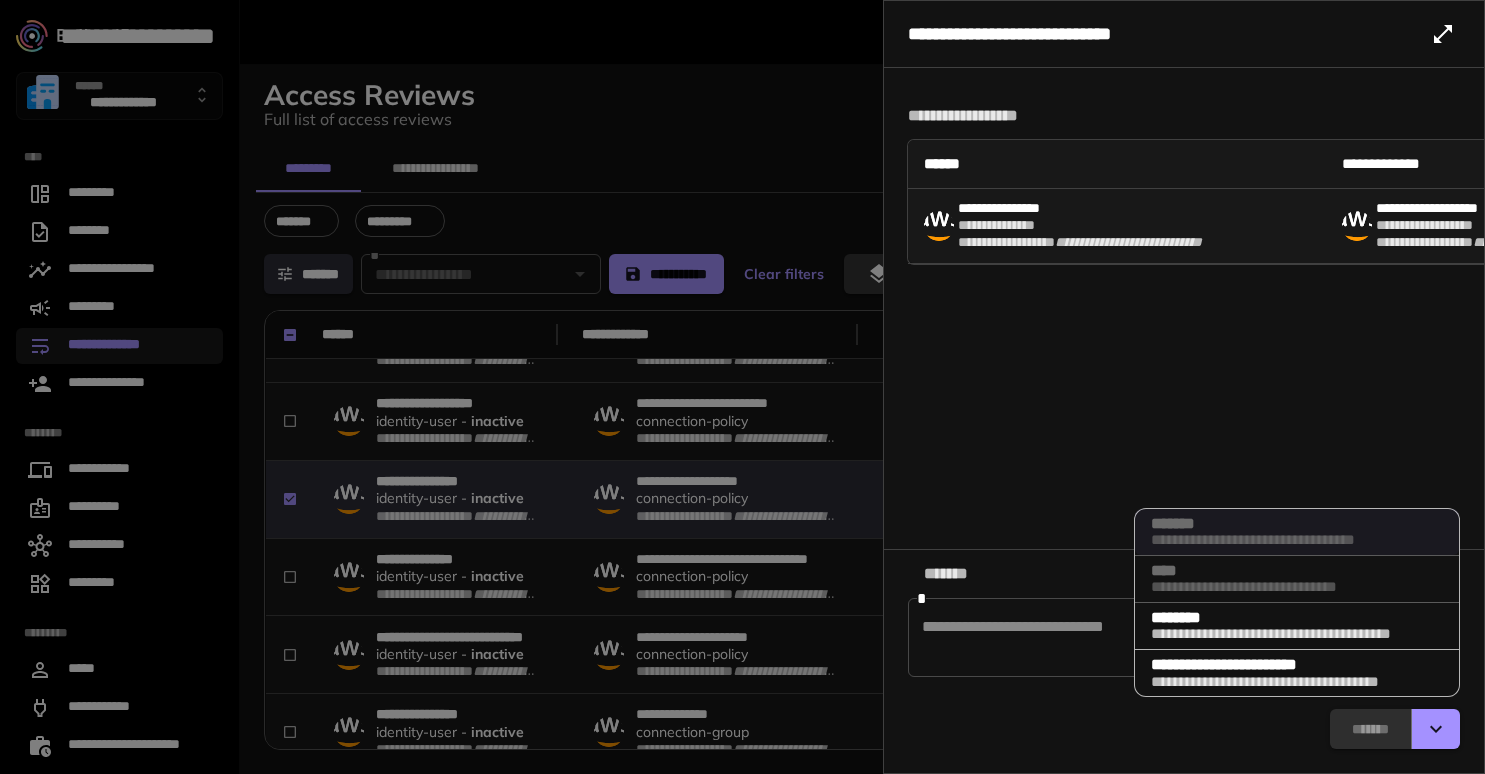 click at bounding box center [742, 387] 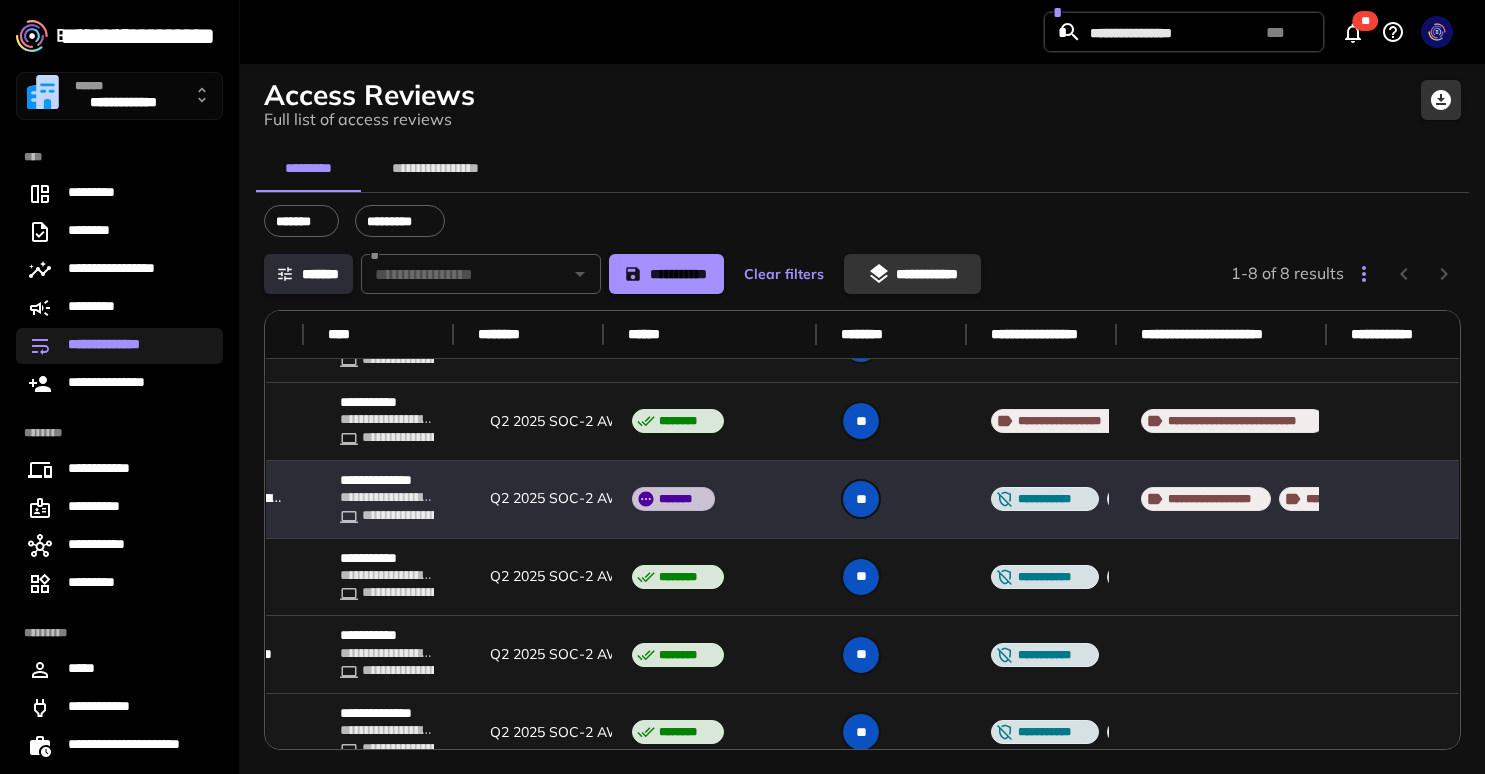 scroll, scrollTop: 132, scrollLeft: 880, axis: both 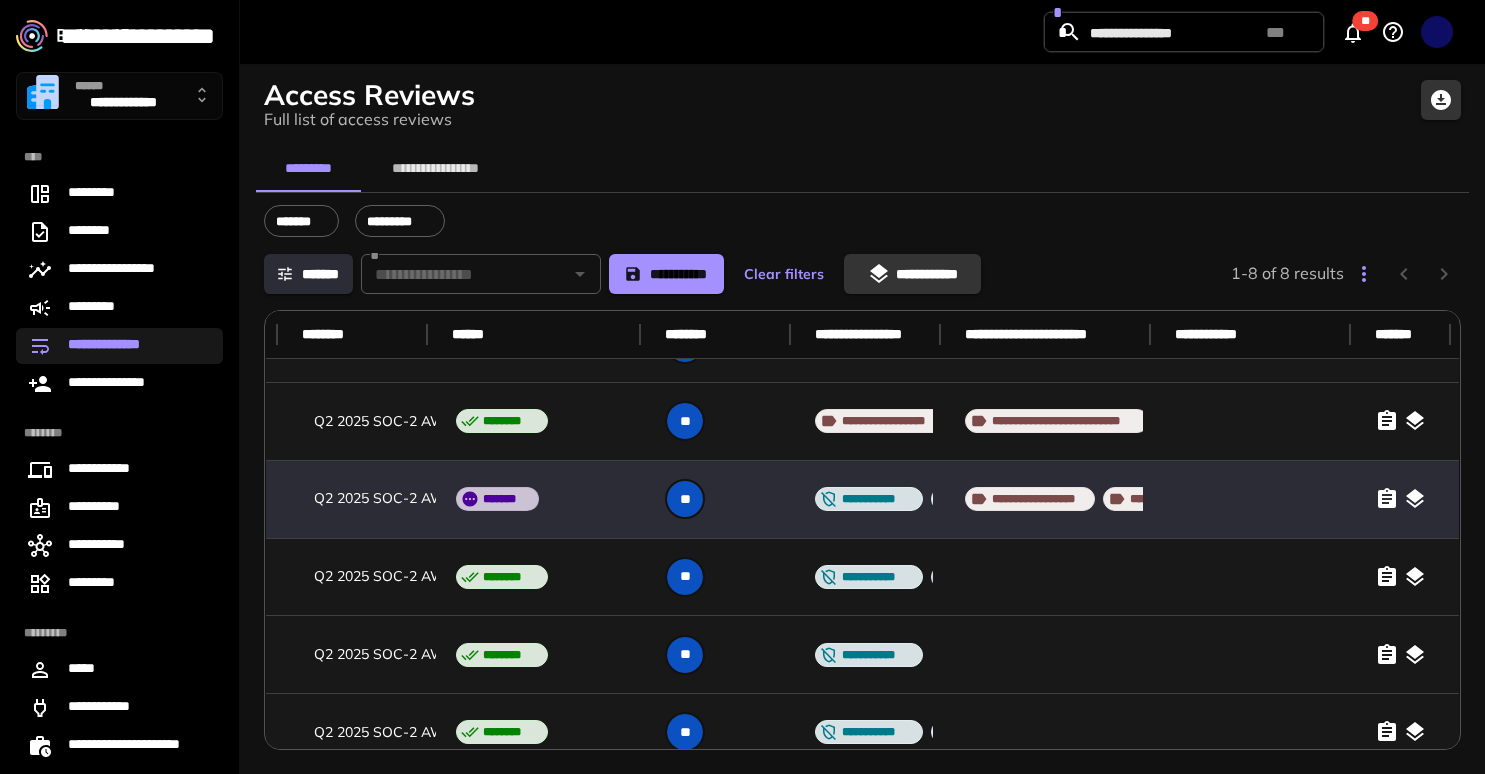 click 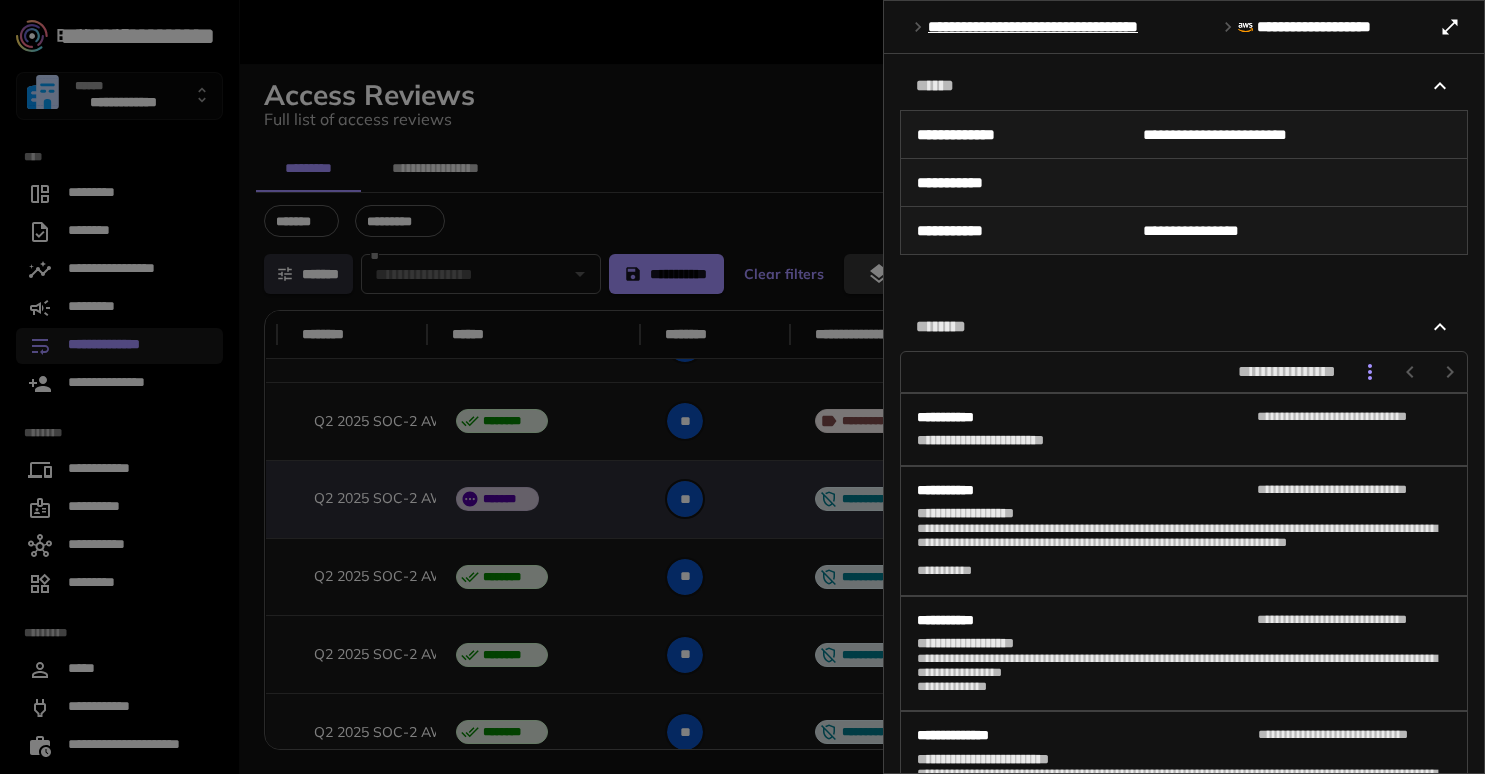 click at bounding box center [742, 387] 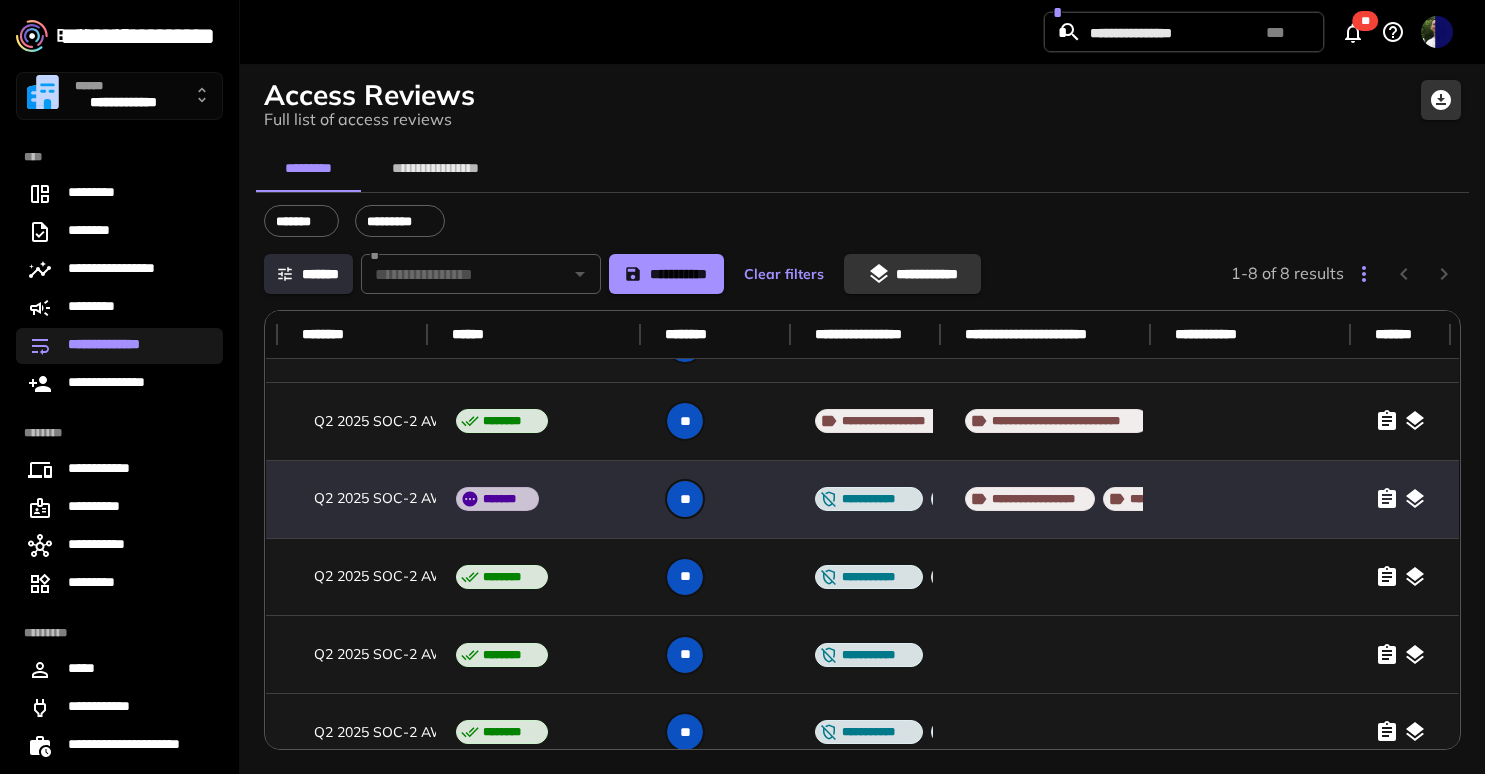 scroll, scrollTop: 132, scrollLeft: 0, axis: vertical 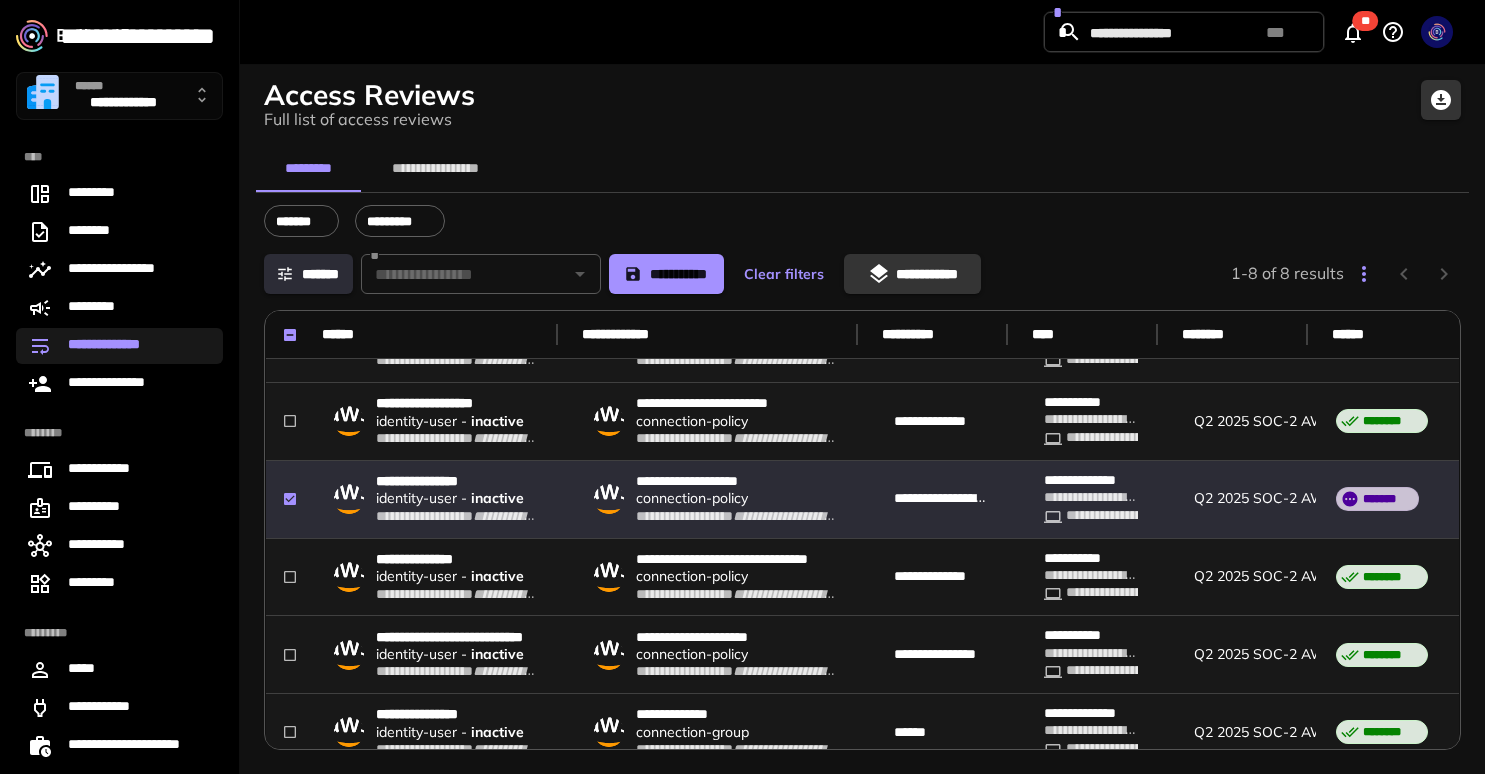 click on "**********" at bounding box center (119, 346) 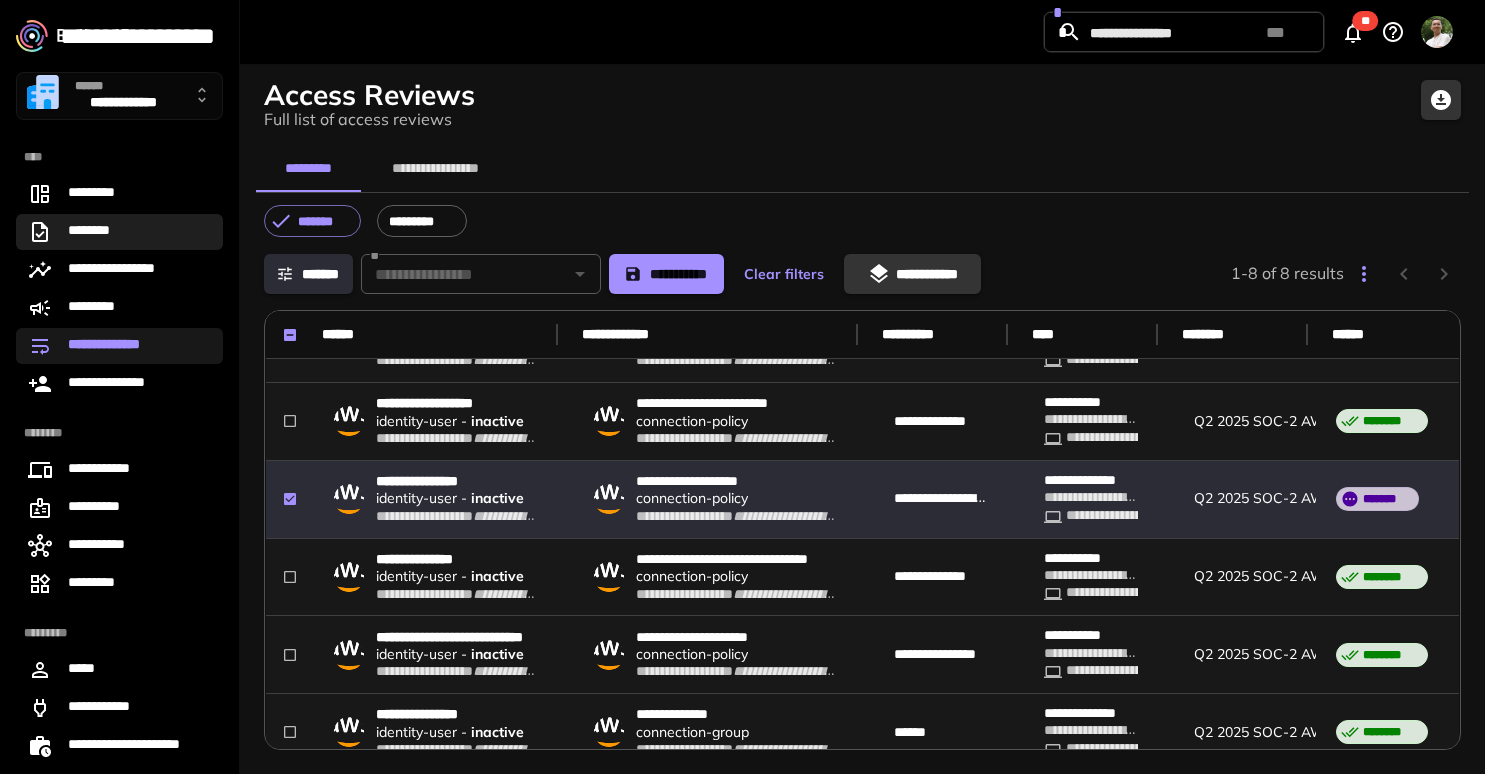 click on "********" at bounding box center [119, 232] 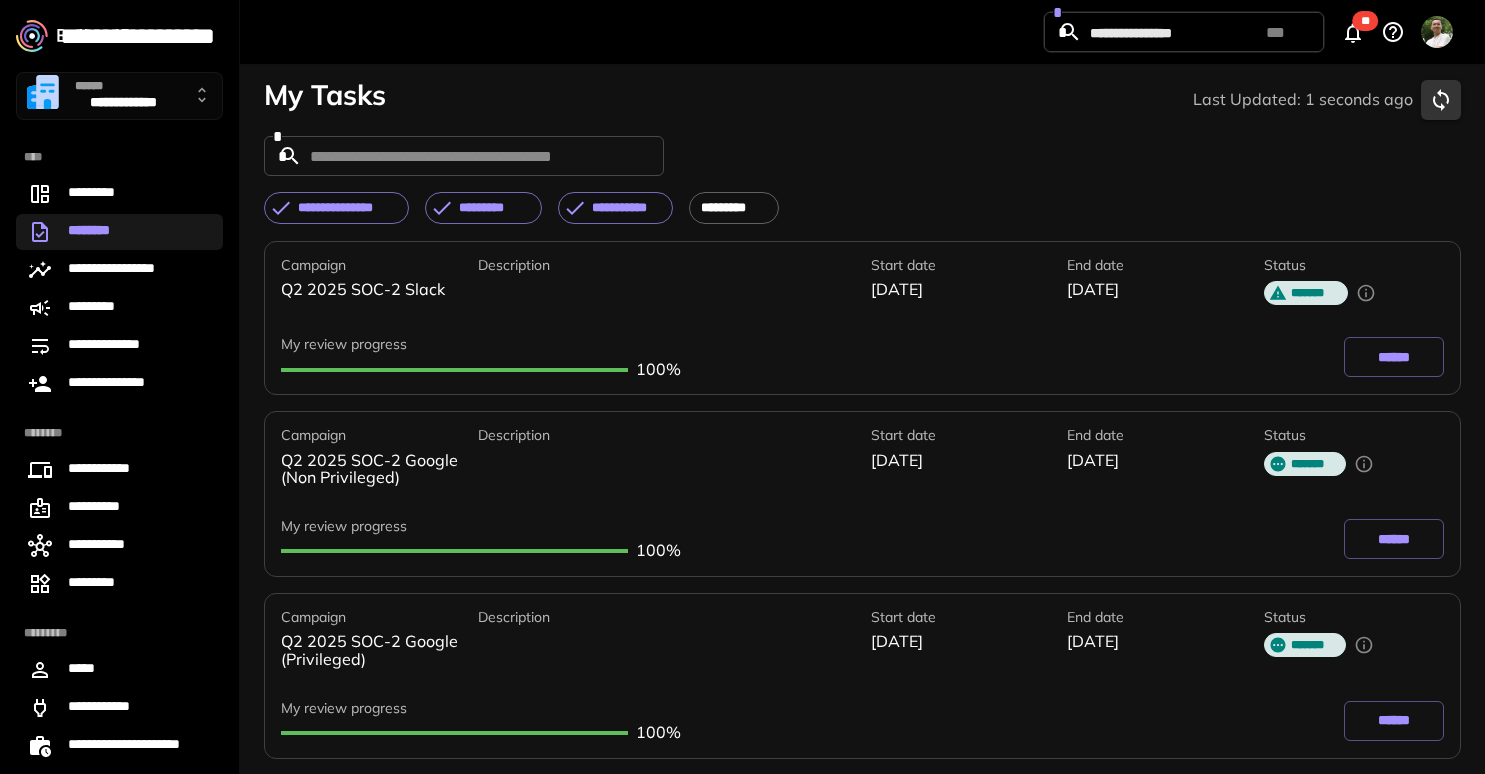 scroll, scrollTop: 0, scrollLeft: 0, axis: both 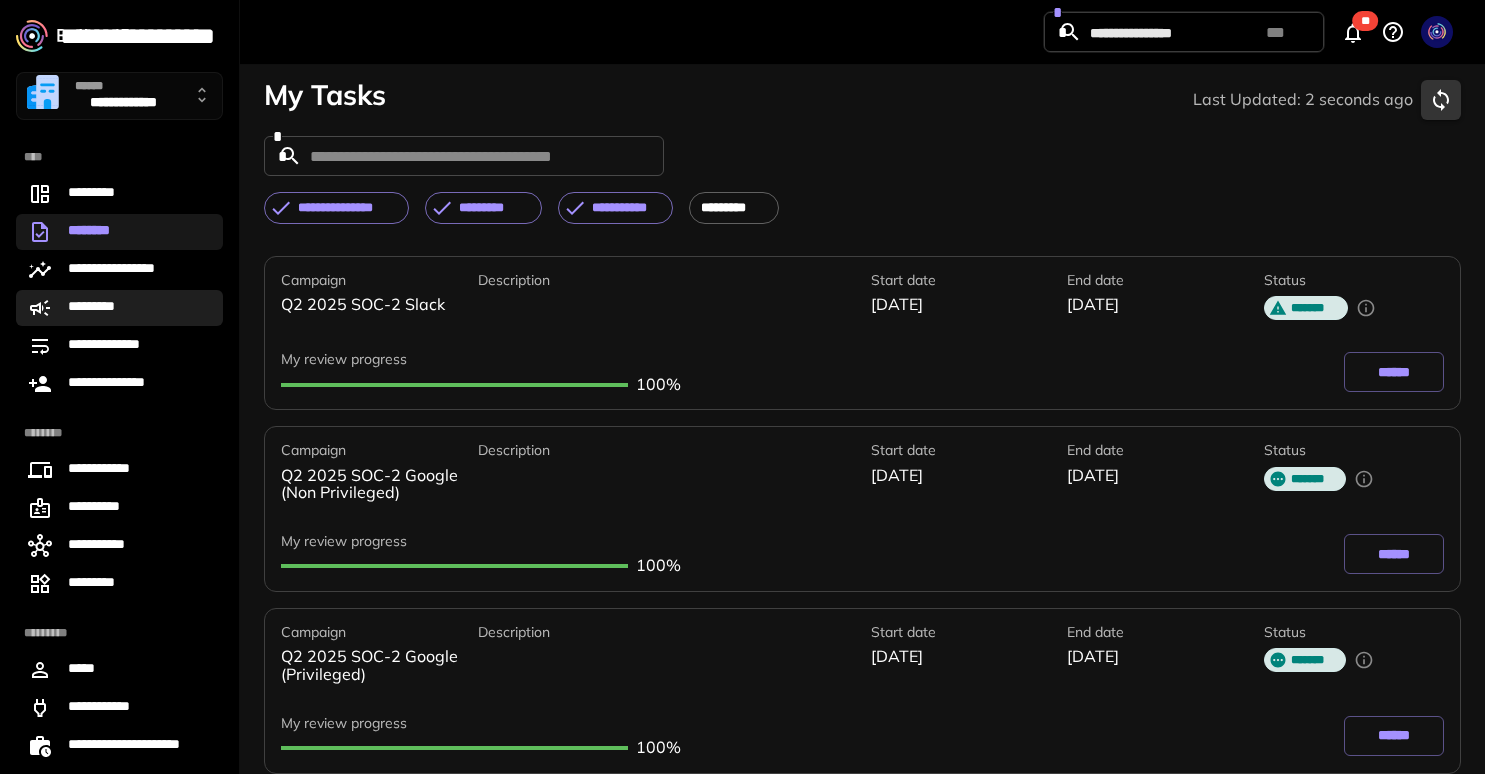click on "*********" at bounding box center (119, 308) 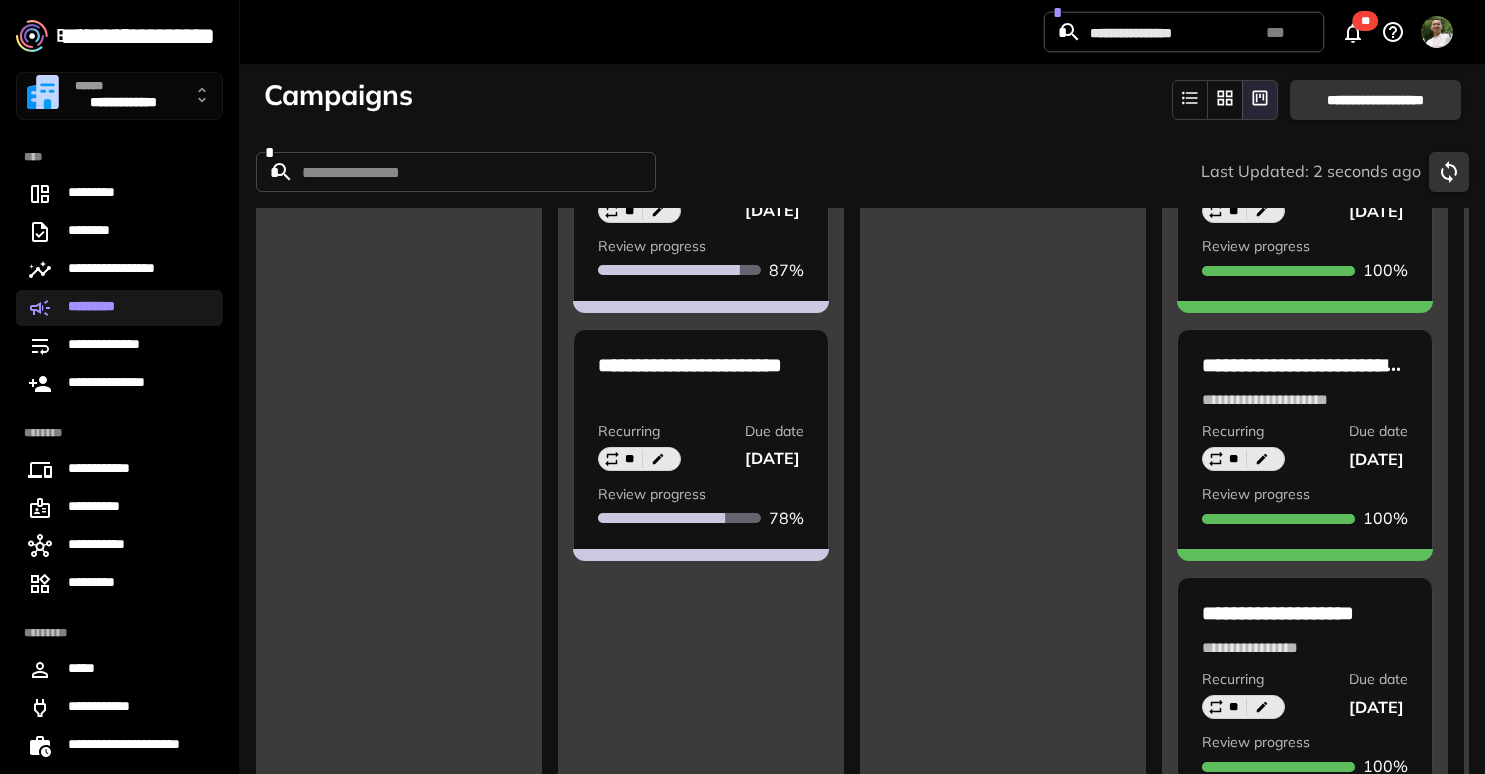 scroll, scrollTop: 683, scrollLeft: 0, axis: vertical 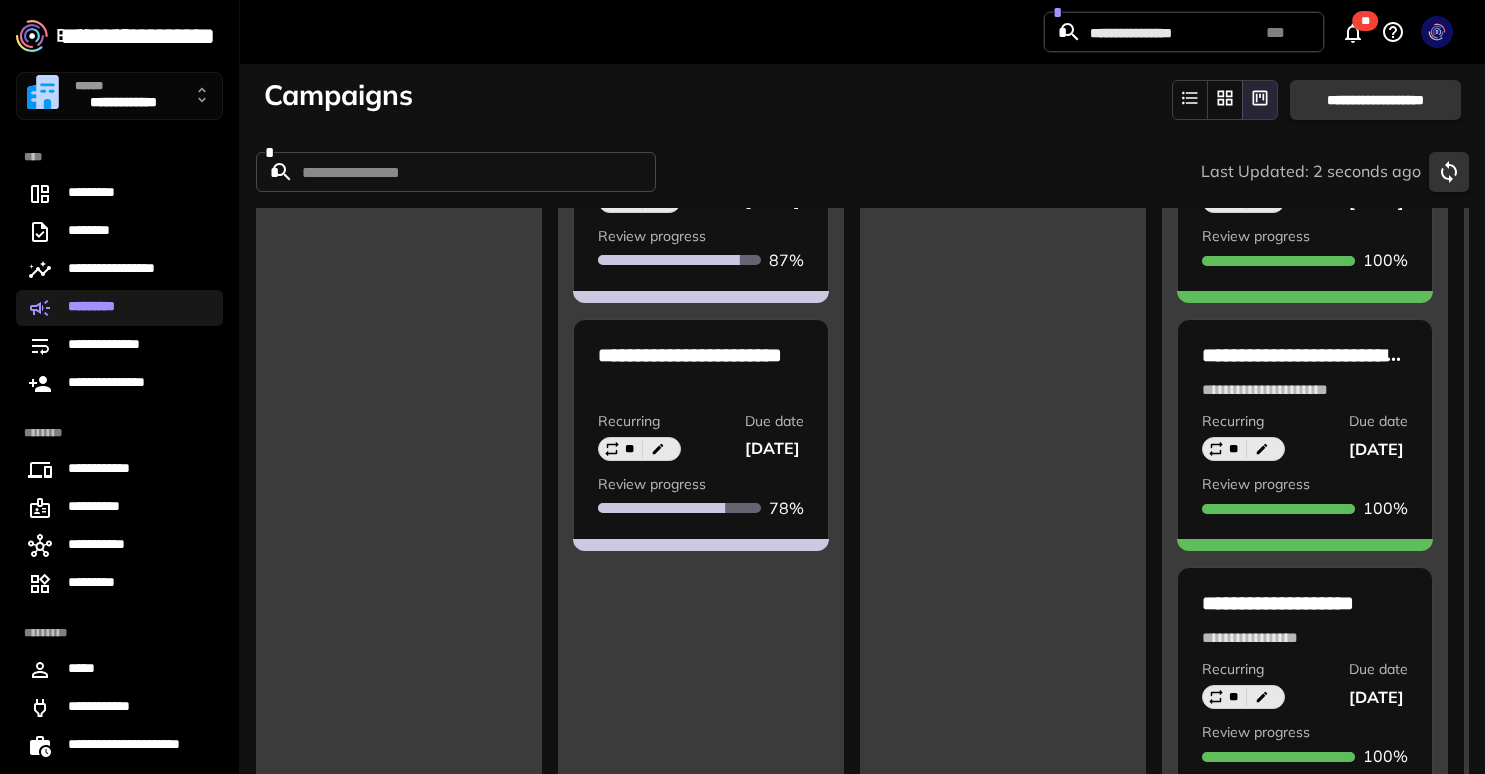 click on "**********" at bounding box center [701, 402] 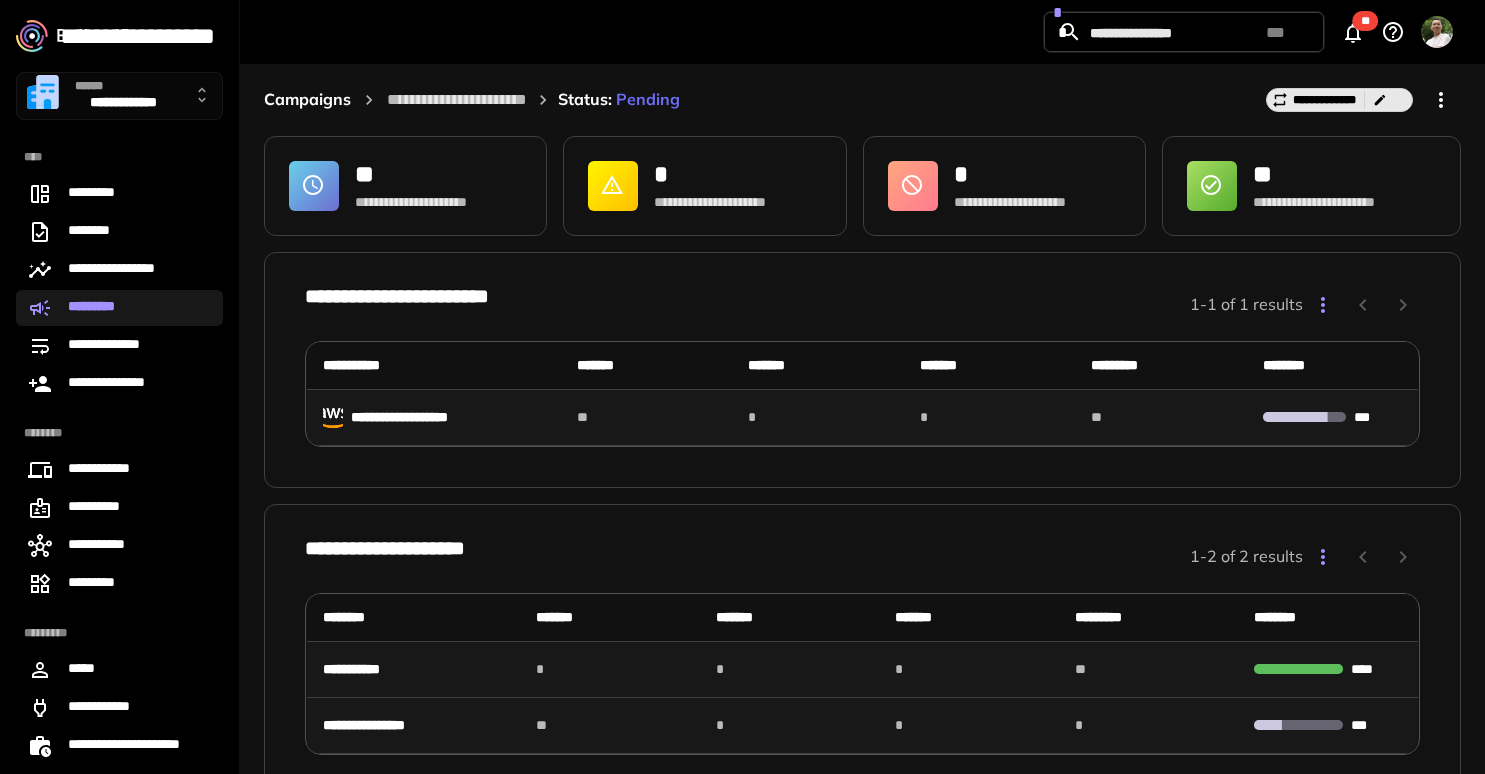 scroll, scrollTop: 110, scrollLeft: 0, axis: vertical 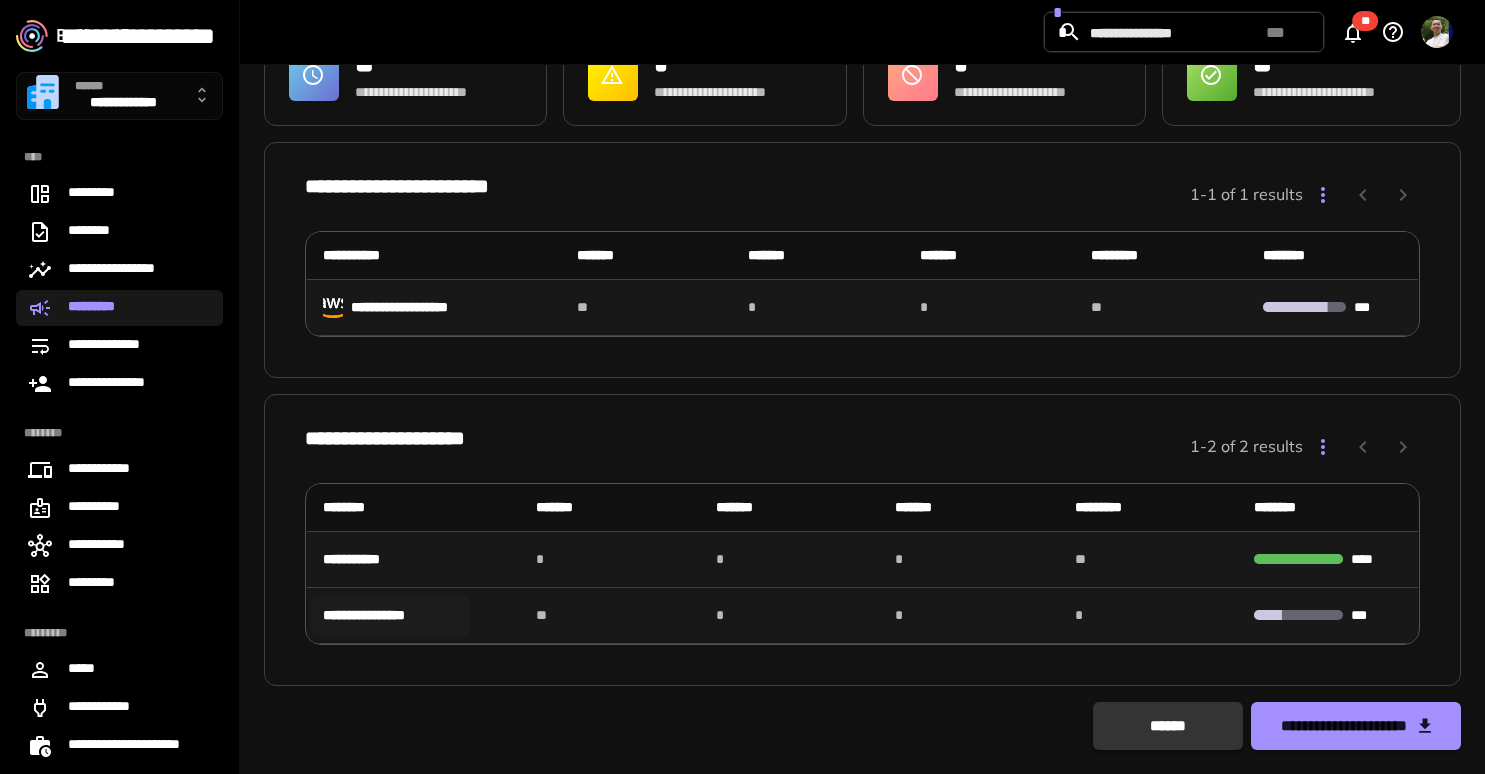 click on "**********" at bounding box center (390, 615) 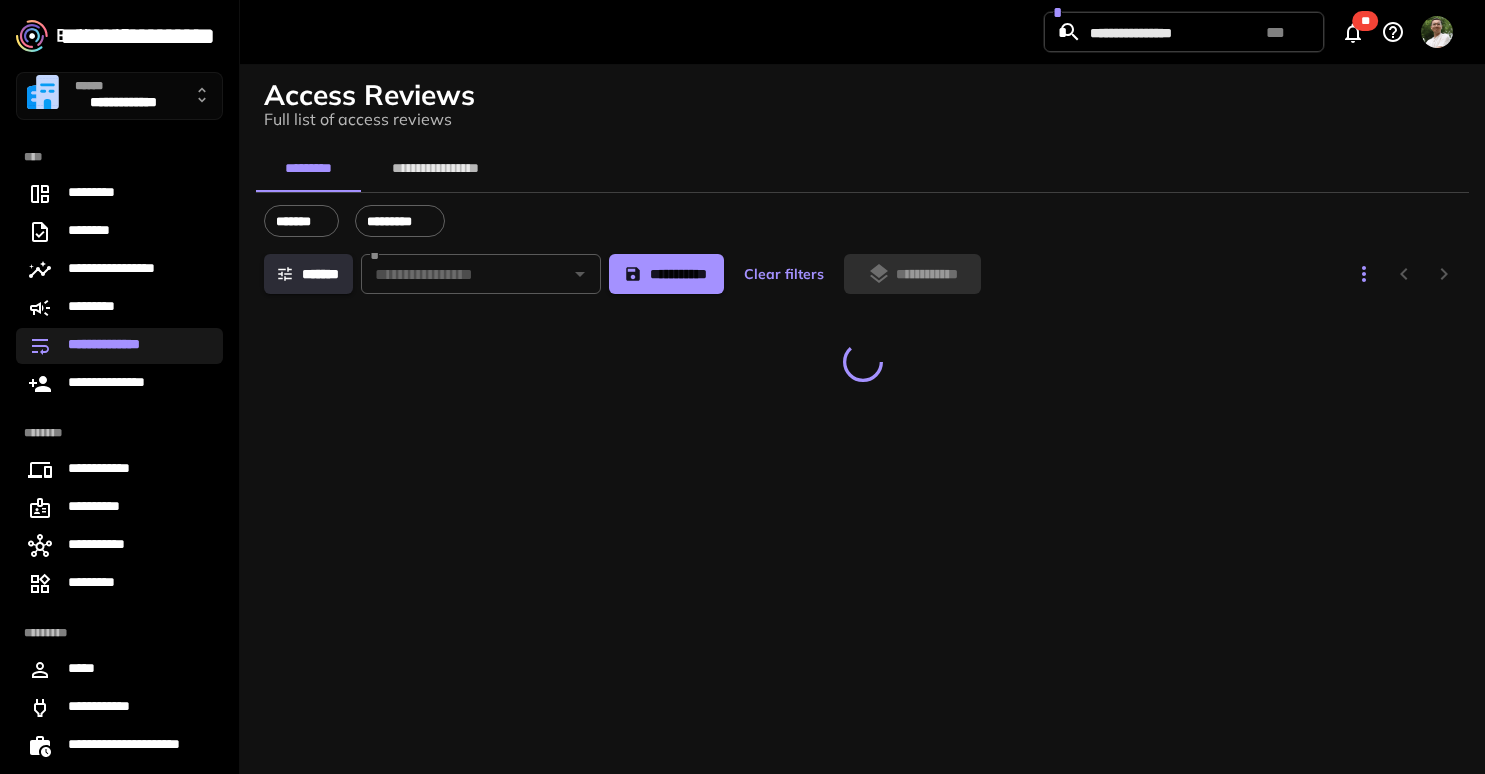 scroll, scrollTop: 0, scrollLeft: 0, axis: both 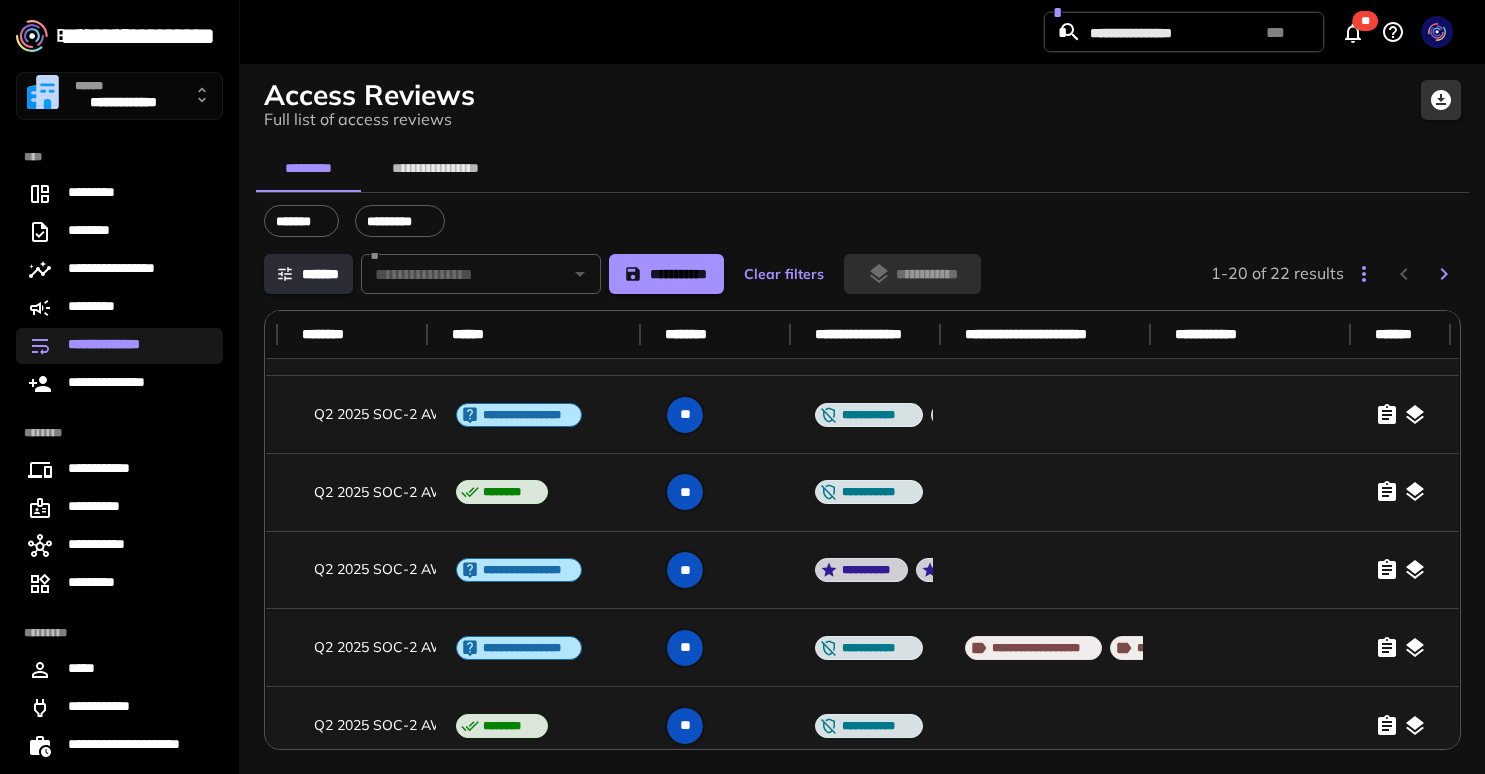 click at bounding box center (1409, 648) 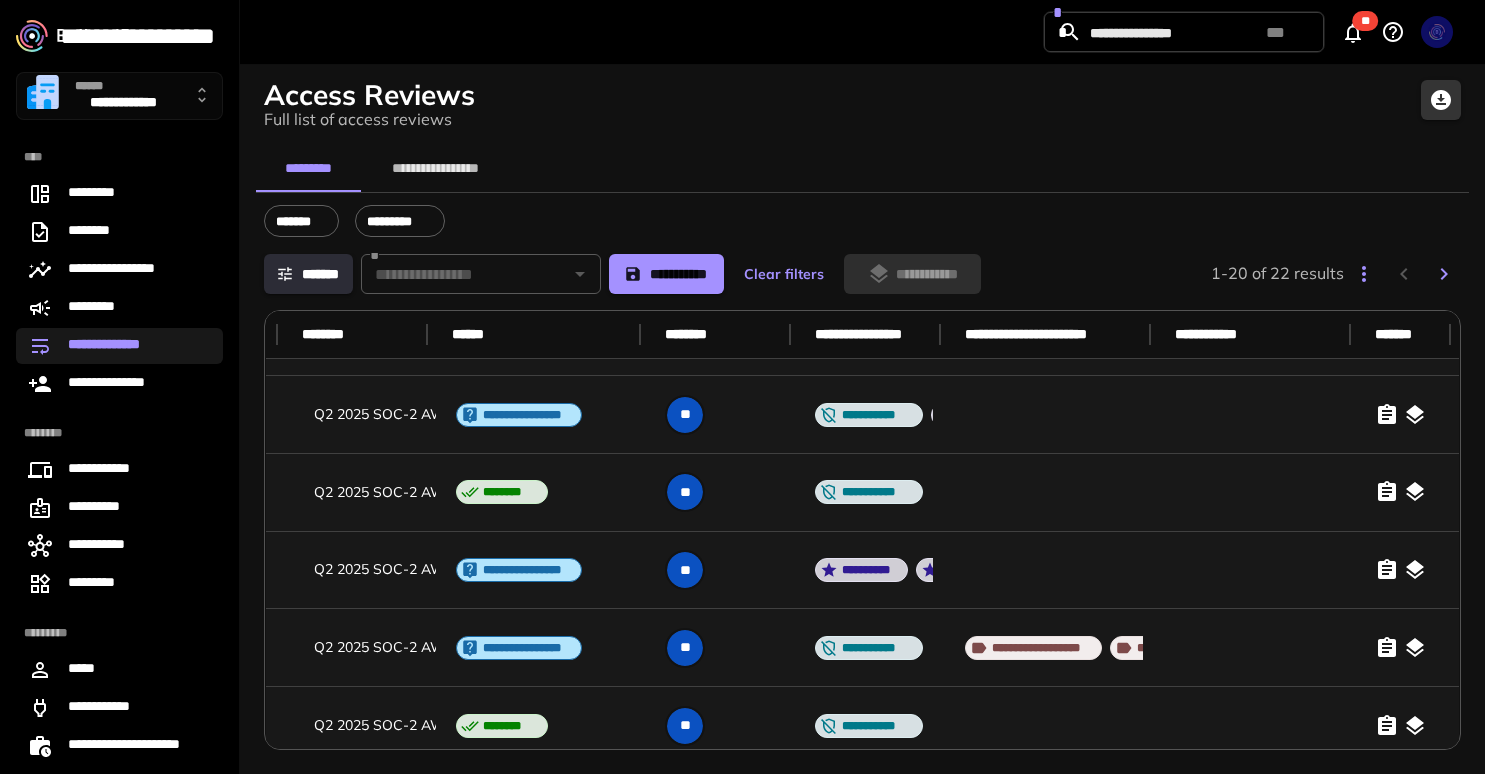 click 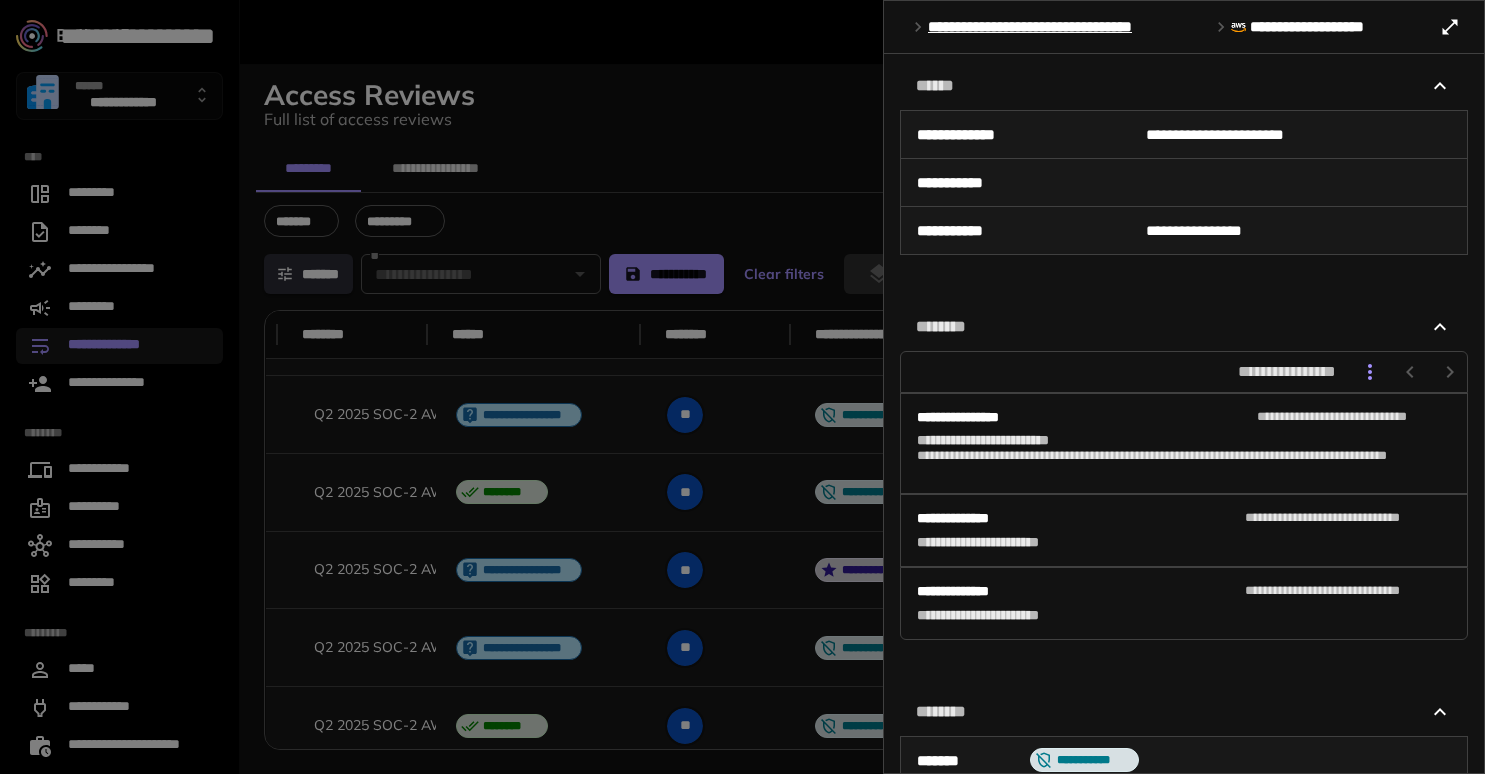 click at bounding box center (742, 387) 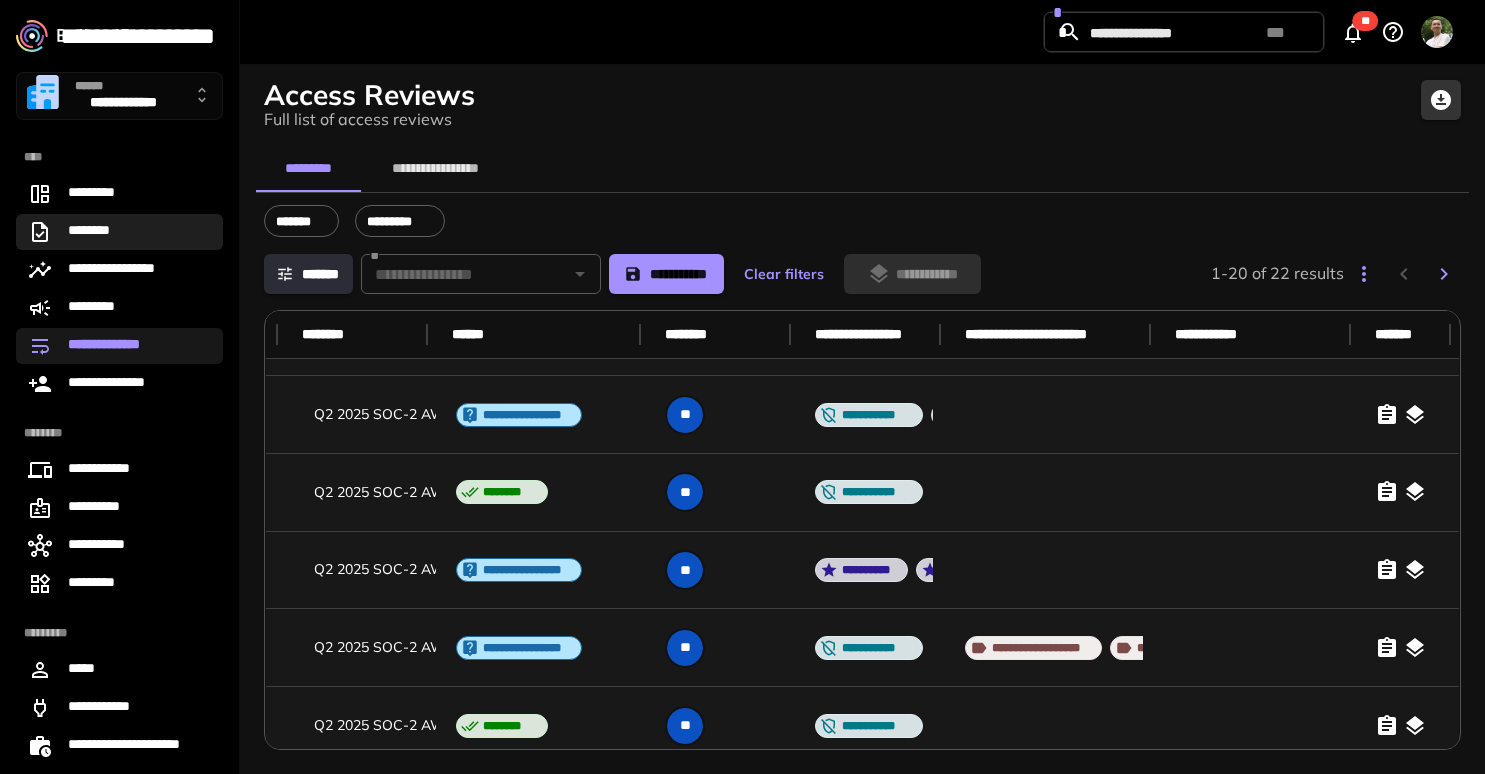 click on "********" at bounding box center (96, 232) 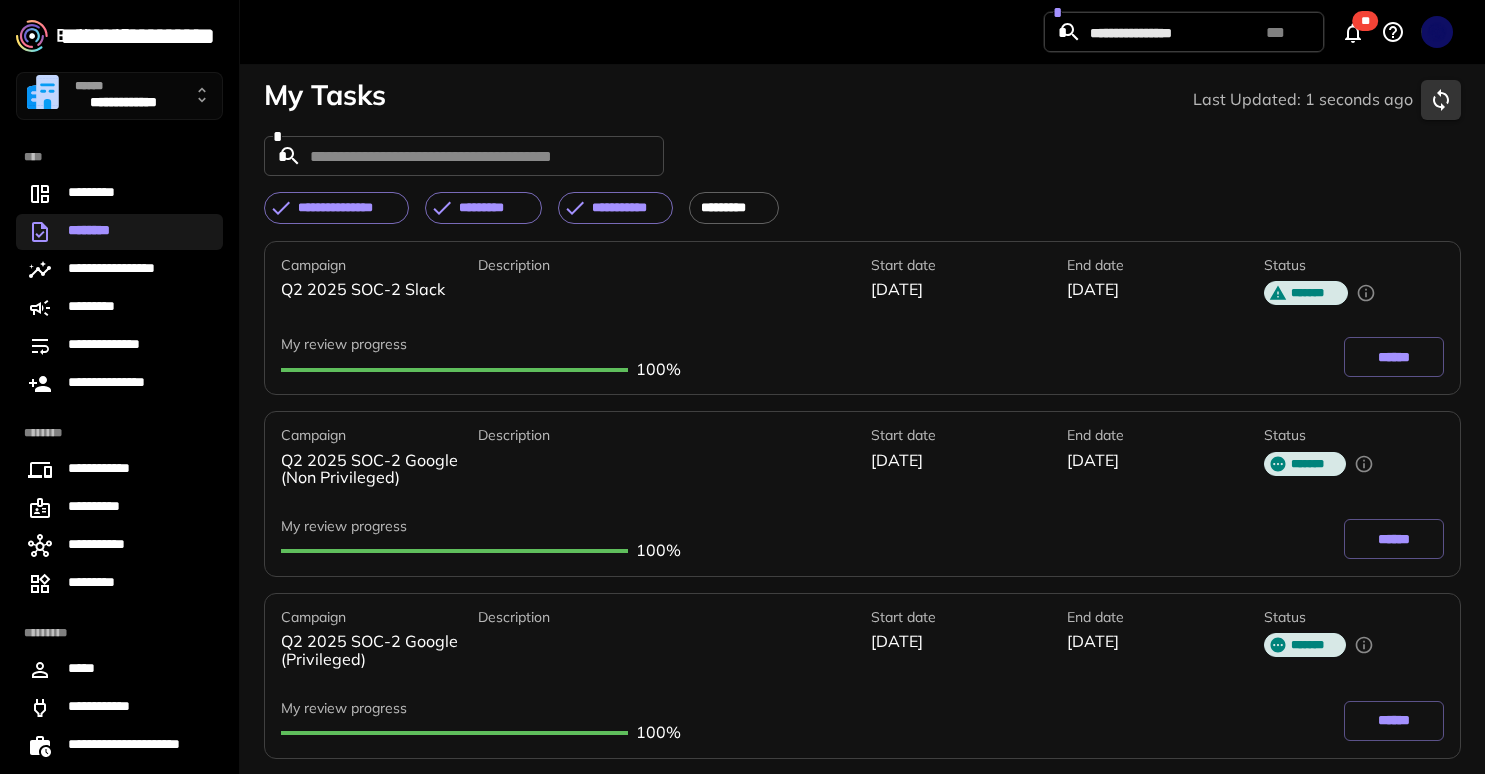 scroll, scrollTop: 0, scrollLeft: 0, axis: both 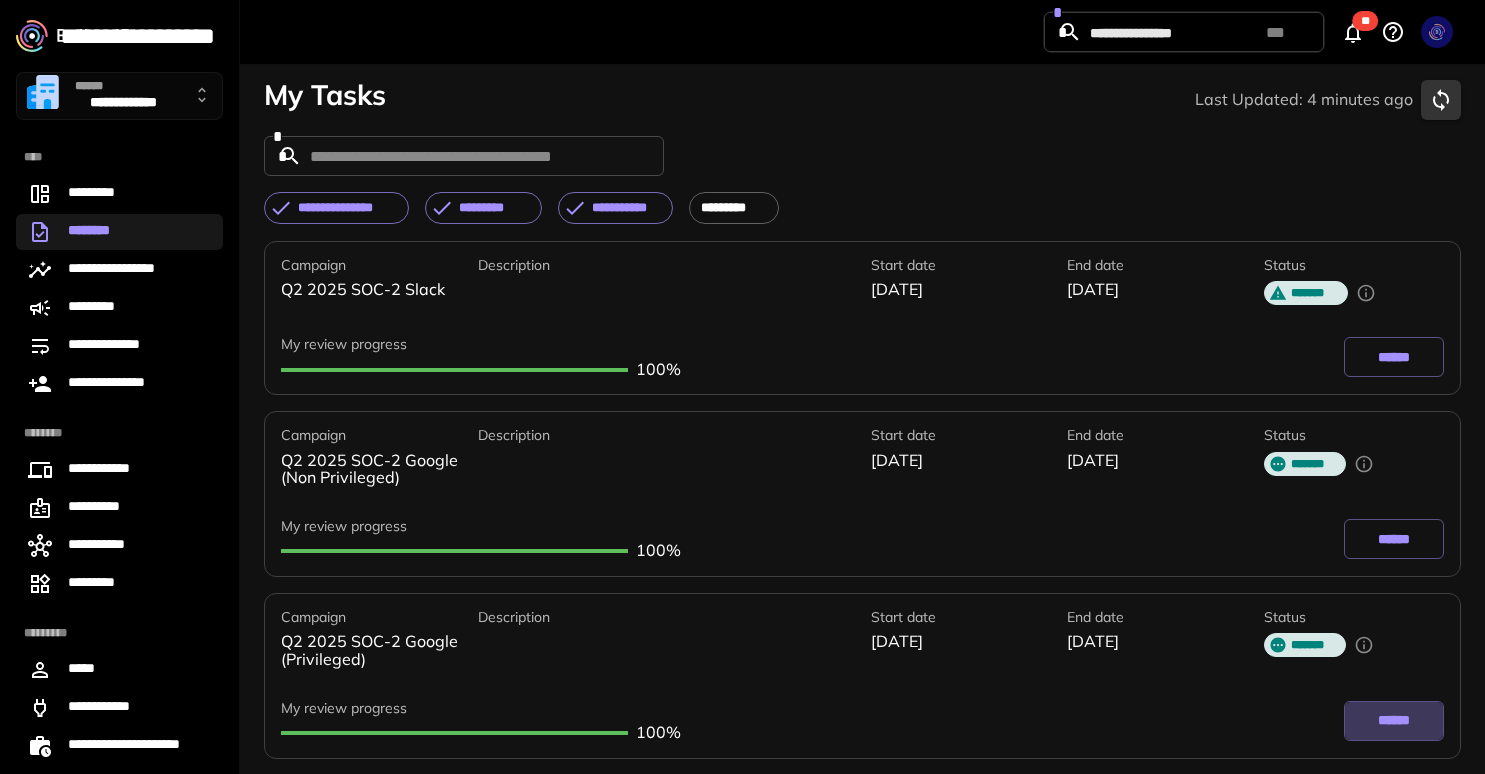 click on "******" at bounding box center (1394, 721) 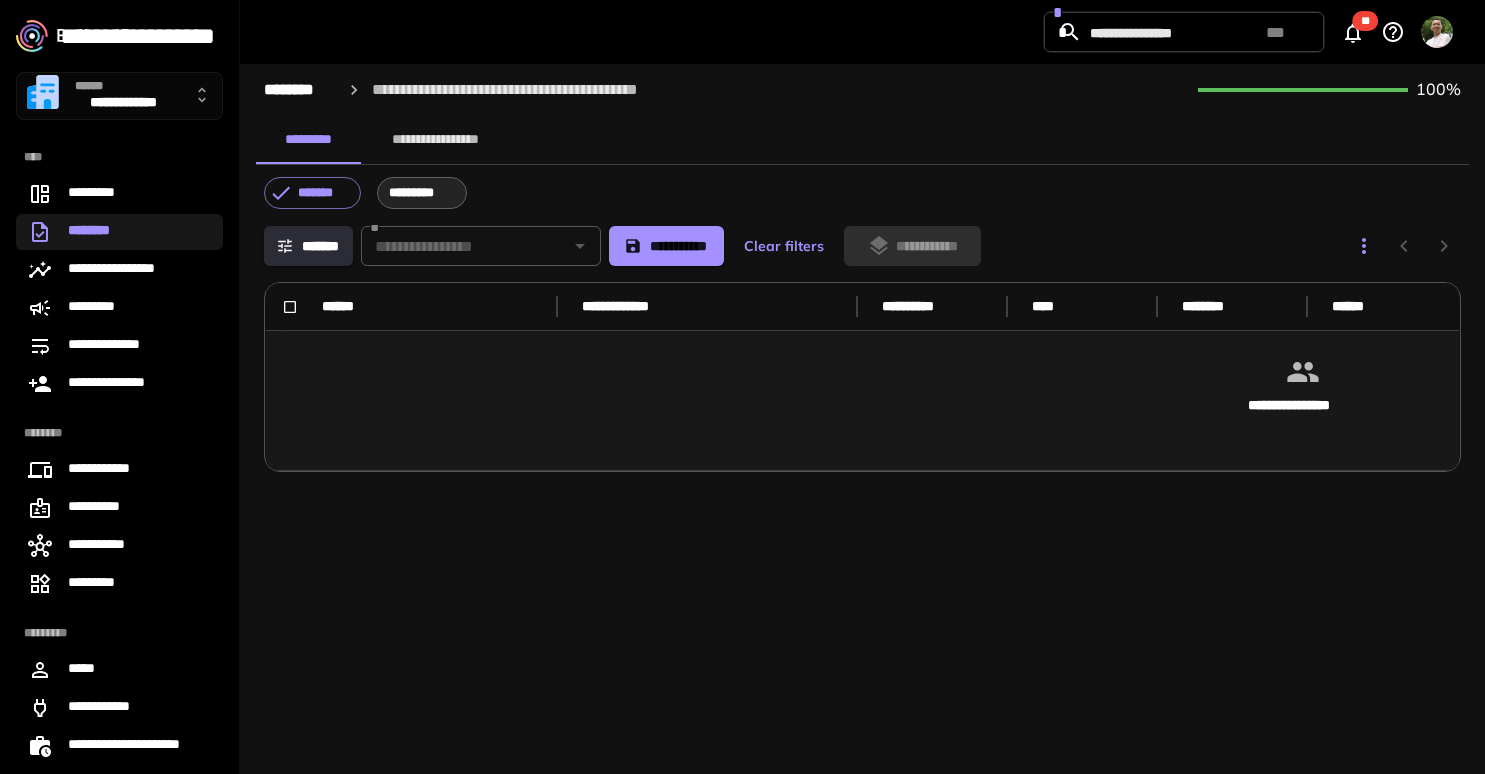 click on "*********" at bounding box center [422, 193] 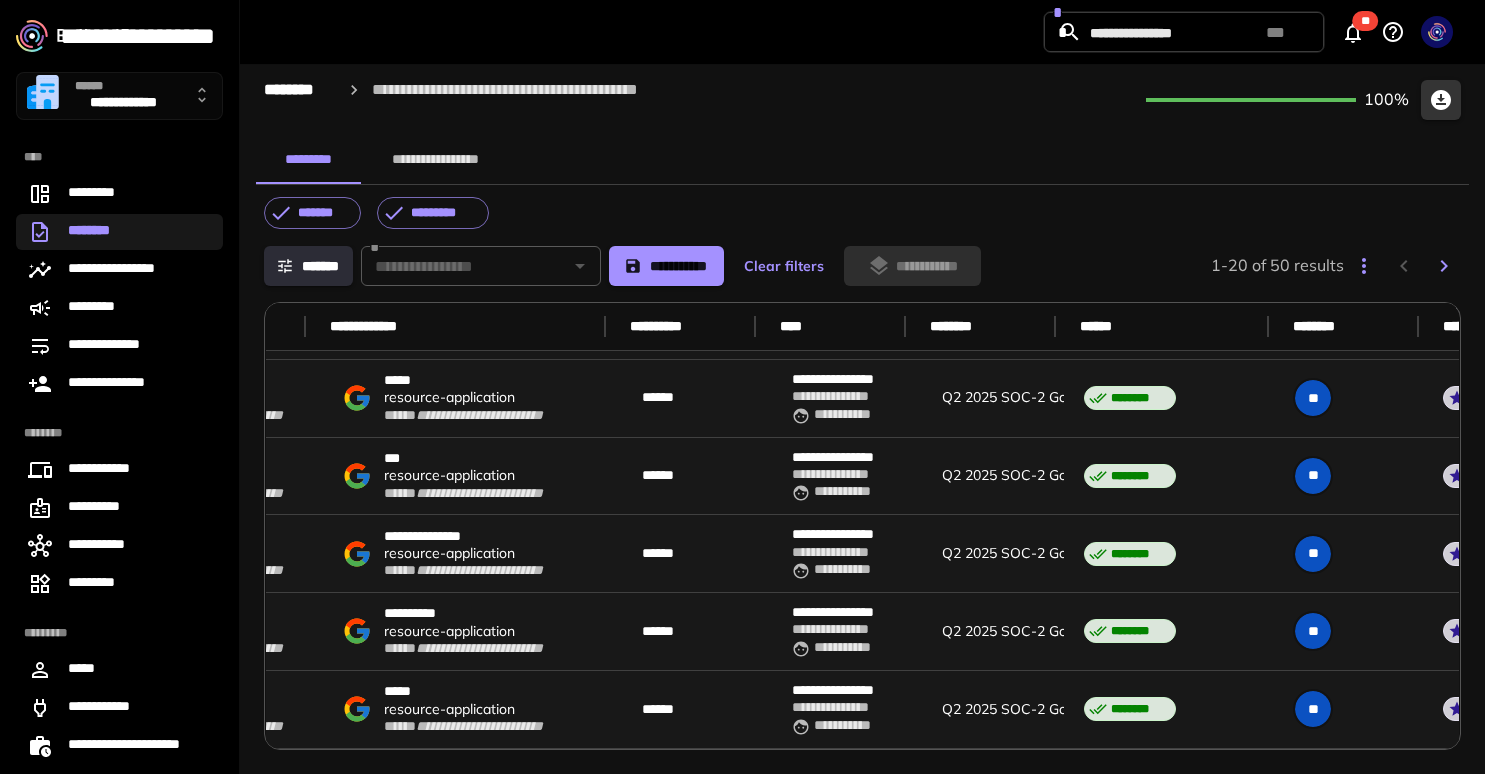 scroll, scrollTop: 1158, scrollLeft: 880, axis: both 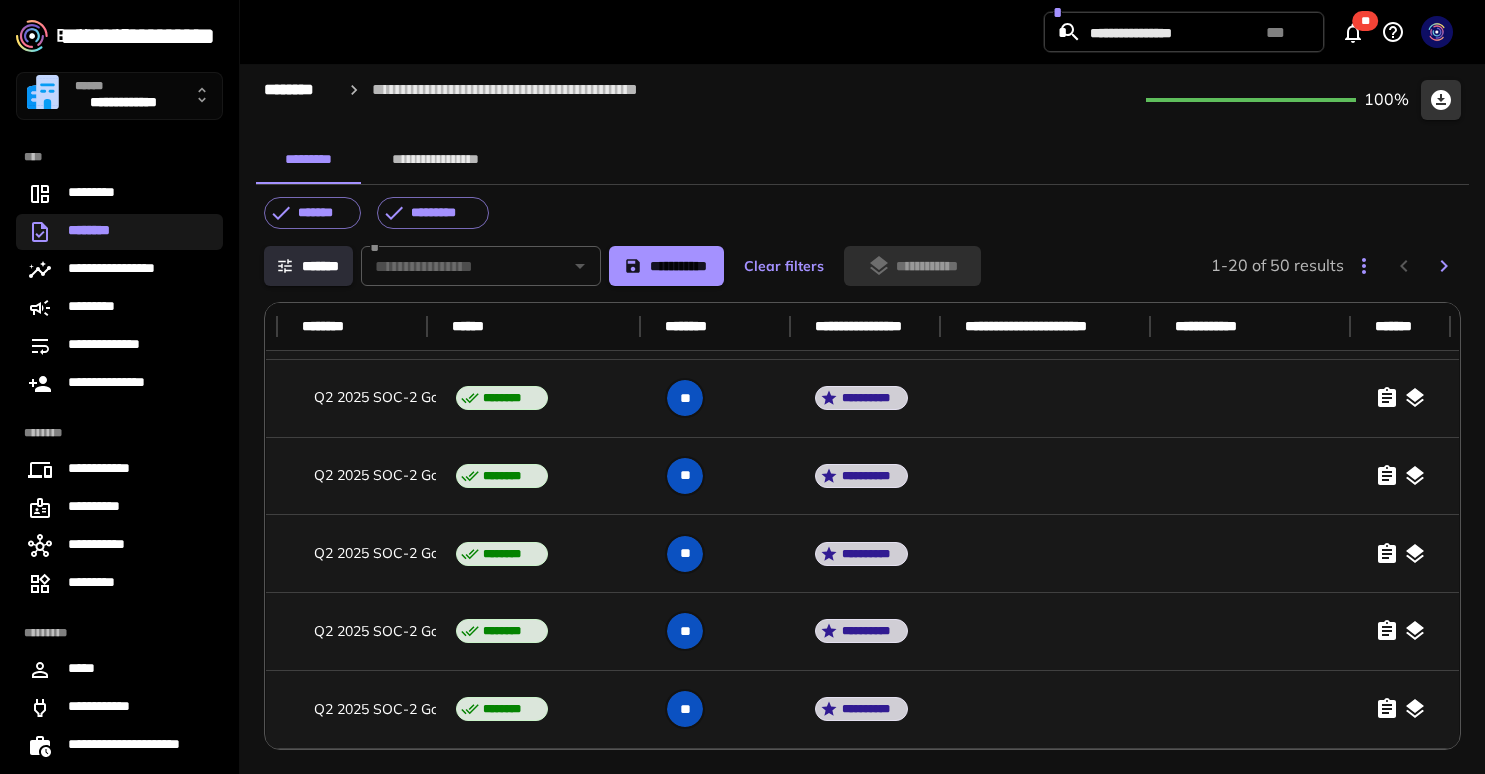 click on "********" at bounding box center (119, 232) 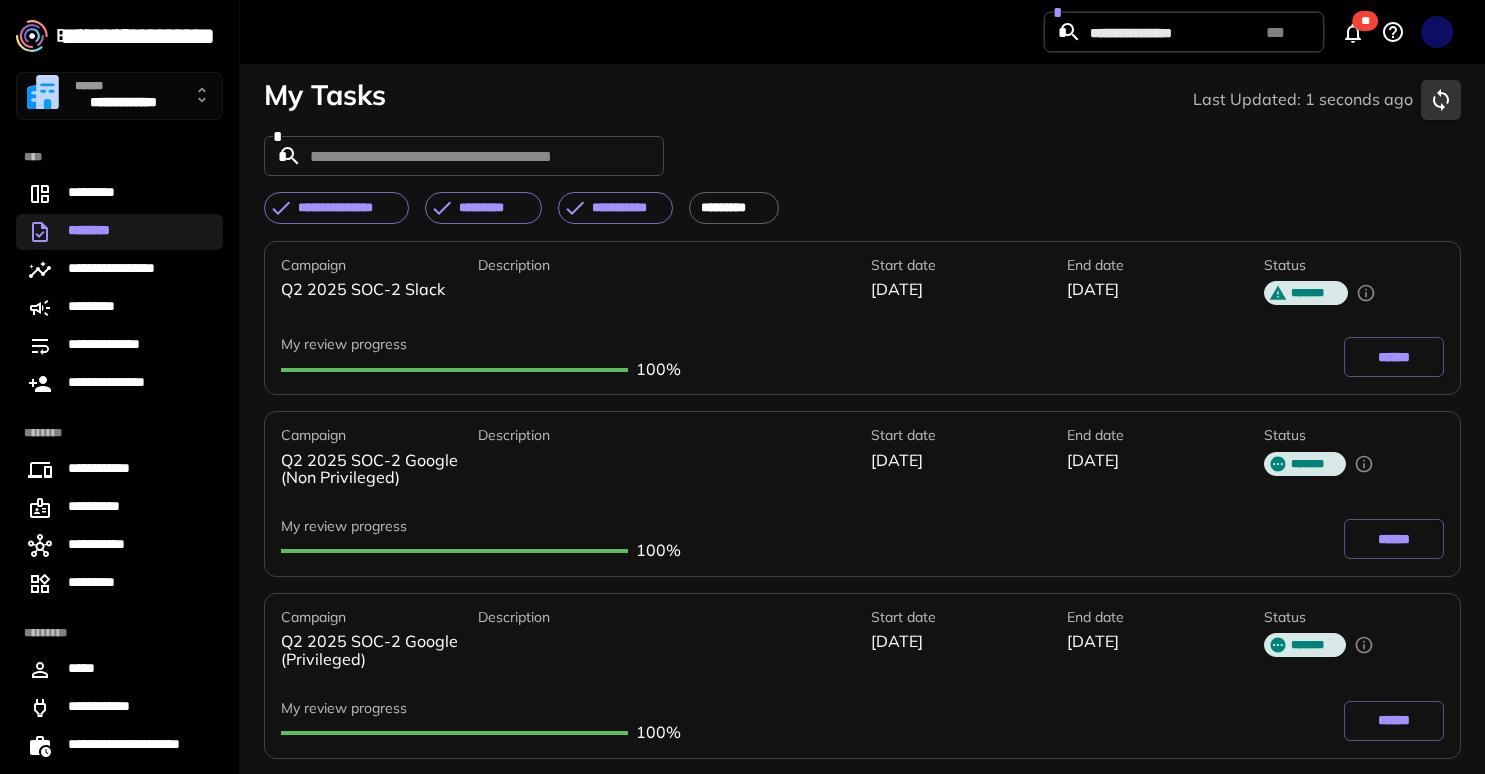scroll, scrollTop: 0, scrollLeft: 0, axis: both 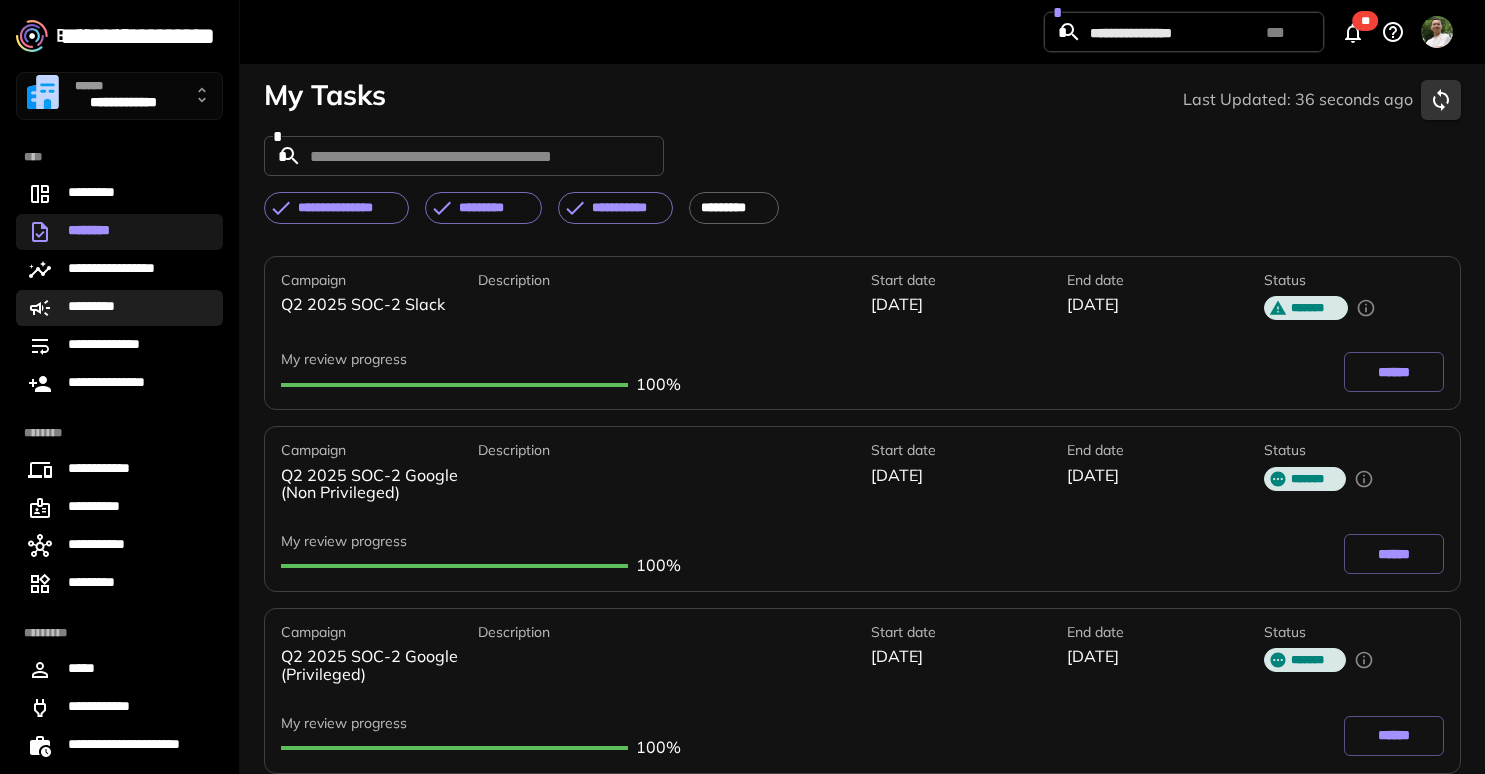 click on "*********" at bounding box center [119, 308] 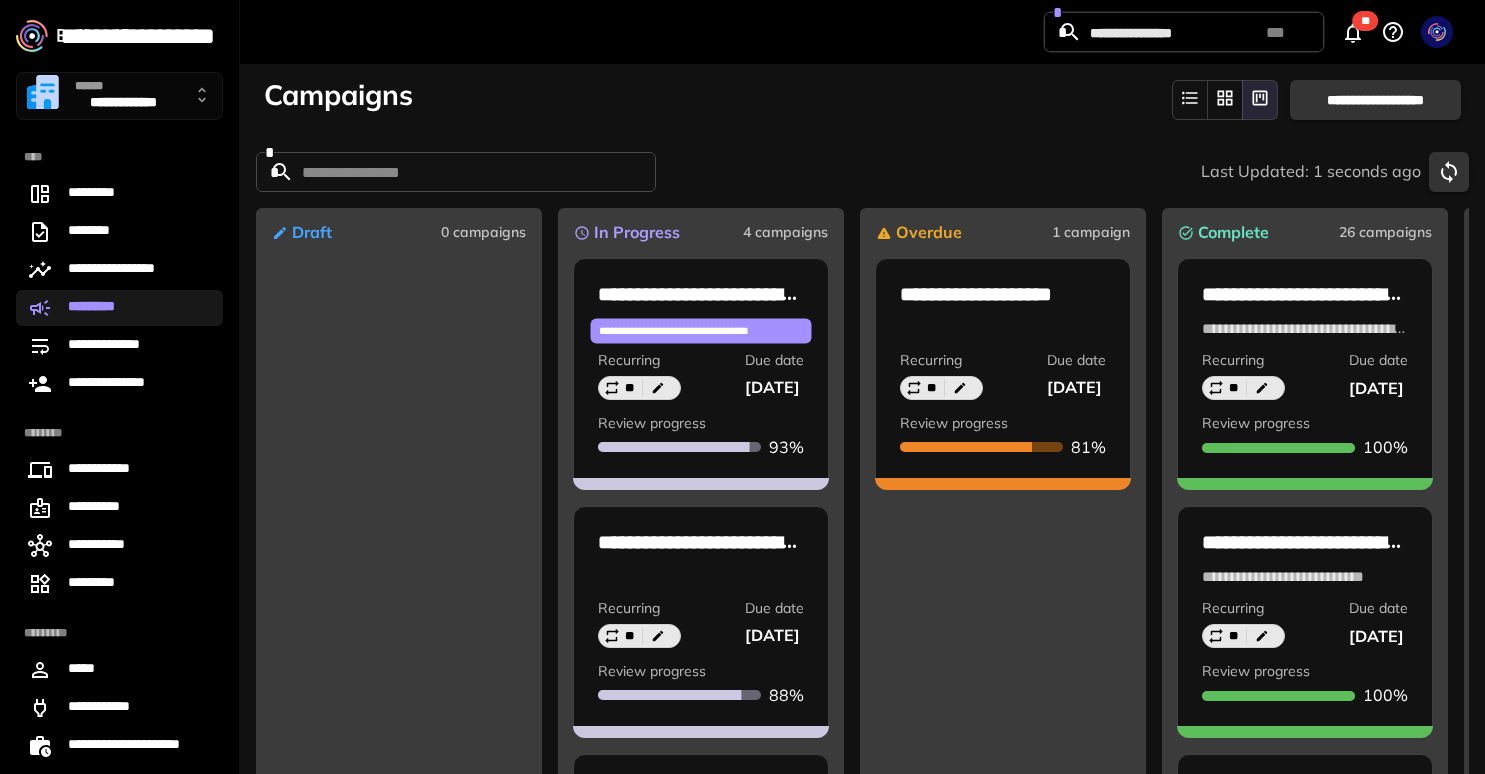 drag, startPoint x: 744, startPoint y: 302, endPoint x: 741, endPoint y: 312, distance: 10.440307 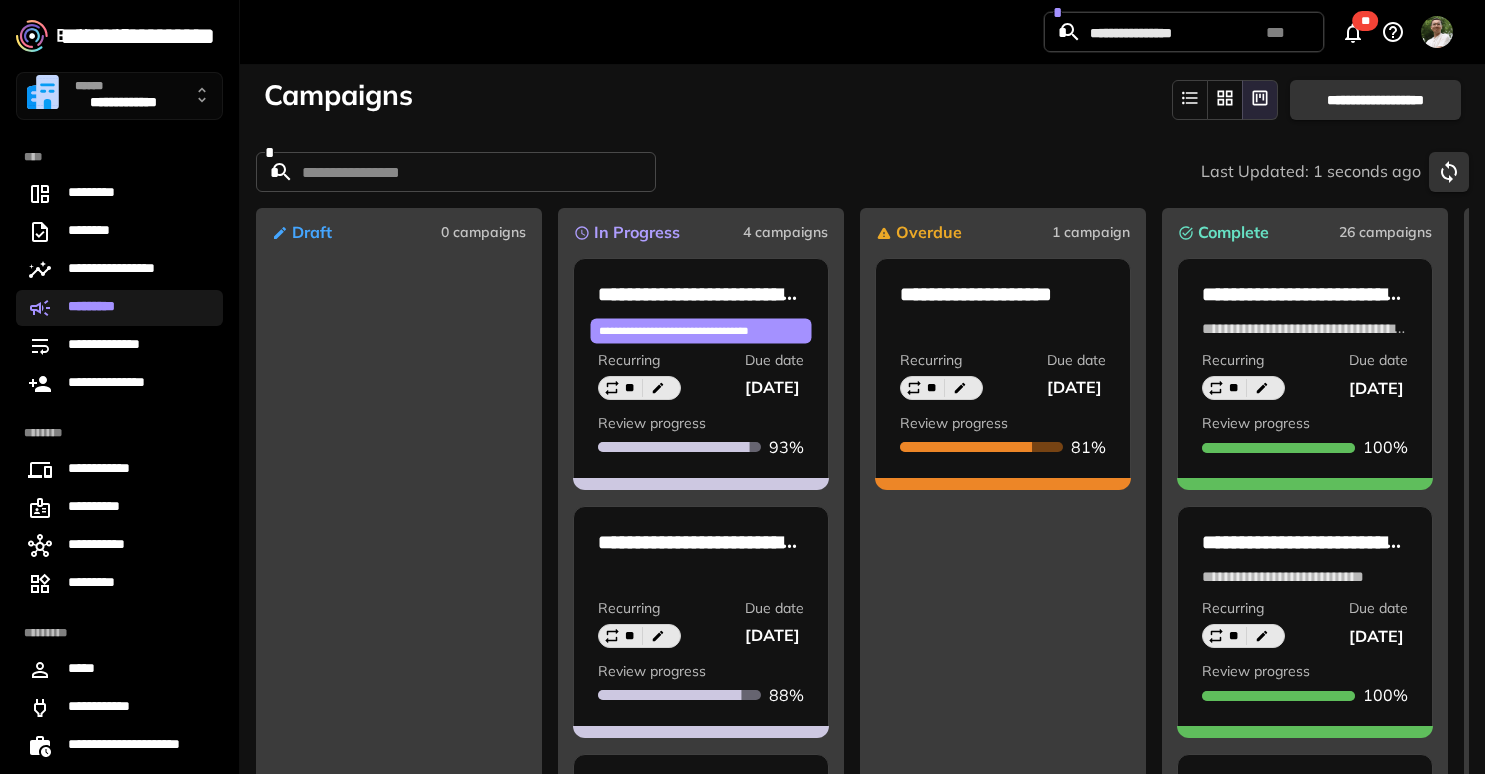 click on "**********" at bounding box center [701, 325] 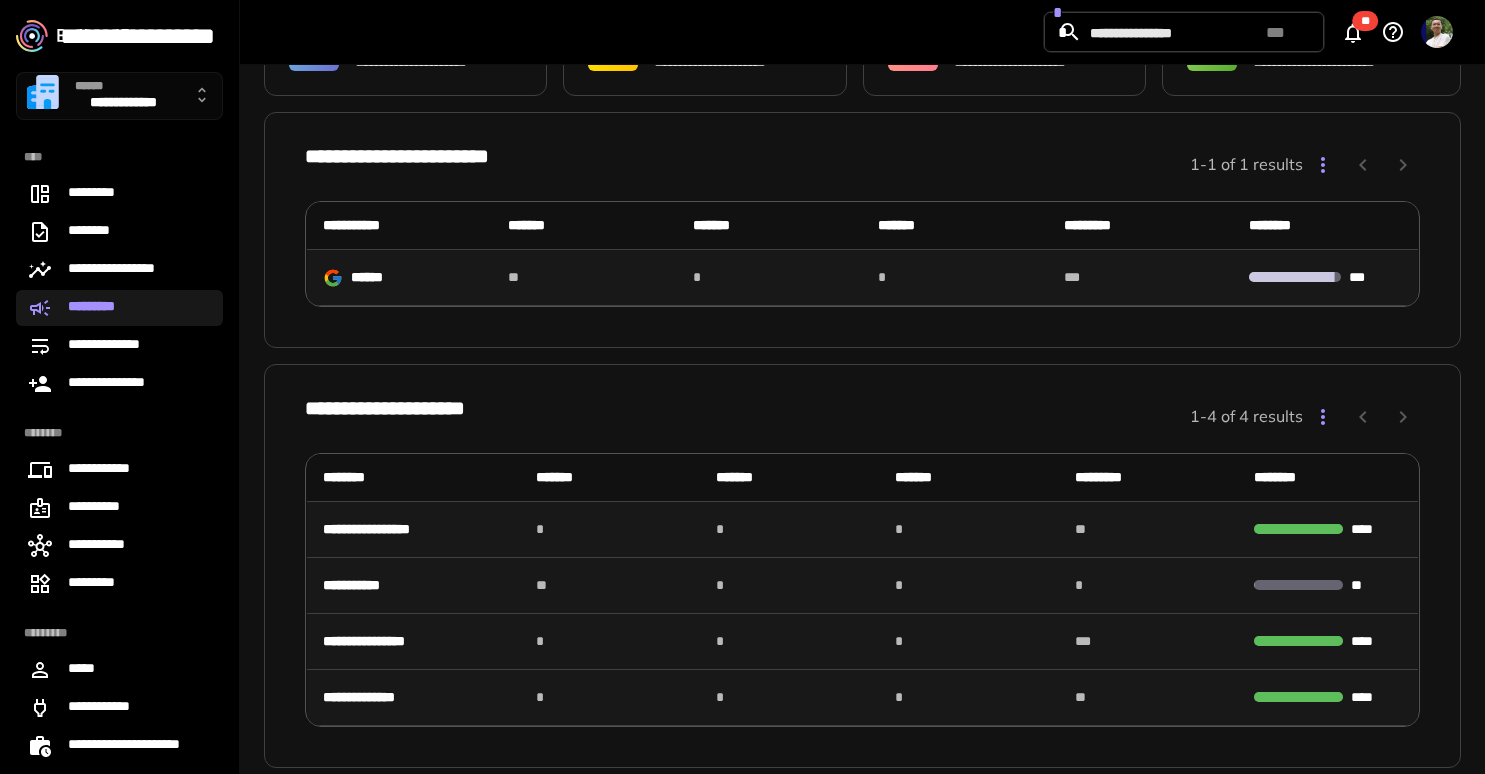 scroll, scrollTop: 141, scrollLeft: 0, axis: vertical 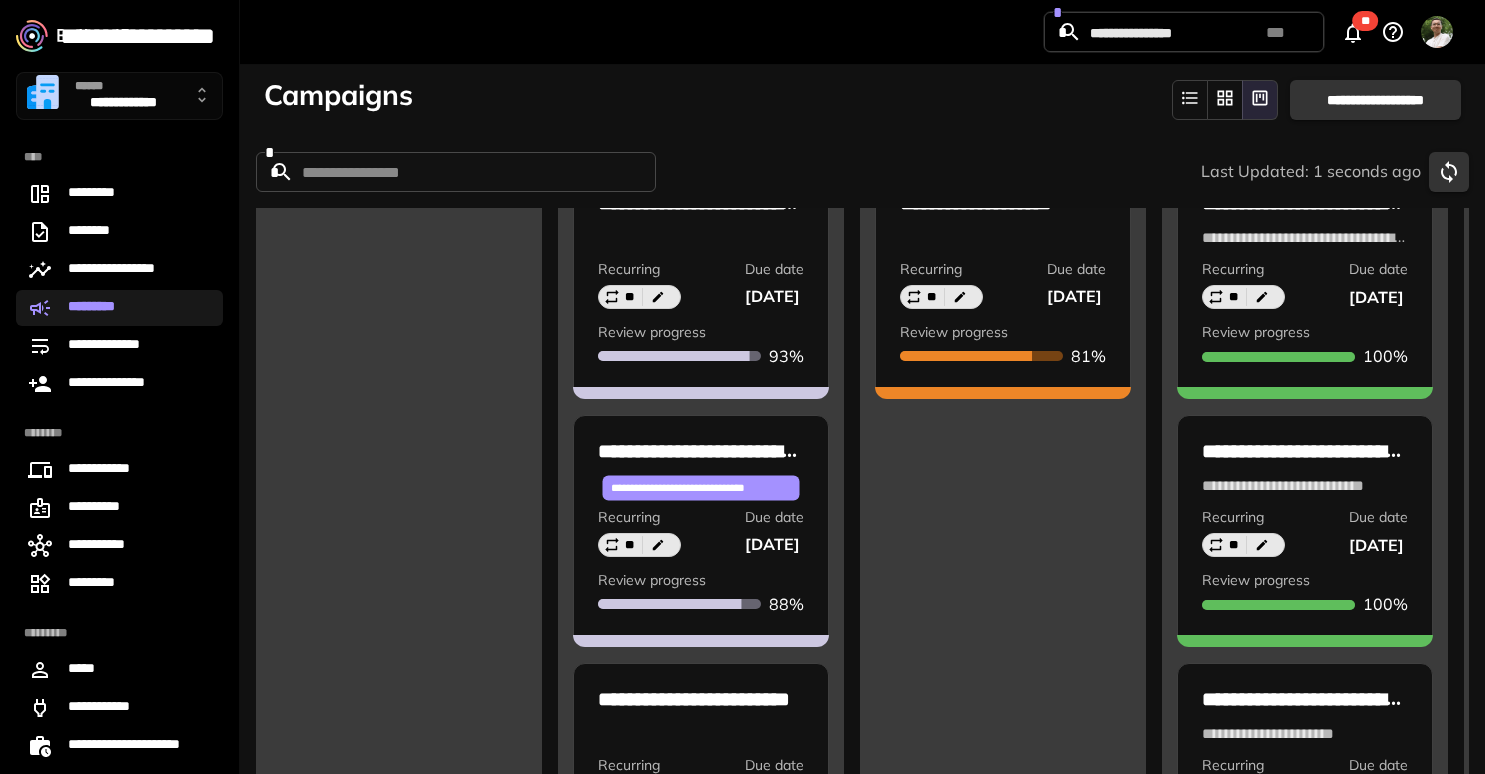 click on "**********" at bounding box center (701, 482) 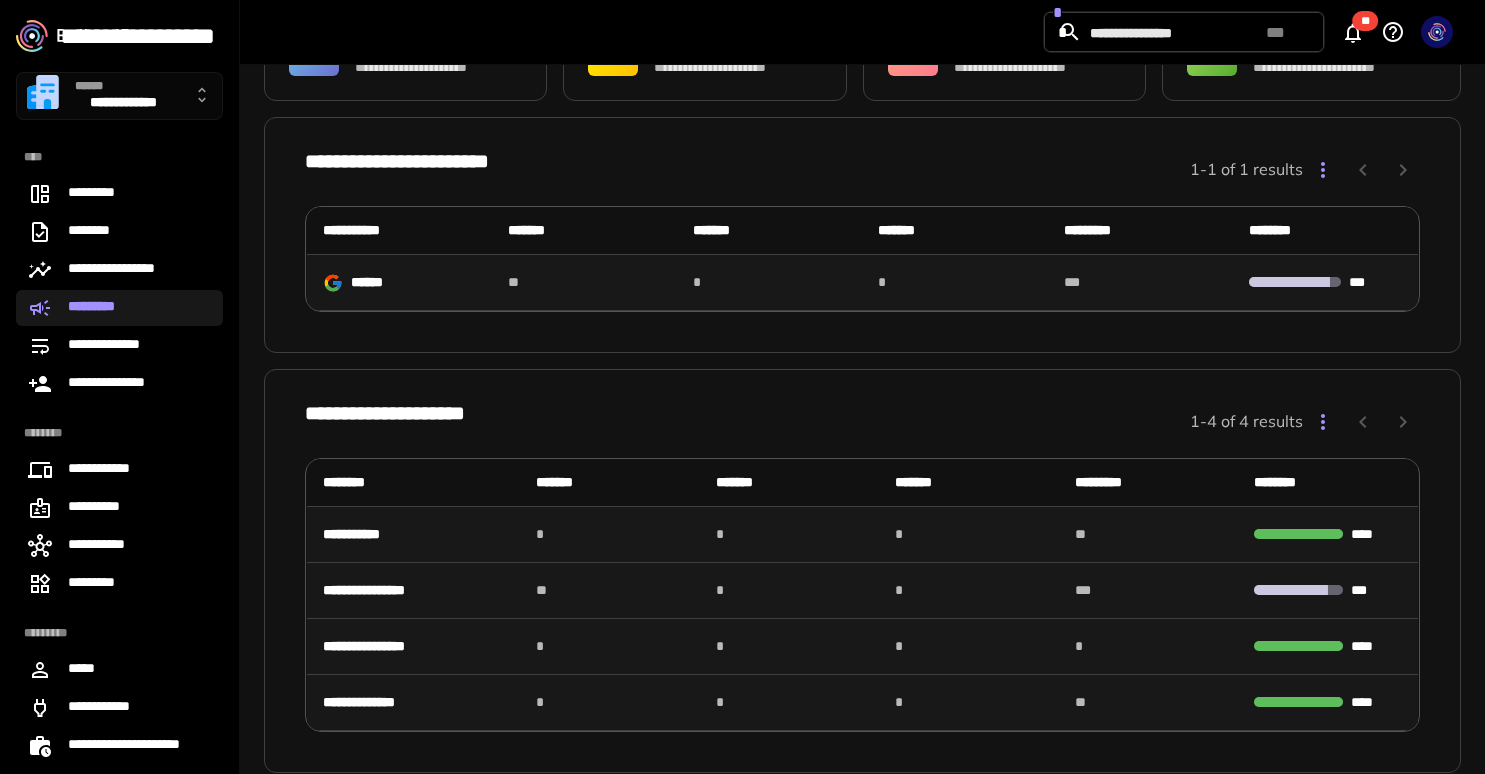 scroll, scrollTop: 143, scrollLeft: 0, axis: vertical 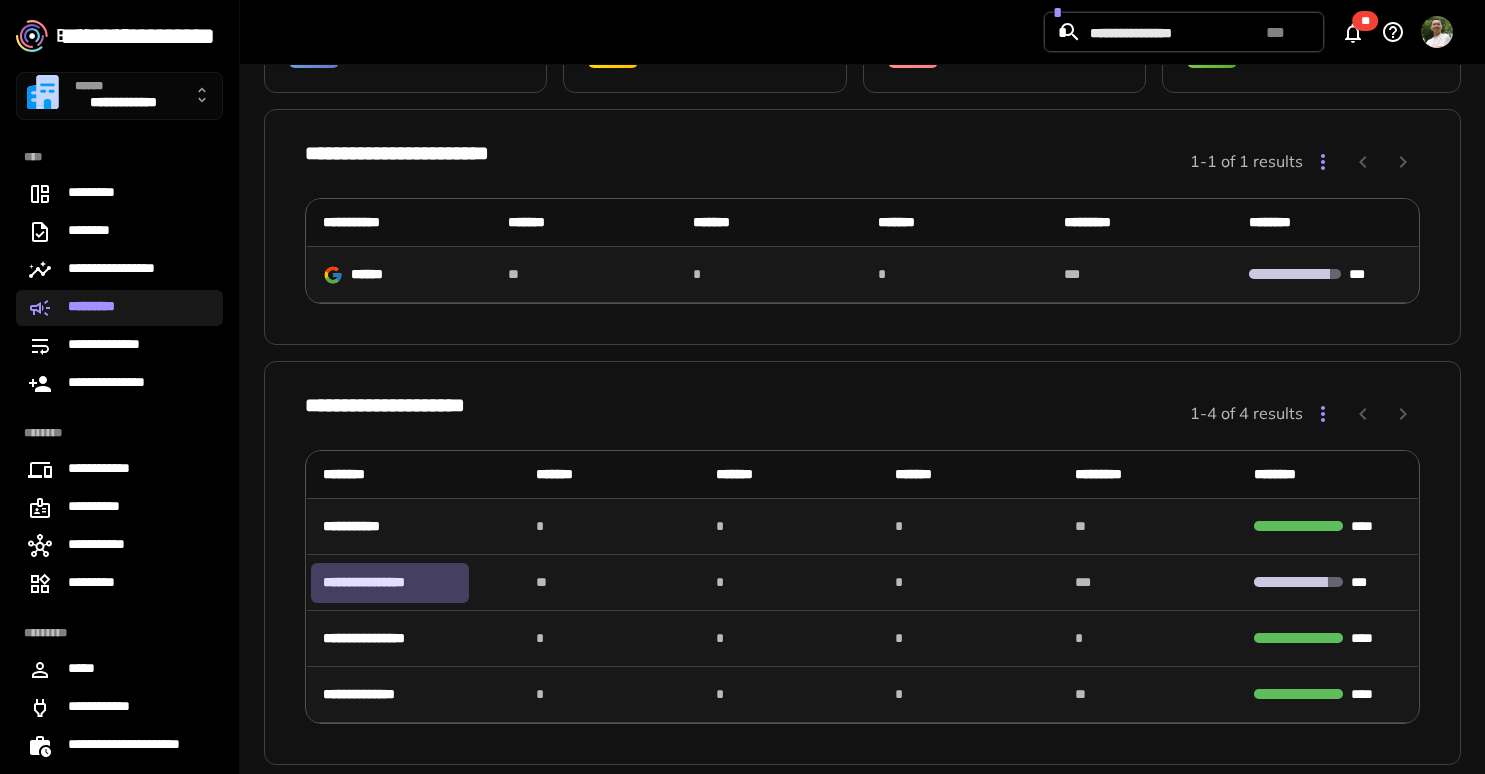 click on "**********" at bounding box center (390, 583) 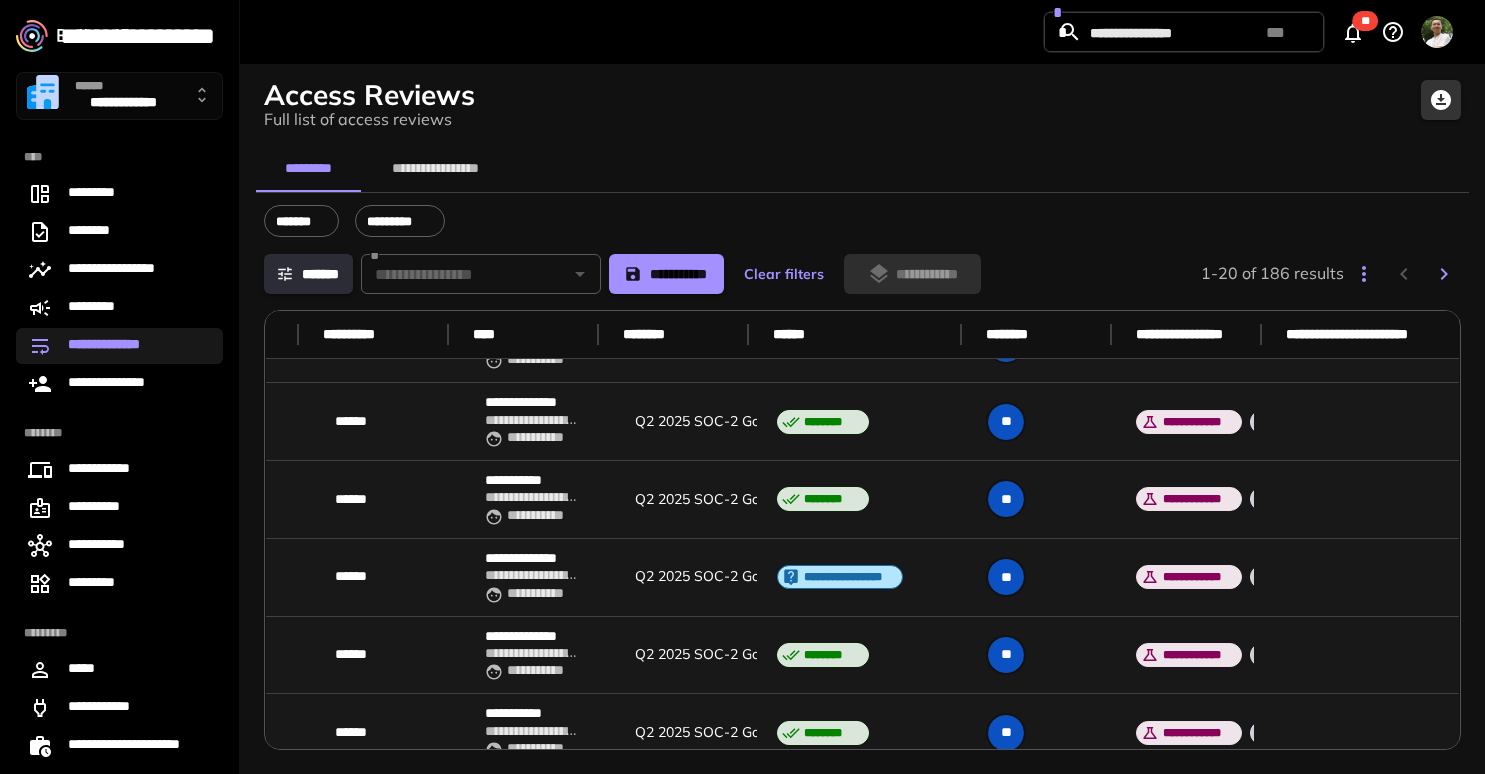 scroll, scrollTop: 54, scrollLeft: 880, axis: both 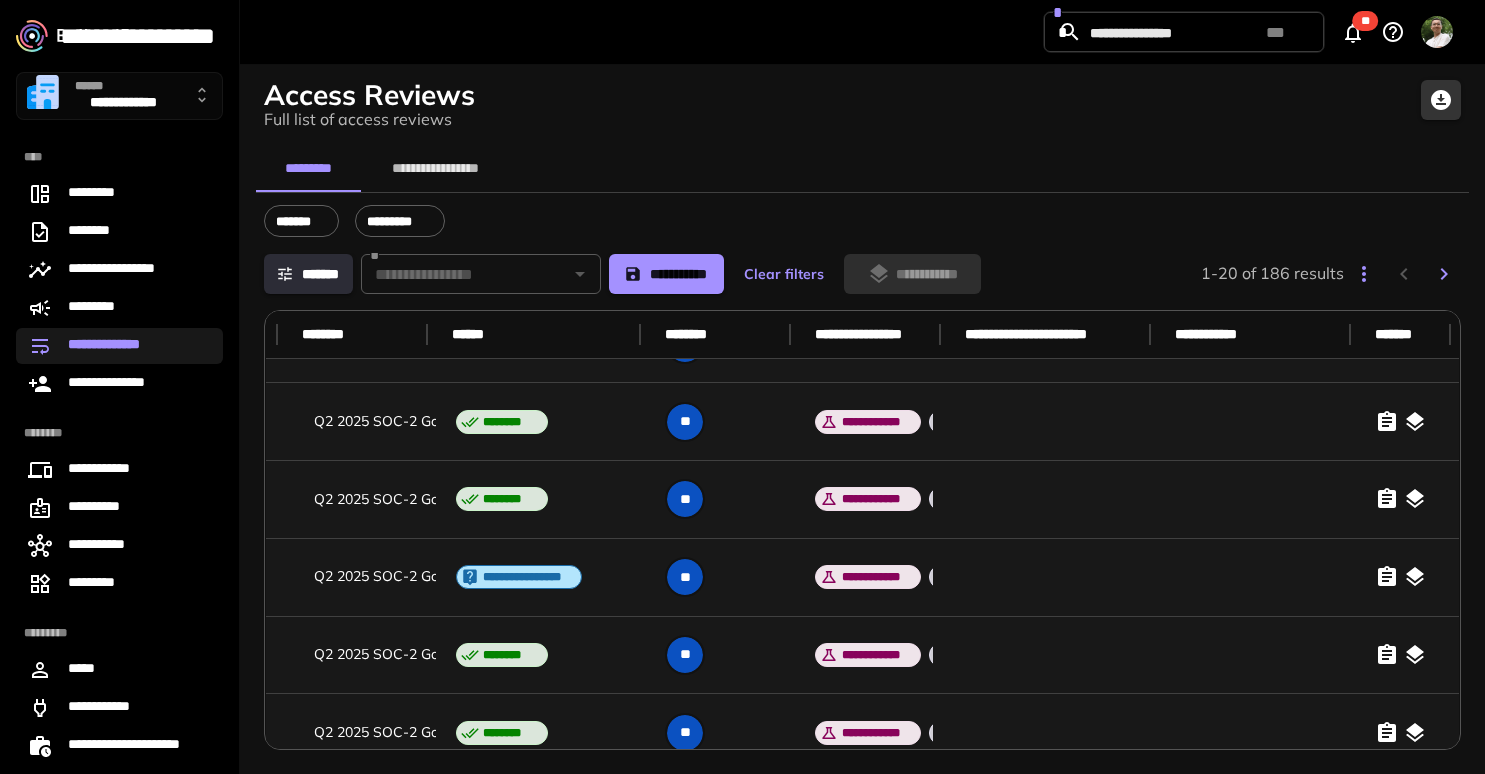 click 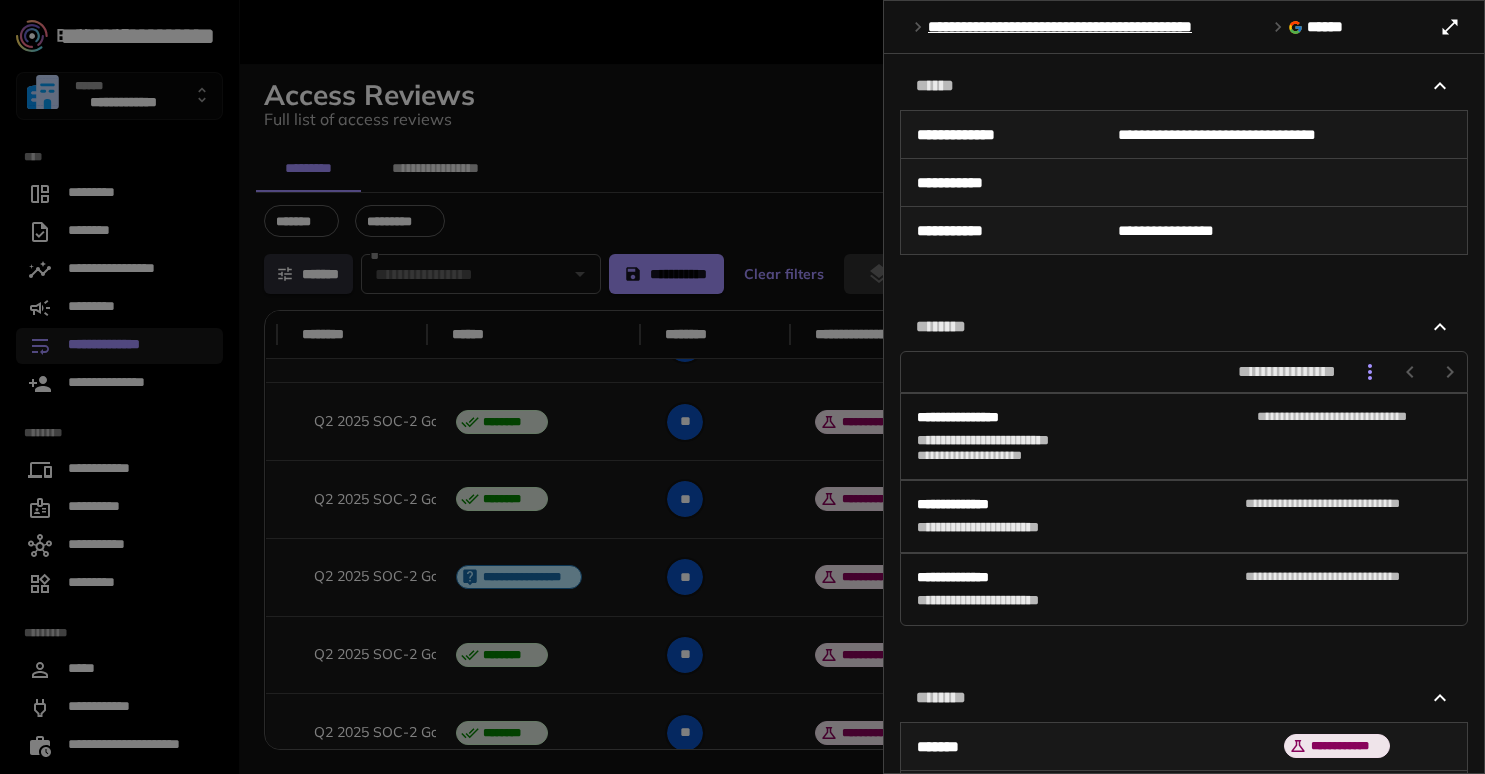 click at bounding box center [742, 387] 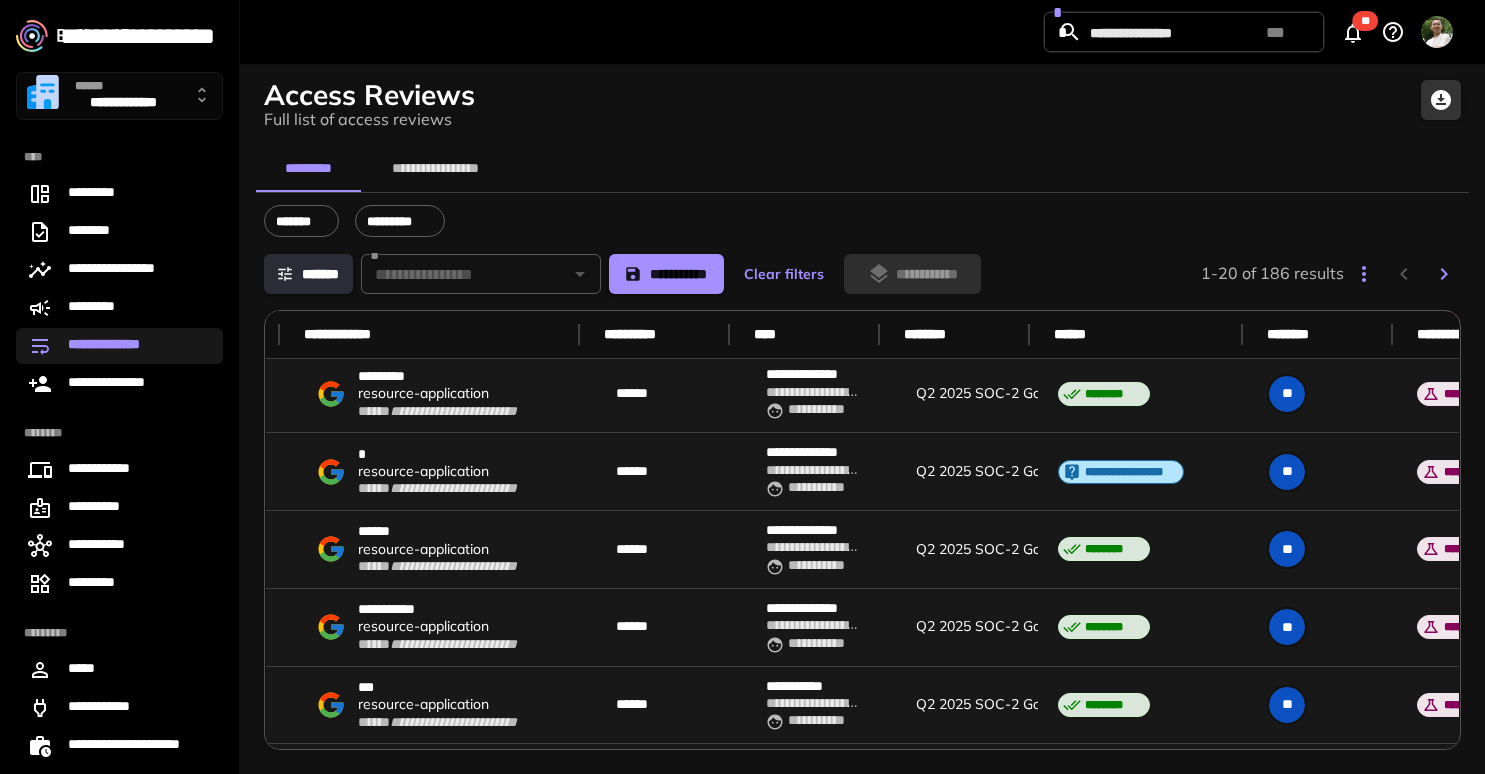 scroll, scrollTop: 704, scrollLeft: 880, axis: both 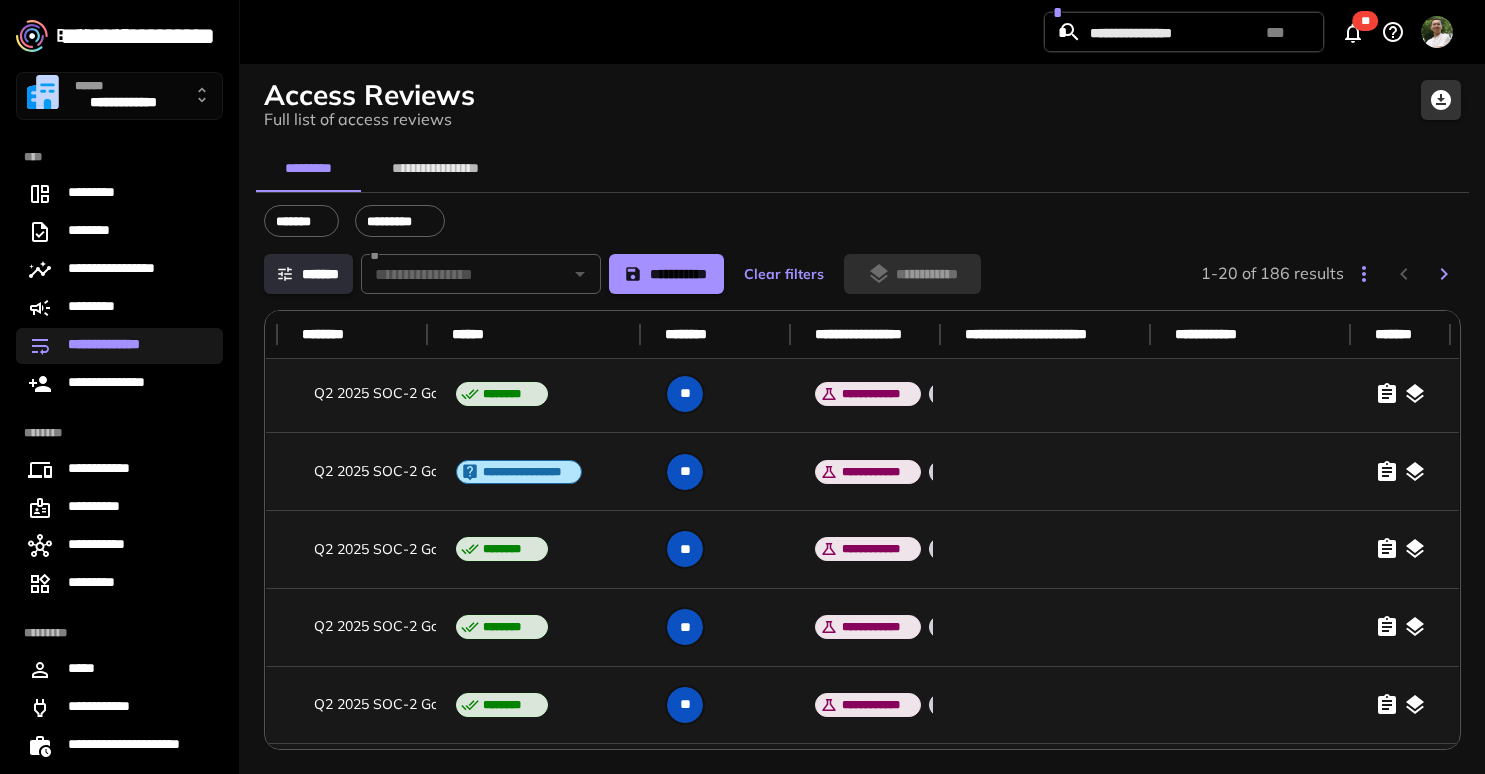 click at bounding box center (1401, 472) 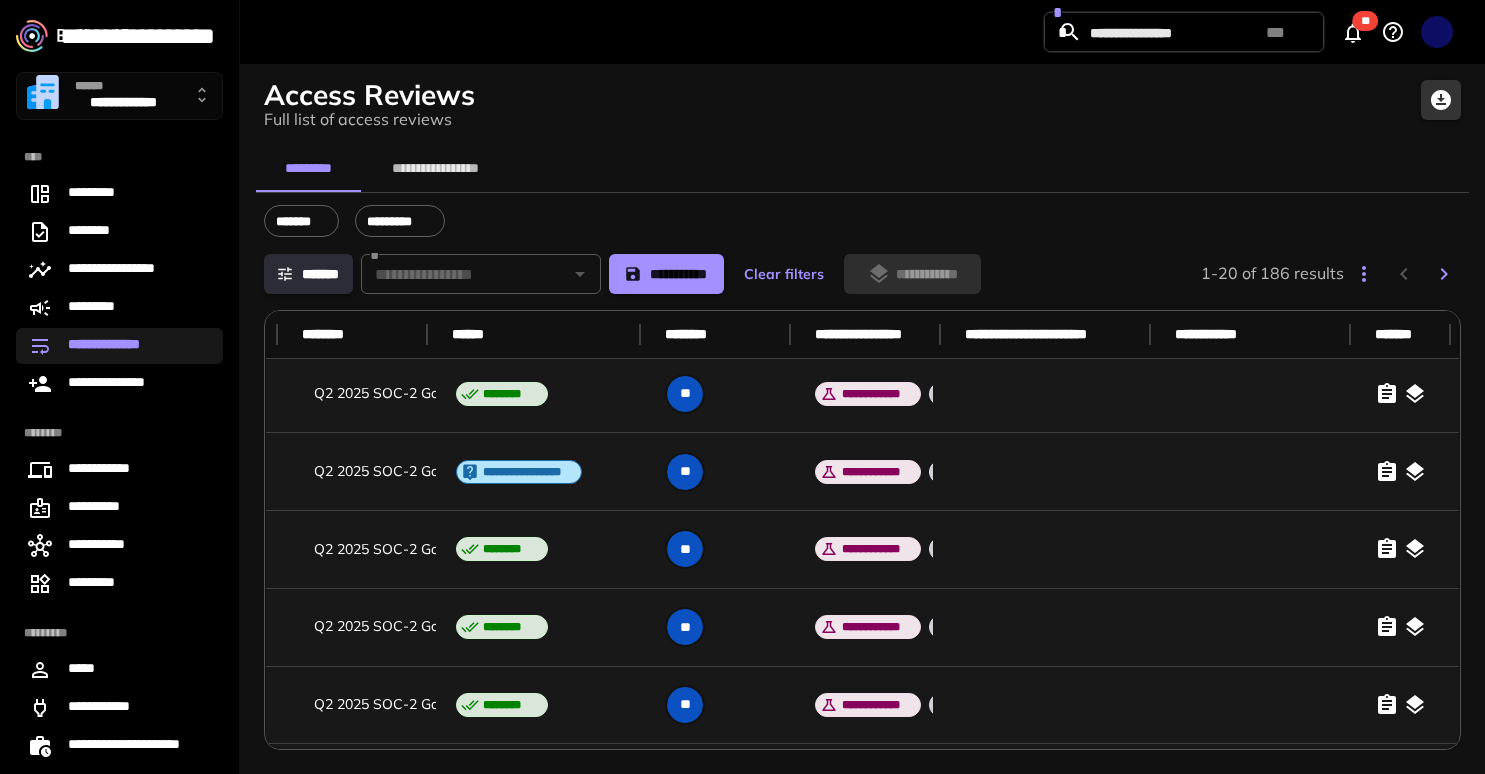 click 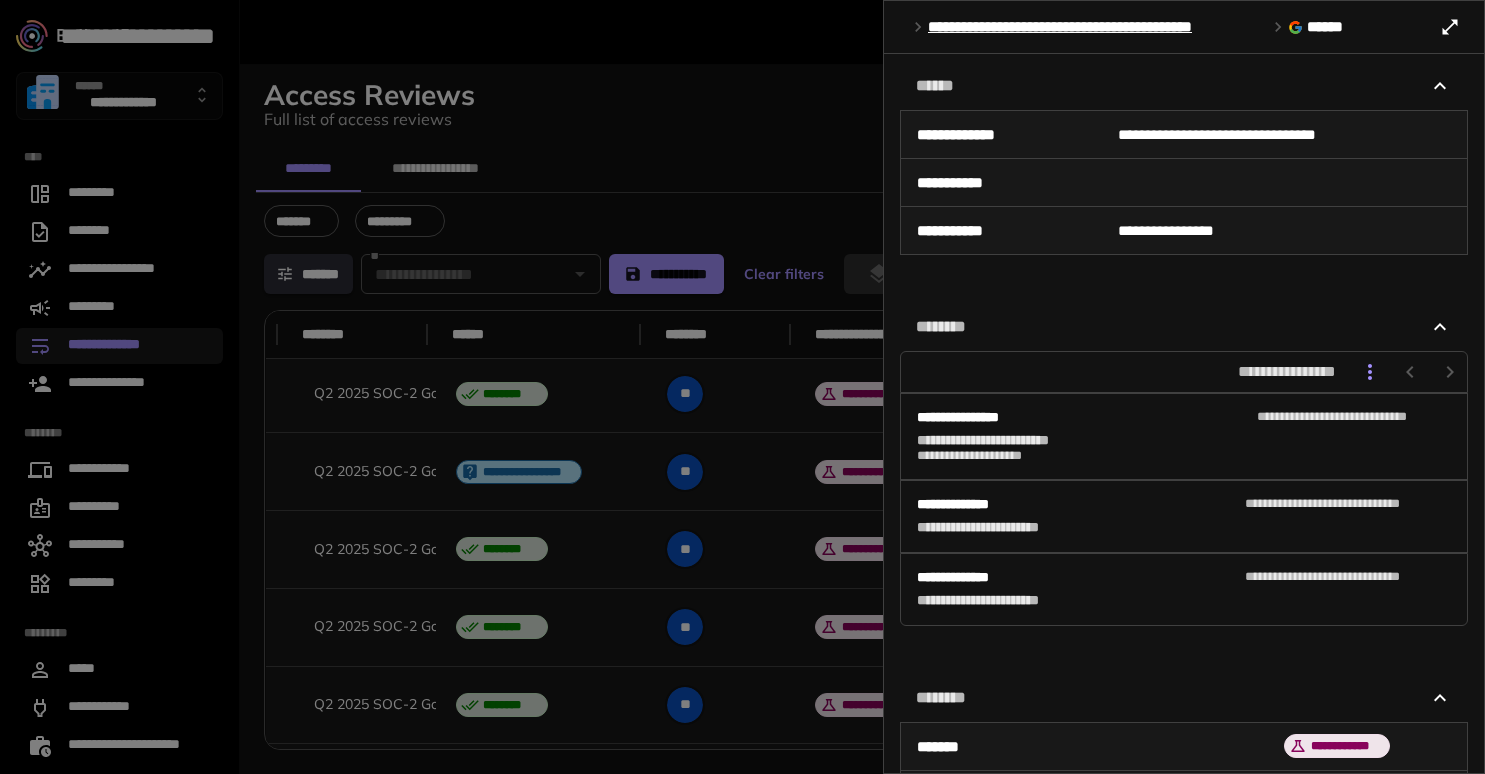 click at bounding box center (742, 387) 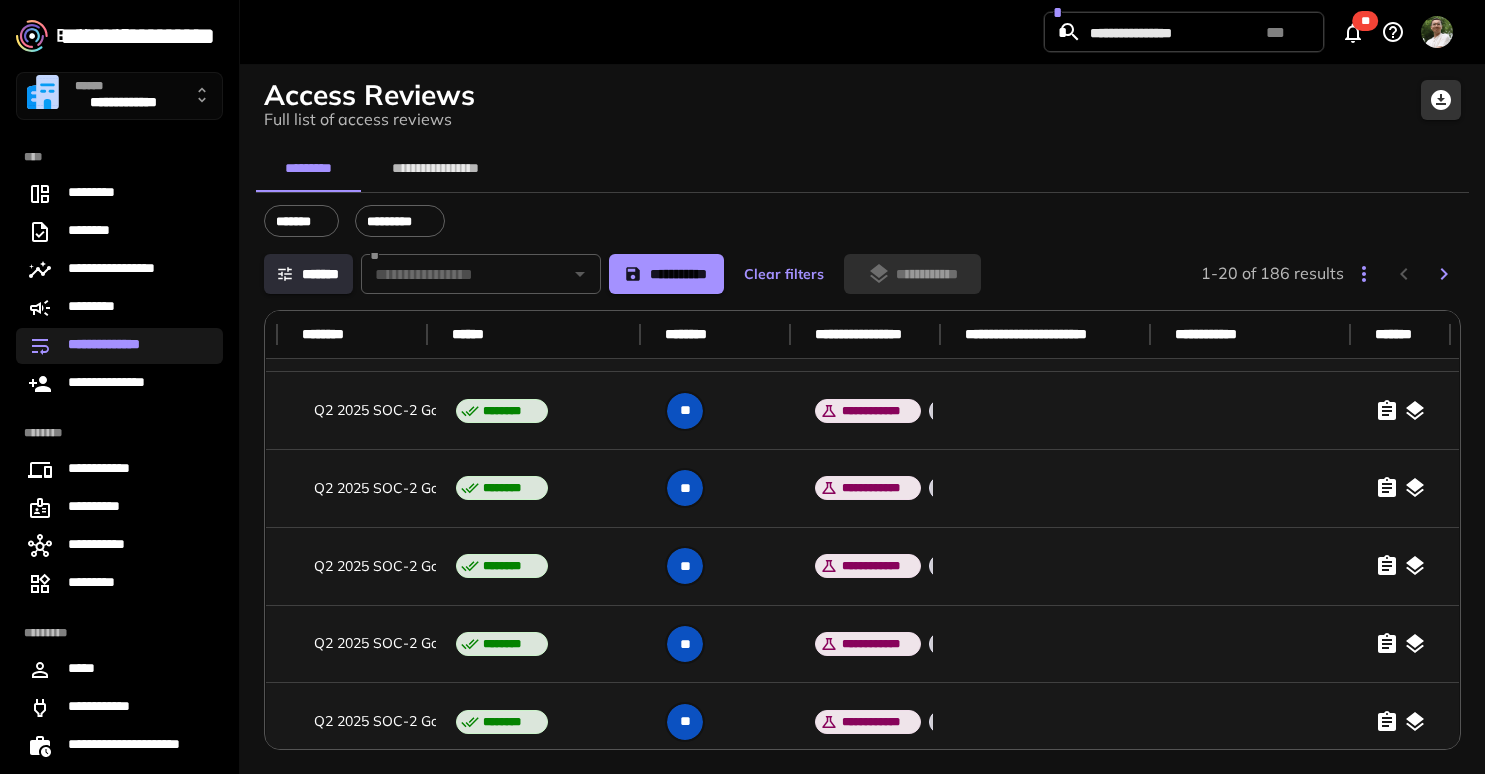 scroll, scrollTop: 0, scrollLeft: 880, axis: horizontal 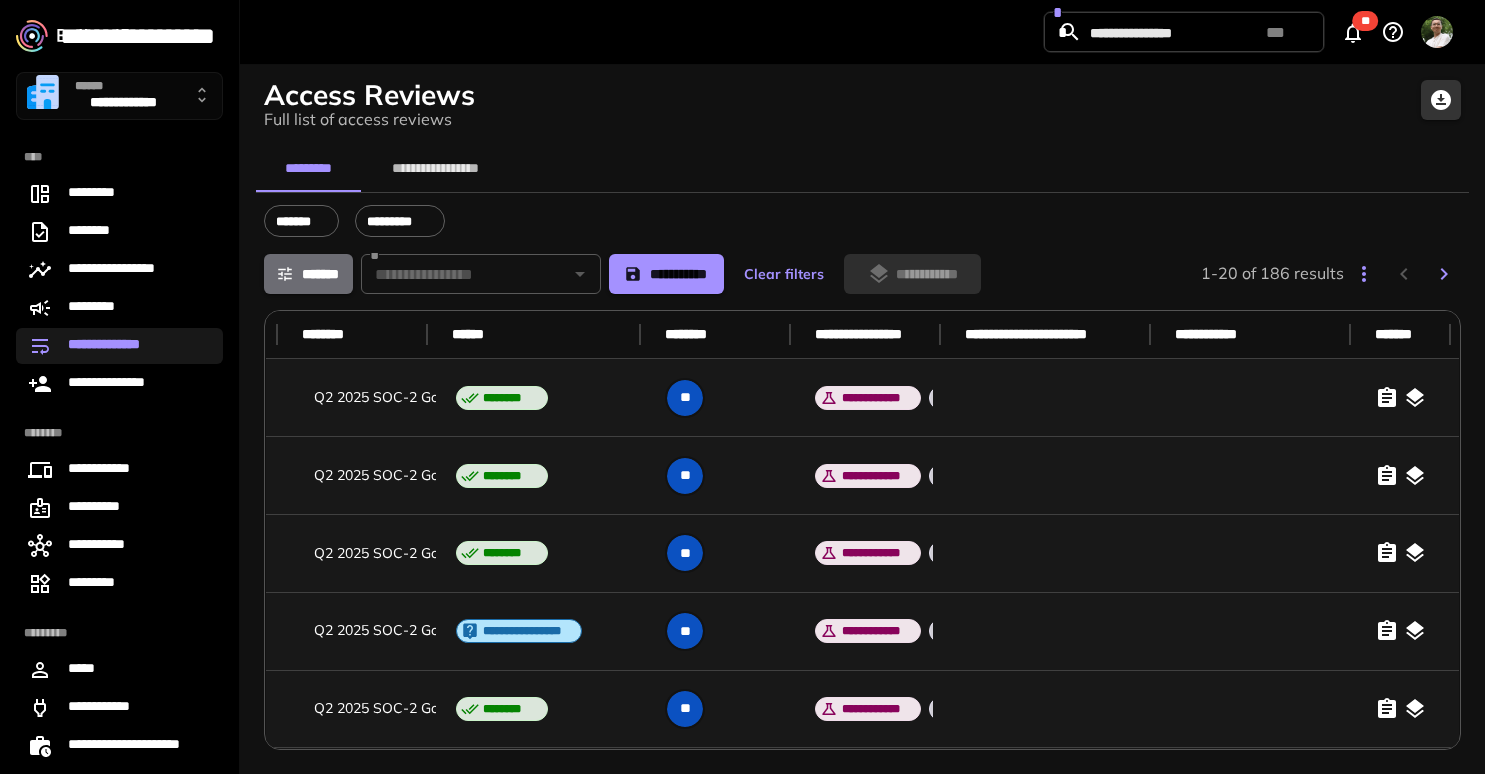 click on "*******" at bounding box center (308, 274) 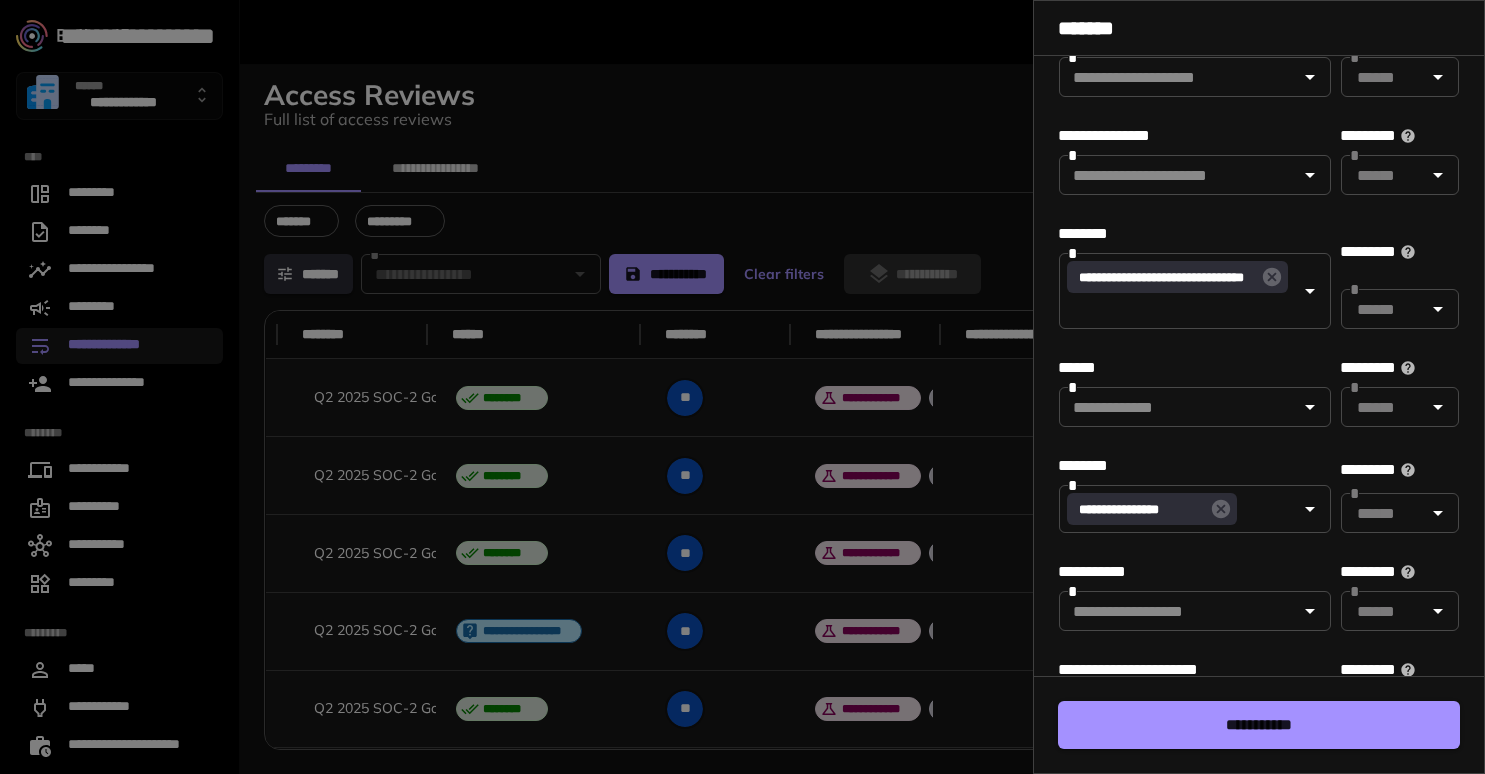 scroll, scrollTop: 793, scrollLeft: 0, axis: vertical 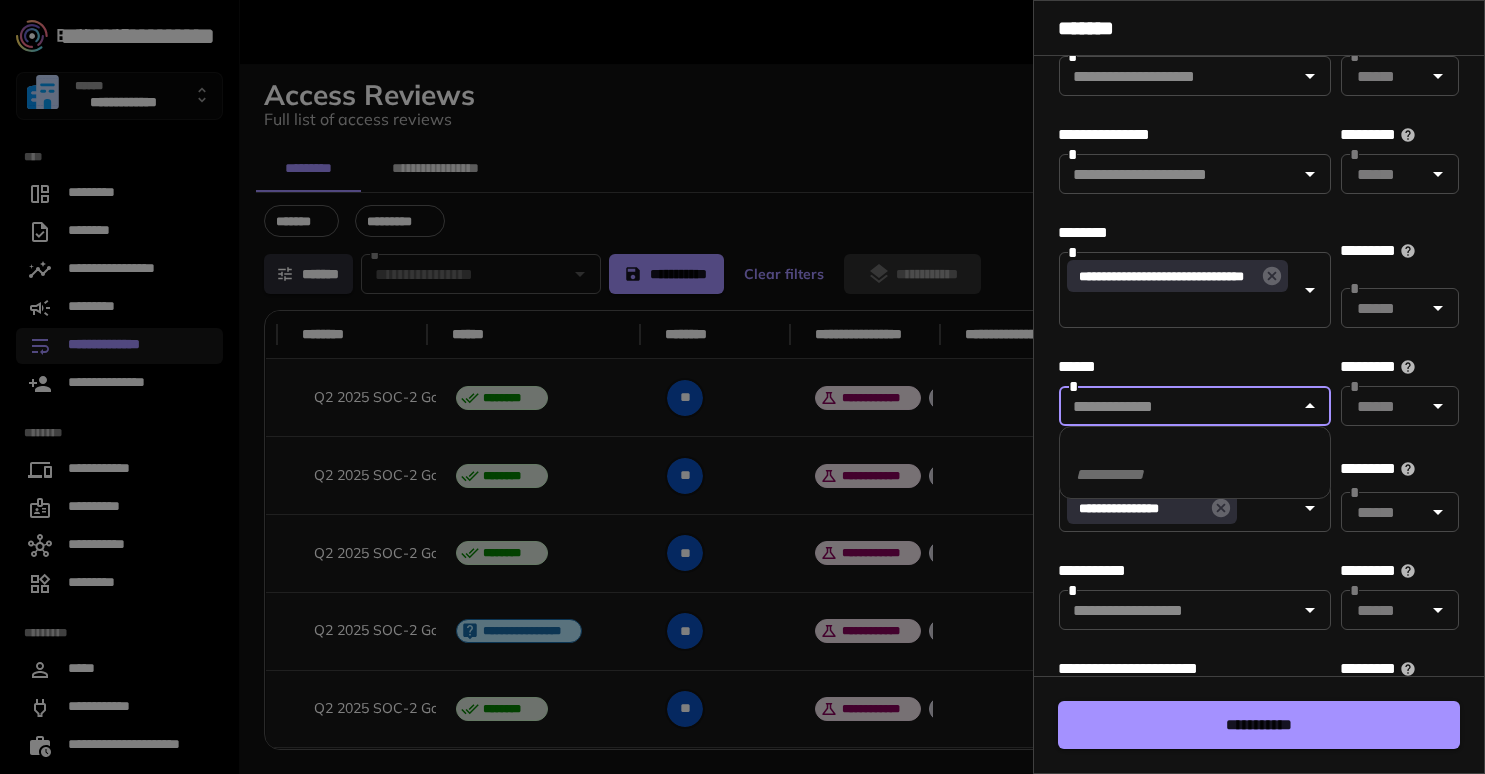 click at bounding box center [1178, 406] 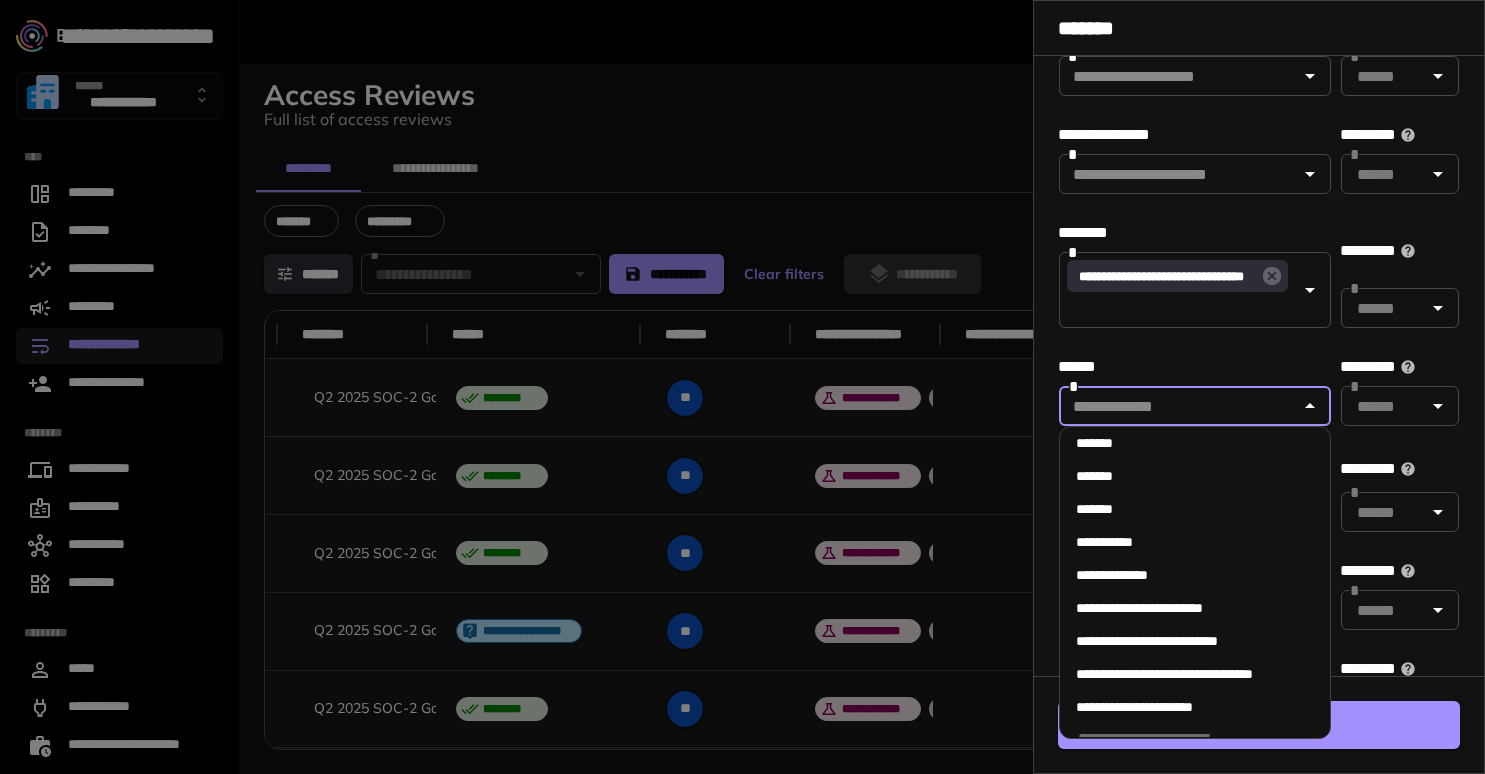 scroll, scrollTop: 144, scrollLeft: 0, axis: vertical 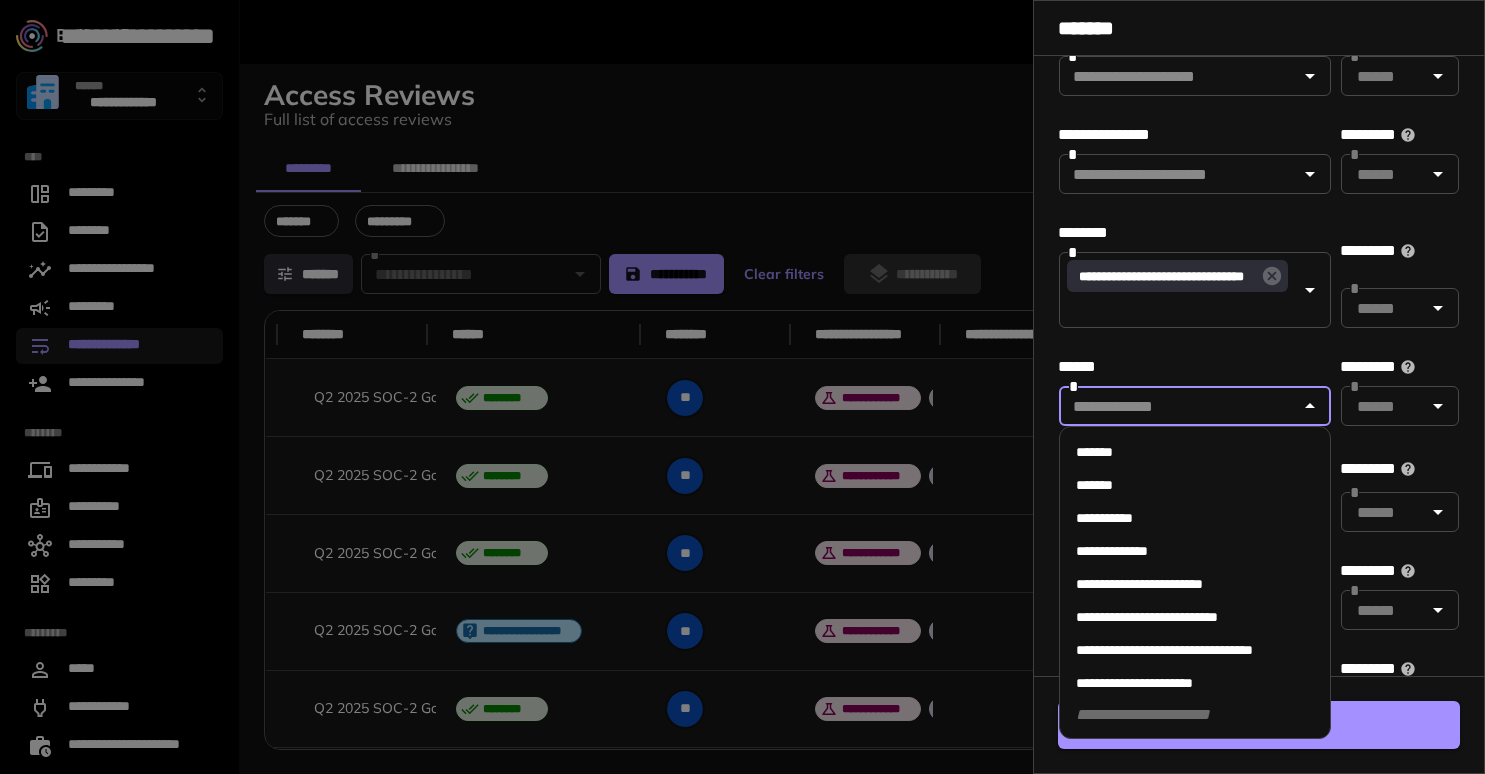 click on "**********" at bounding box center (1164, 650) 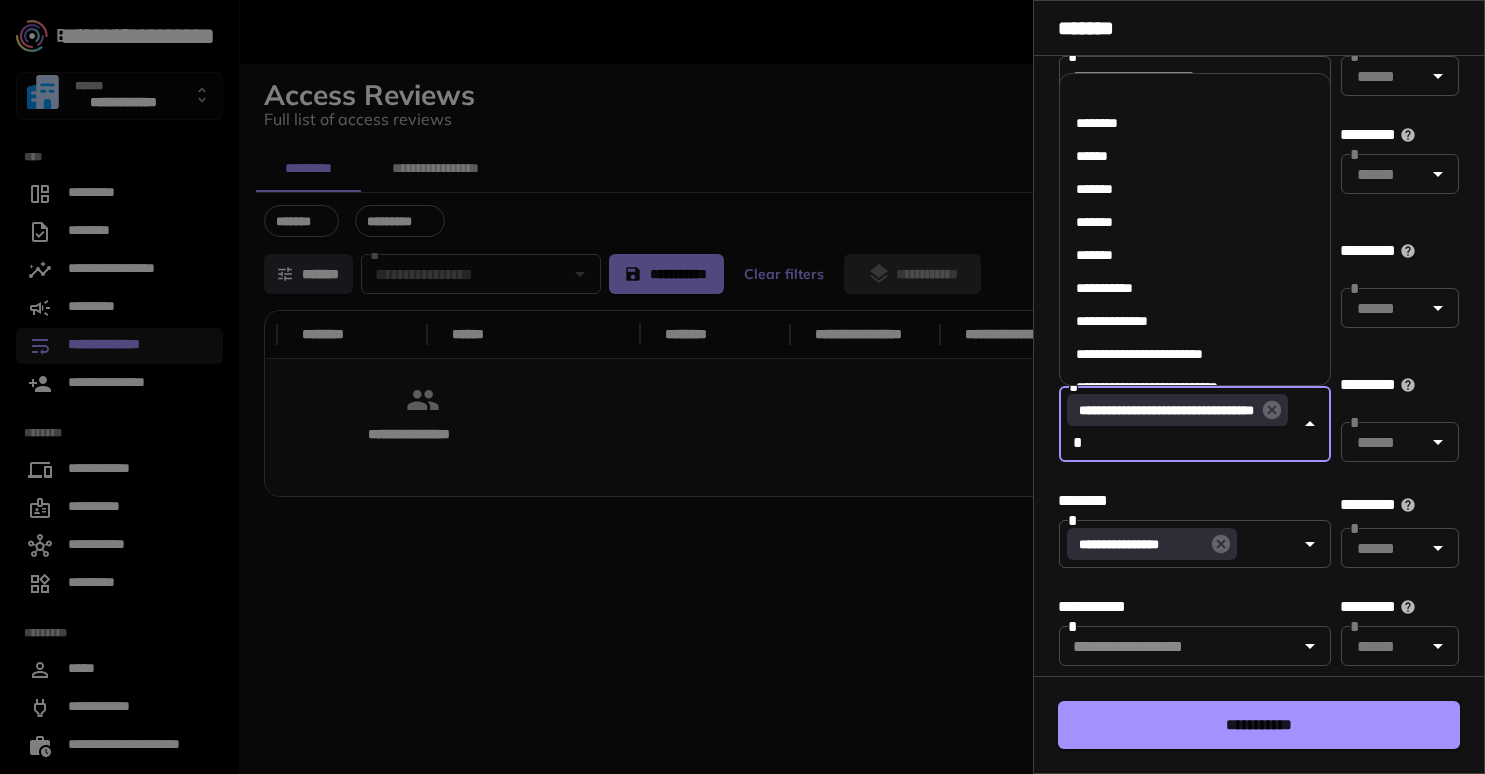 scroll, scrollTop: 73, scrollLeft: 0, axis: vertical 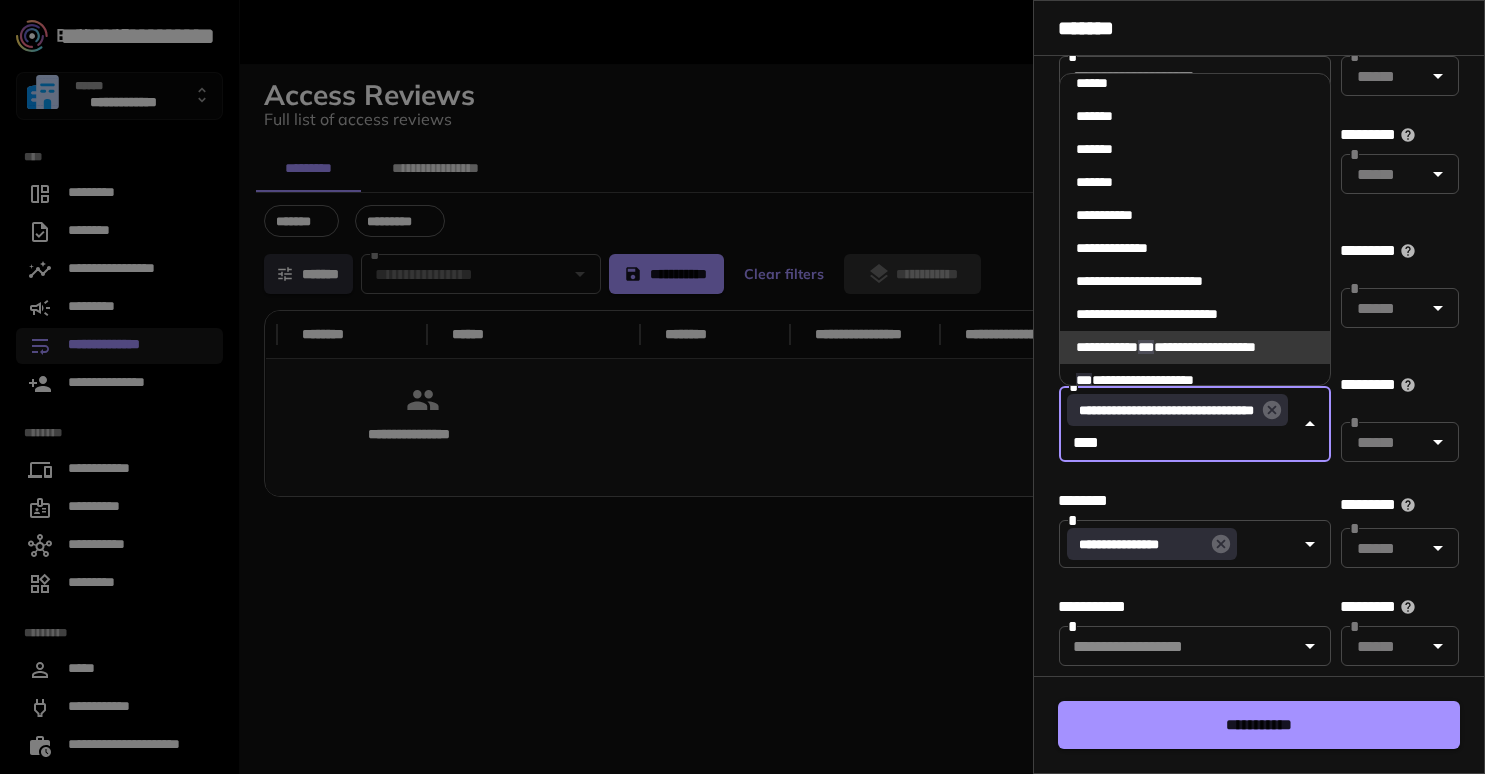 type on "*****" 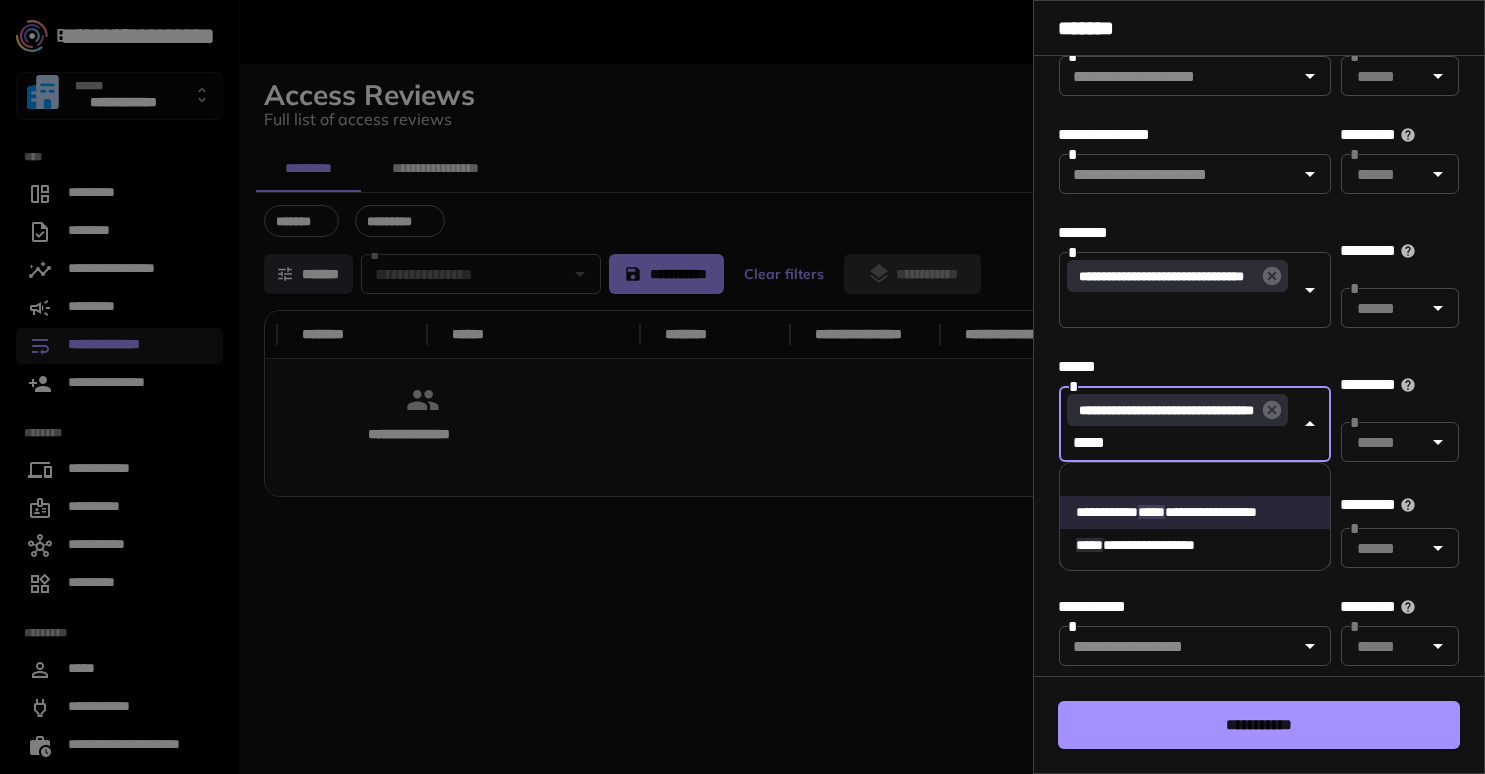 click on "**********" at bounding box center [1149, 545] 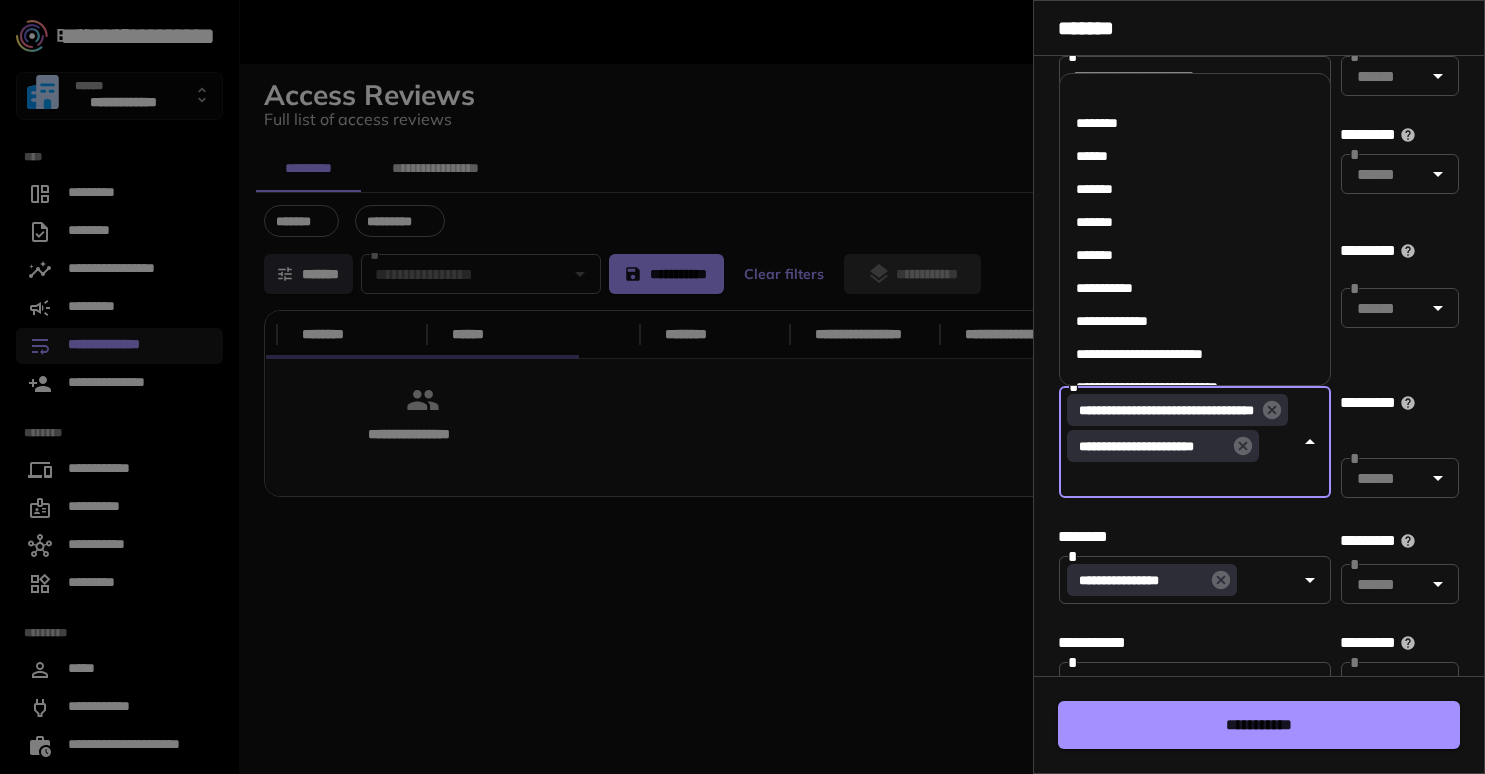 click at bounding box center [742, 387] 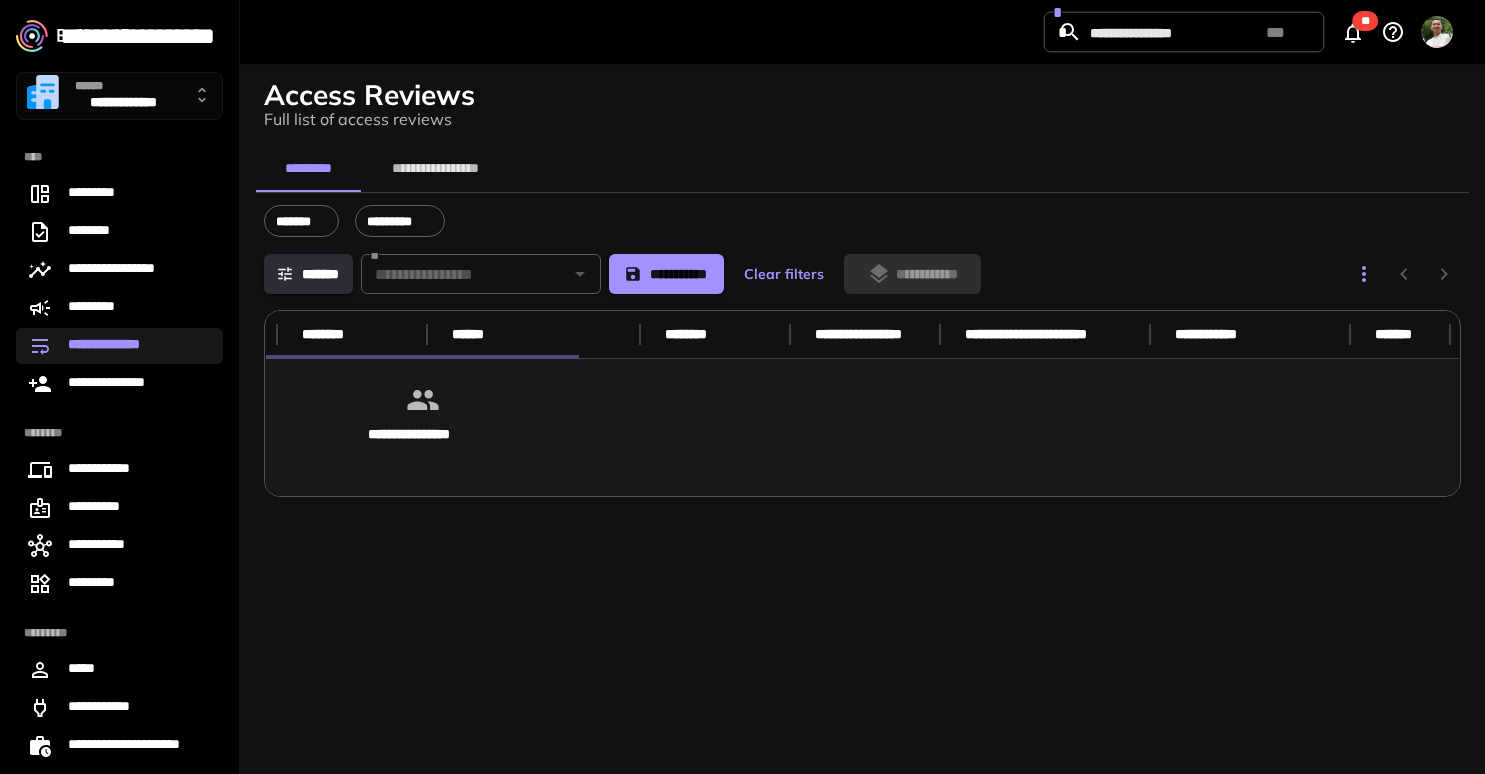 scroll, scrollTop: 901, scrollLeft: 0, axis: vertical 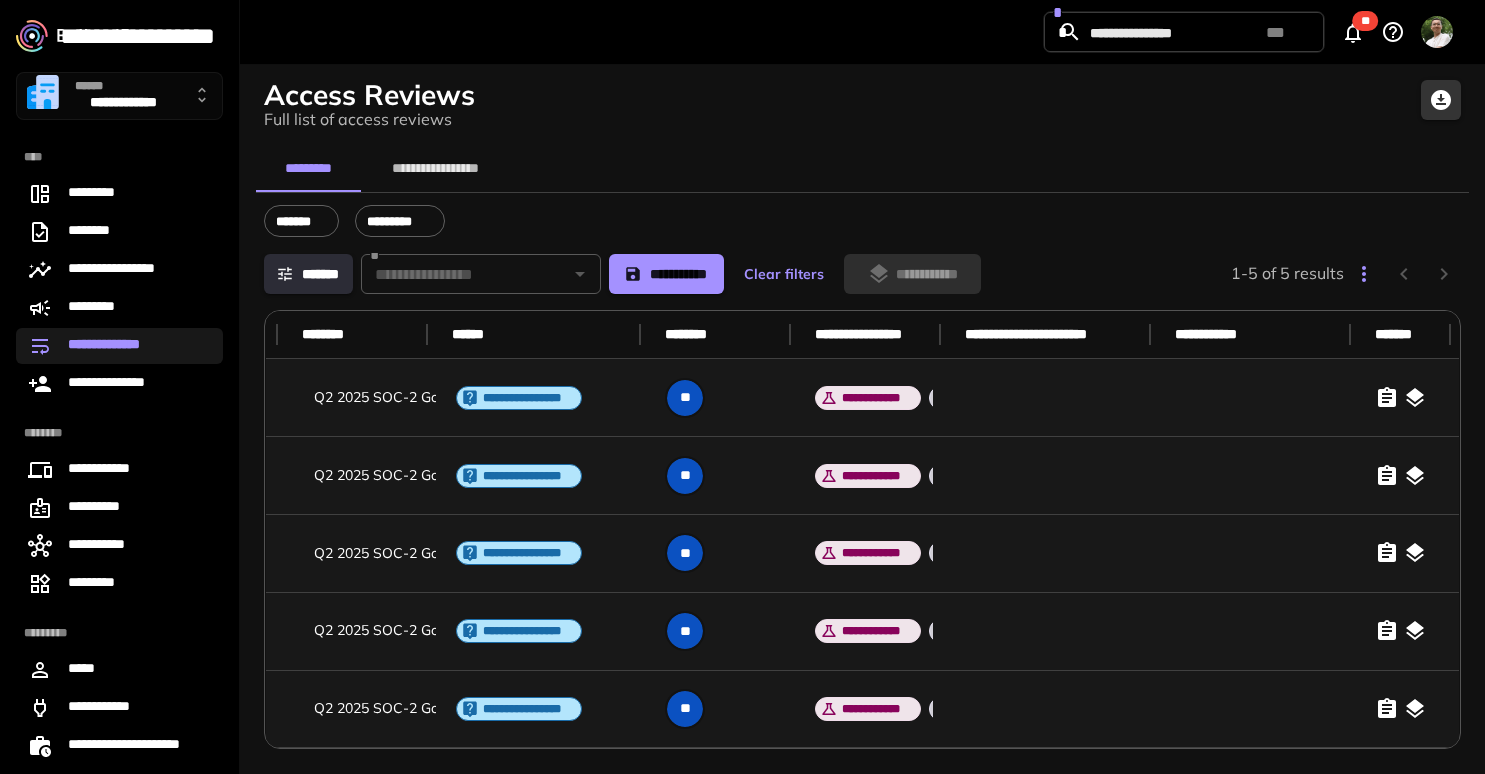 click 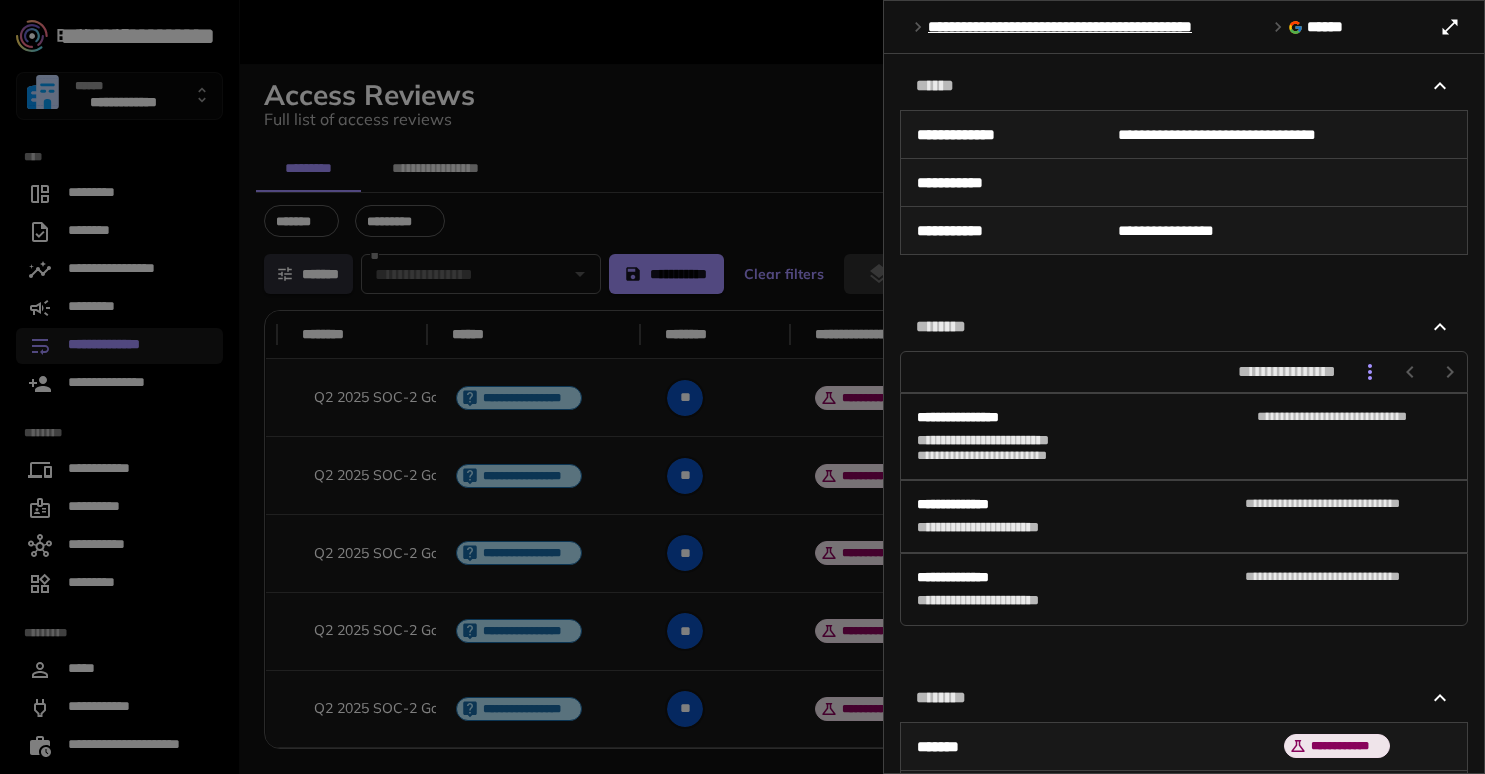 click at bounding box center (742, 387) 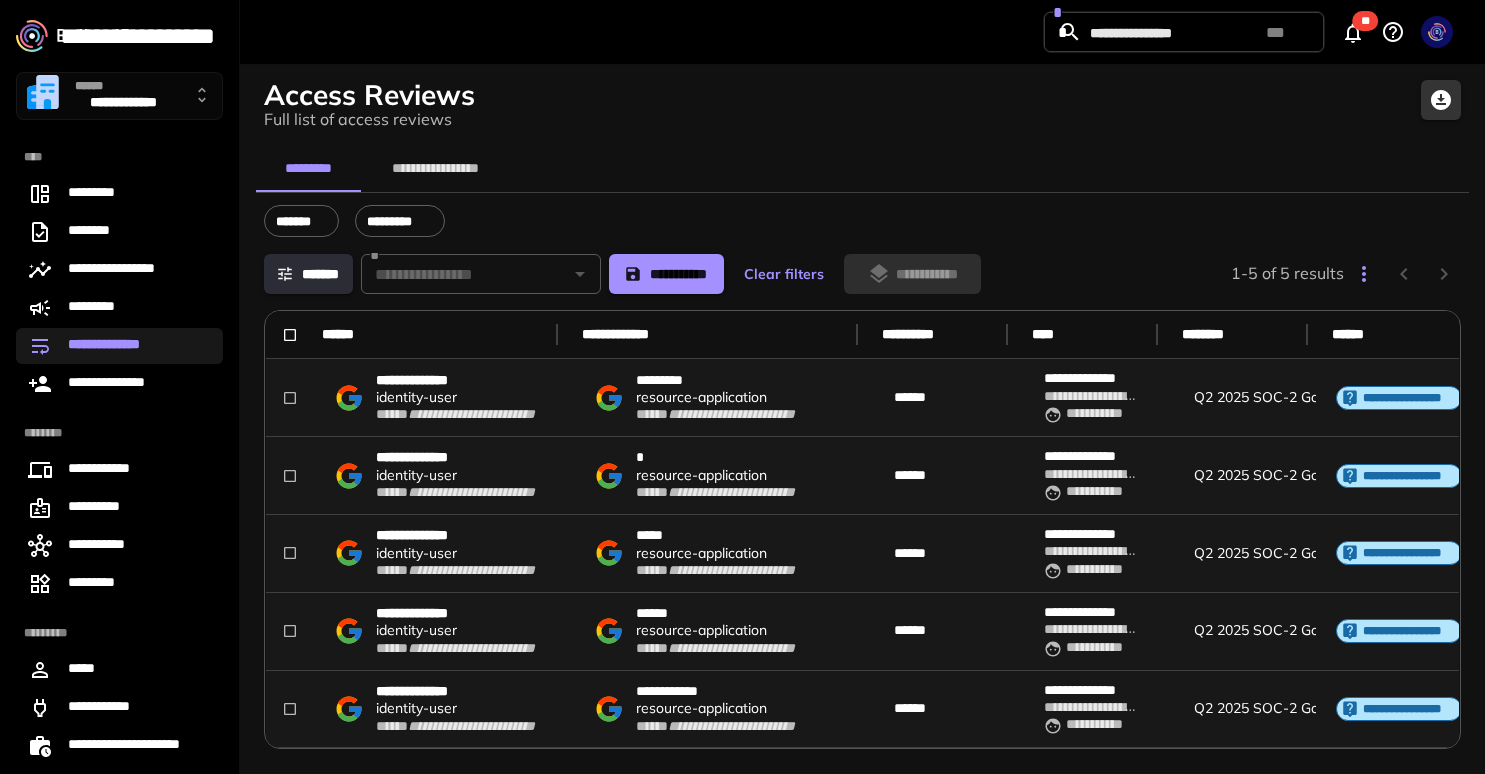 scroll, scrollTop: 0, scrollLeft: 880, axis: horizontal 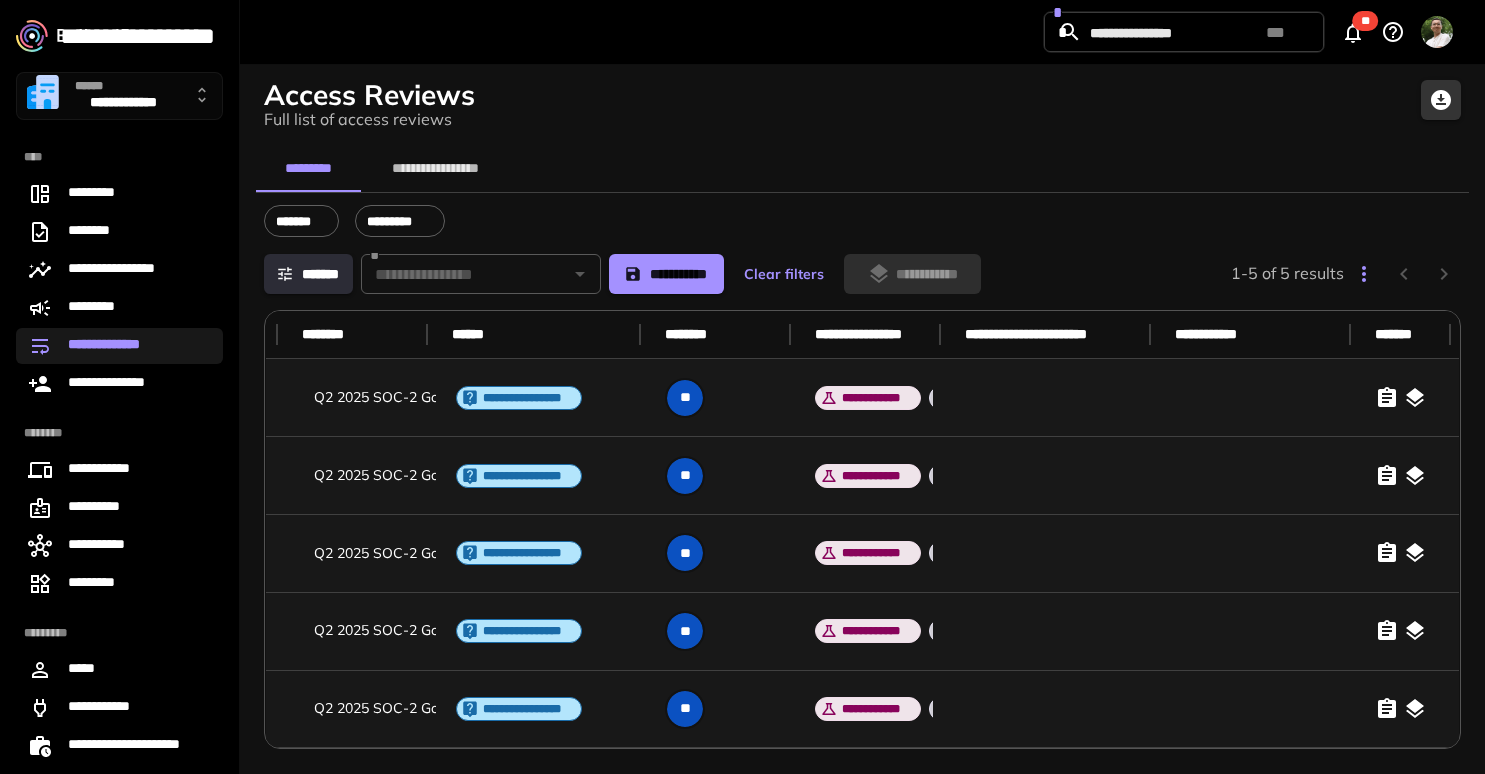 click at bounding box center (1409, 632) 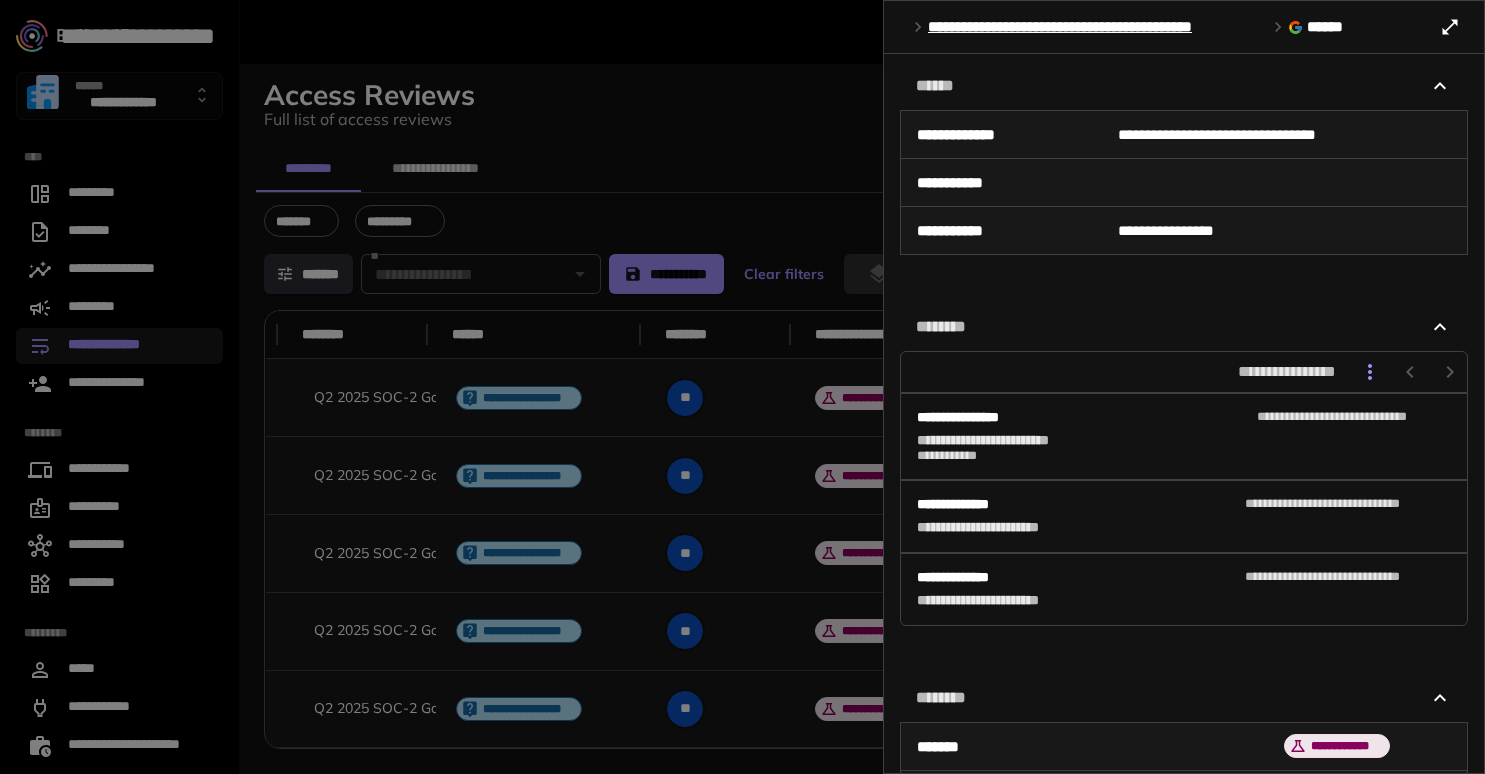 click at bounding box center [742, 387] 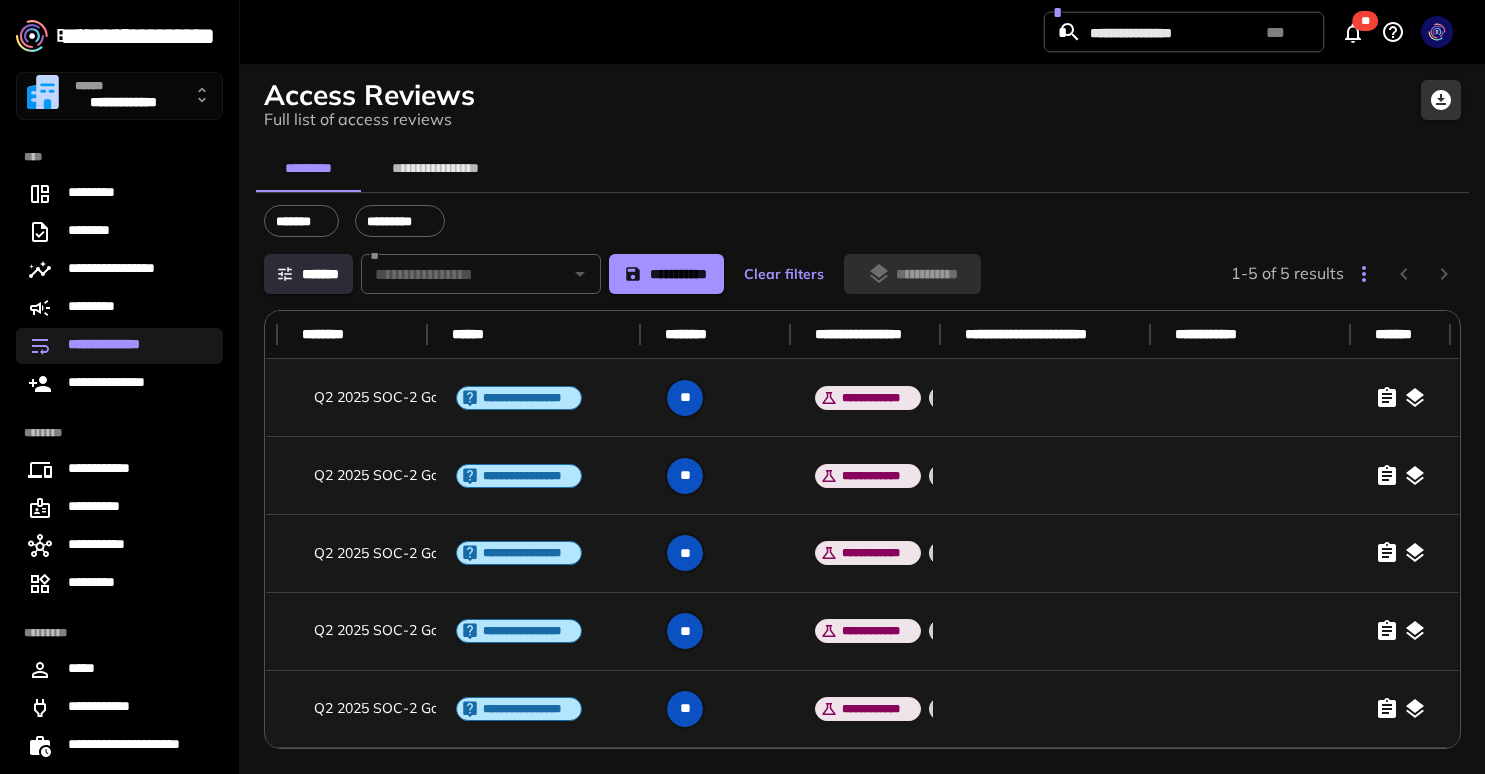scroll, scrollTop: 0, scrollLeft: 0, axis: both 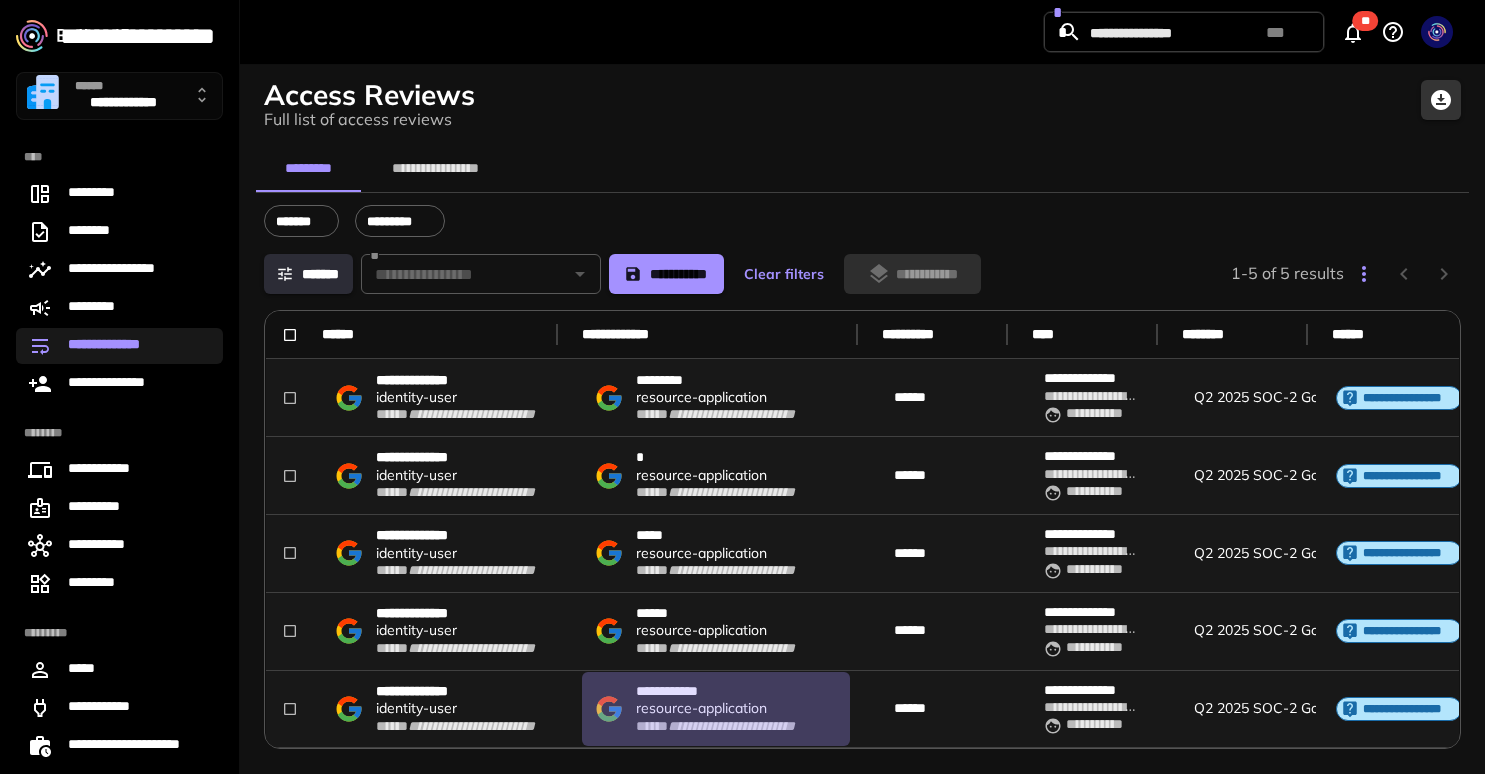click on "**********" at bounding box center [737, 691] 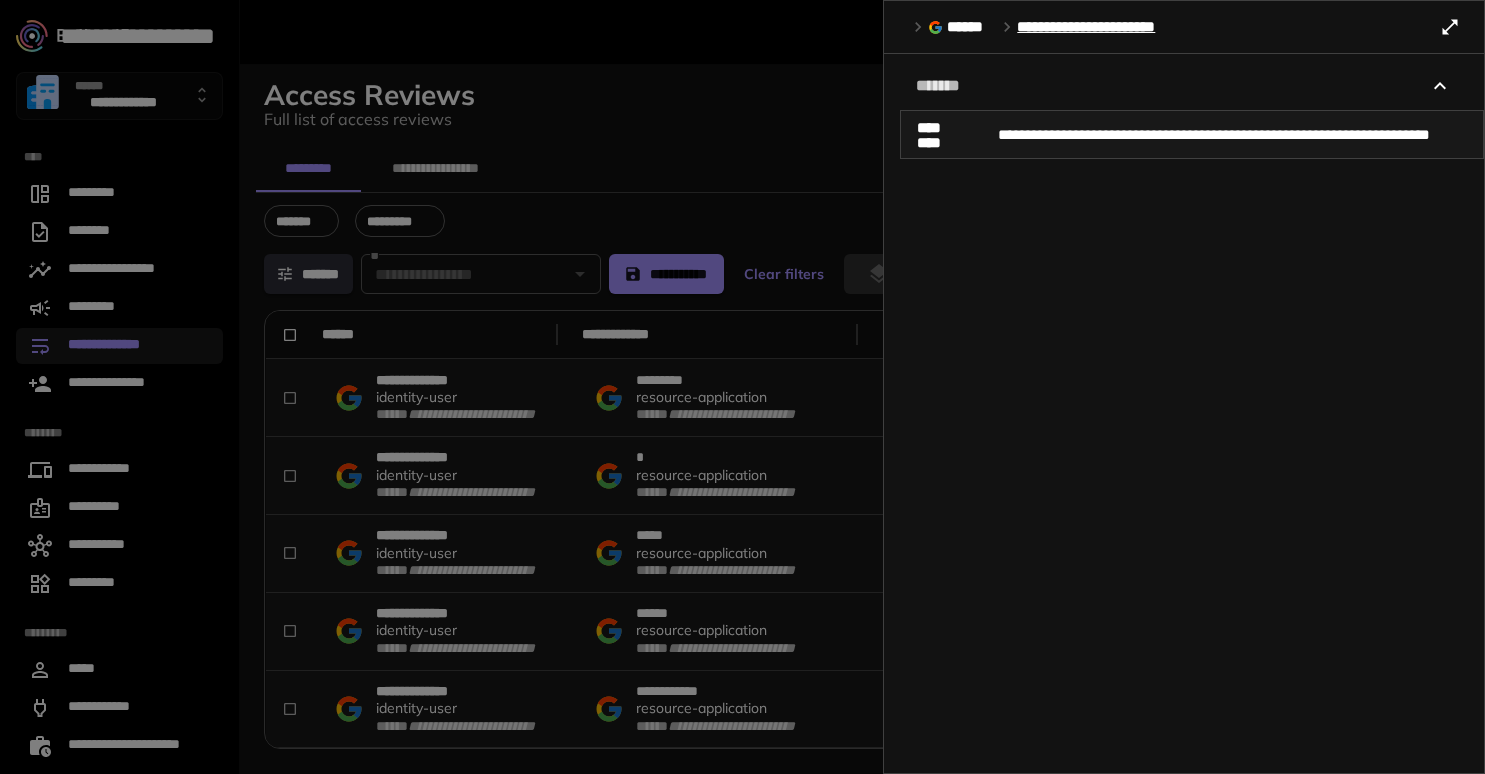 click at bounding box center [742, 387] 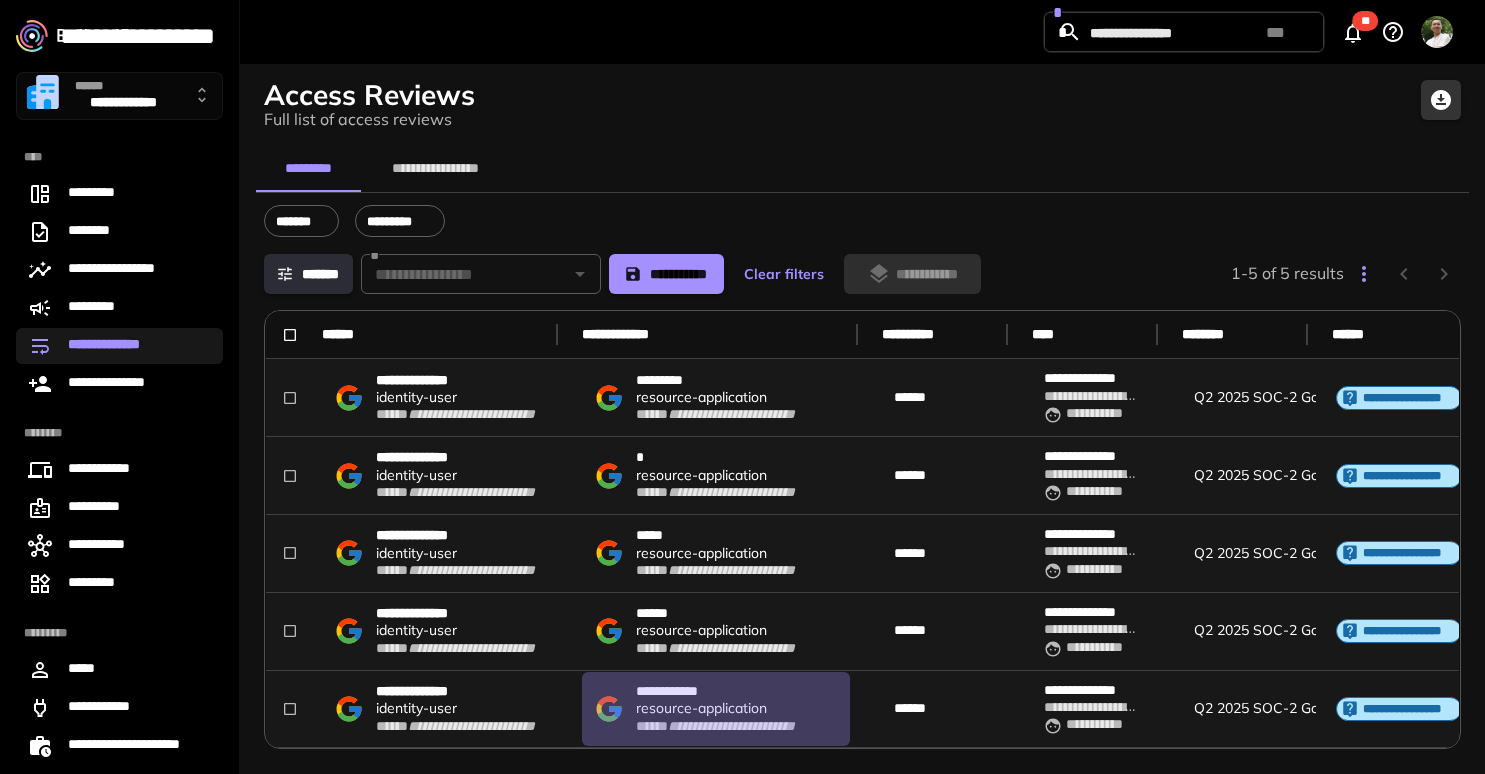 click on "resource  -  application" at bounding box center [701, 708] 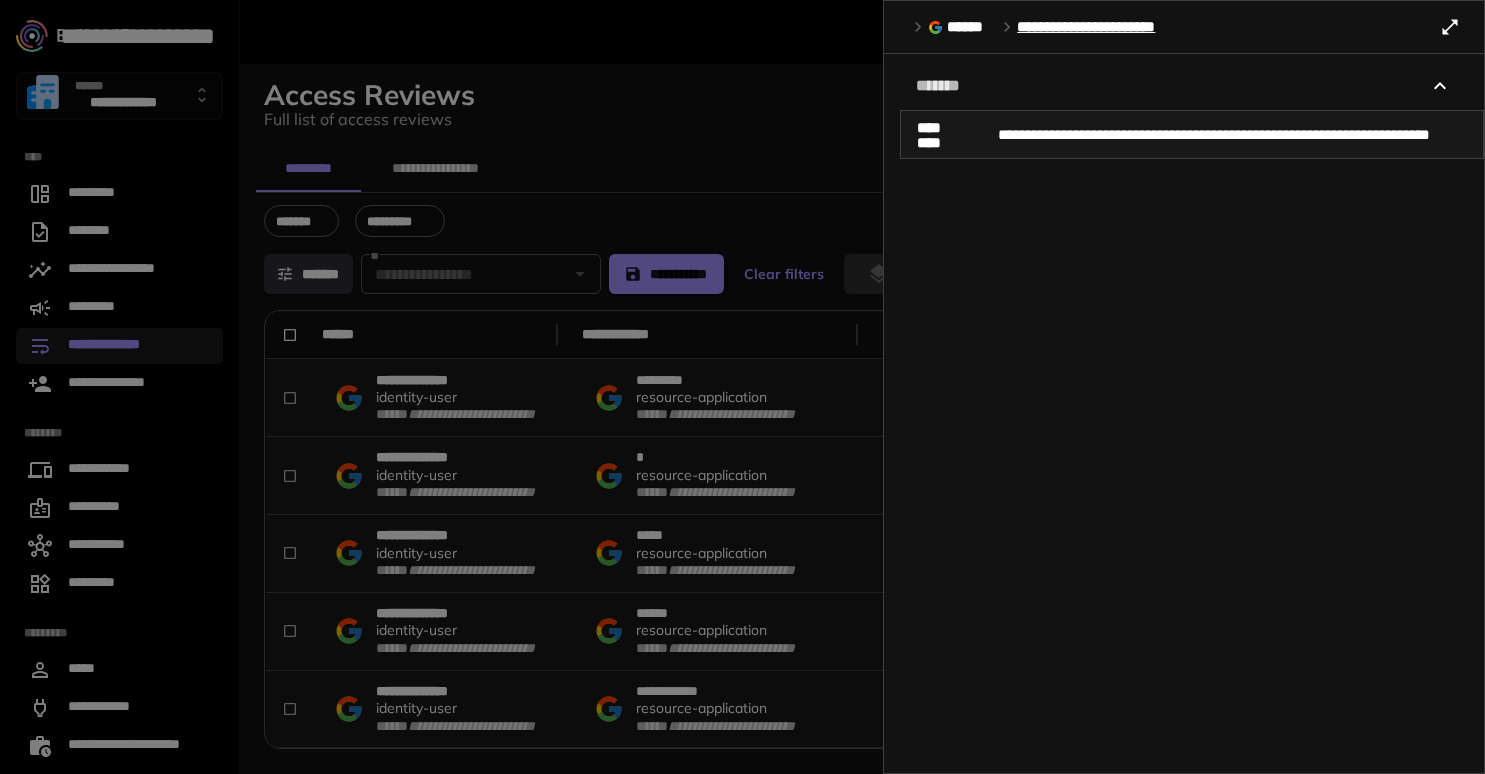click on "**********" at bounding box center [1107, 27] 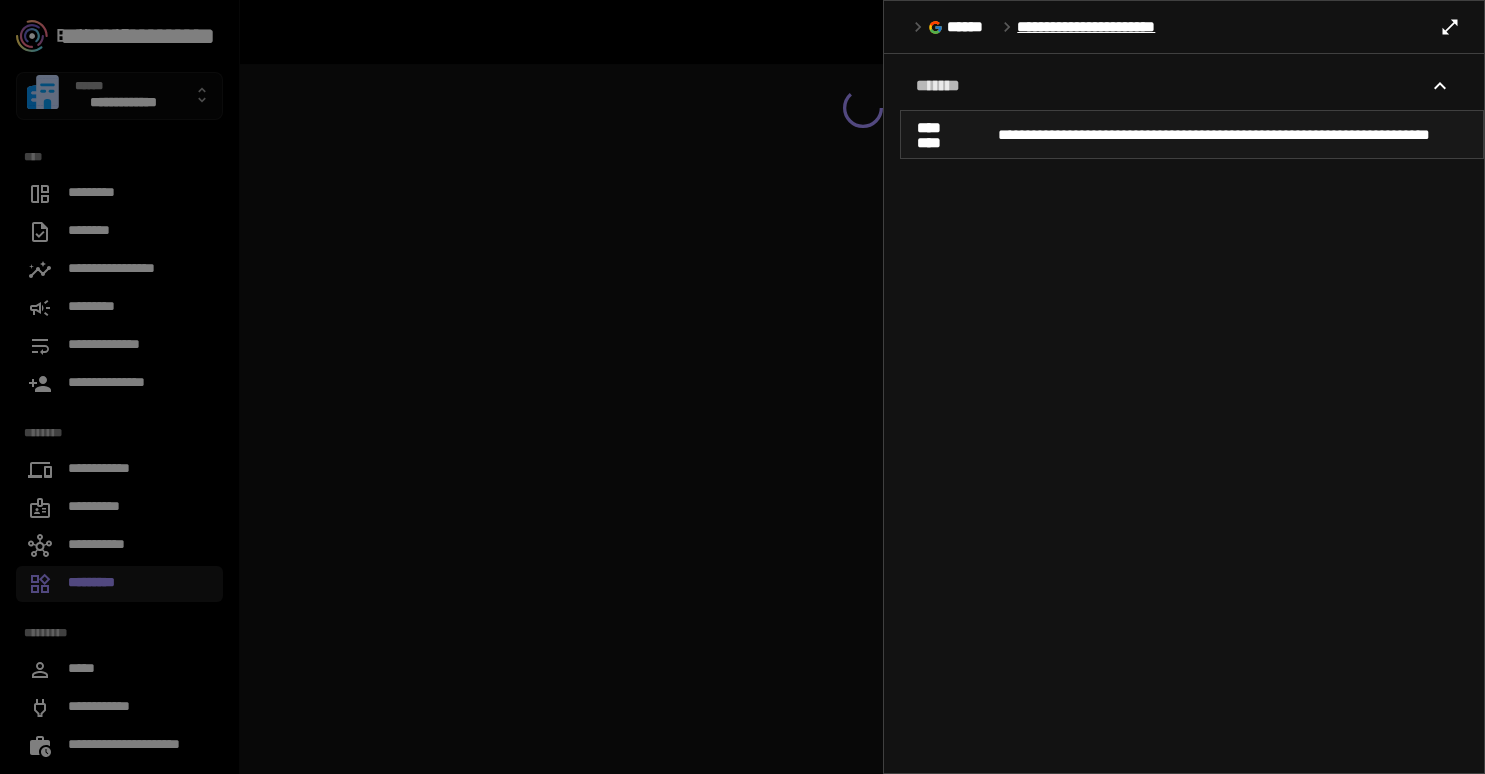 click at bounding box center [742, 387] 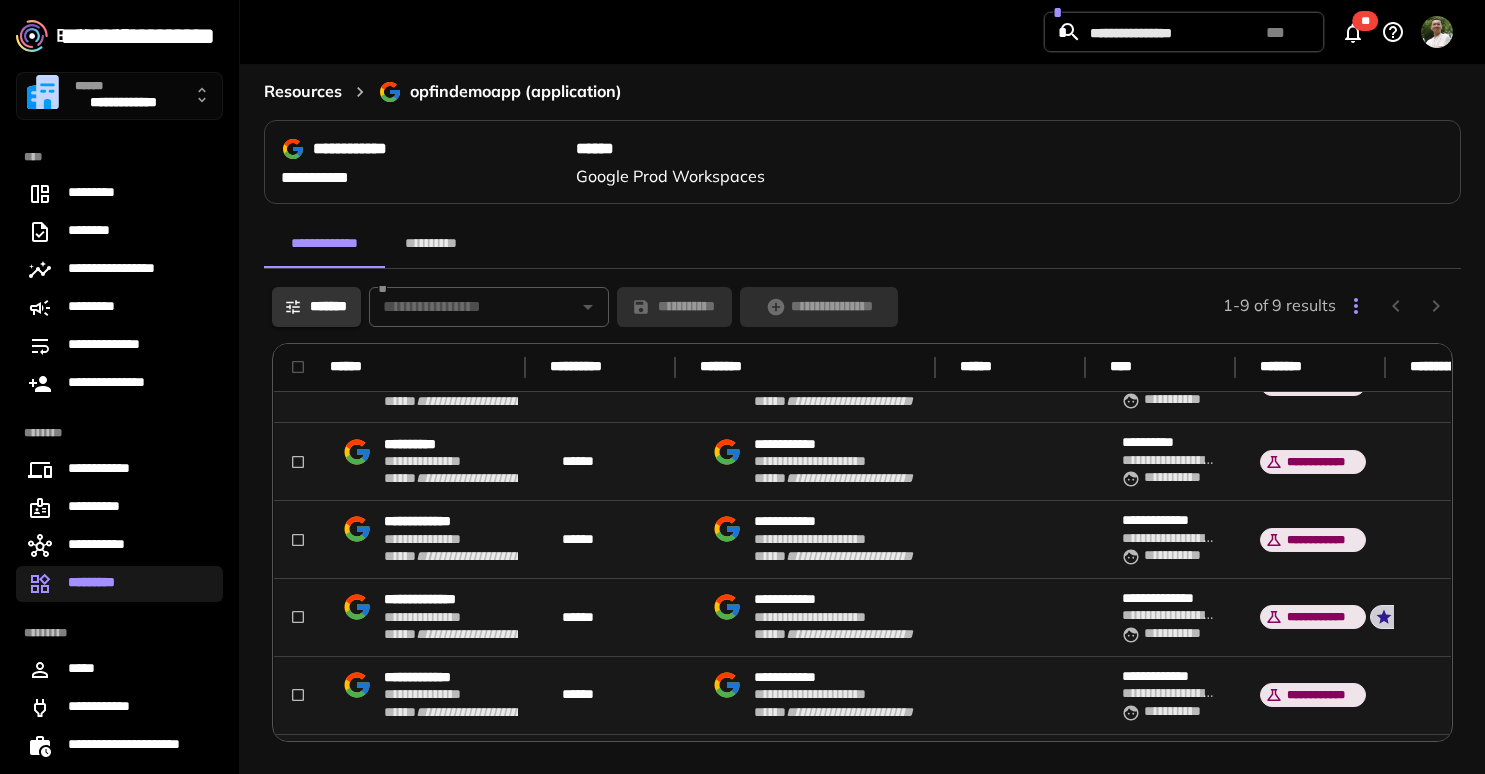 scroll, scrollTop: 47, scrollLeft: 0, axis: vertical 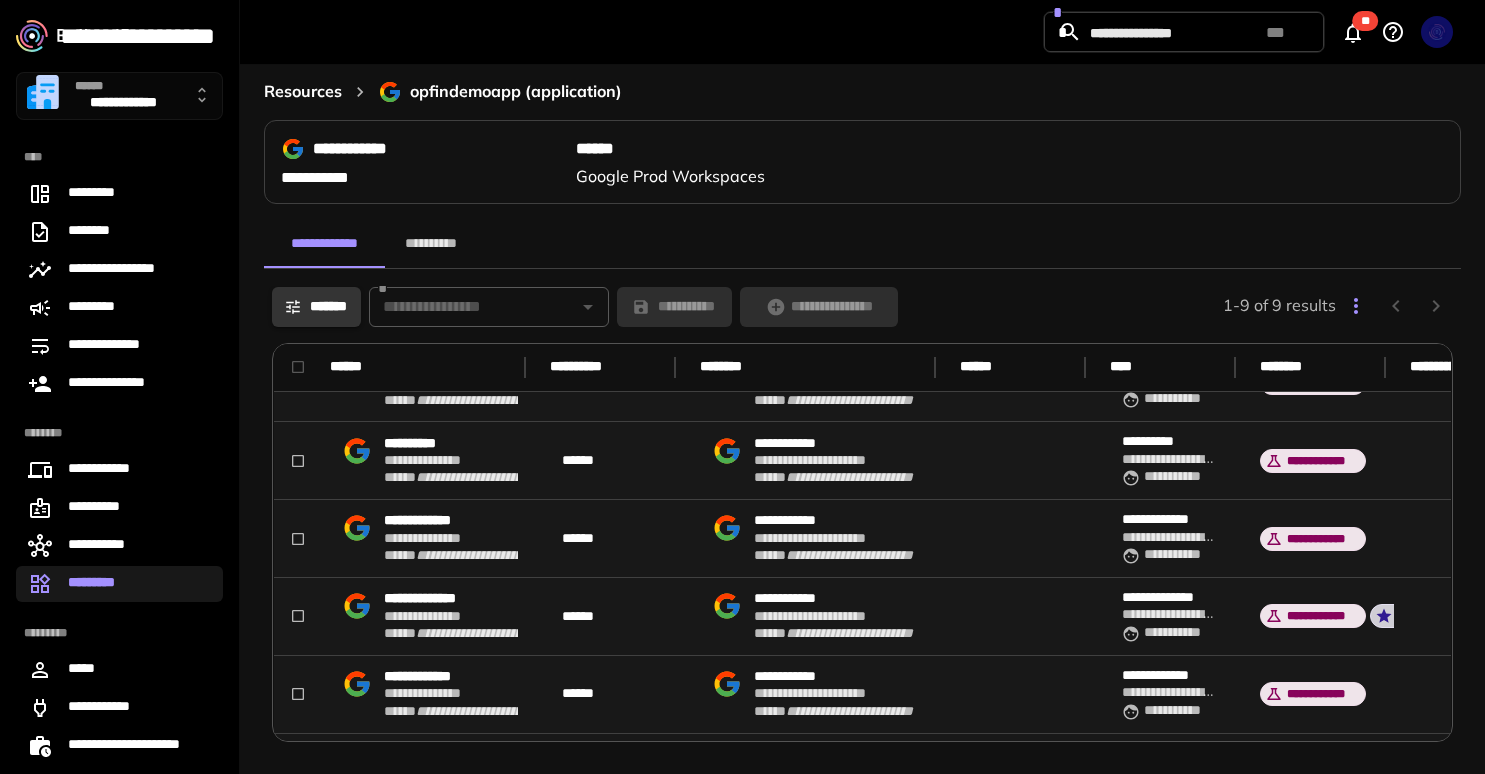 click on "**********" at bounding box center (368, 149) 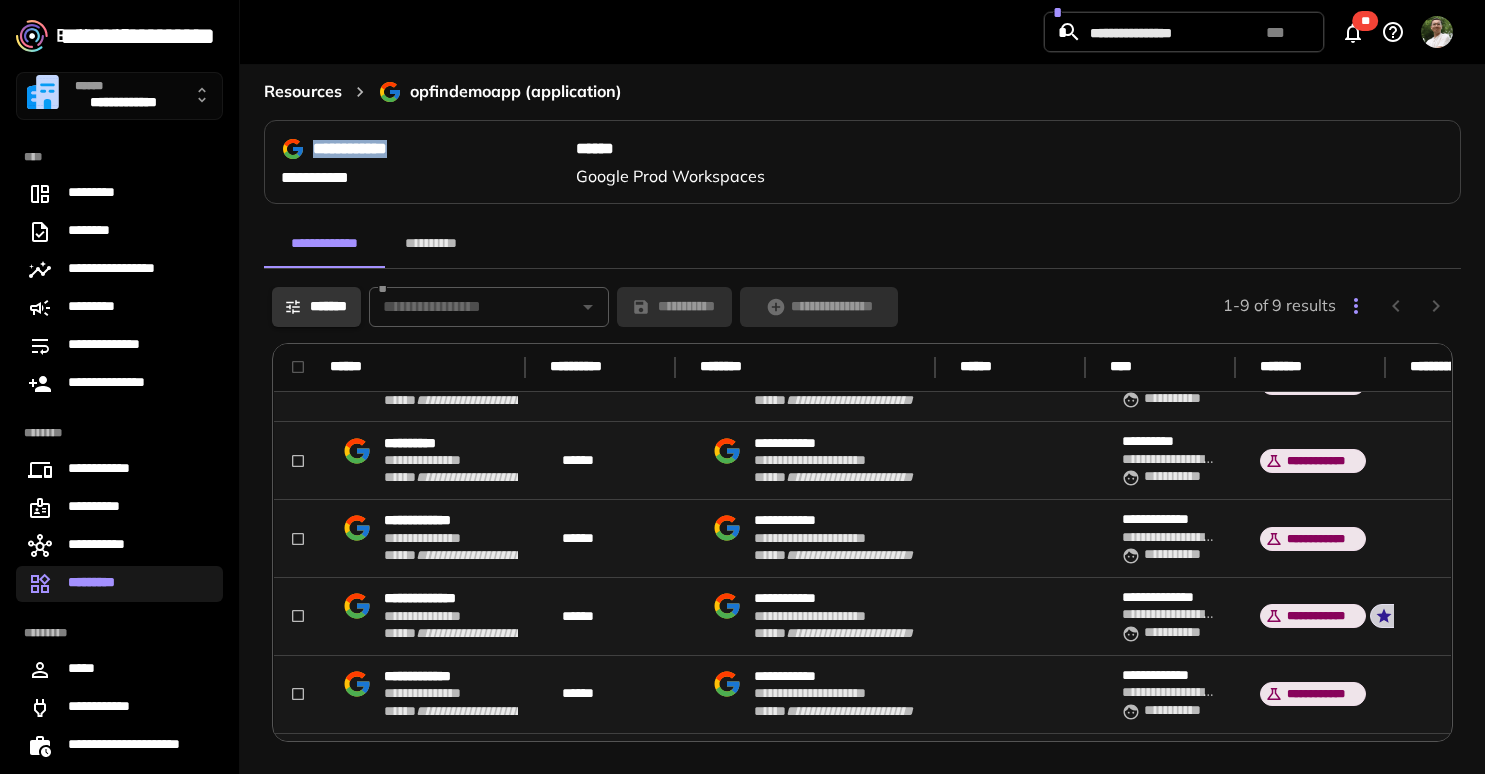 click on "**********" at bounding box center (368, 149) 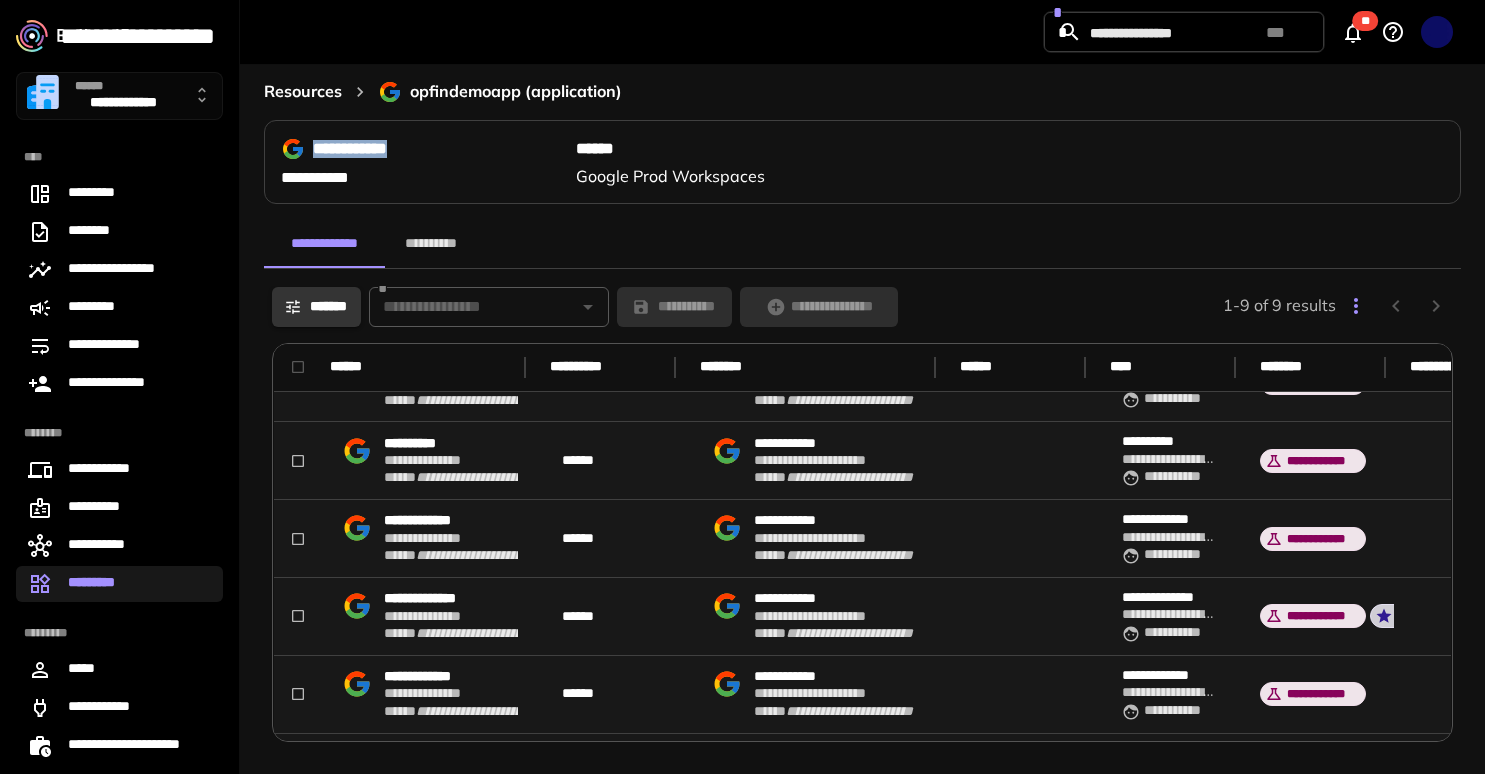 copy on "**********" 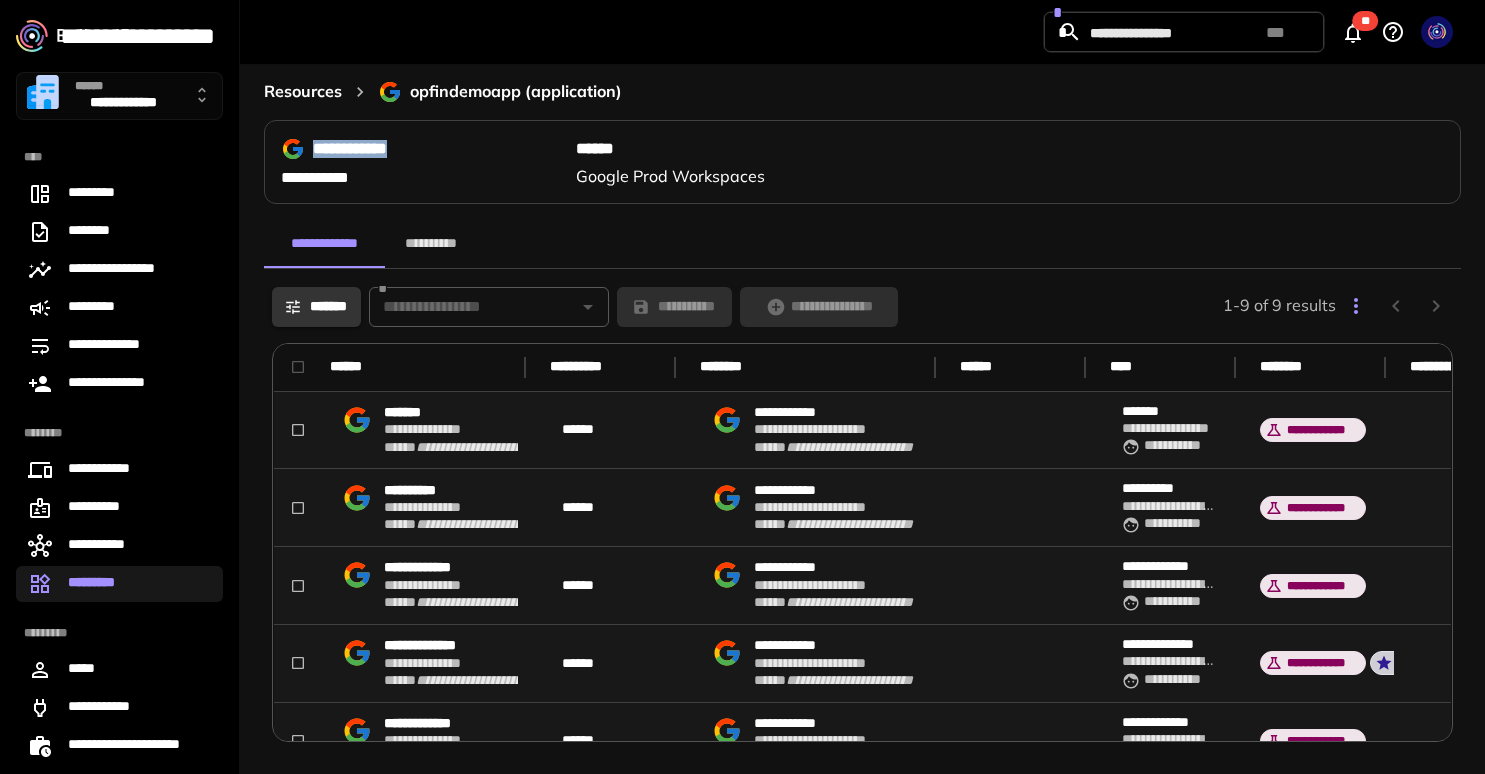 scroll, scrollTop: 0, scrollLeft: 143, axis: horizontal 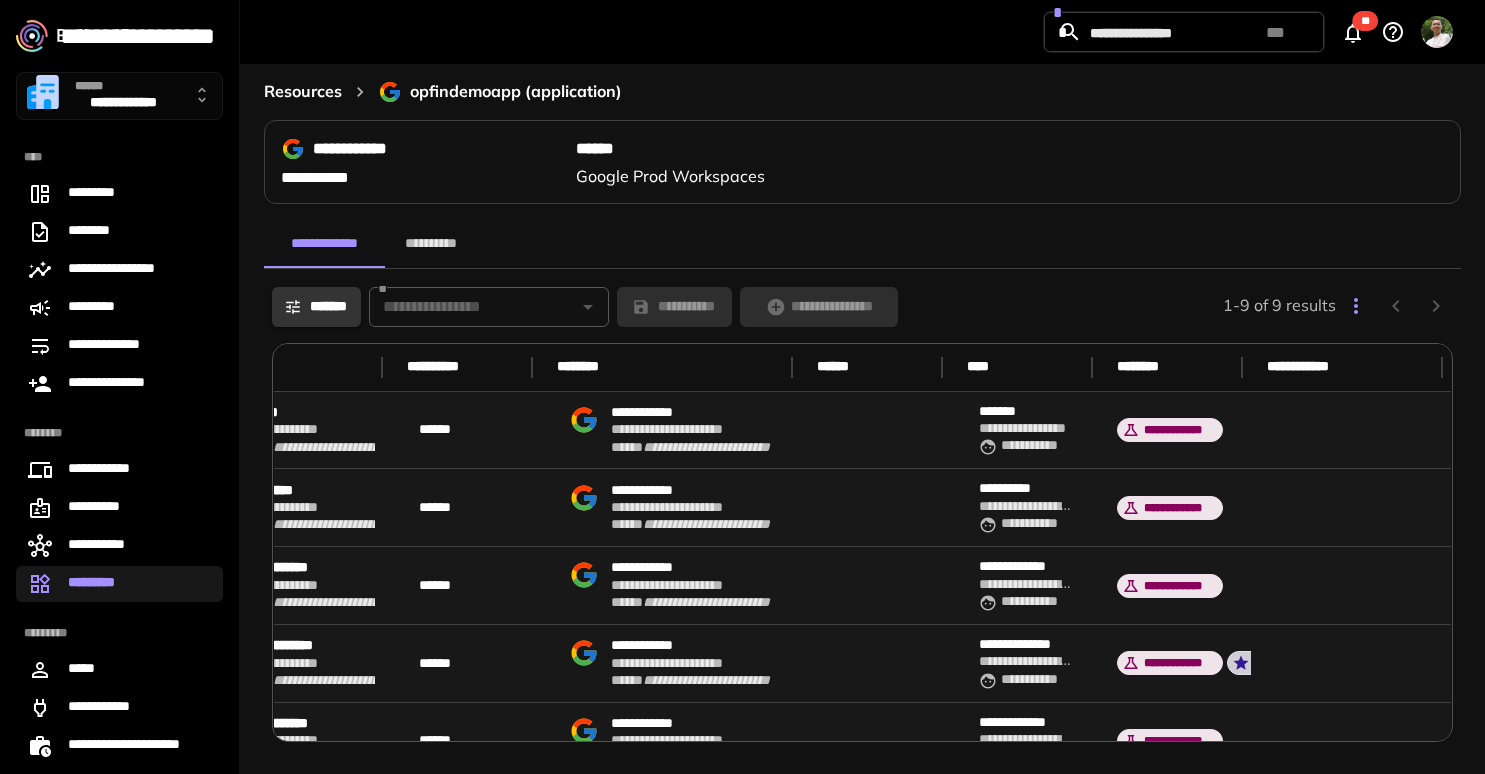 click at bounding box center [876, 431] 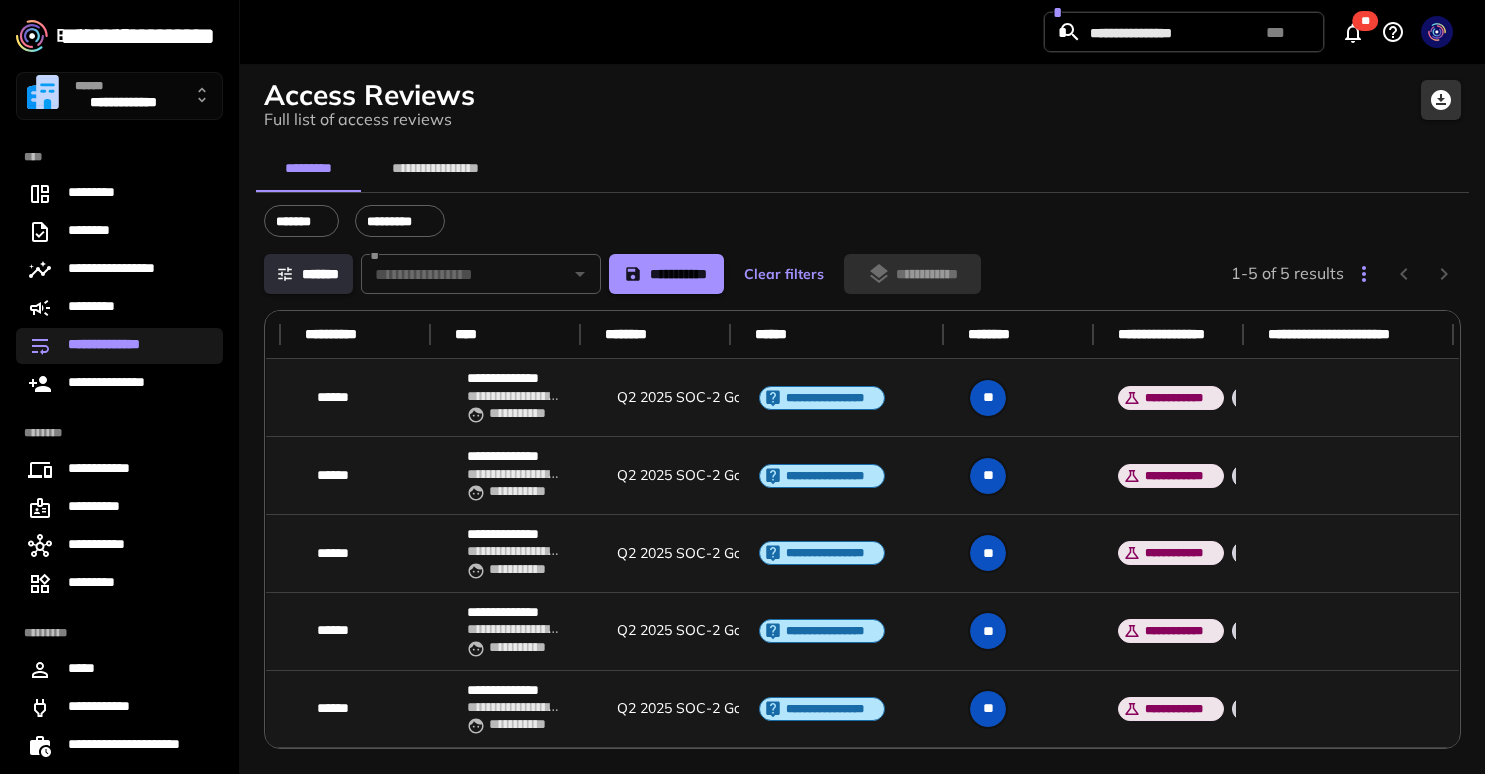 scroll, scrollTop: 0, scrollLeft: 880, axis: horizontal 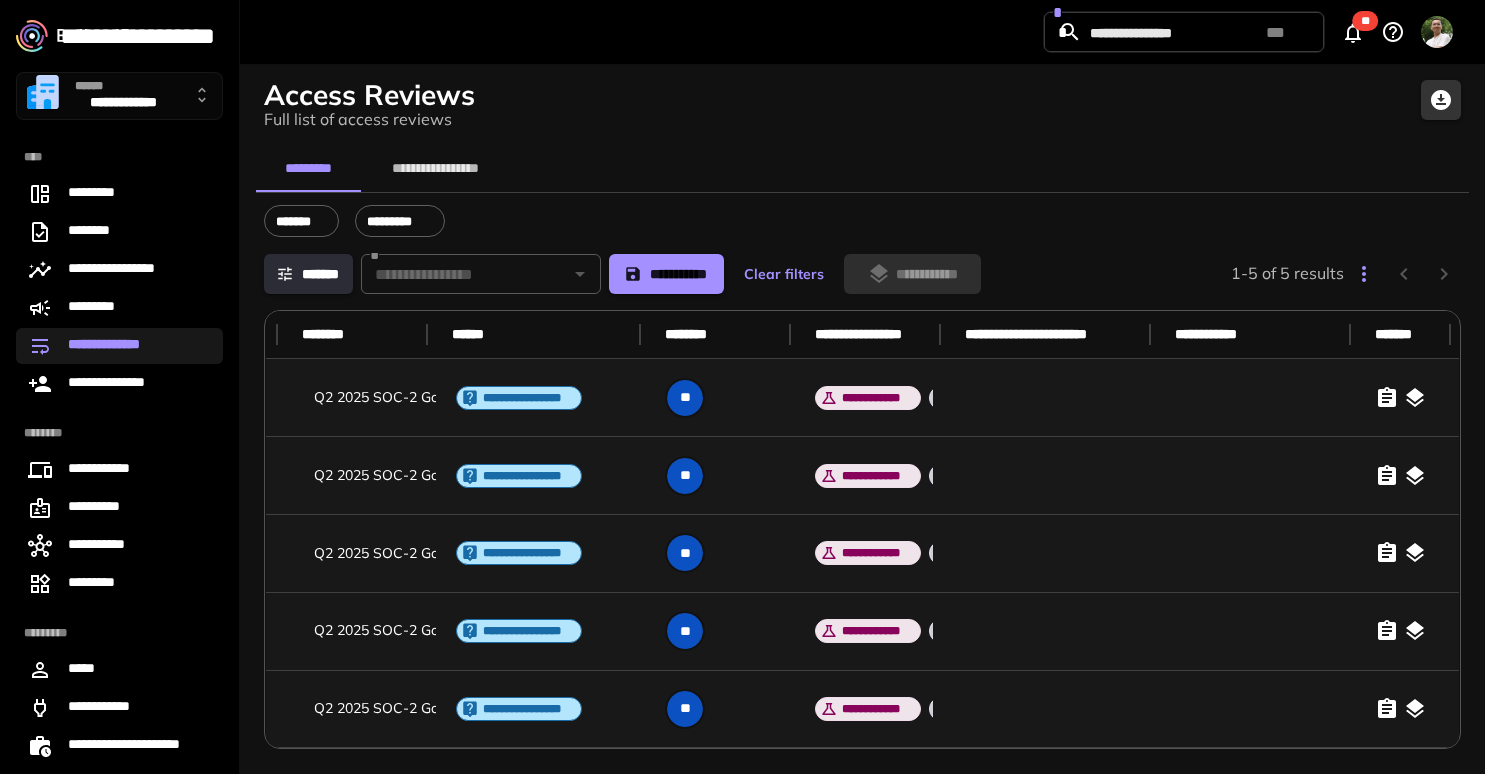 click 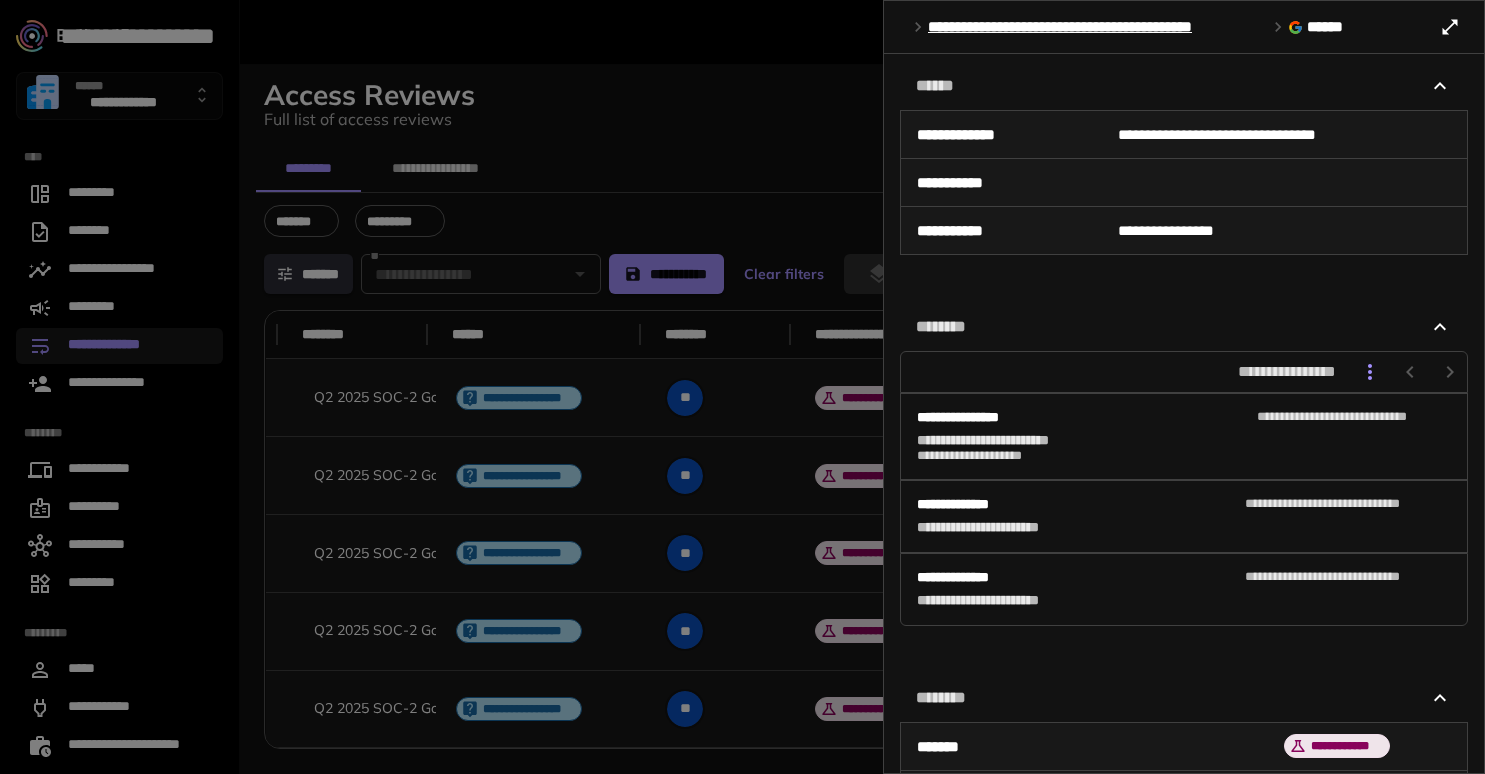 click at bounding box center [742, 387] 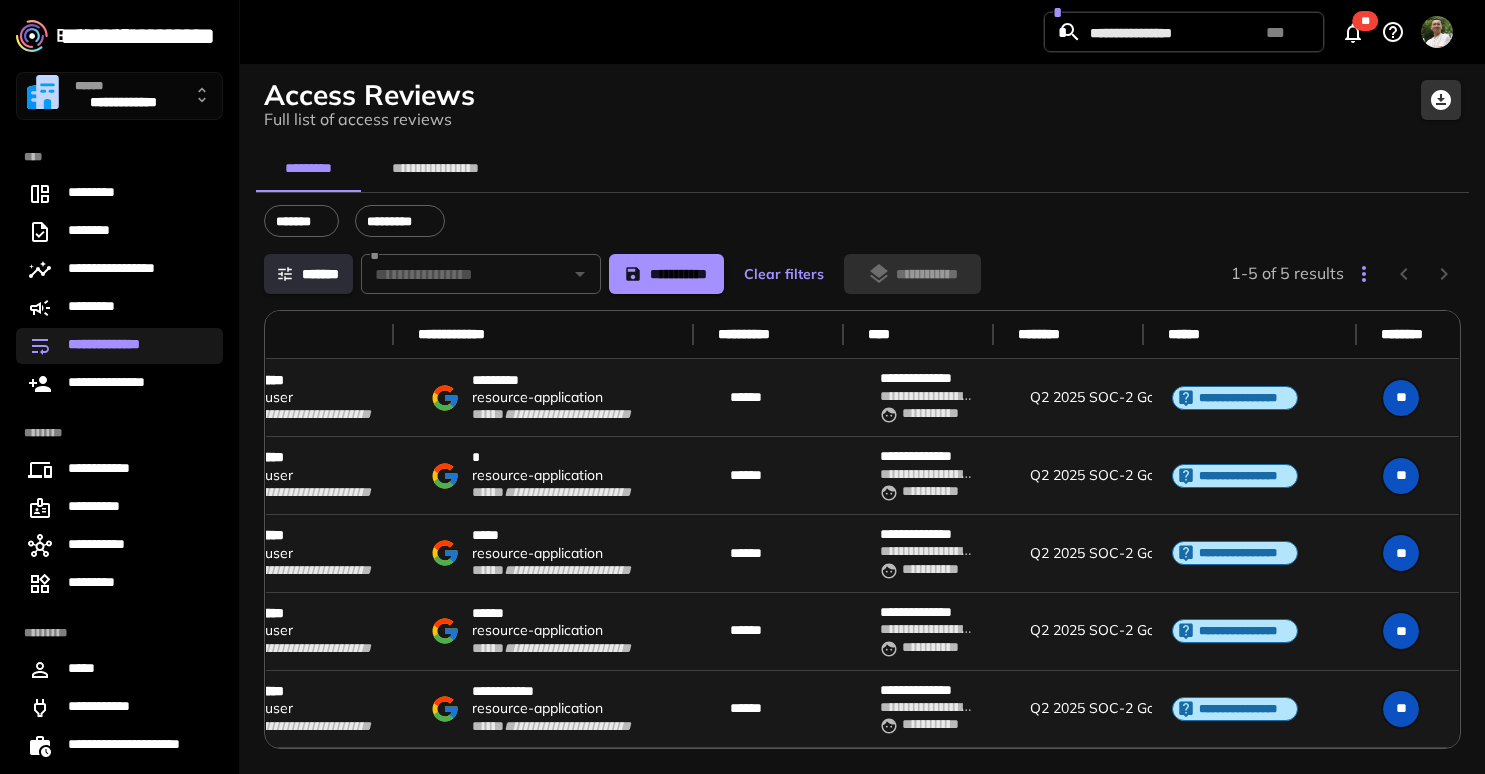 scroll, scrollTop: 0, scrollLeft: 0, axis: both 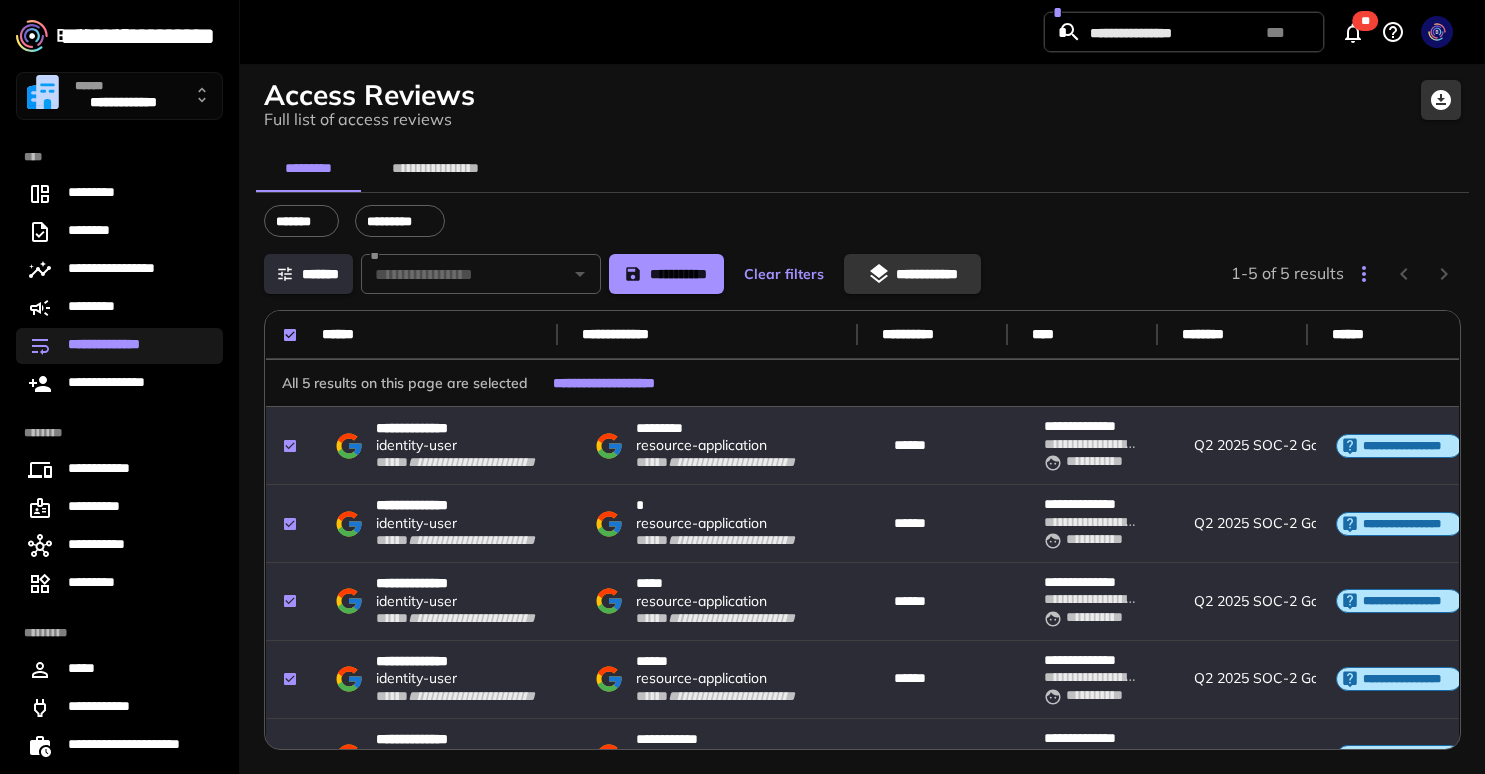 click on "**********" at bounding box center [912, 274] 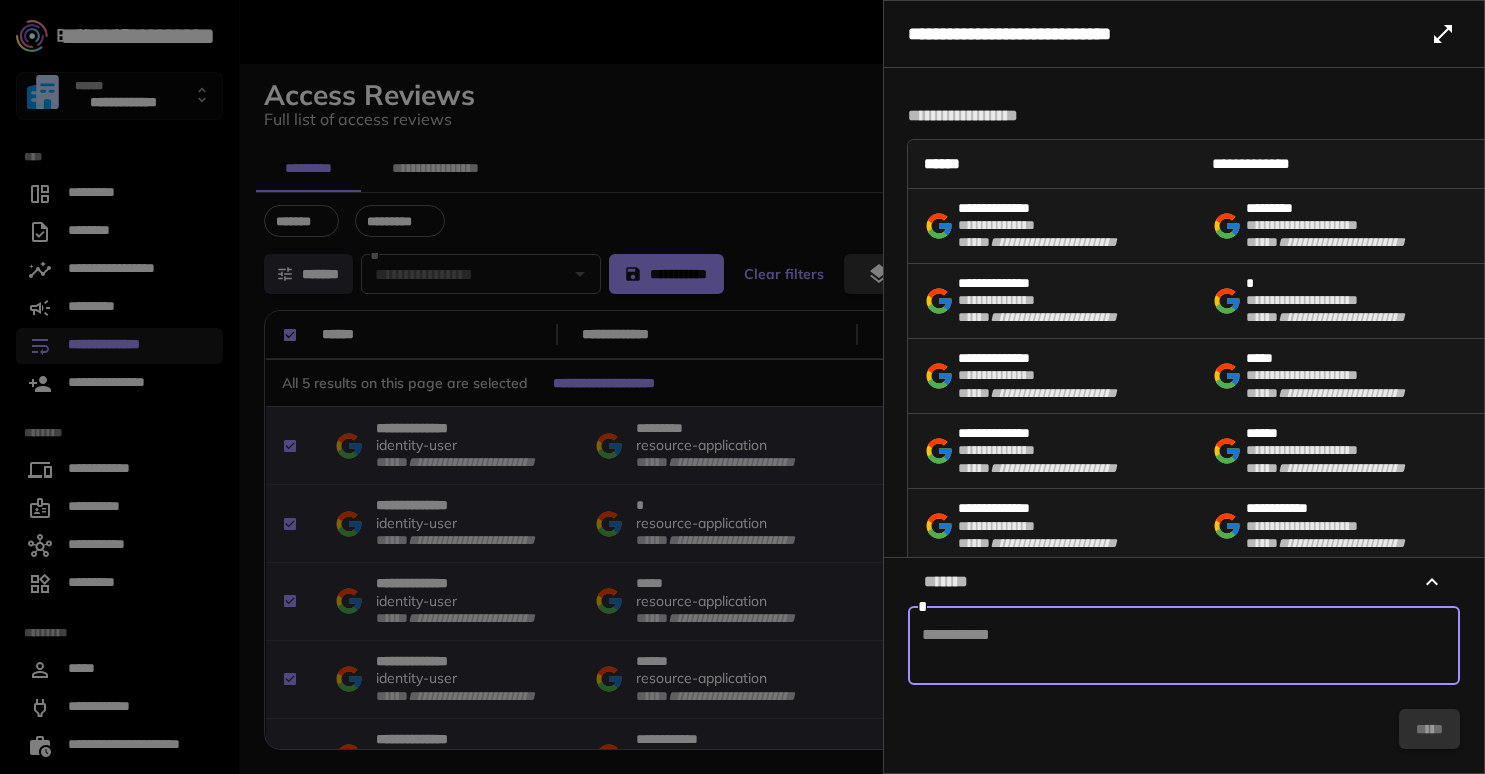 click at bounding box center [1184, 646] 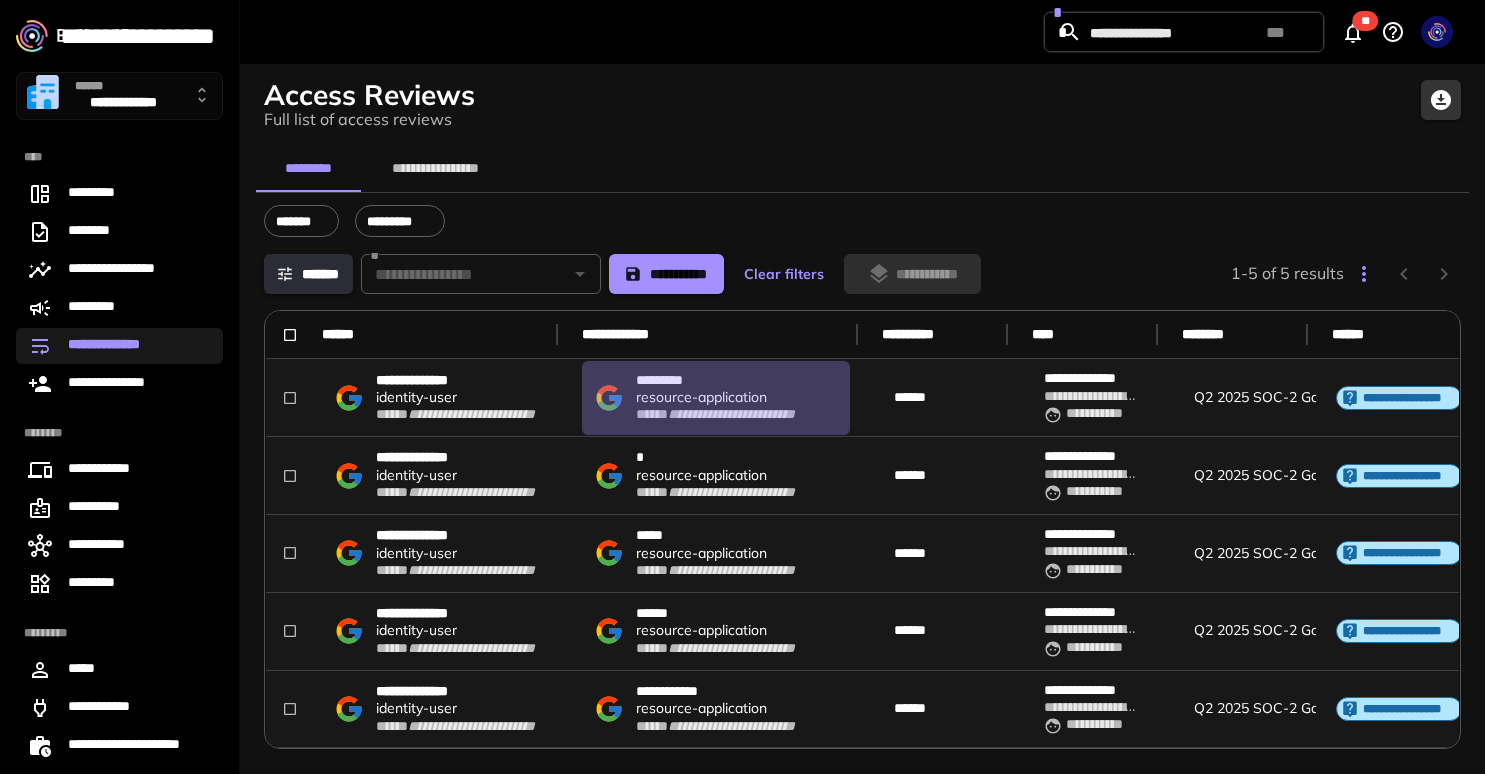 click on "resource  -  application" at bounding box center [701, 397] 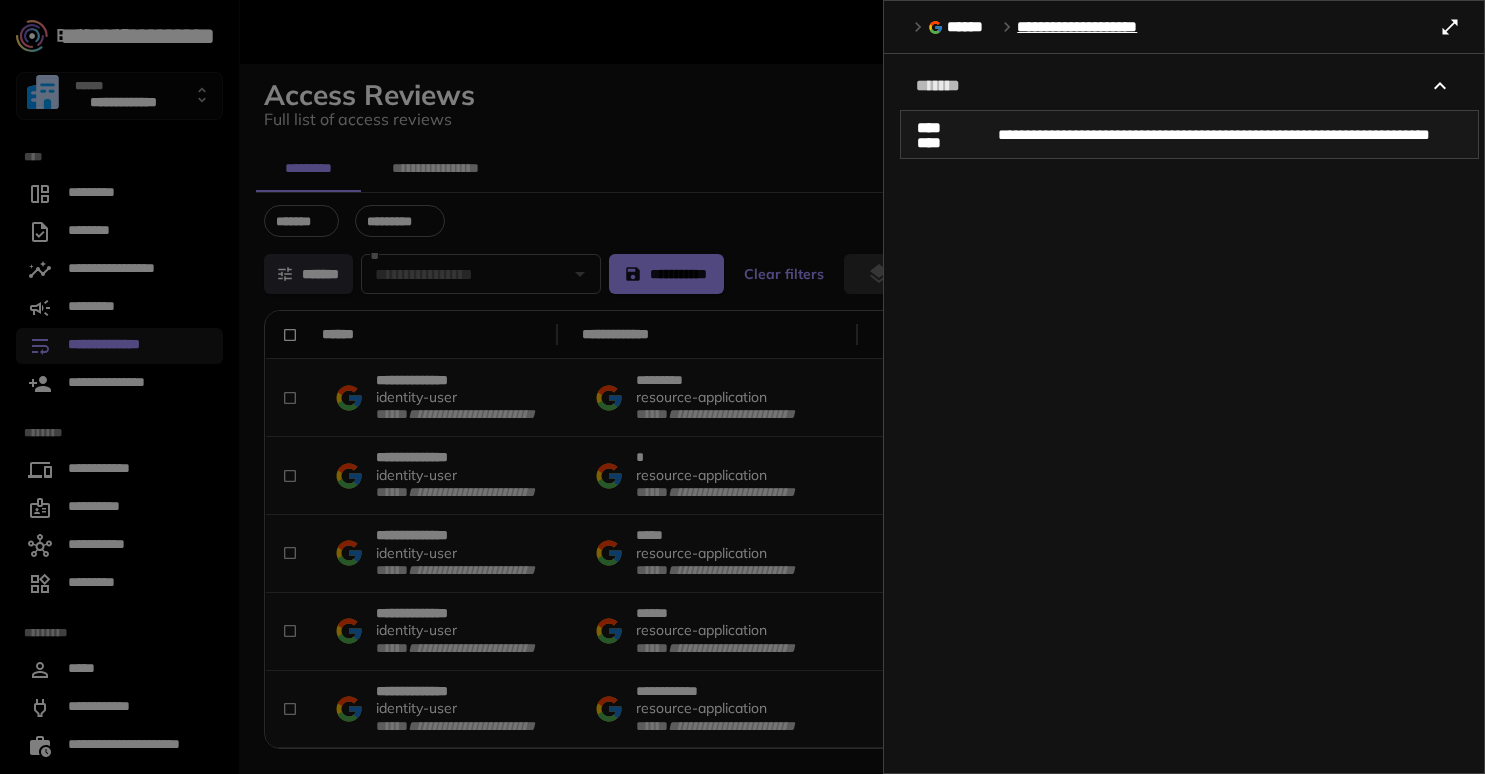 click at bounding box center (742, 387) 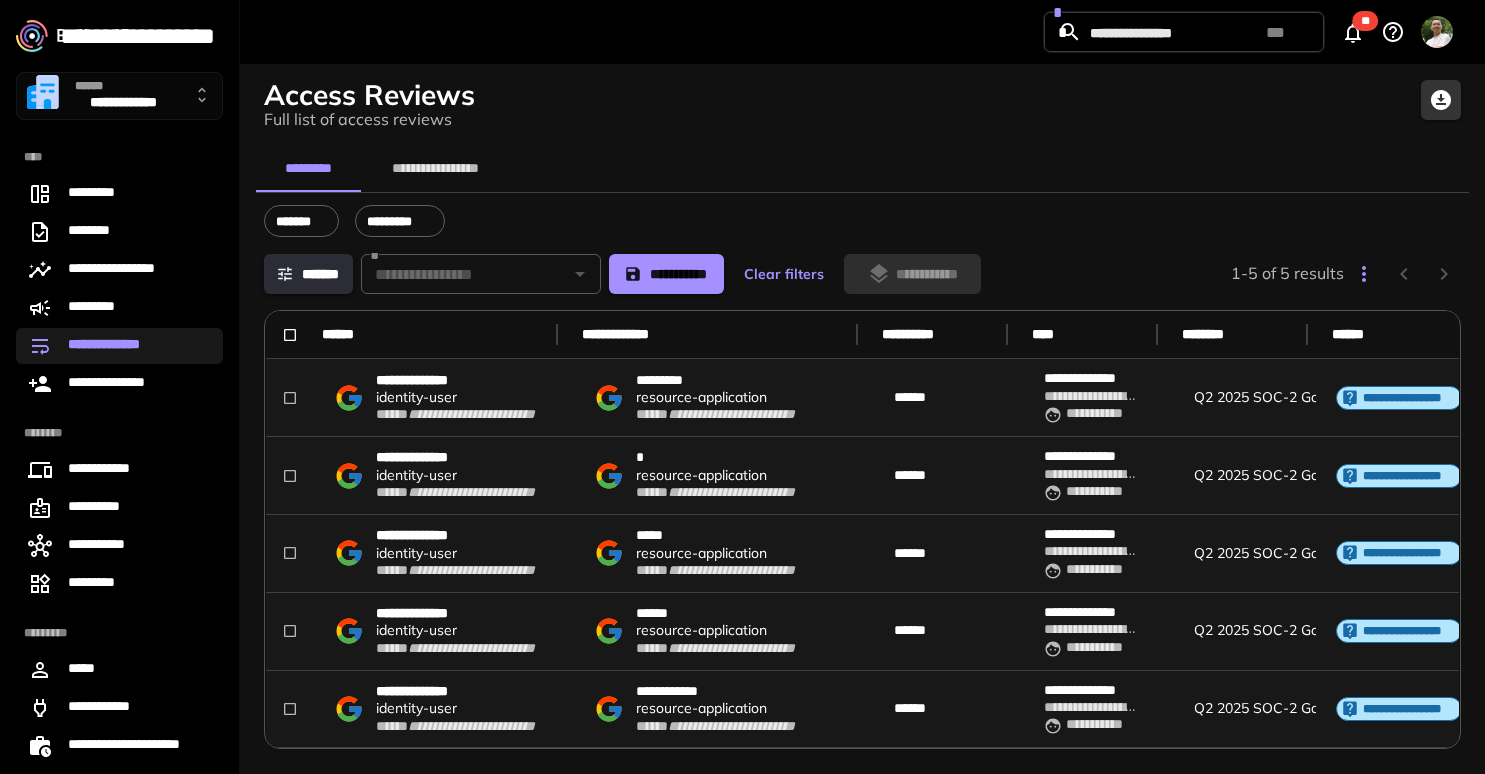 click on "**********" at bounding box center (416, 398) 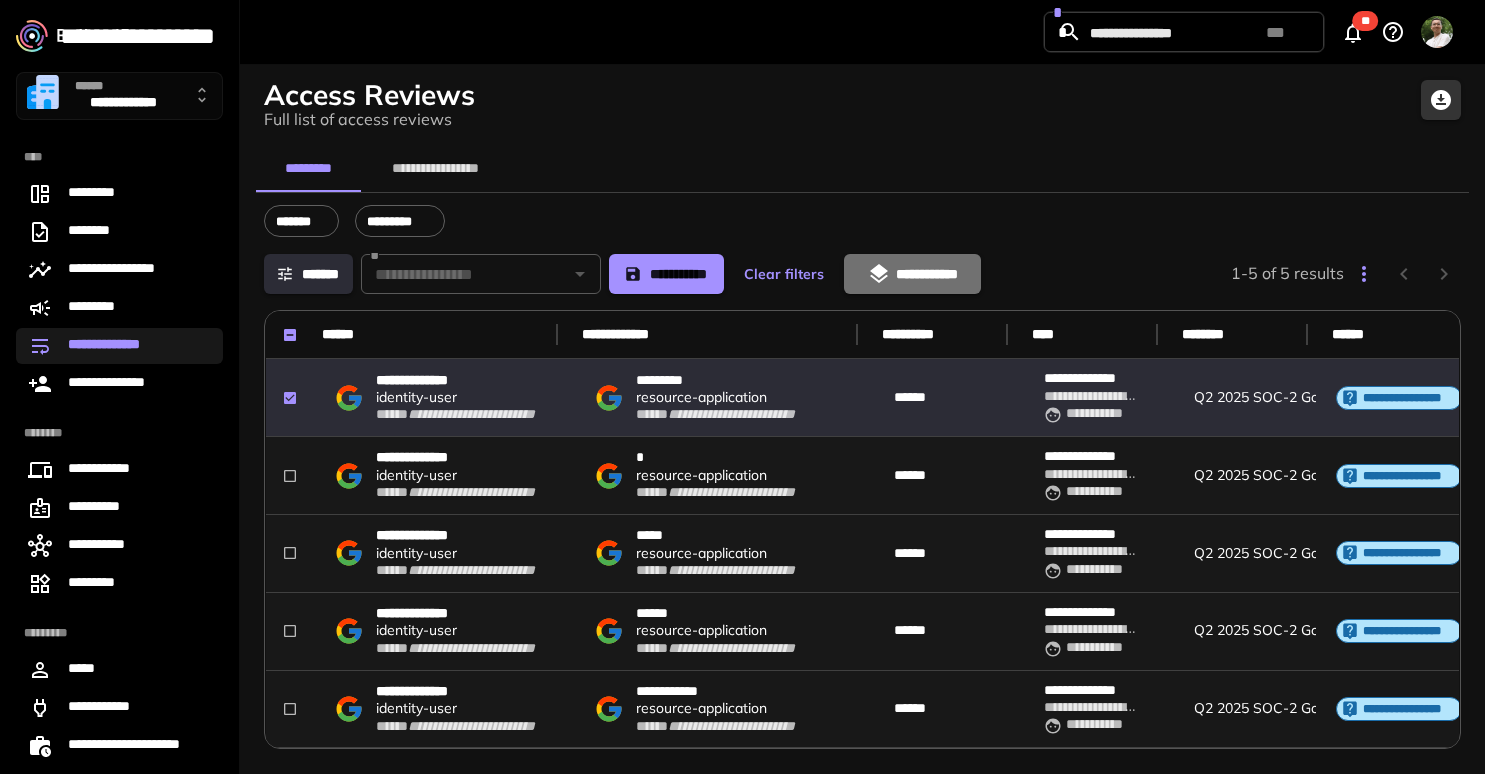 click 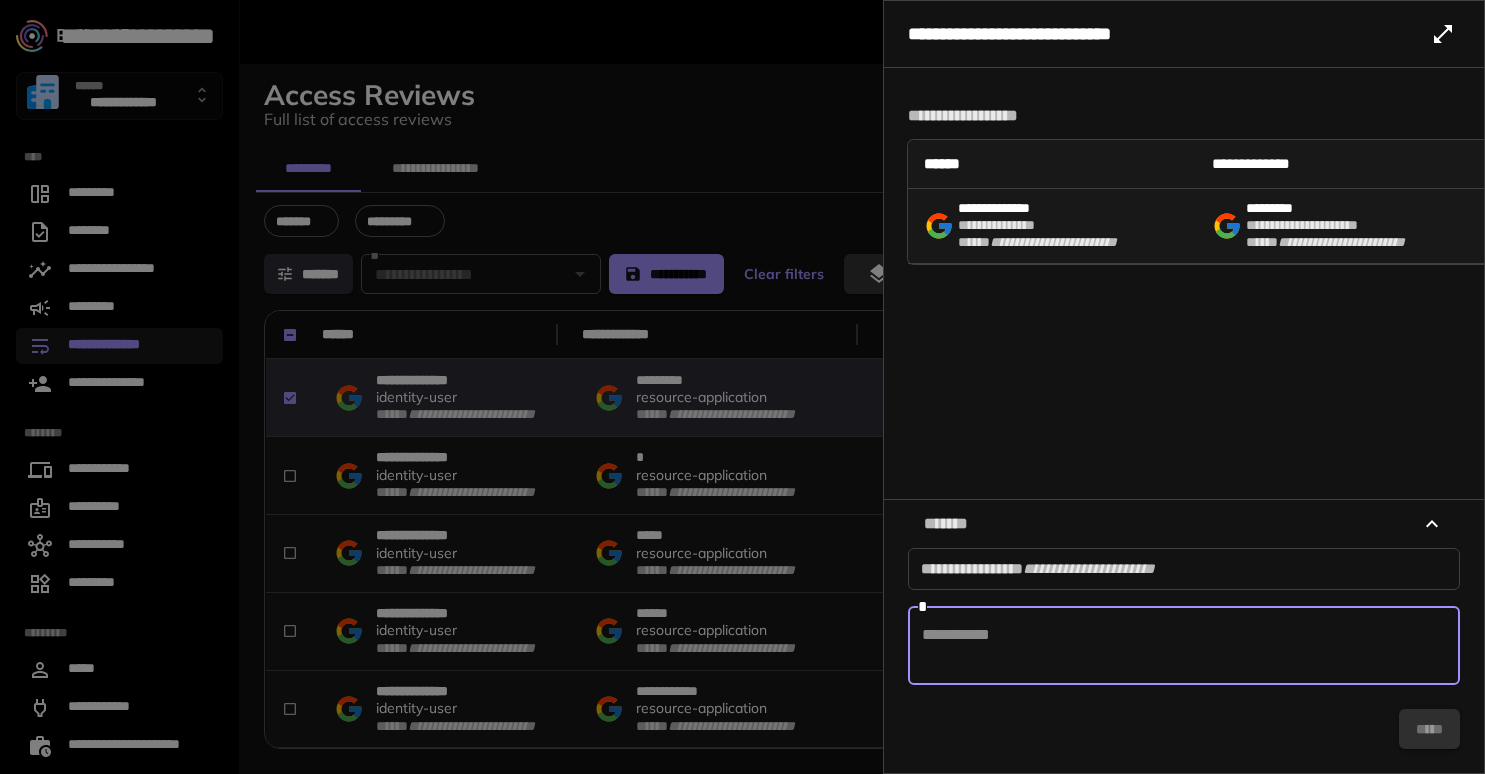 click at bounding box center [1184, 646] 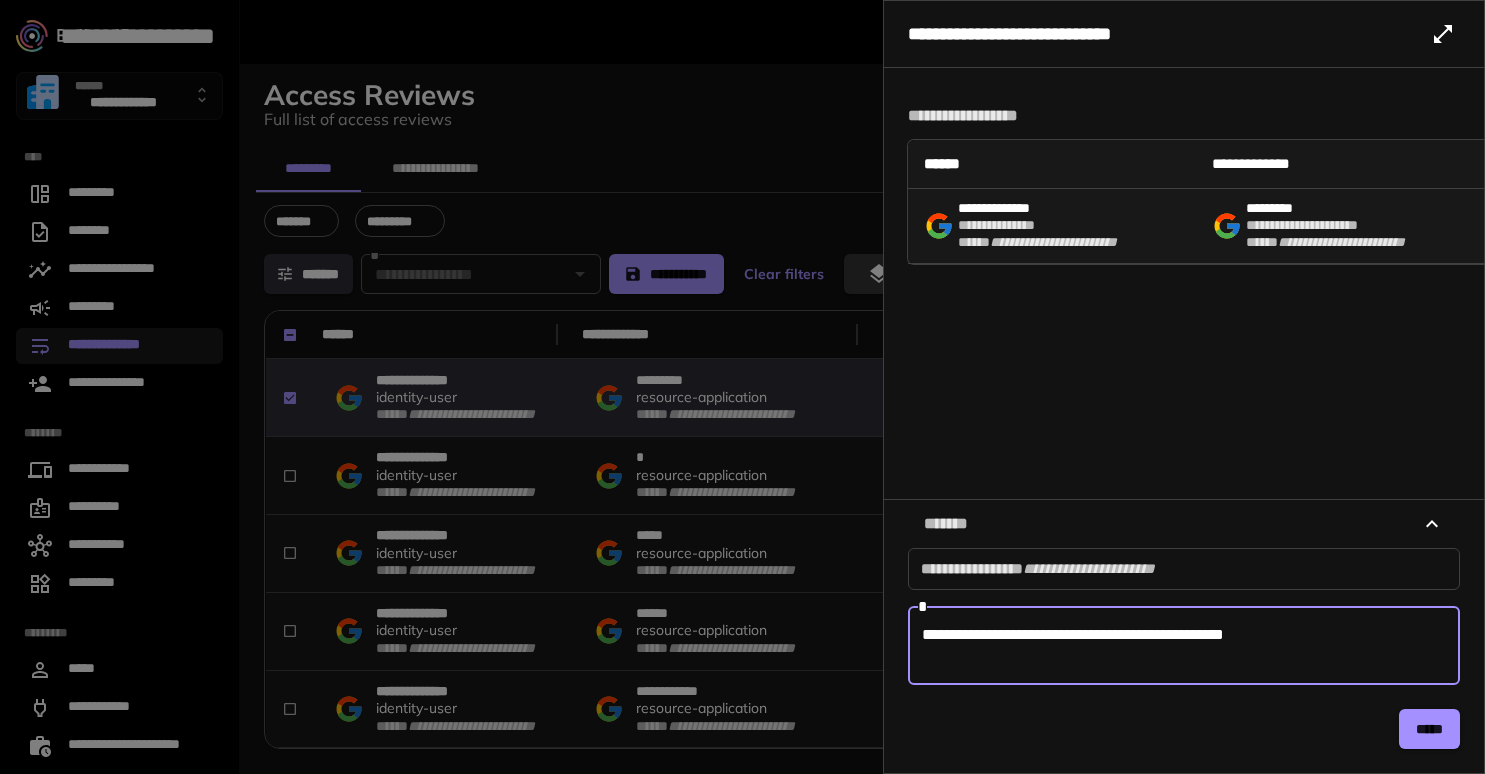 click on "**********" at bounding box center (1184, 646) 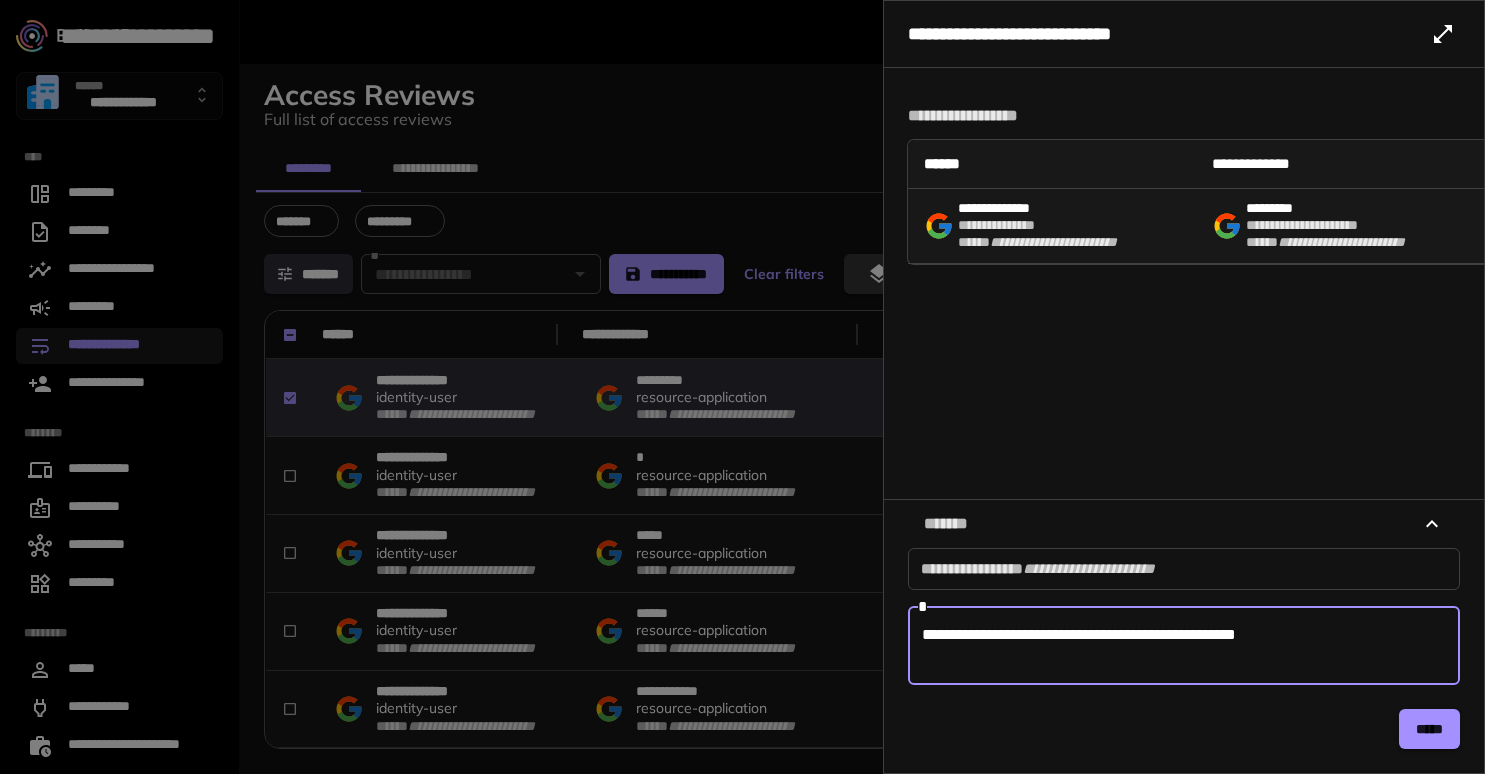 click on "**********" at bounding box center [1184, 646] 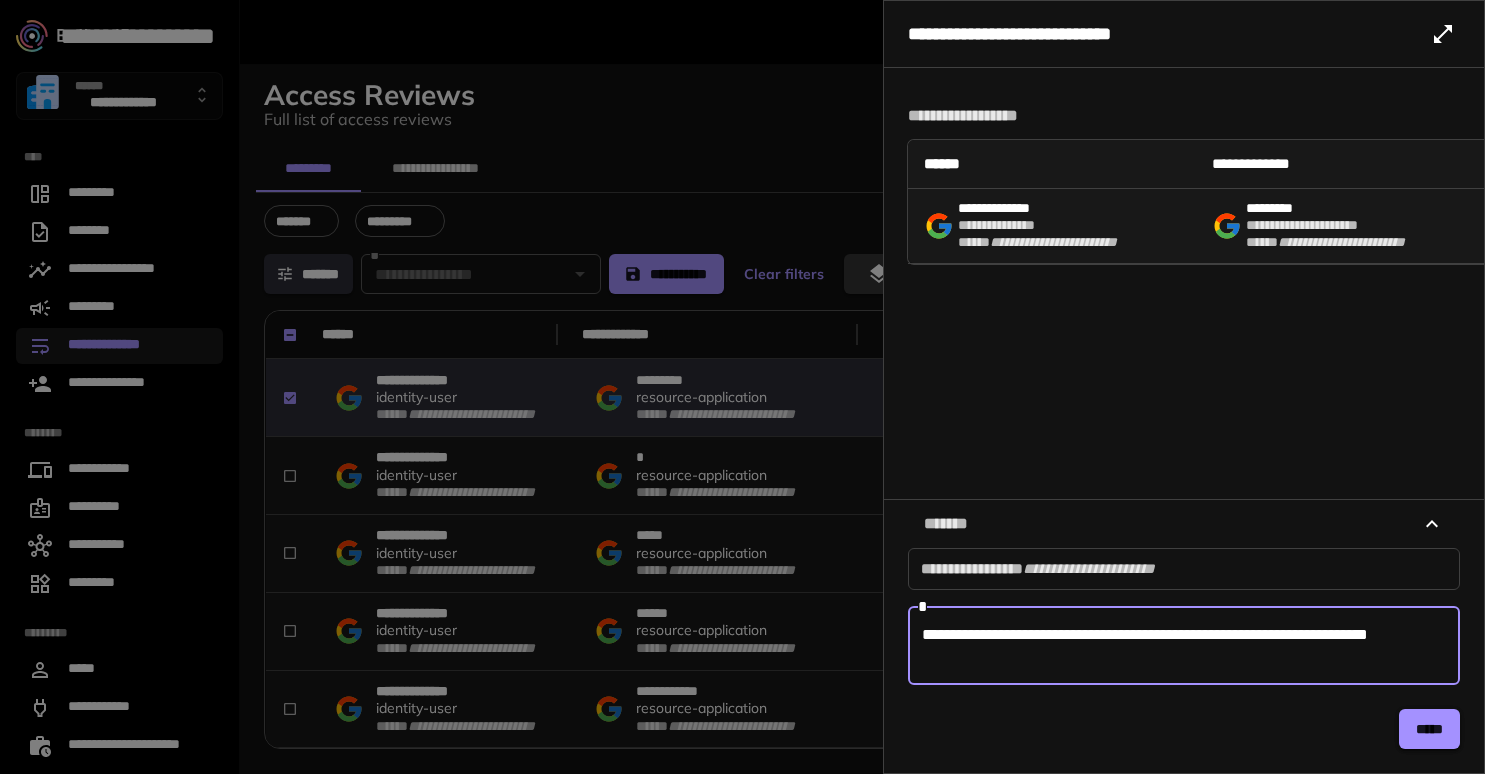 type on "**********" 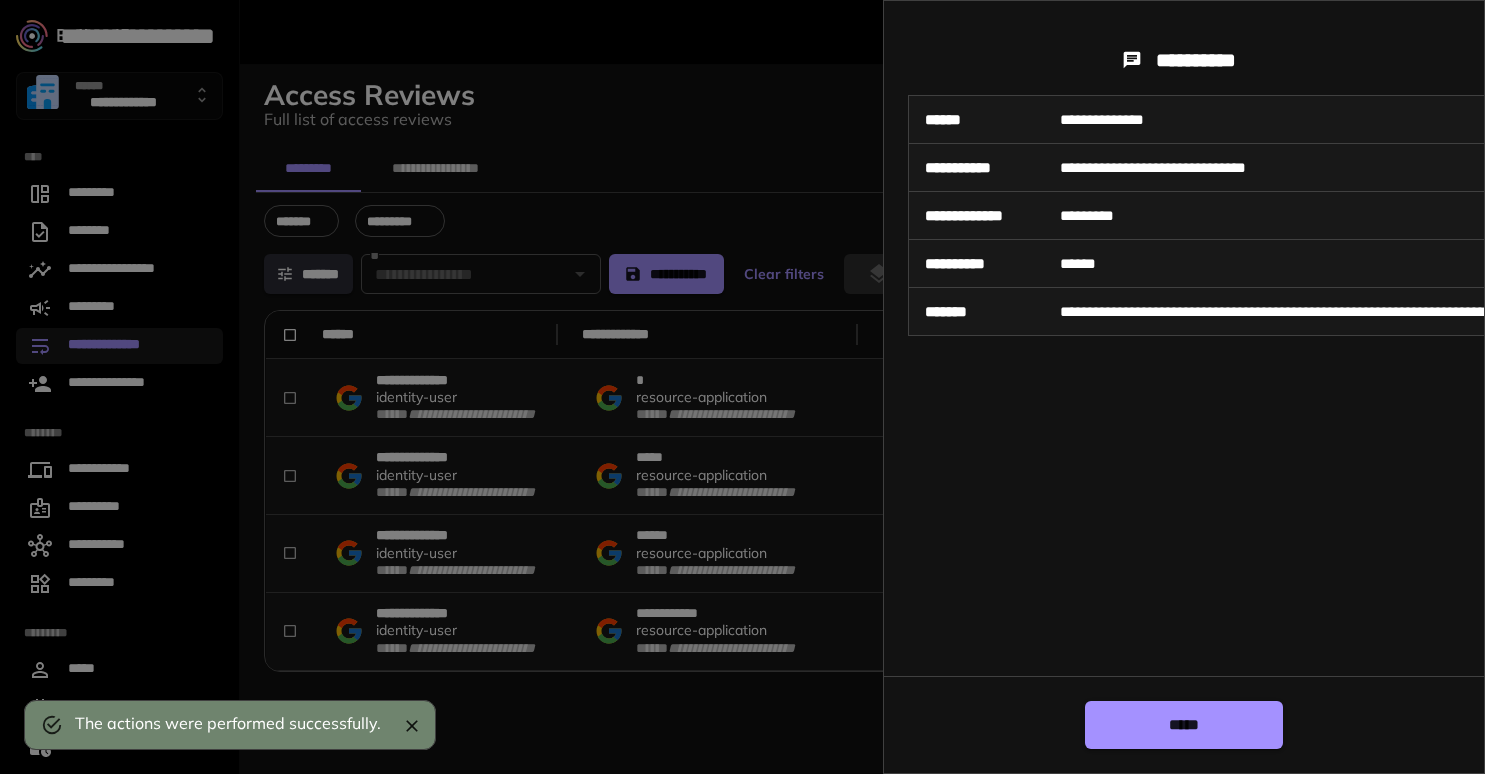 click on "*****" at bounding box center (1184, 725) 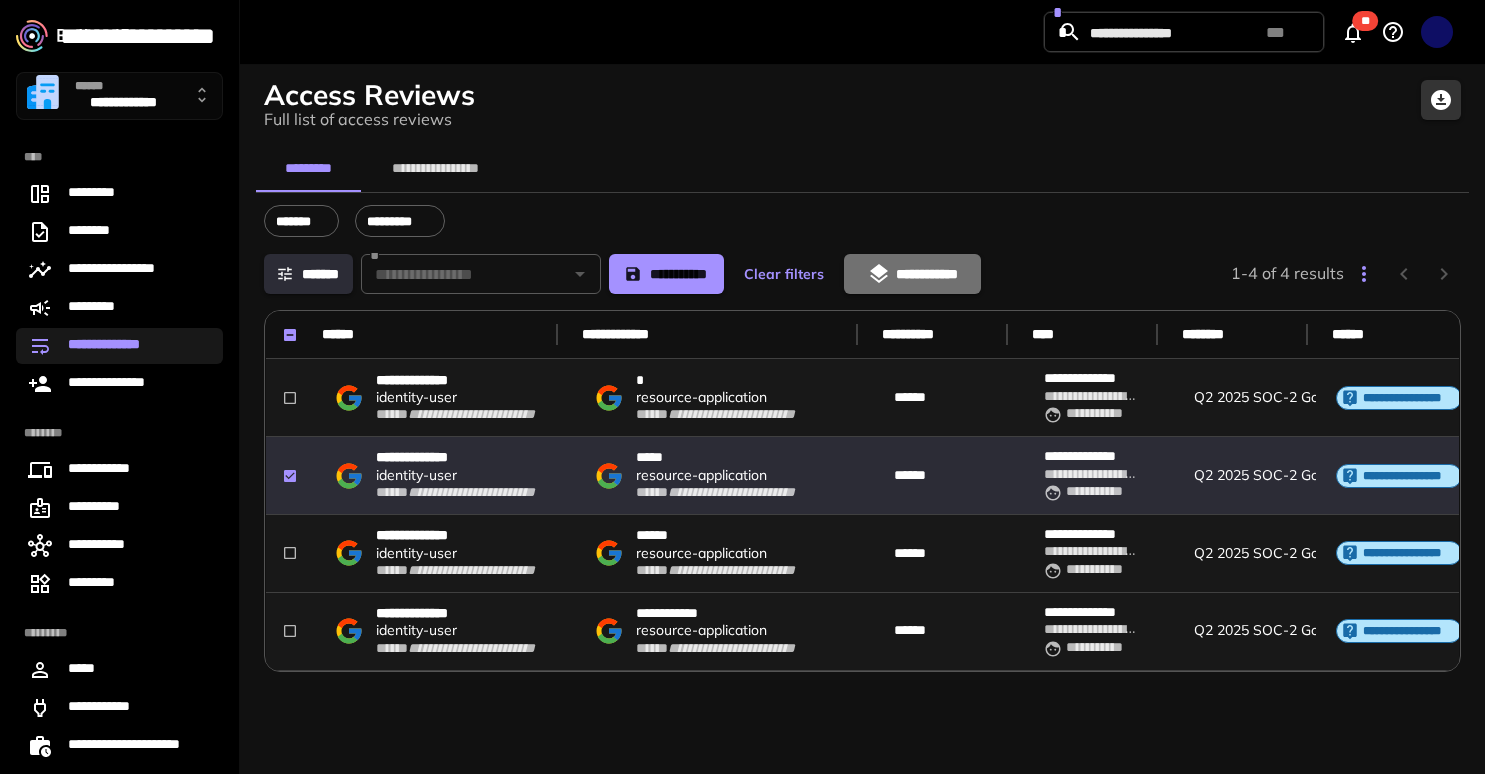 click on "**********" at bounding box center (912, 274) 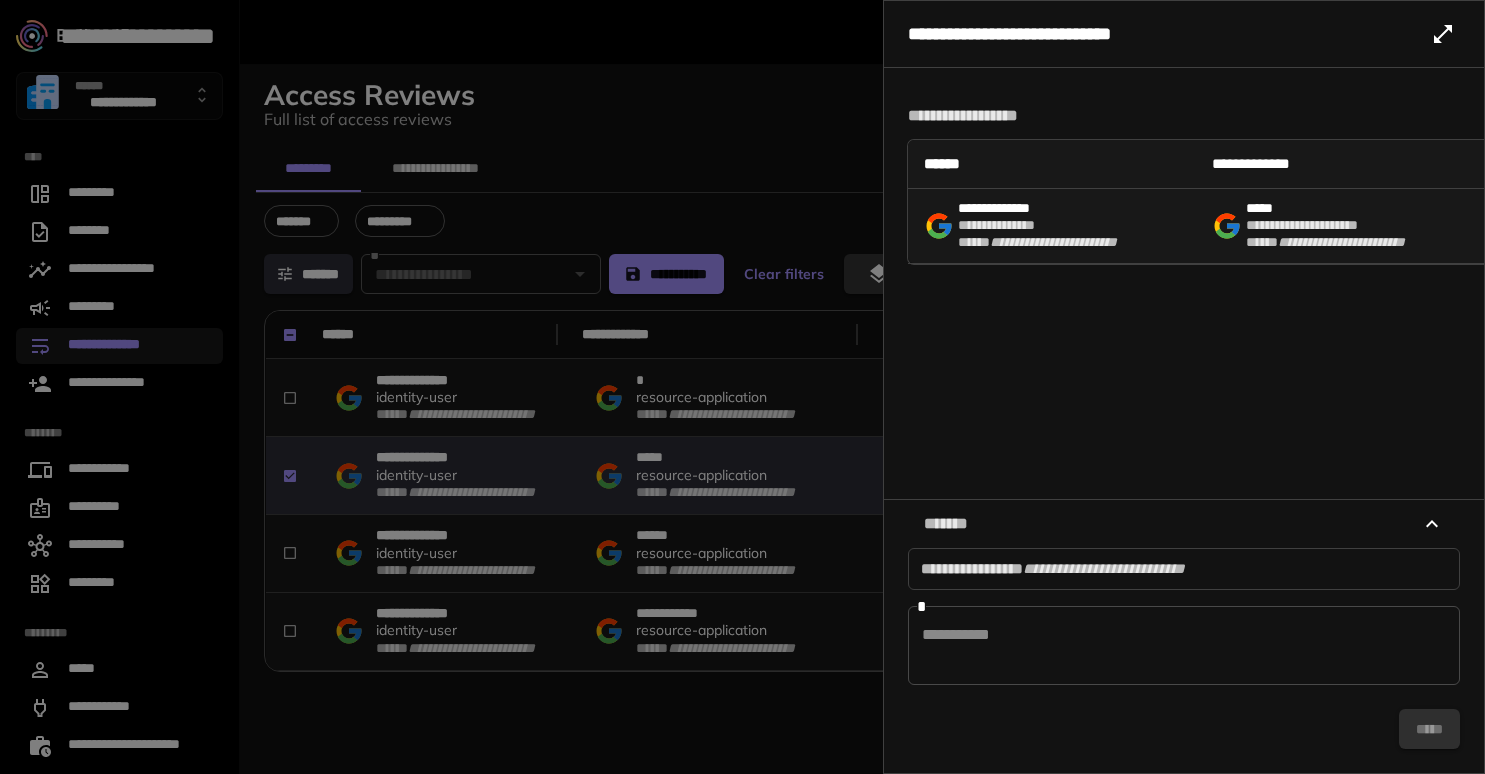 click at bounding box center (1184, 646) 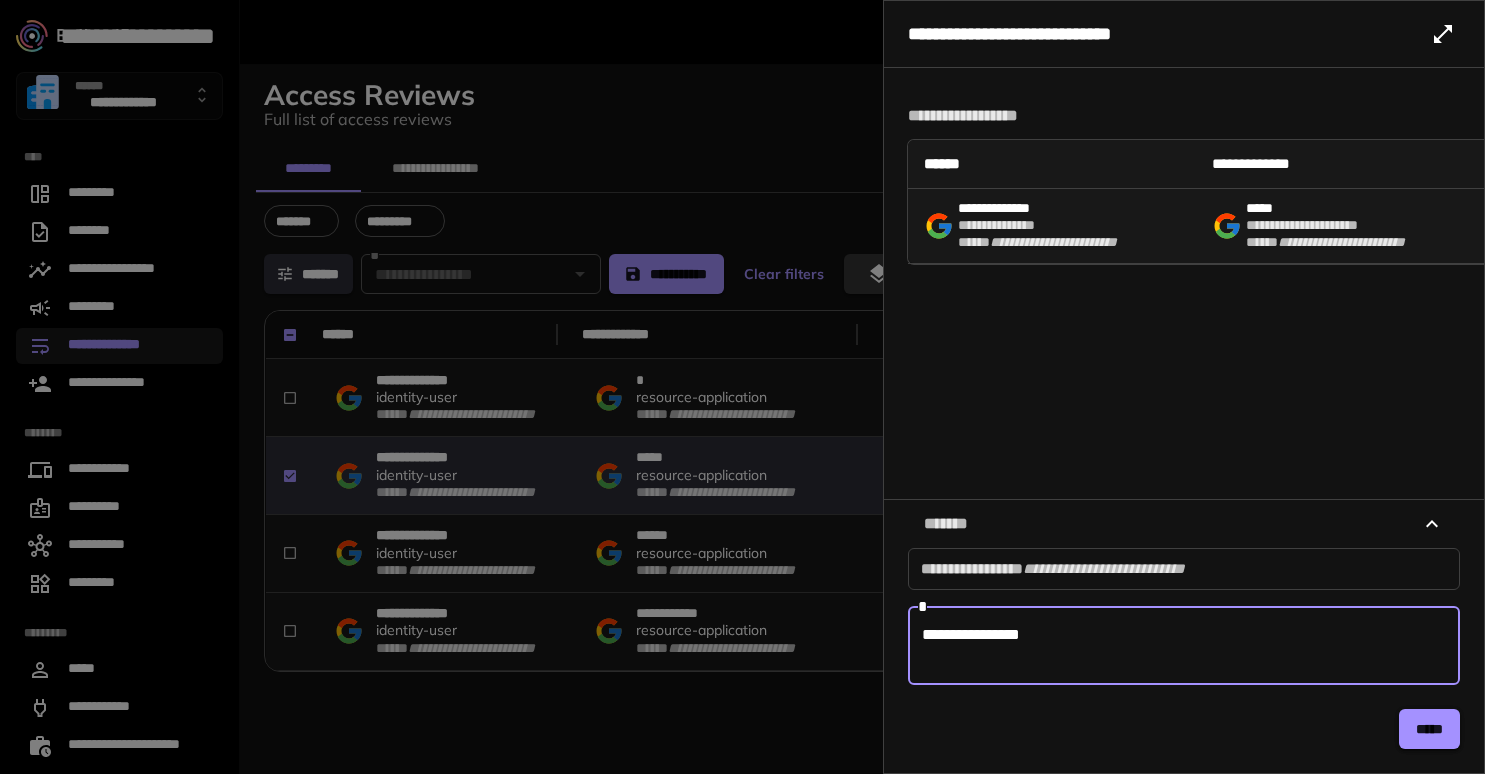 type on "**********" 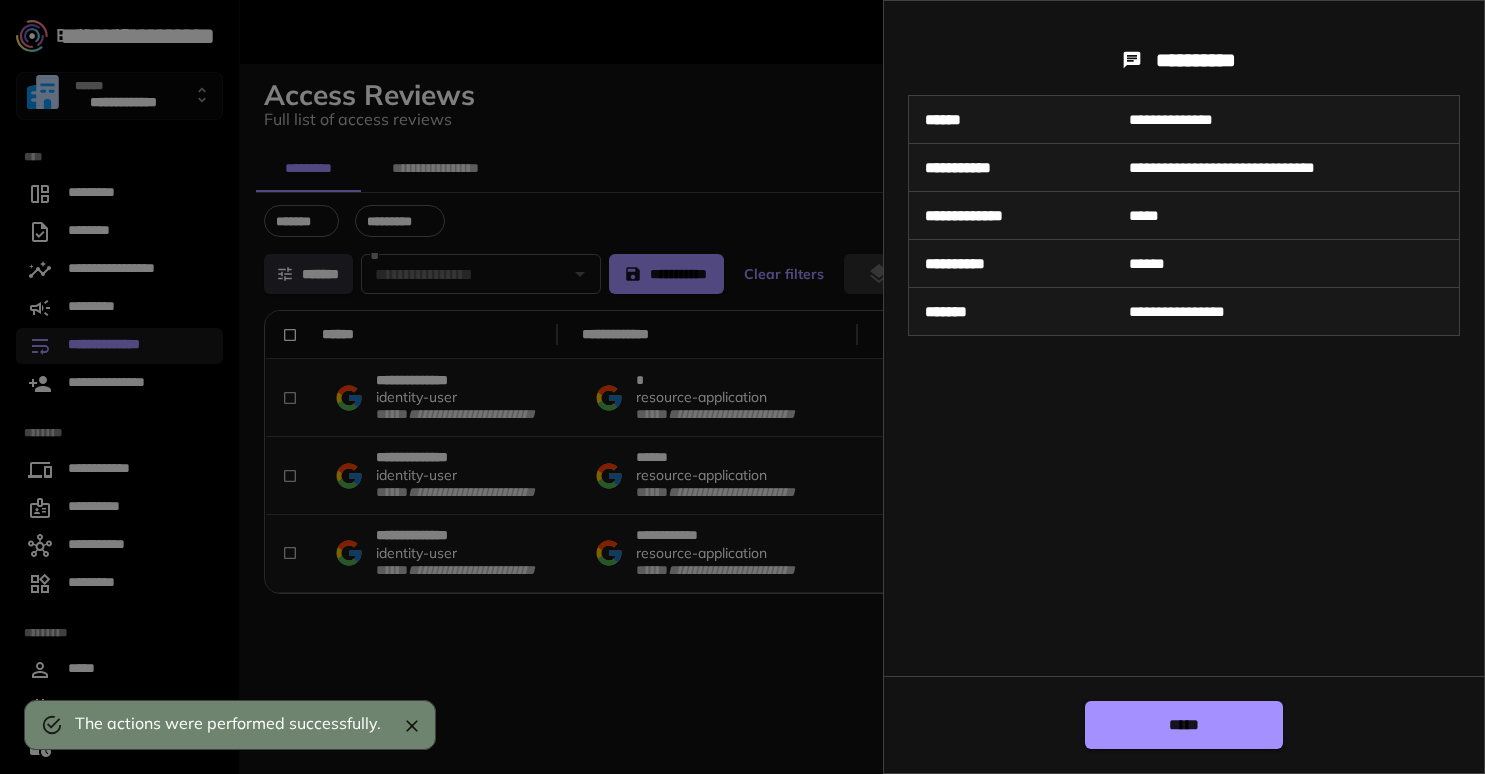 click at bounding box center [742, 387] 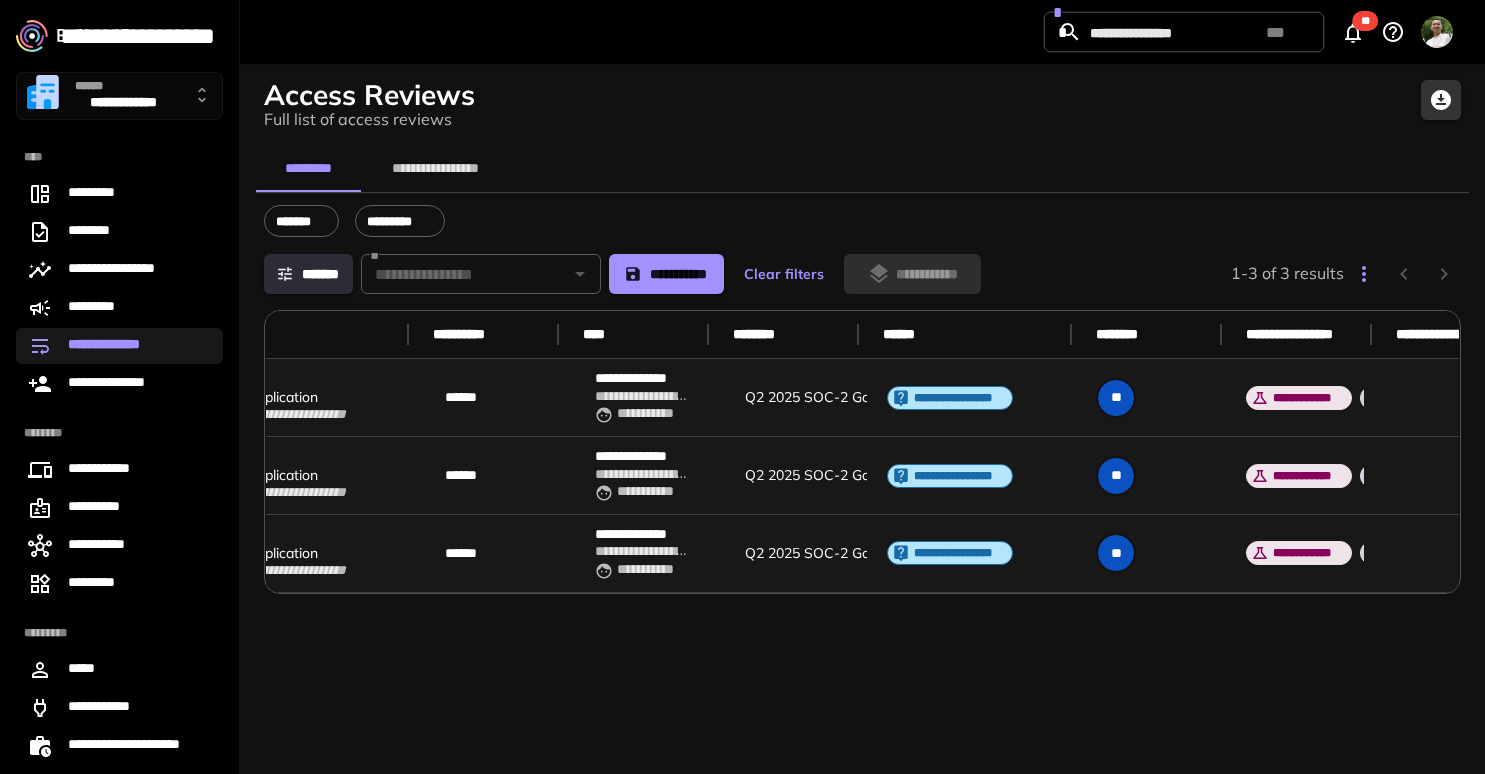 scroll, scrollTop: 0, scrollLeft: 0, axis: both 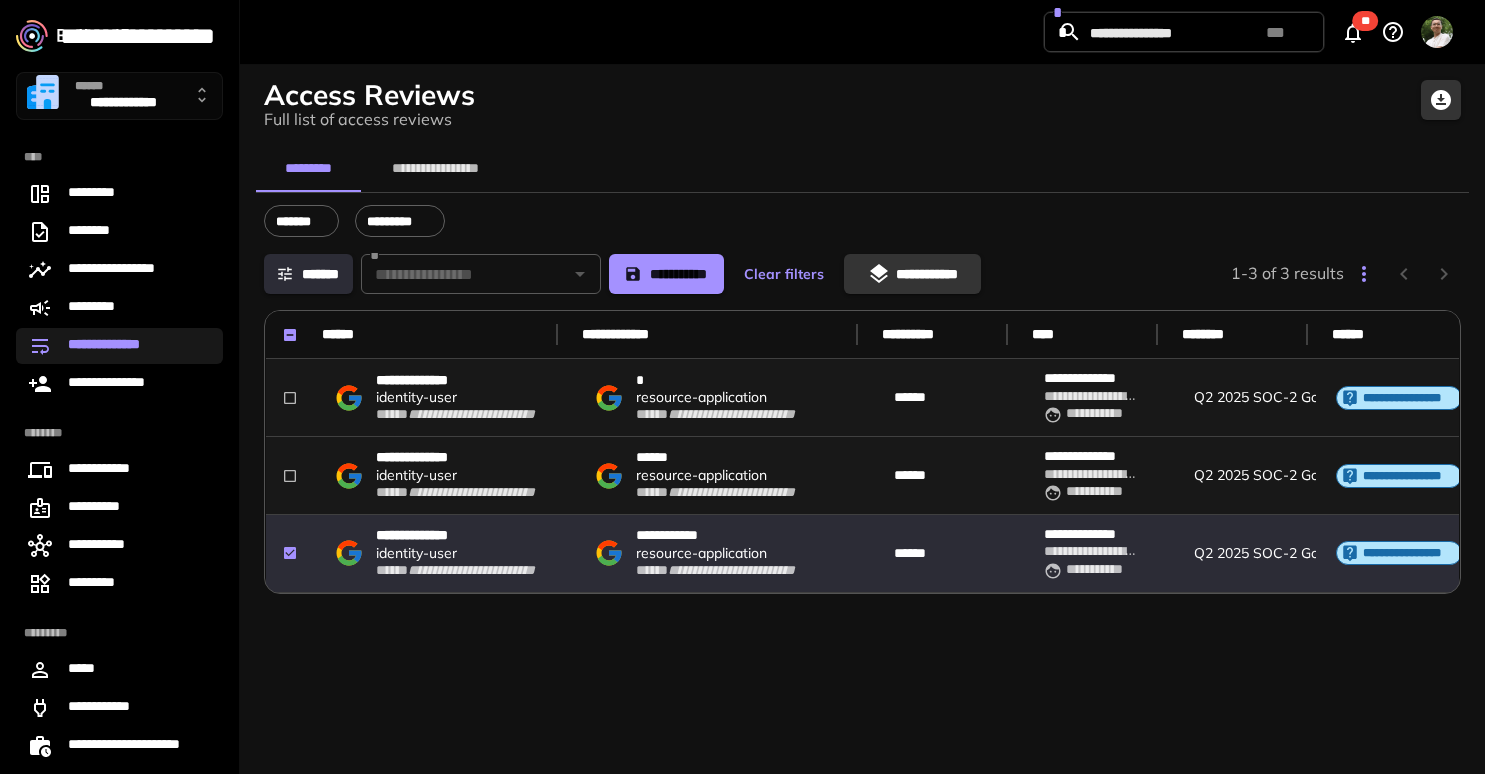 click on "**********" at bounding box center (912, 274) 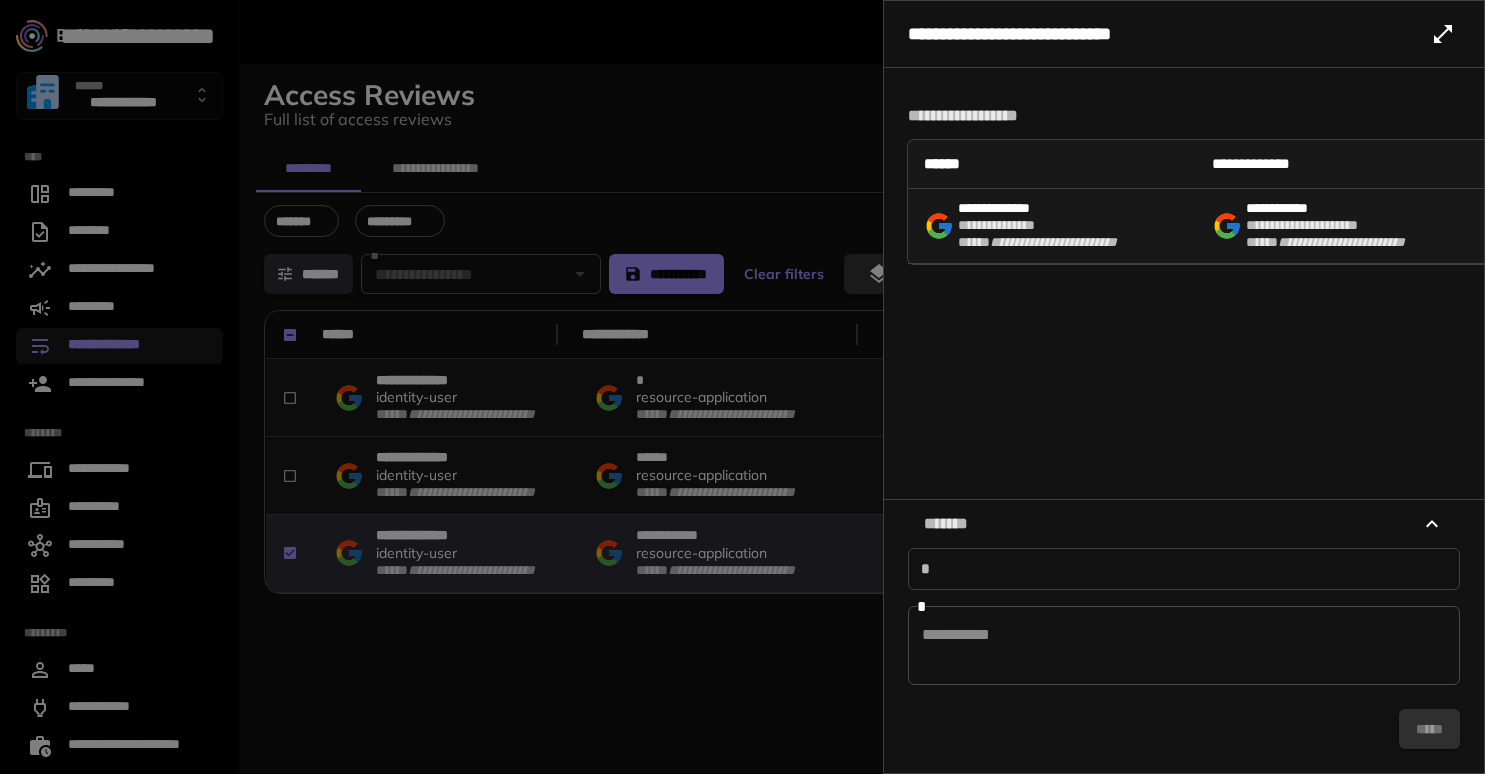 click on "* *" at bounding box center (1184, 645) 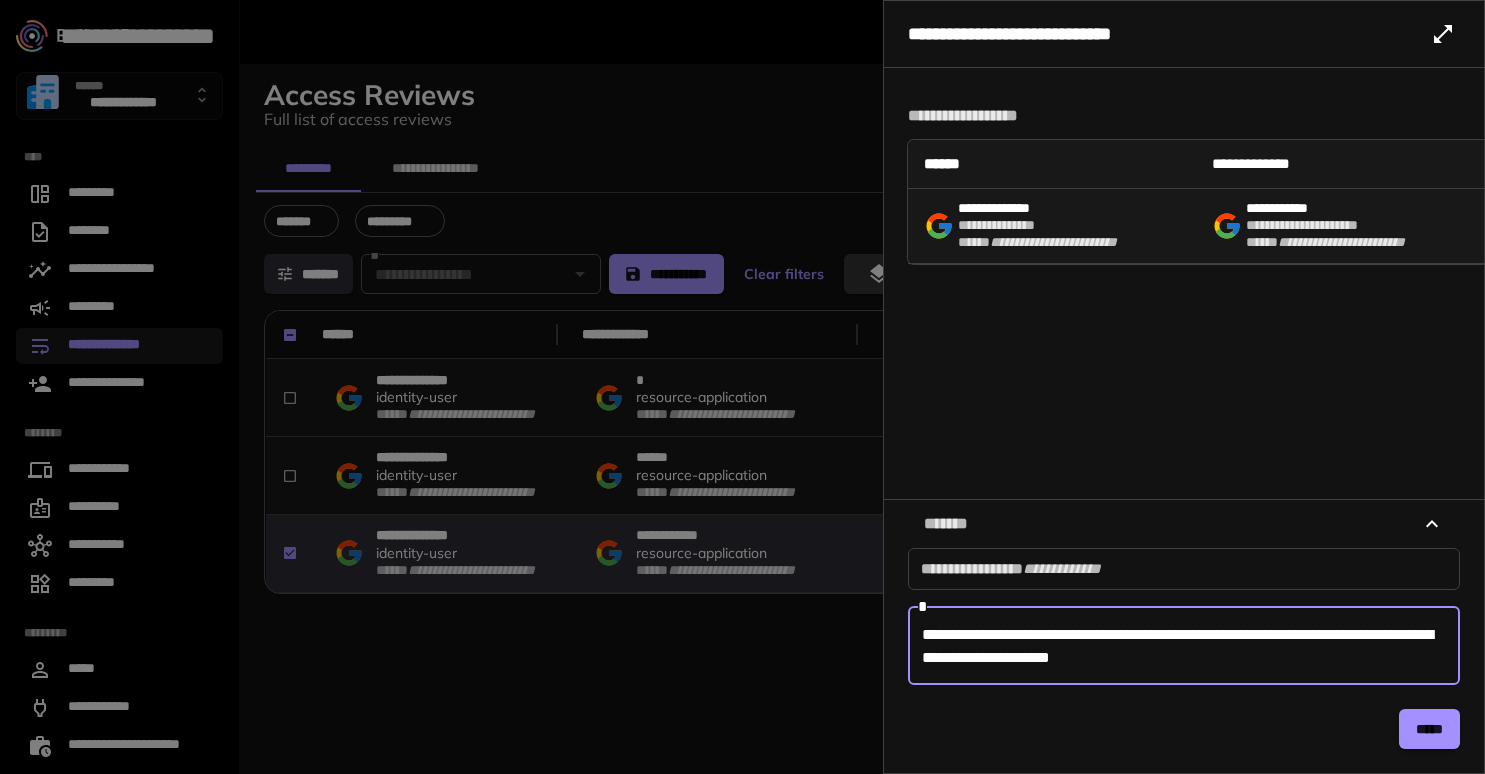 click on "**********" at bounding box center (1184, 646) 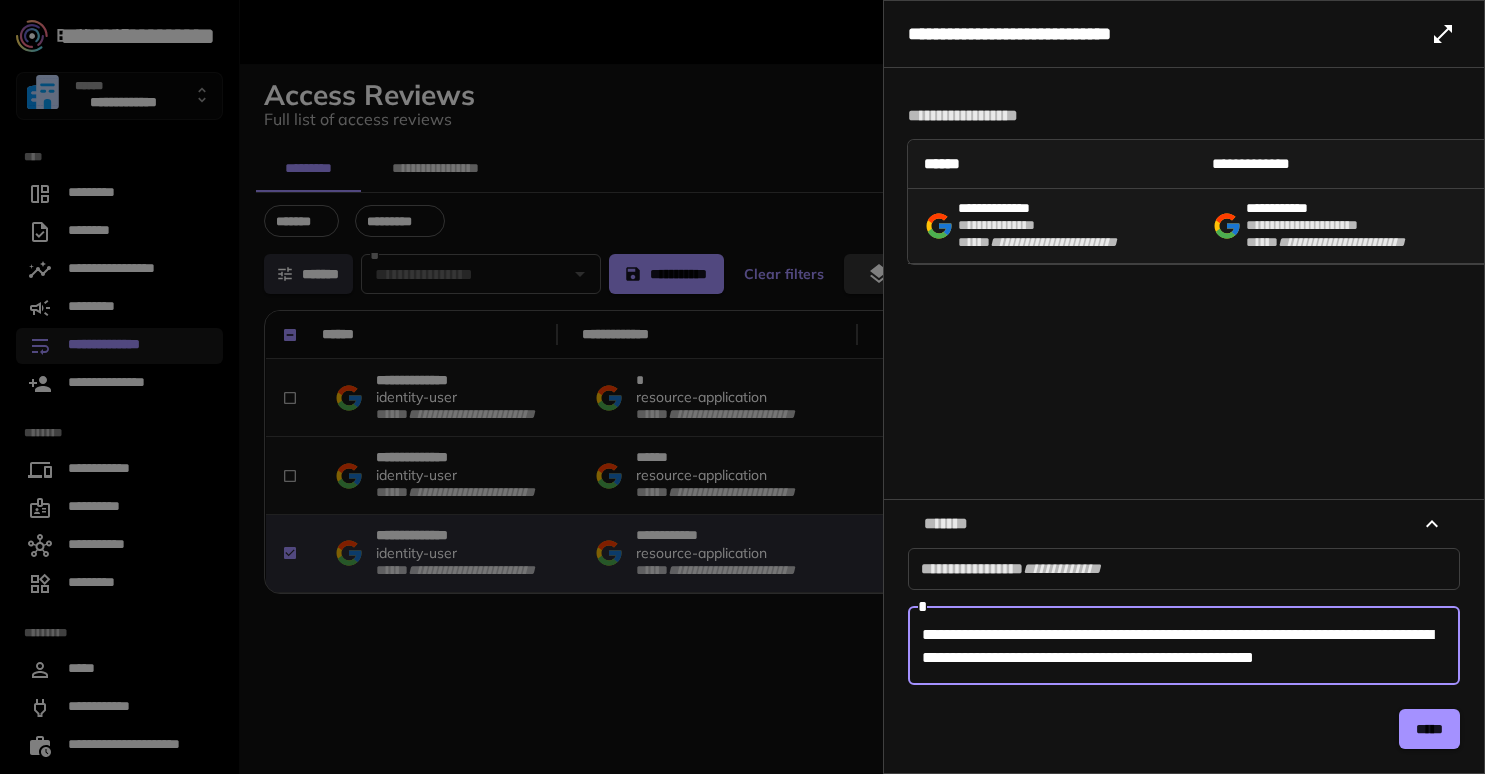 scroll, scrollTop: 21, scrollLeft: 0, axis: vertical 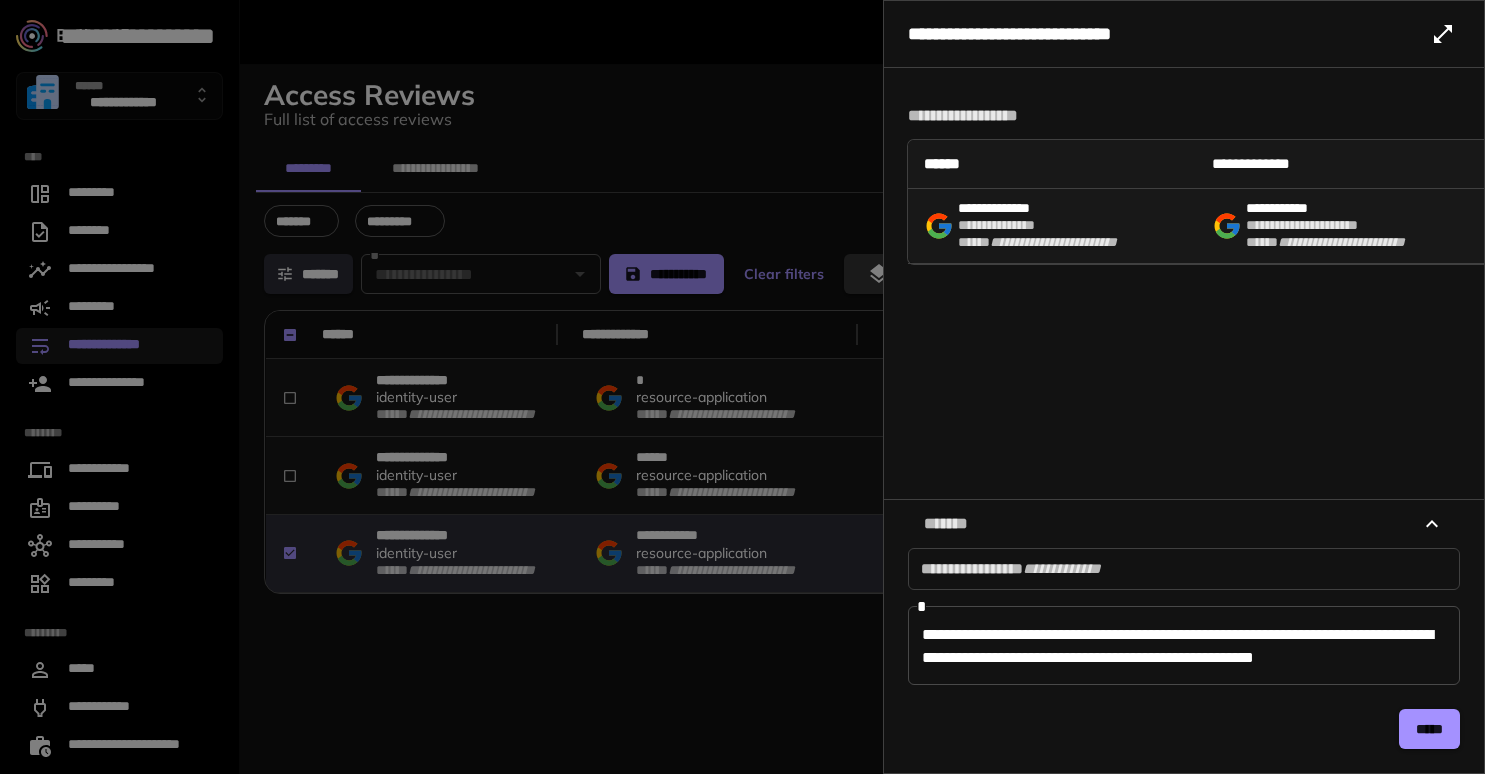 click on "*****" at bounding box center (1184, 729) 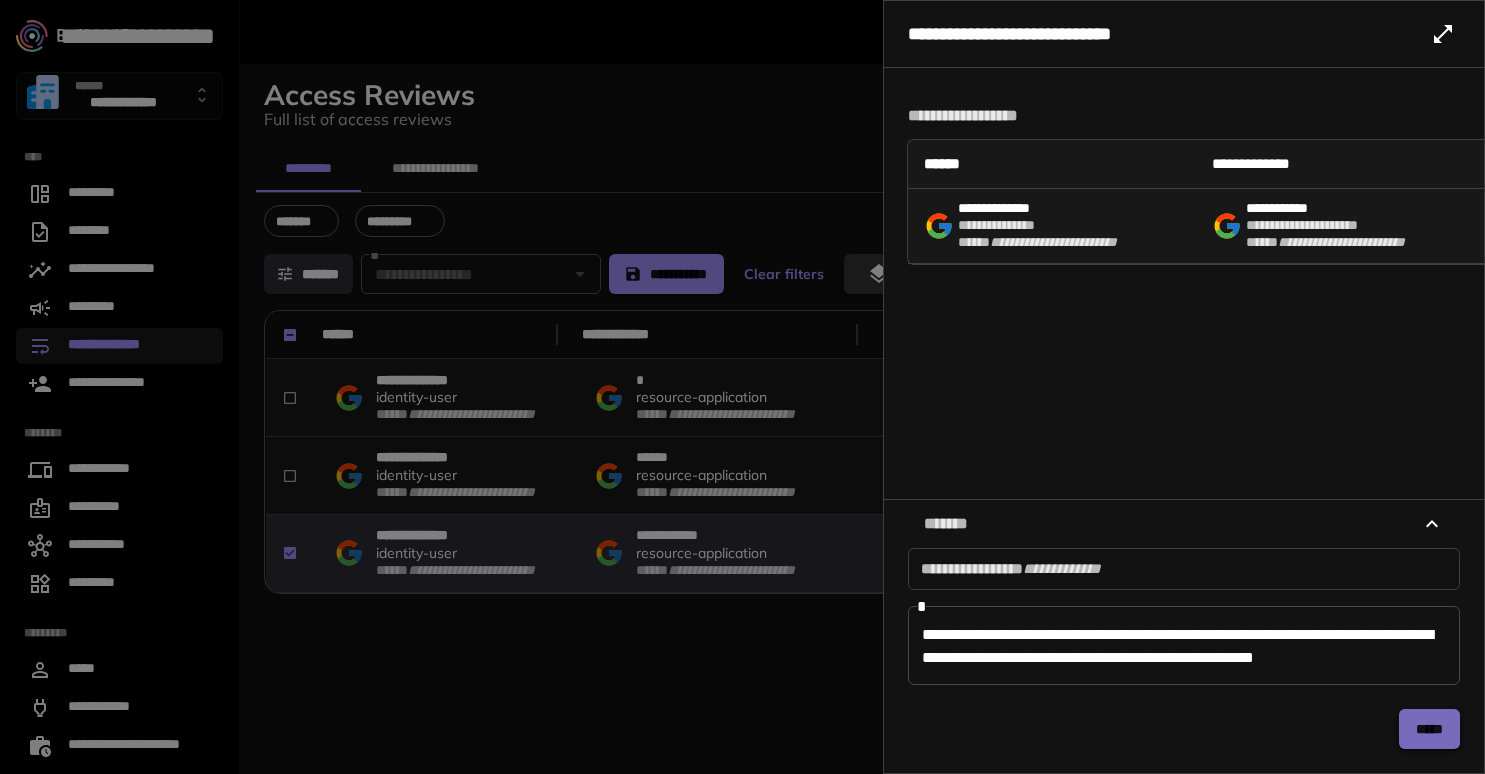 click on "*****" at bounding box center (1429, 729) 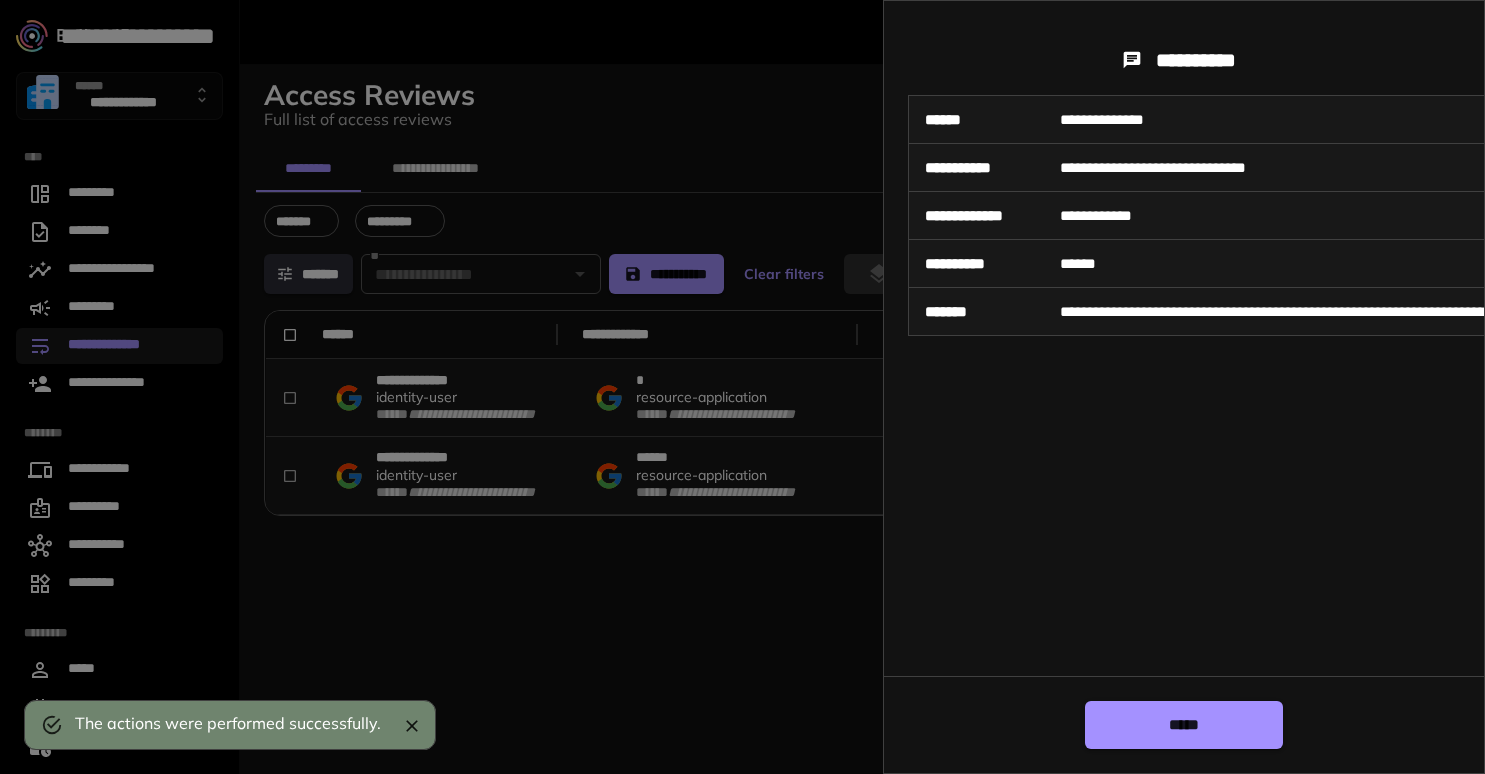 click at bounding box center [742, 387] 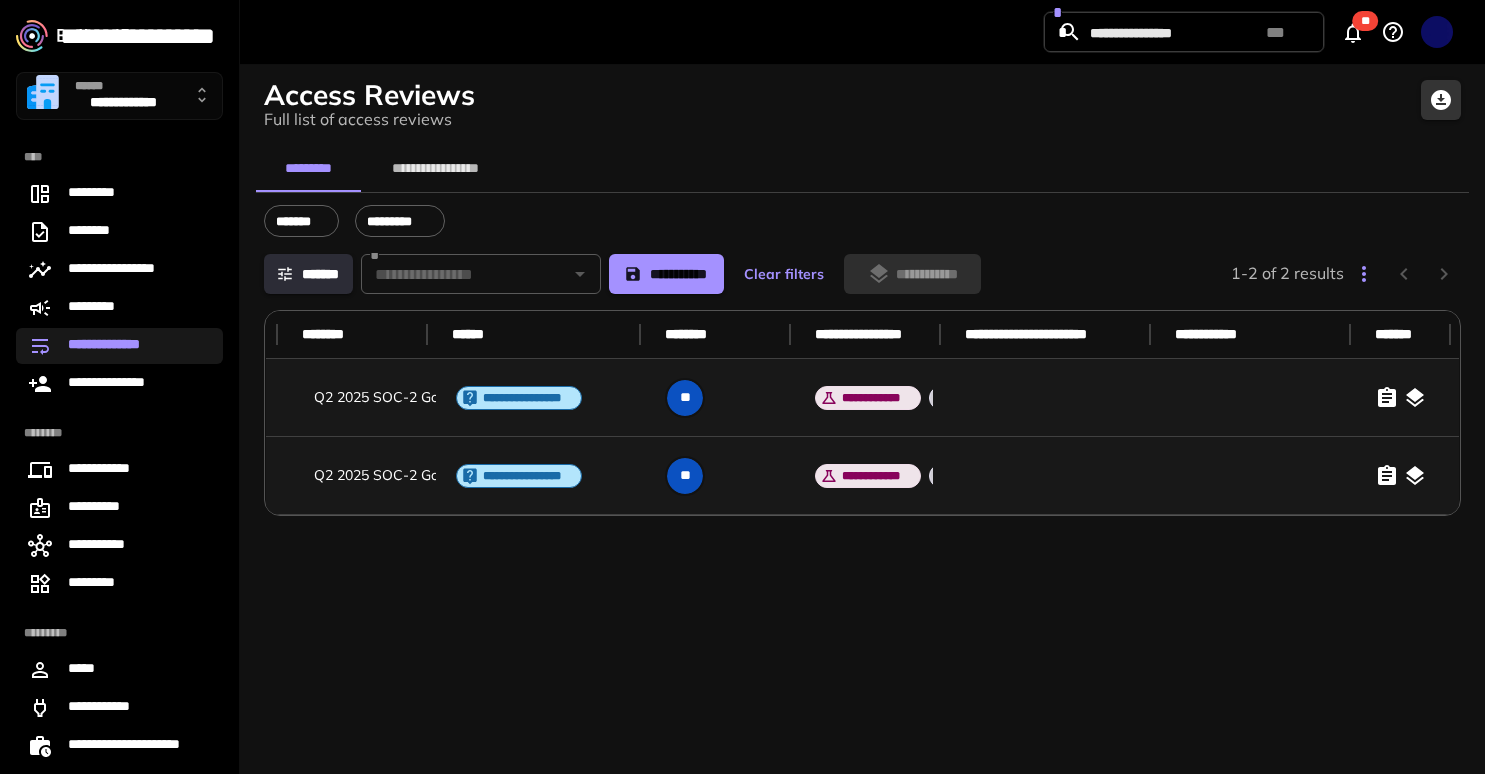 scroll, scrollTop: 0, scrollLeft: 0, axis: both 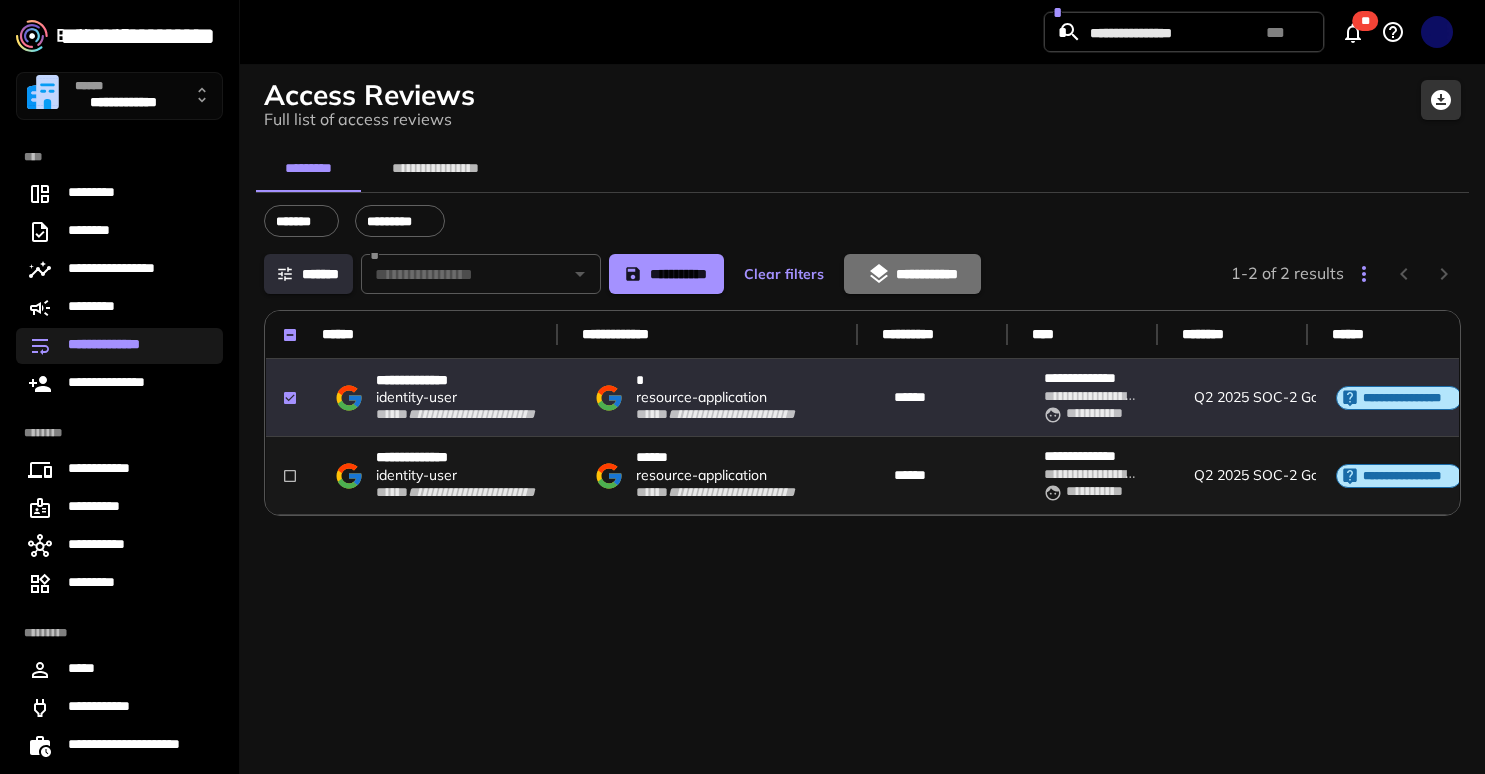 click on "**********" at bounding box center [912, 274] 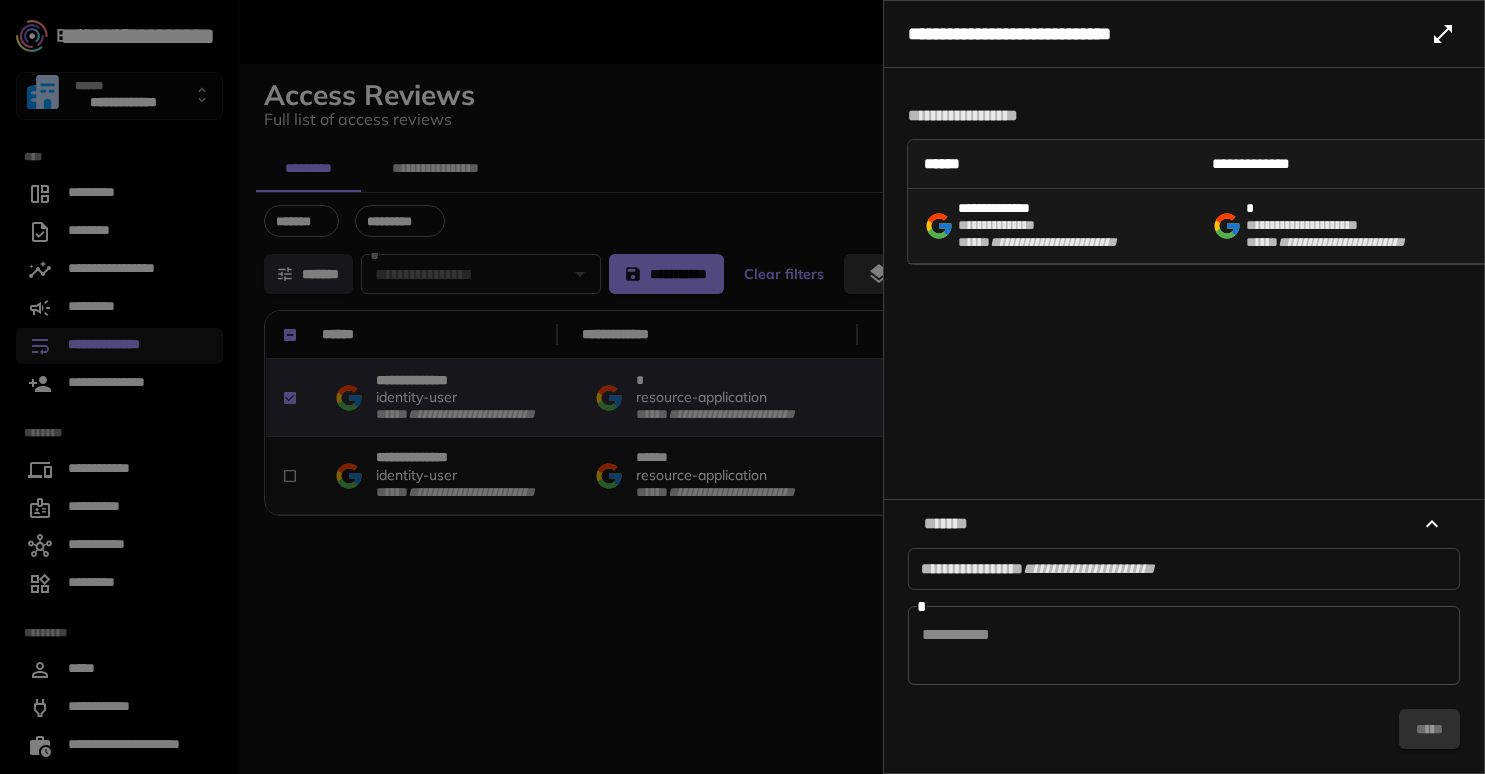 click at bounding box center (1184, 646) 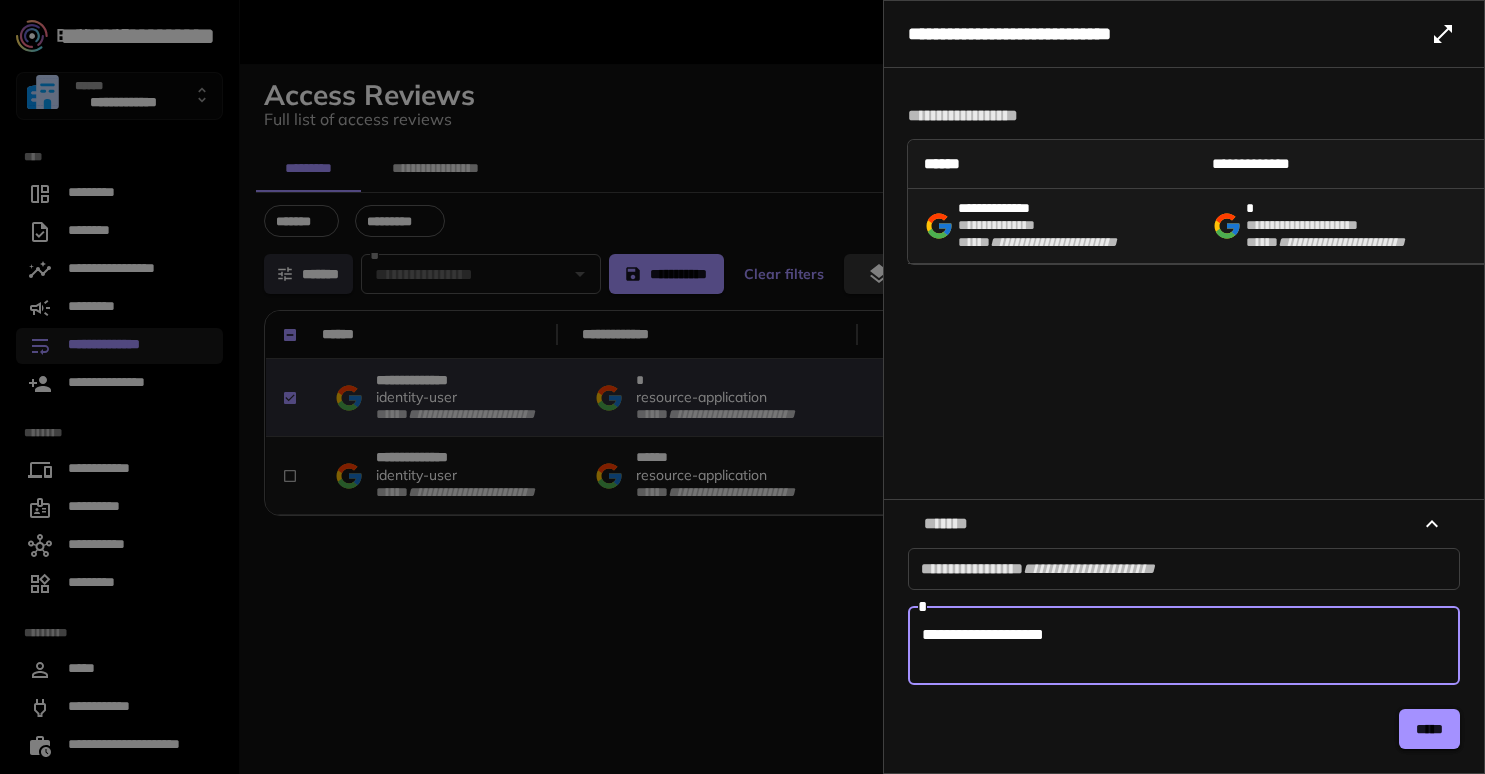 type on "**********" 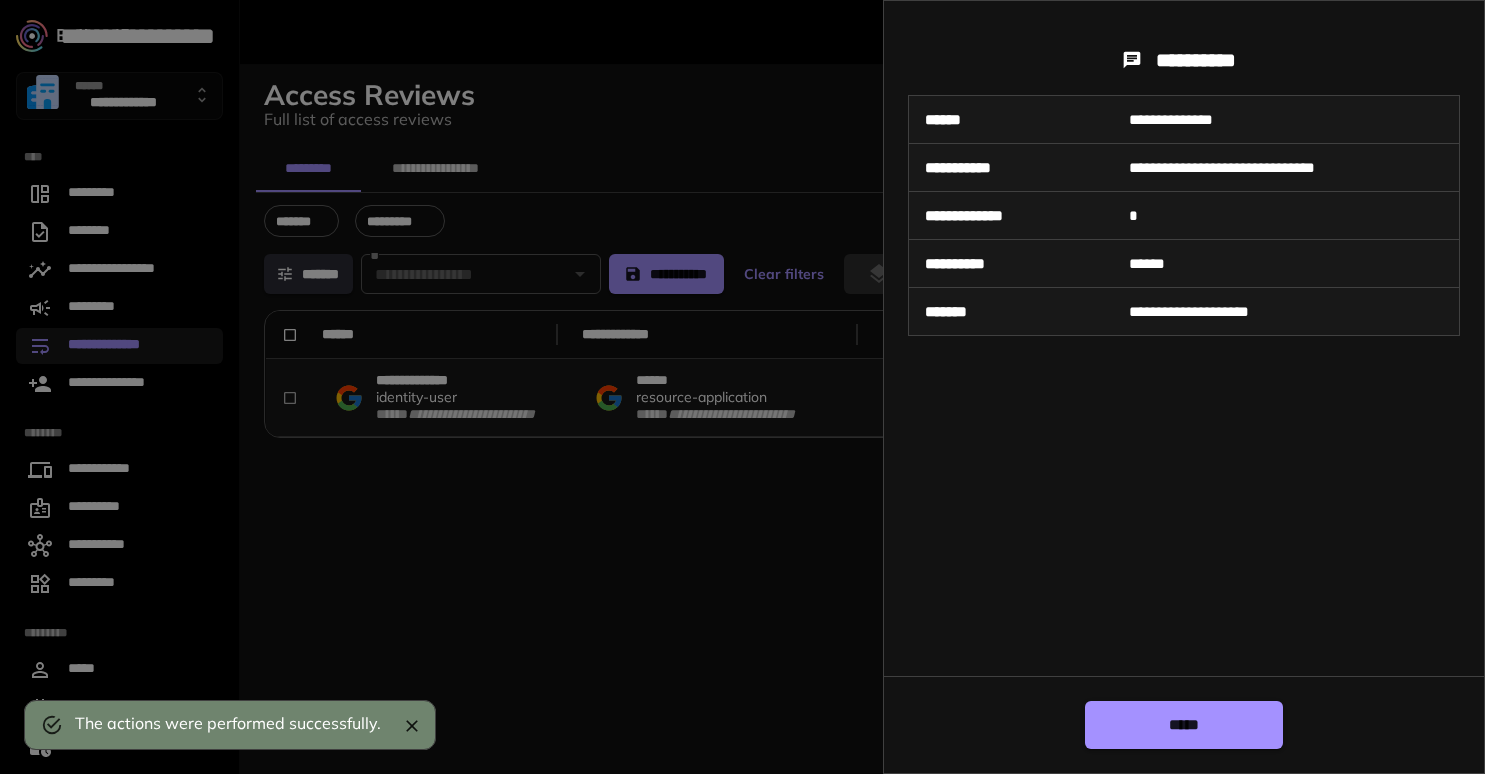 click at bounding box center (742, 387) 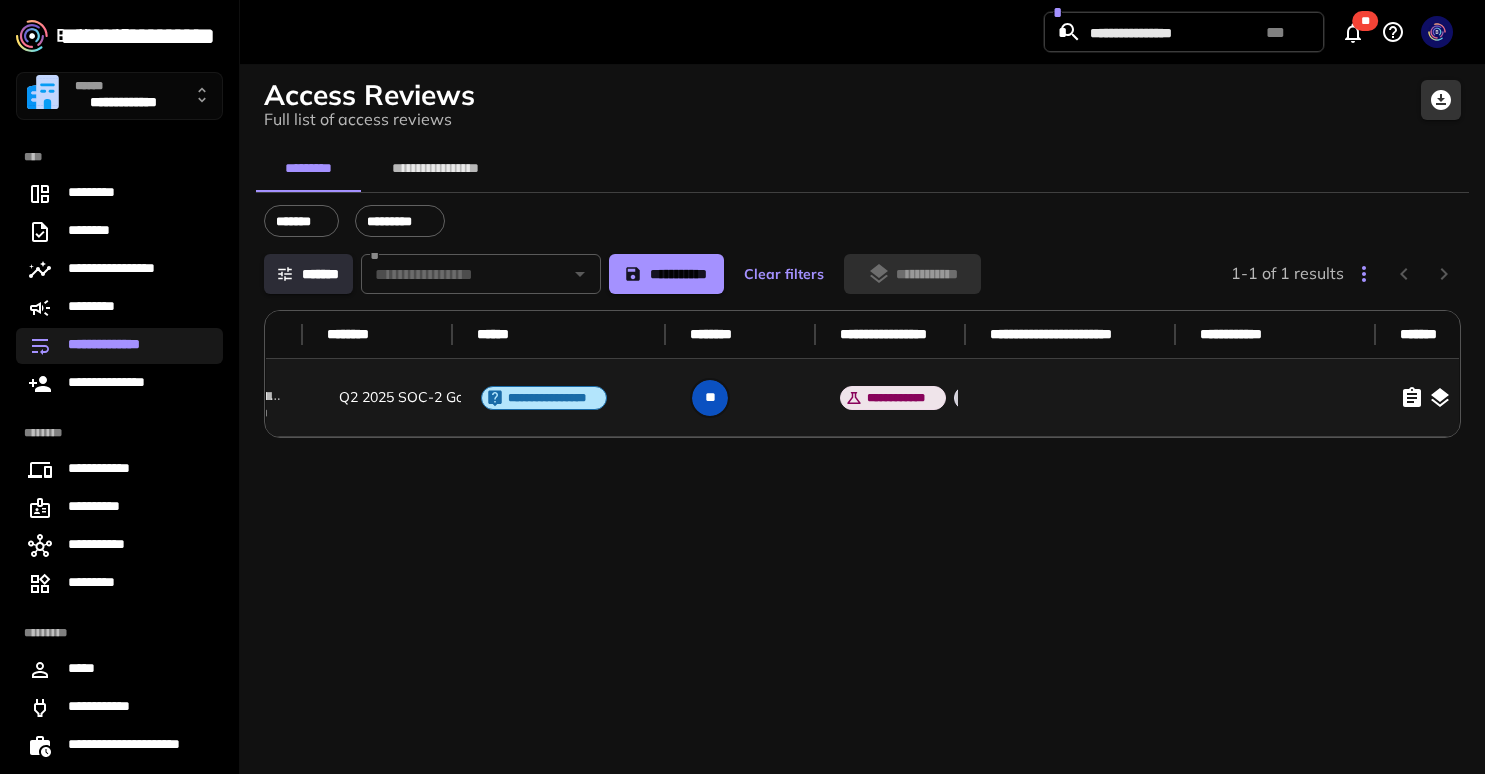 scroll, scrollTop: 0, scrollLeft: 880, axis: horizontal 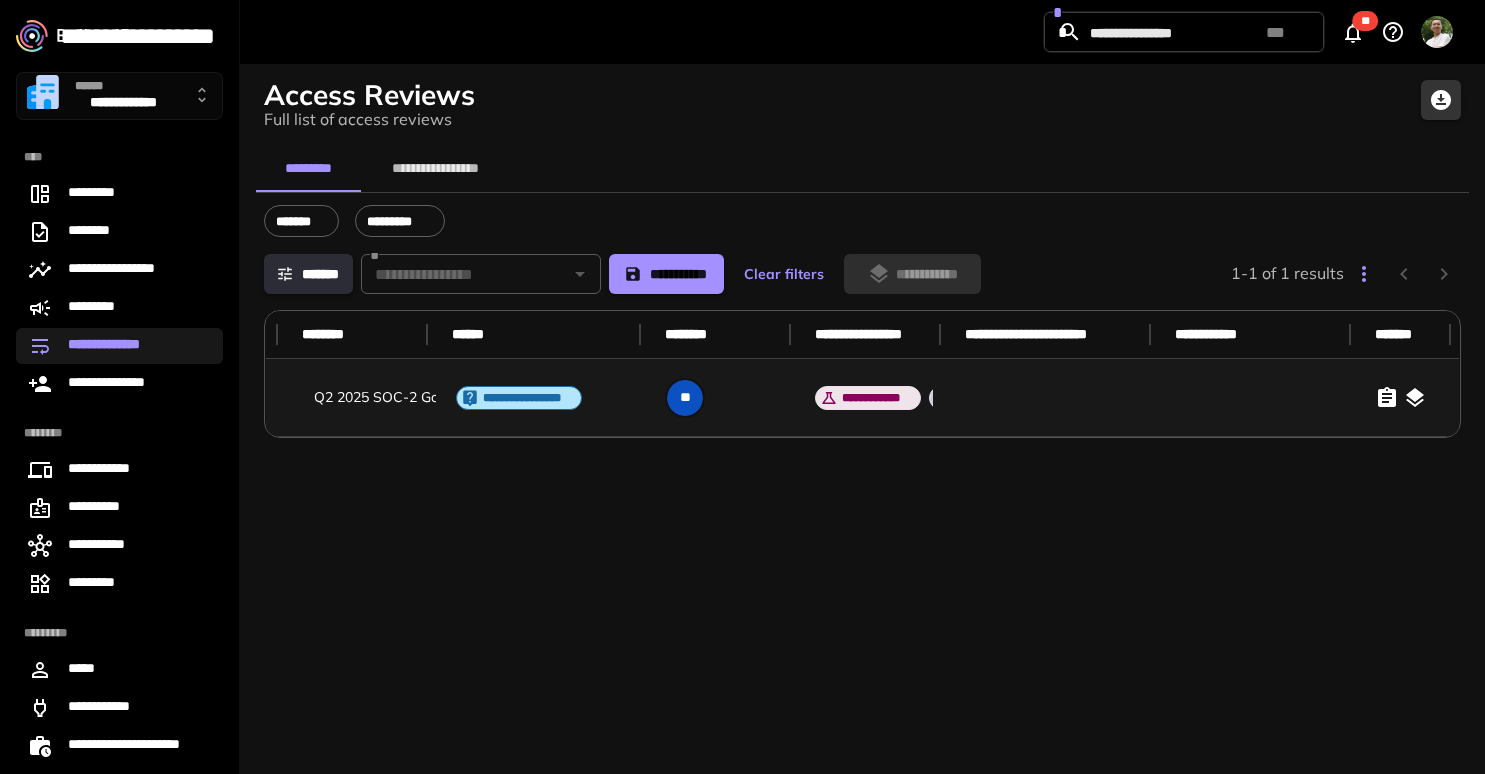 click 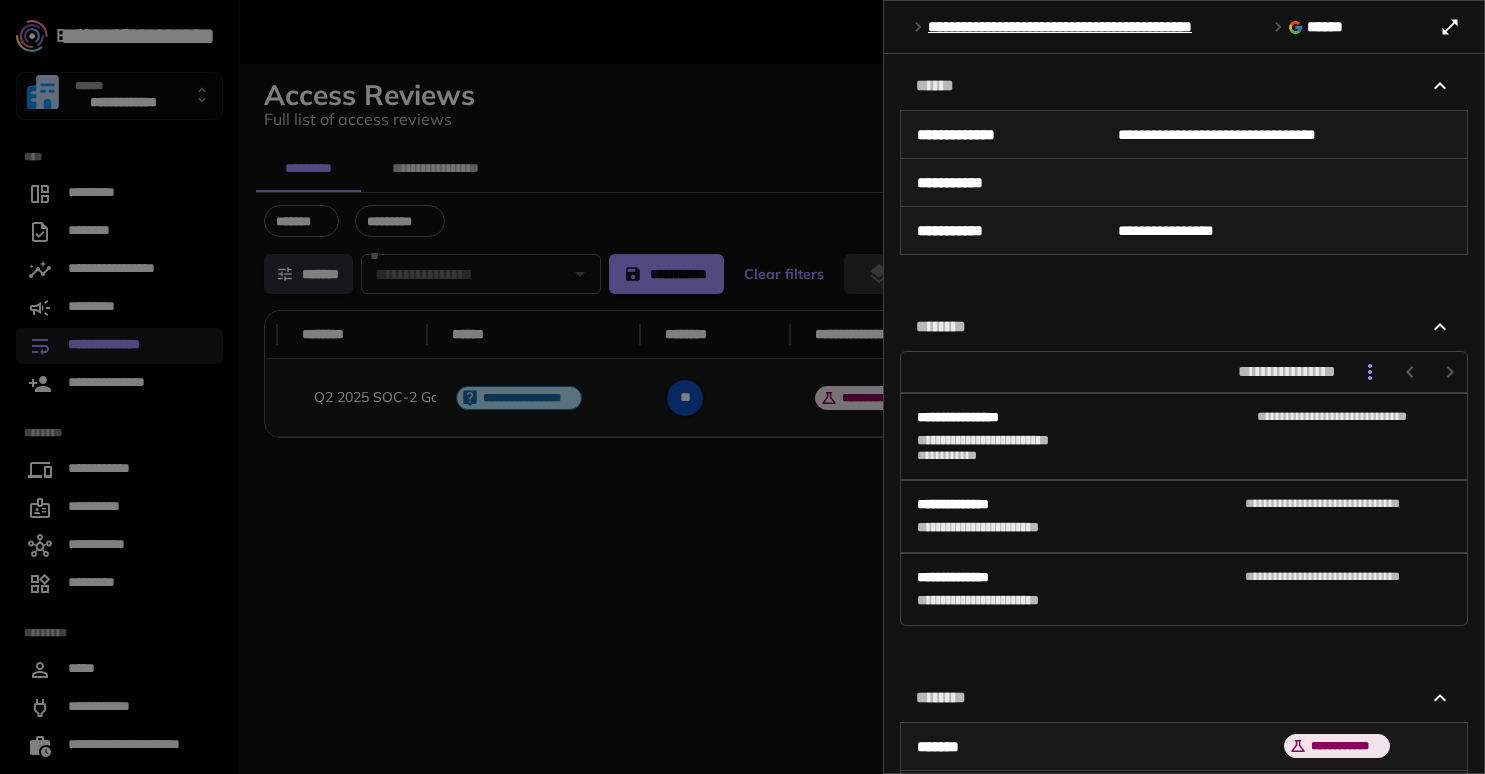 click at bounding box center [742, 387] 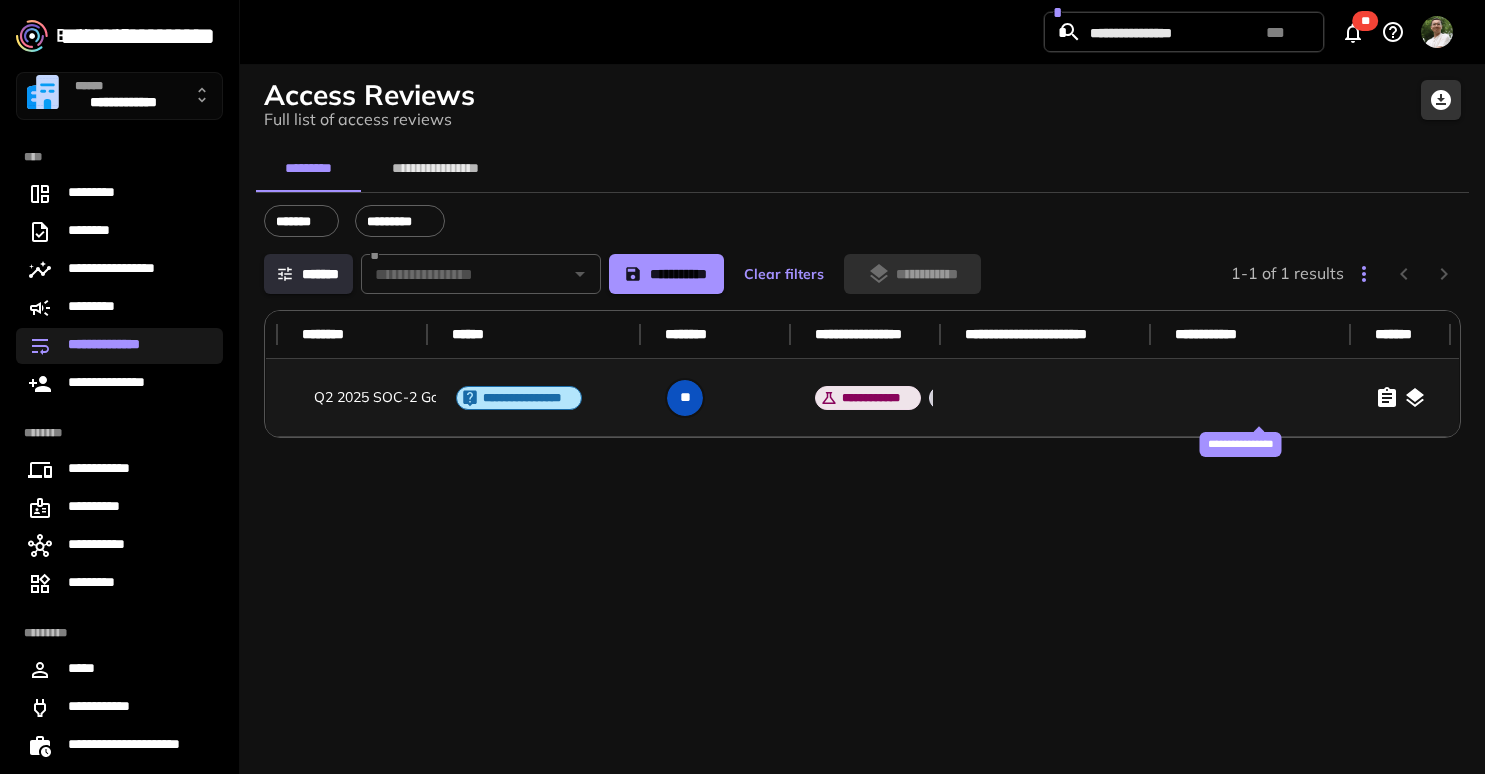 scroll, scrollTop: 0, scrollLeft: 0, axis: both 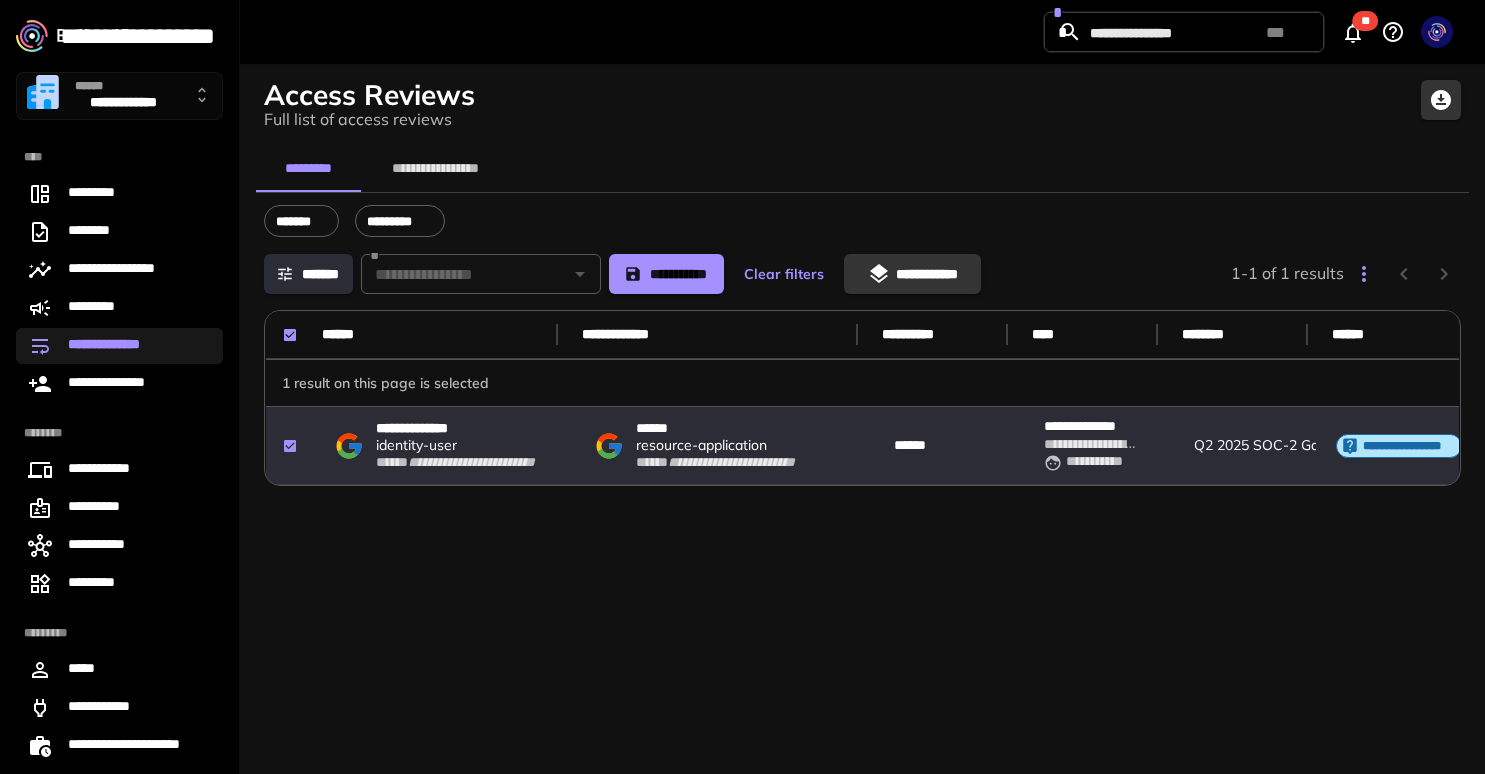 click on "**********" at bounding box center [912, 274] 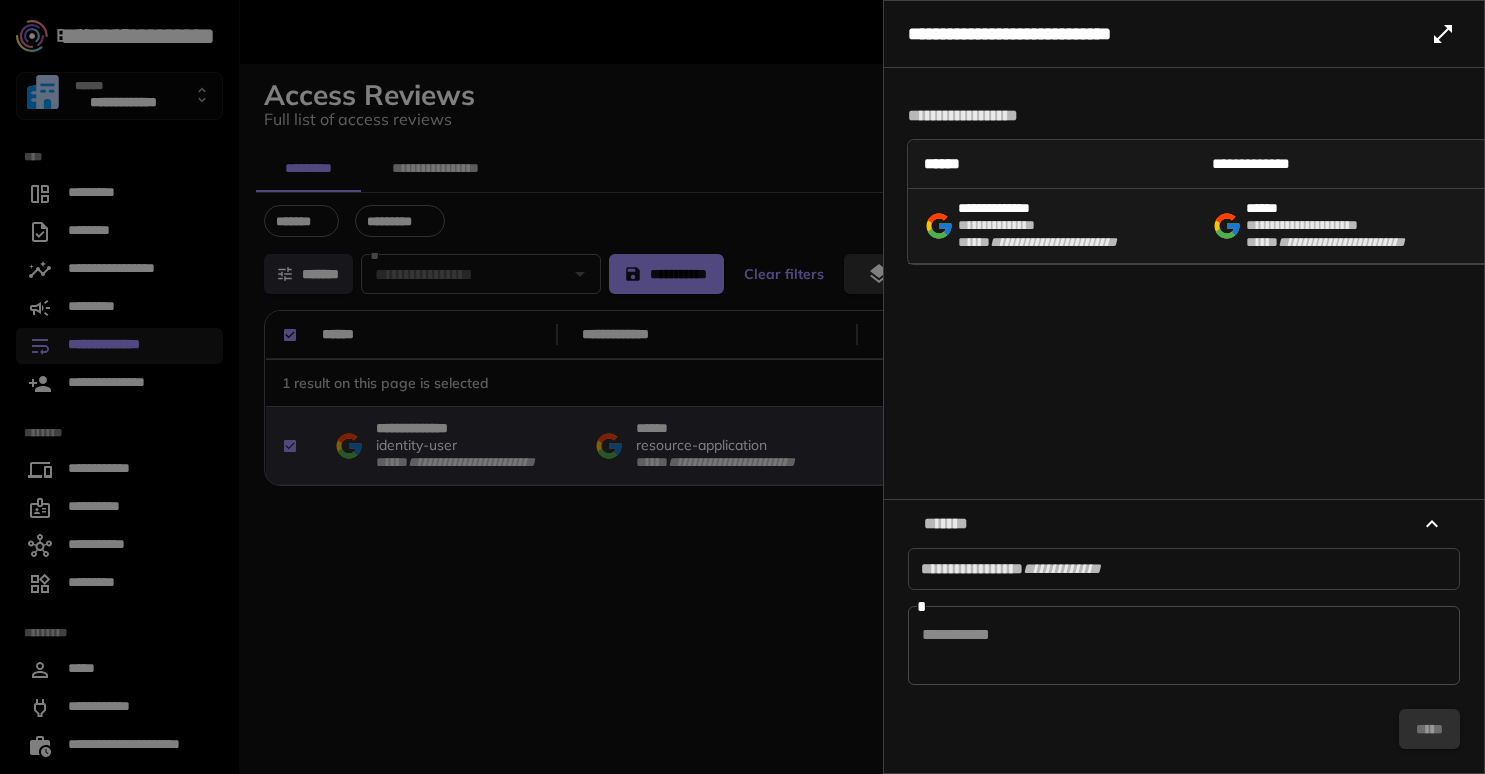 click at bounding box center (1184, 646) 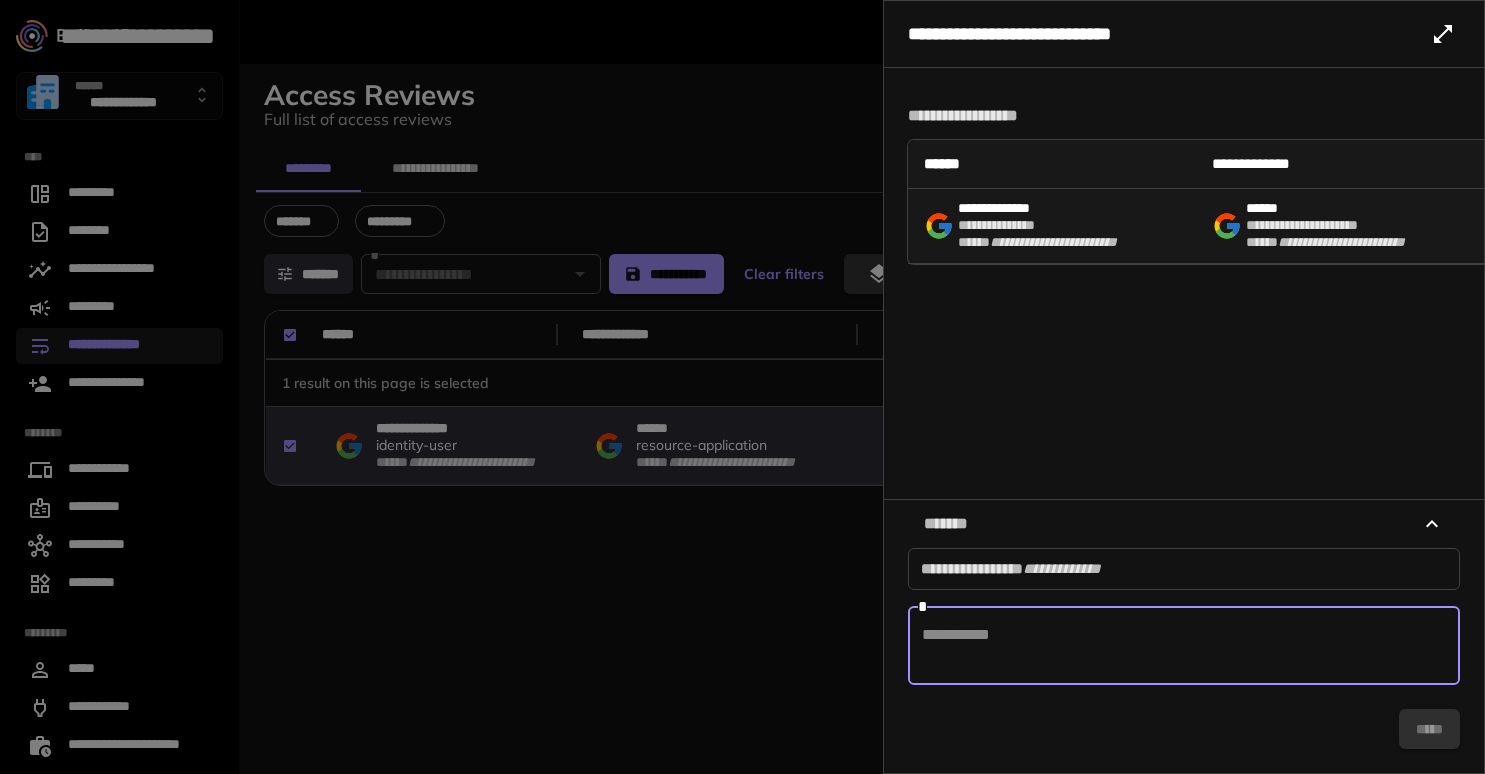 paste on "**********" 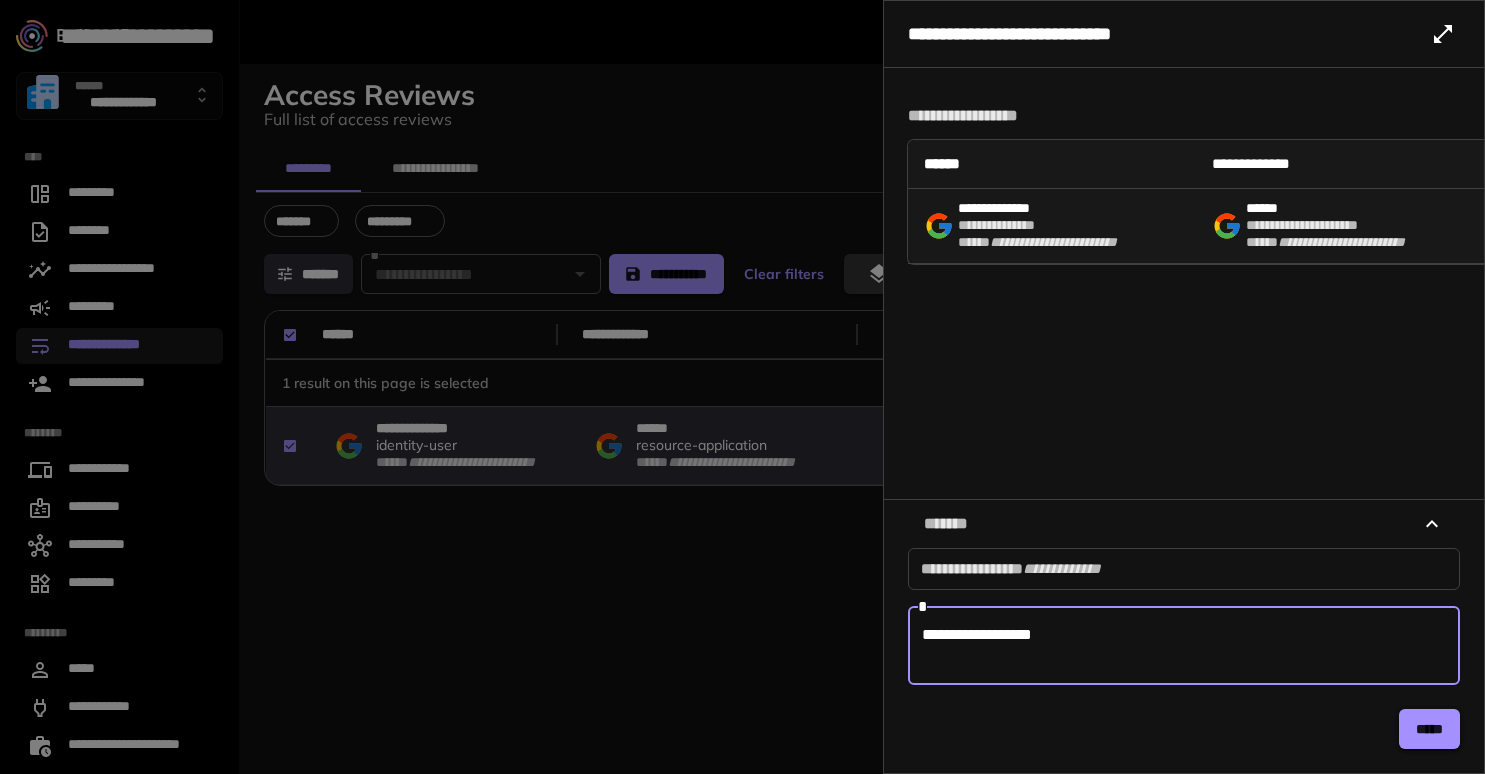 type on "**********" 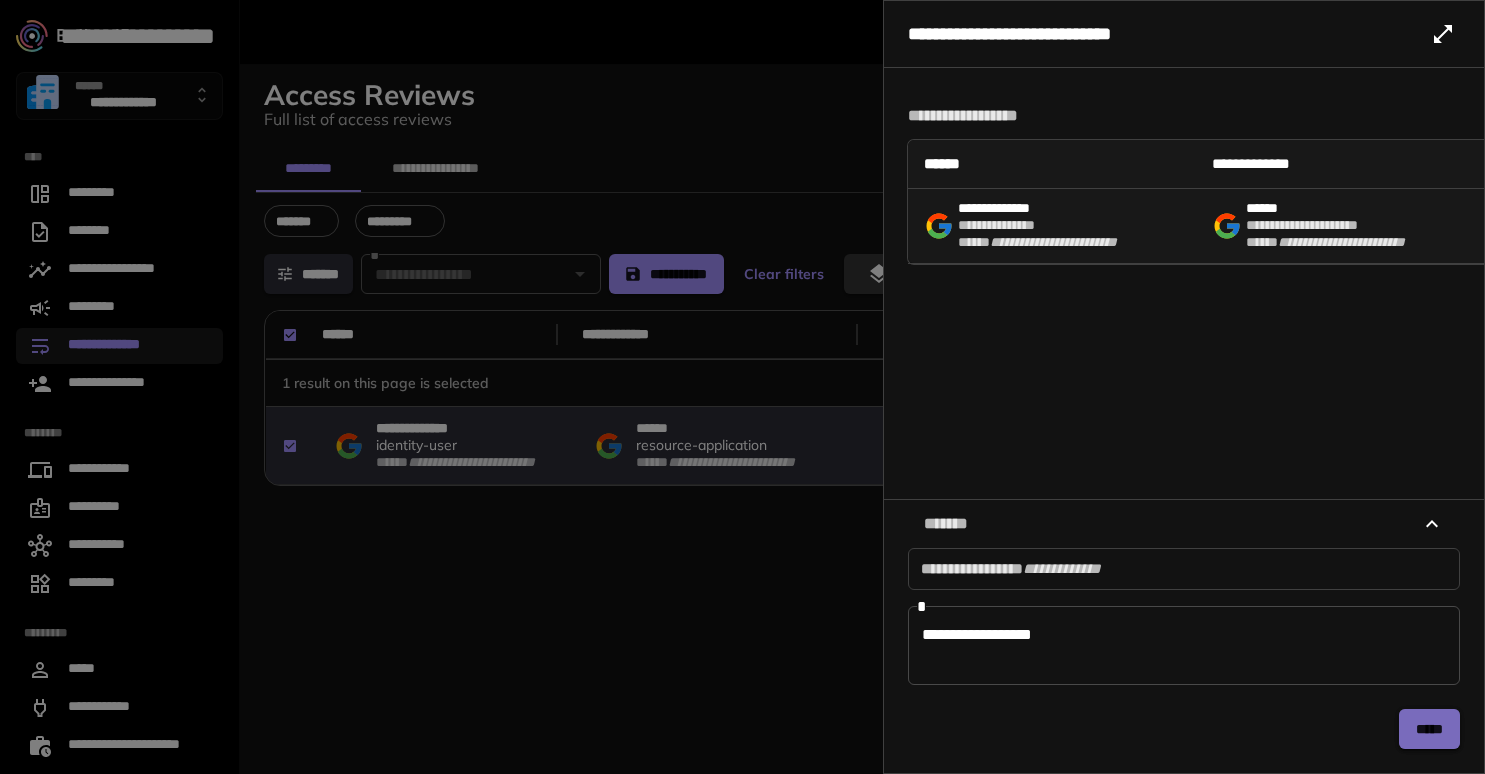 click on "*****" at bounding box center [1429, 729] 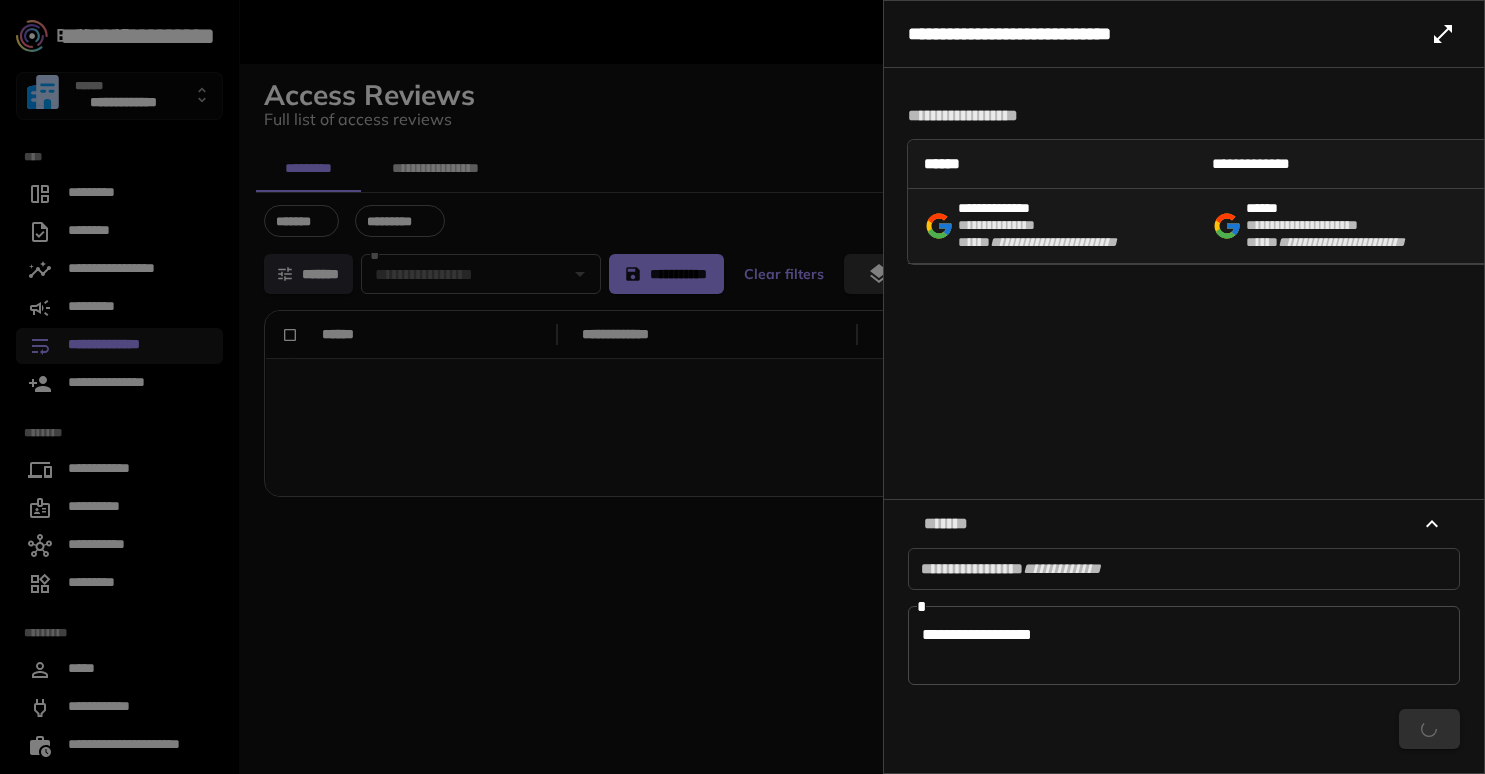 click at bounding box center [742, 387] 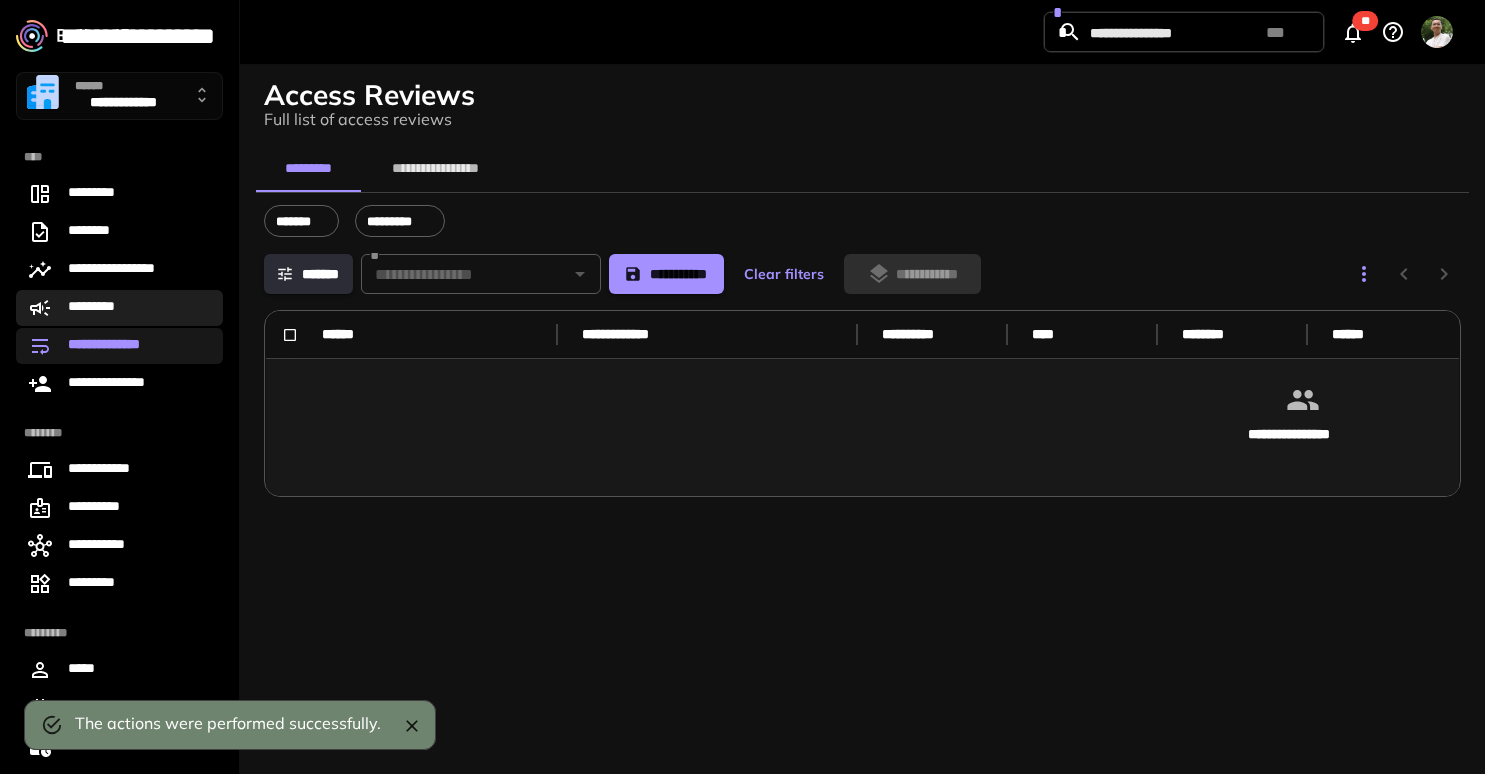 click on "*********" at bounding box center [104, 308] 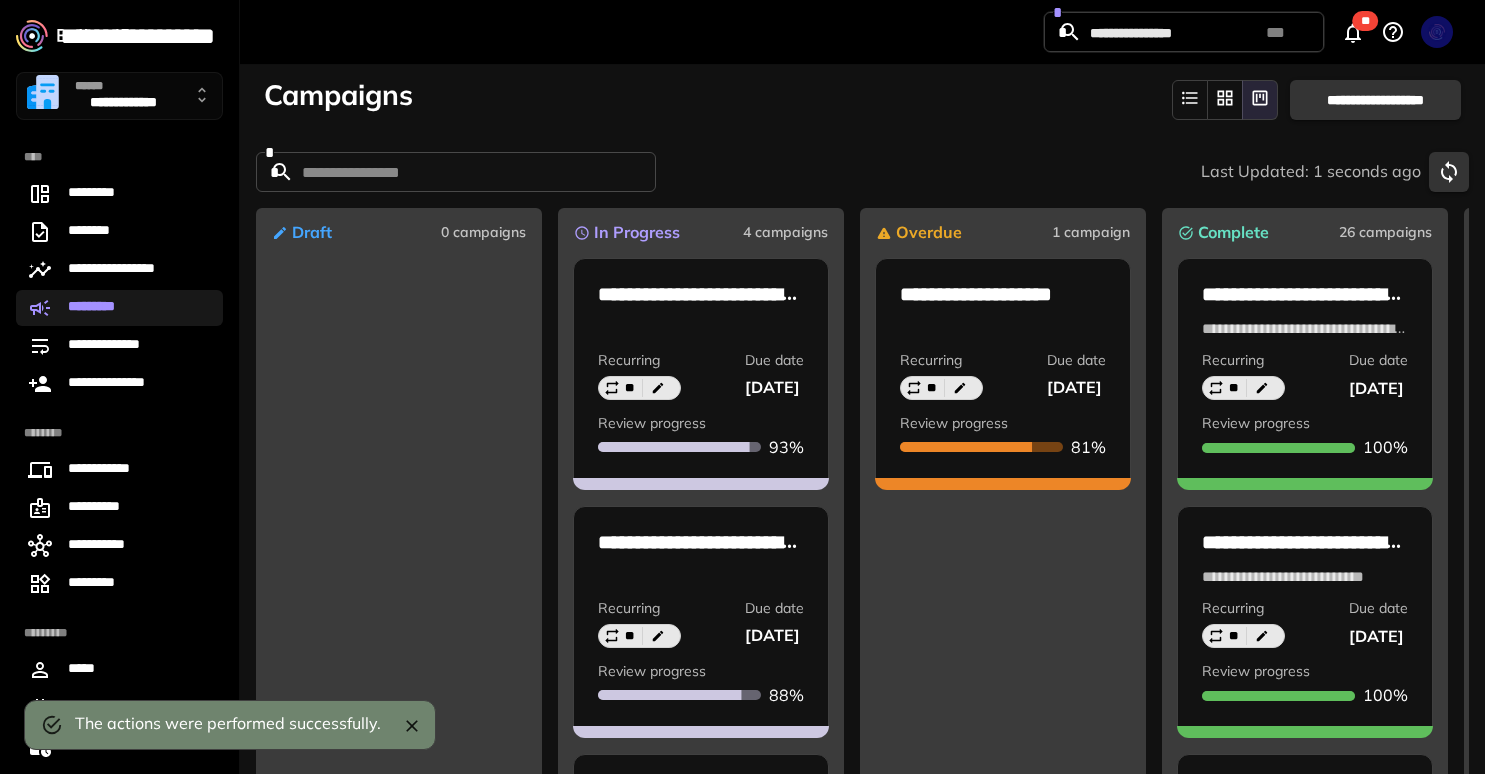 click on "**********" at bounding box center [862, 96] 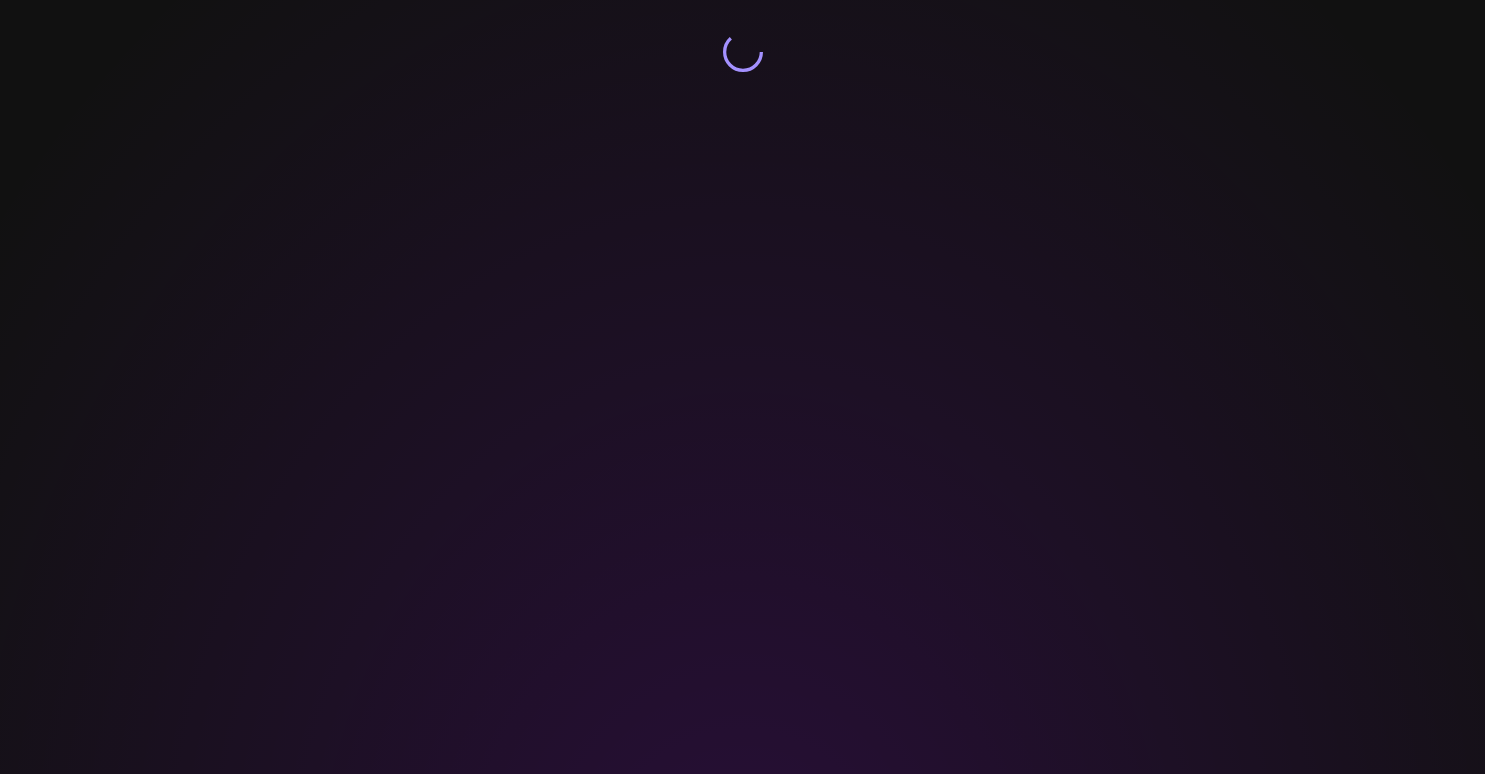 scroll, scrollTop: 0, scrollLeft: 0, axis: both 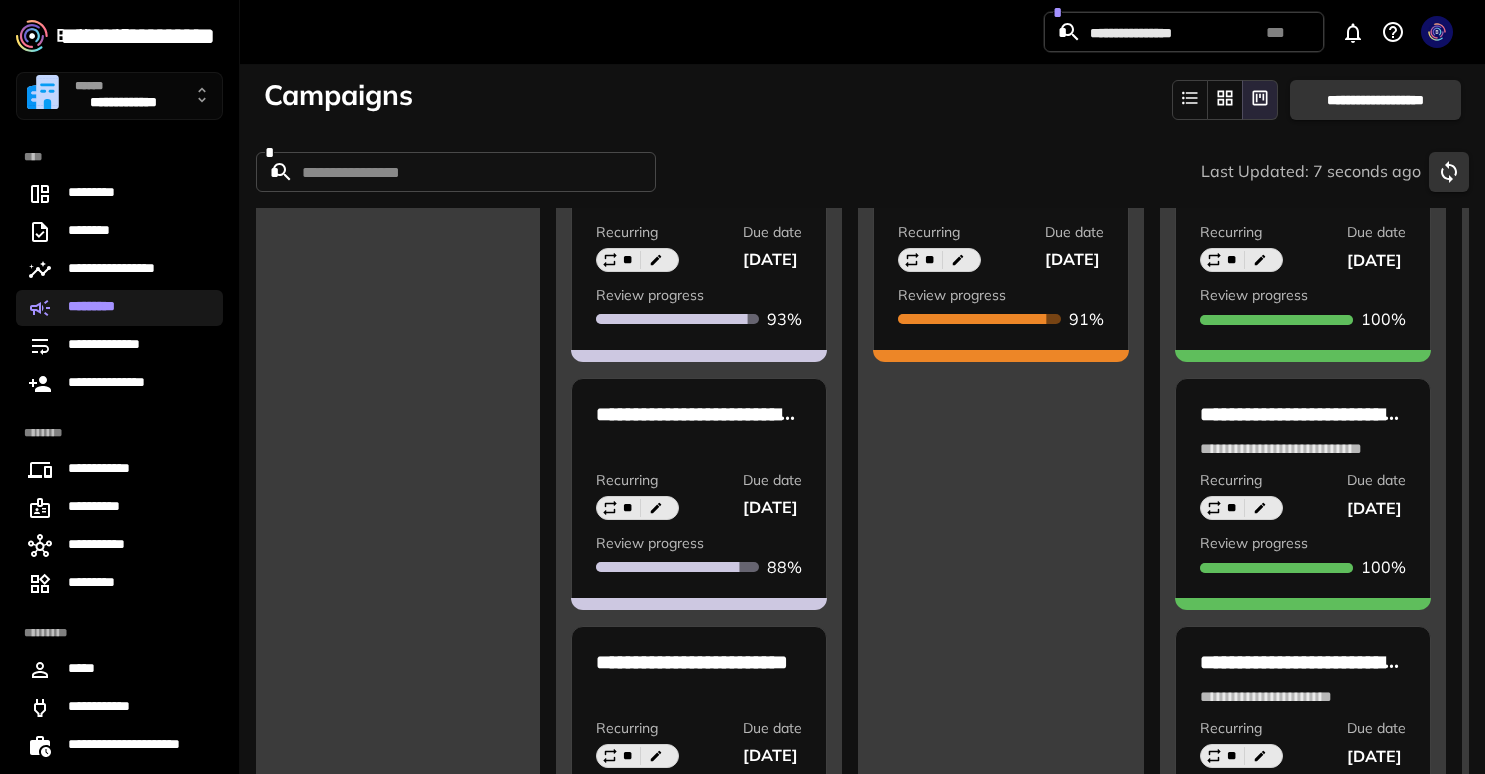 click on "Due date [DATE]" at bounding box center (772, 248) 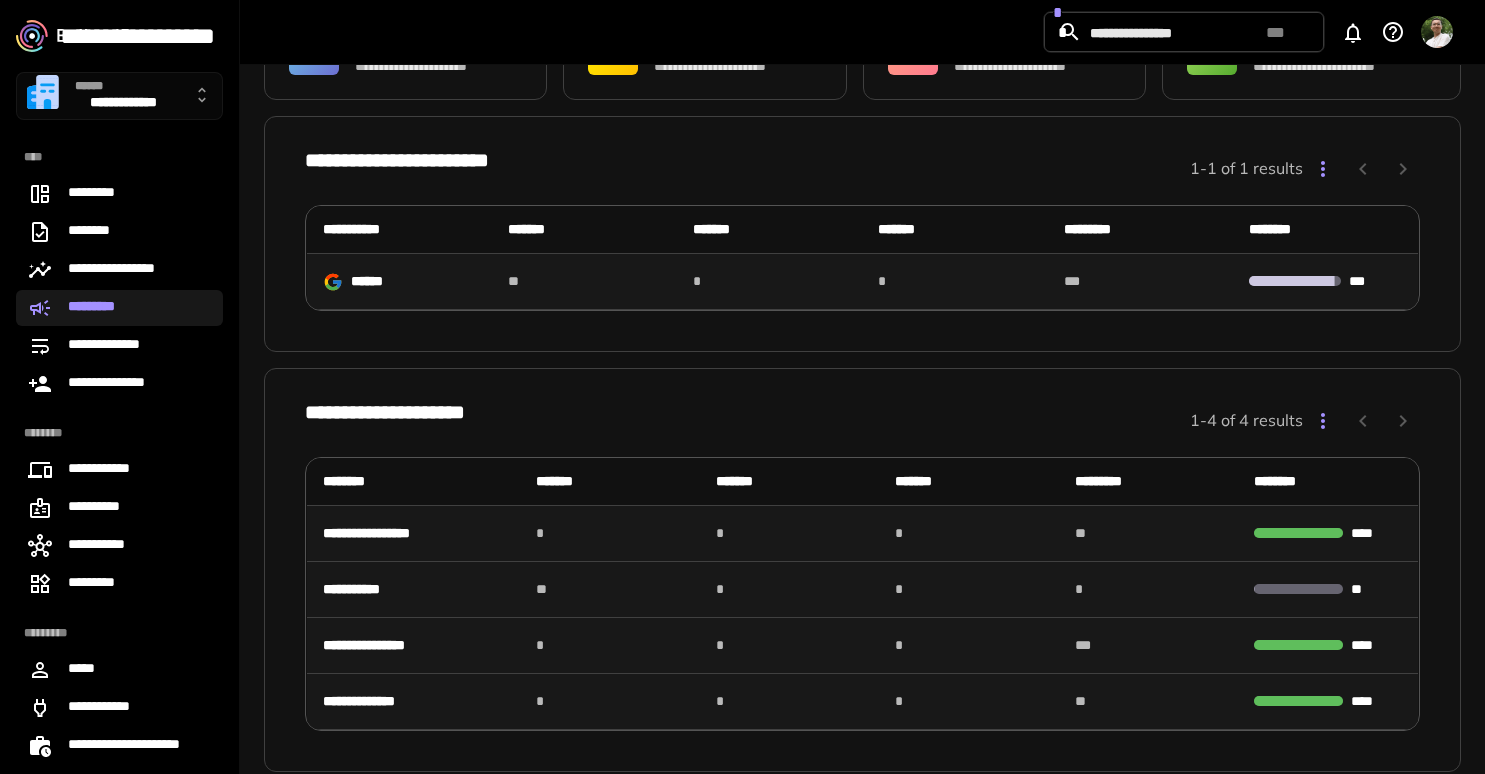 scroll, scrollTop: 141, scrollLeft: 0, axis: vertical 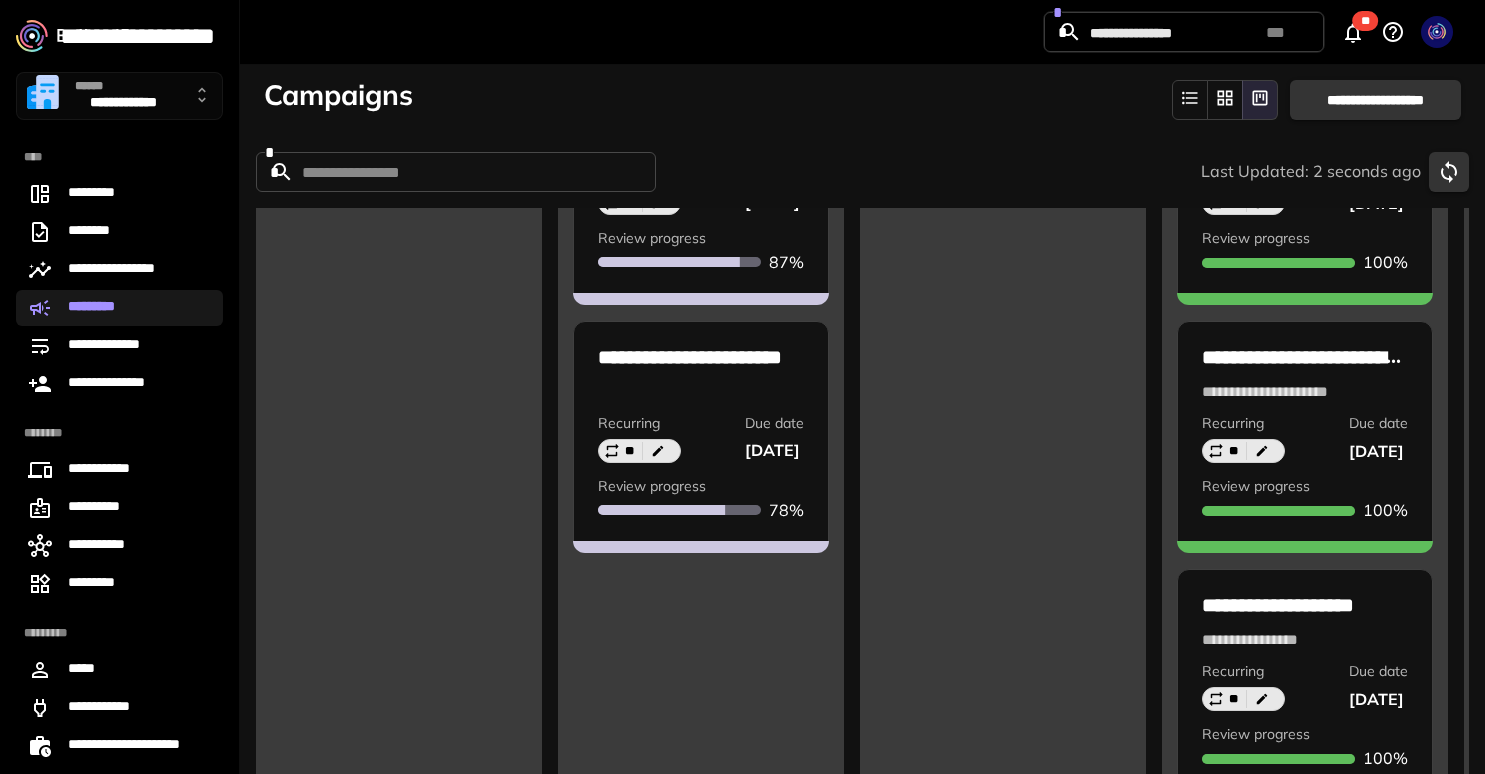 click at bounding box center (701, 392) 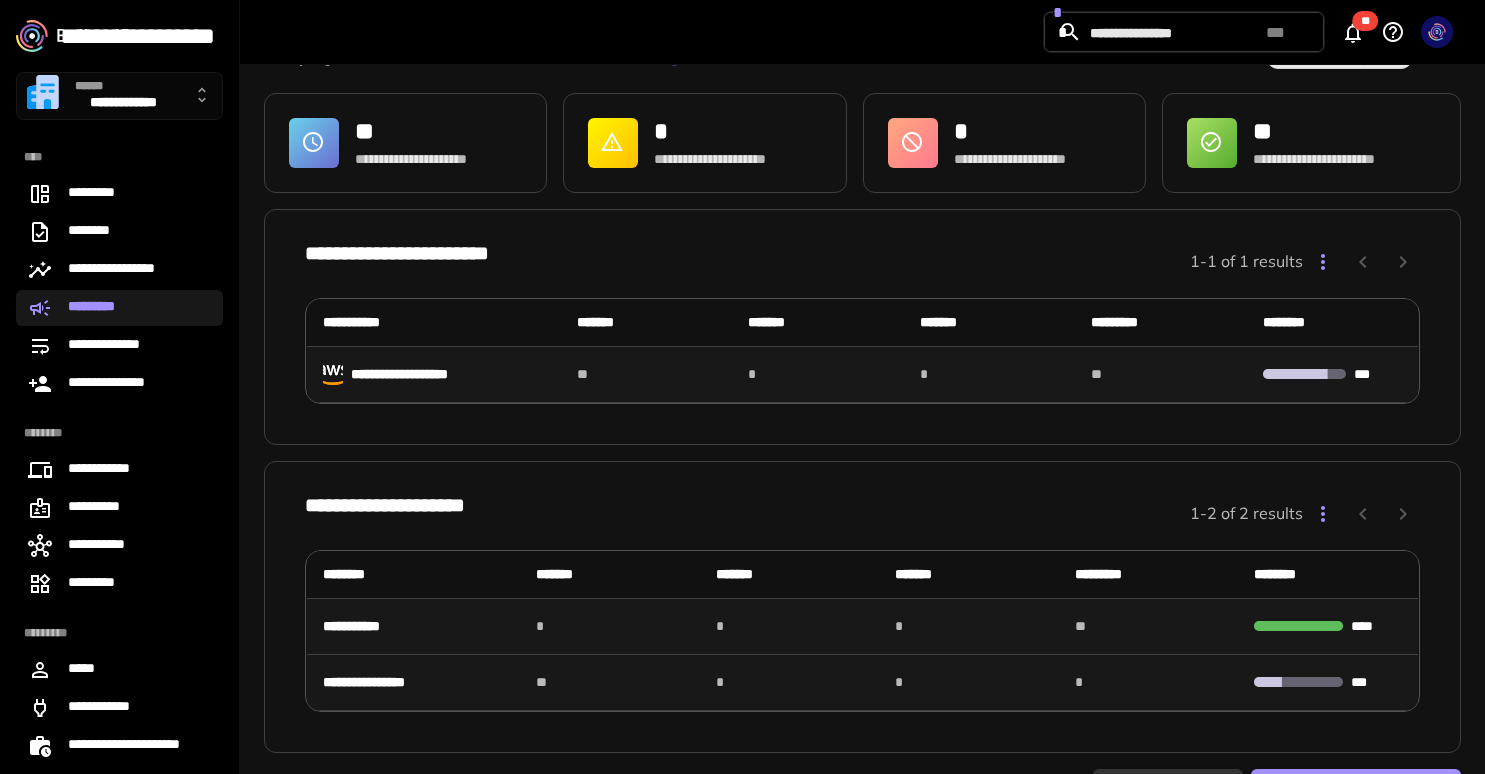 scroll, scrollTop: 60, scrollLeft: 0, axis: vertical 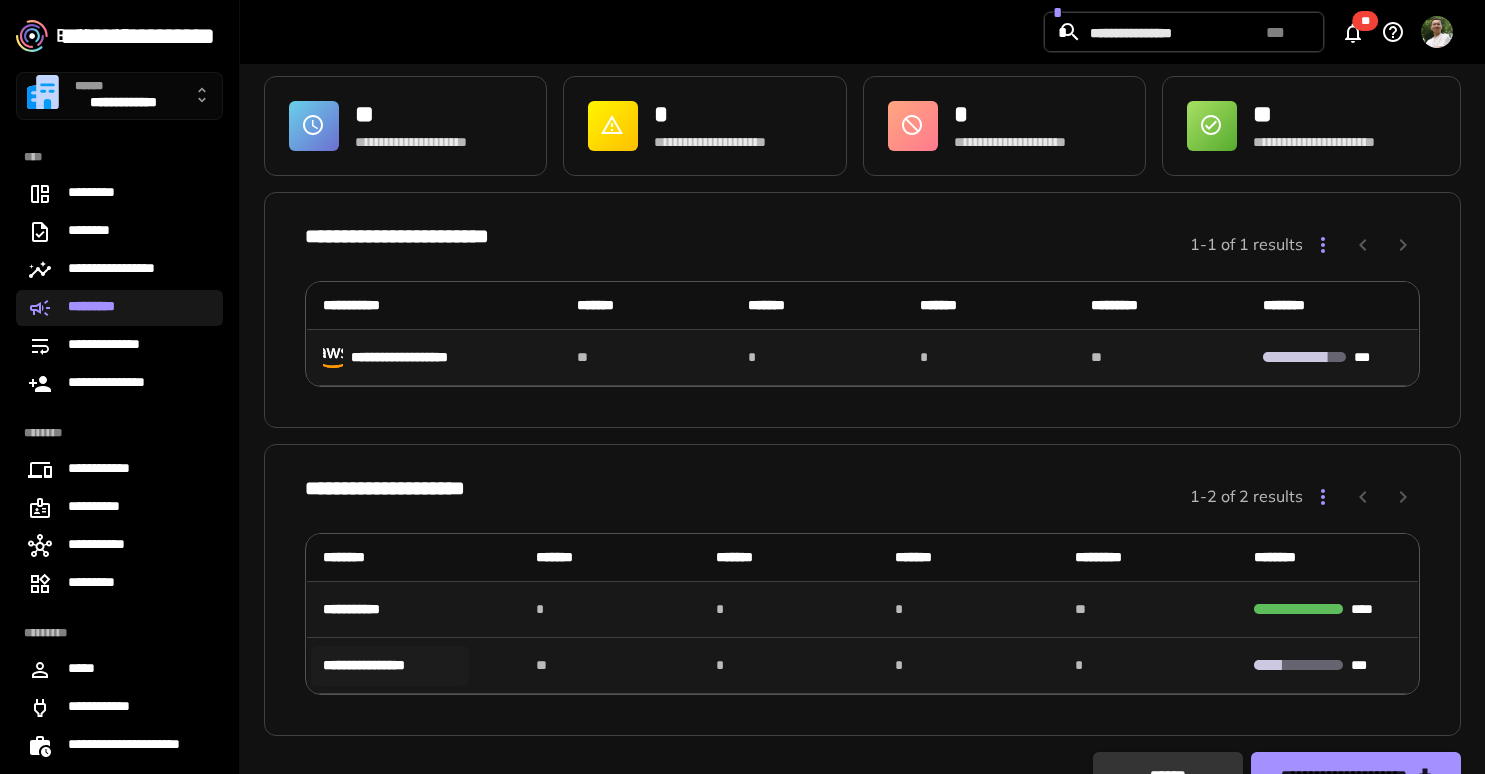click on "**********" at bounding box center [390, 666] 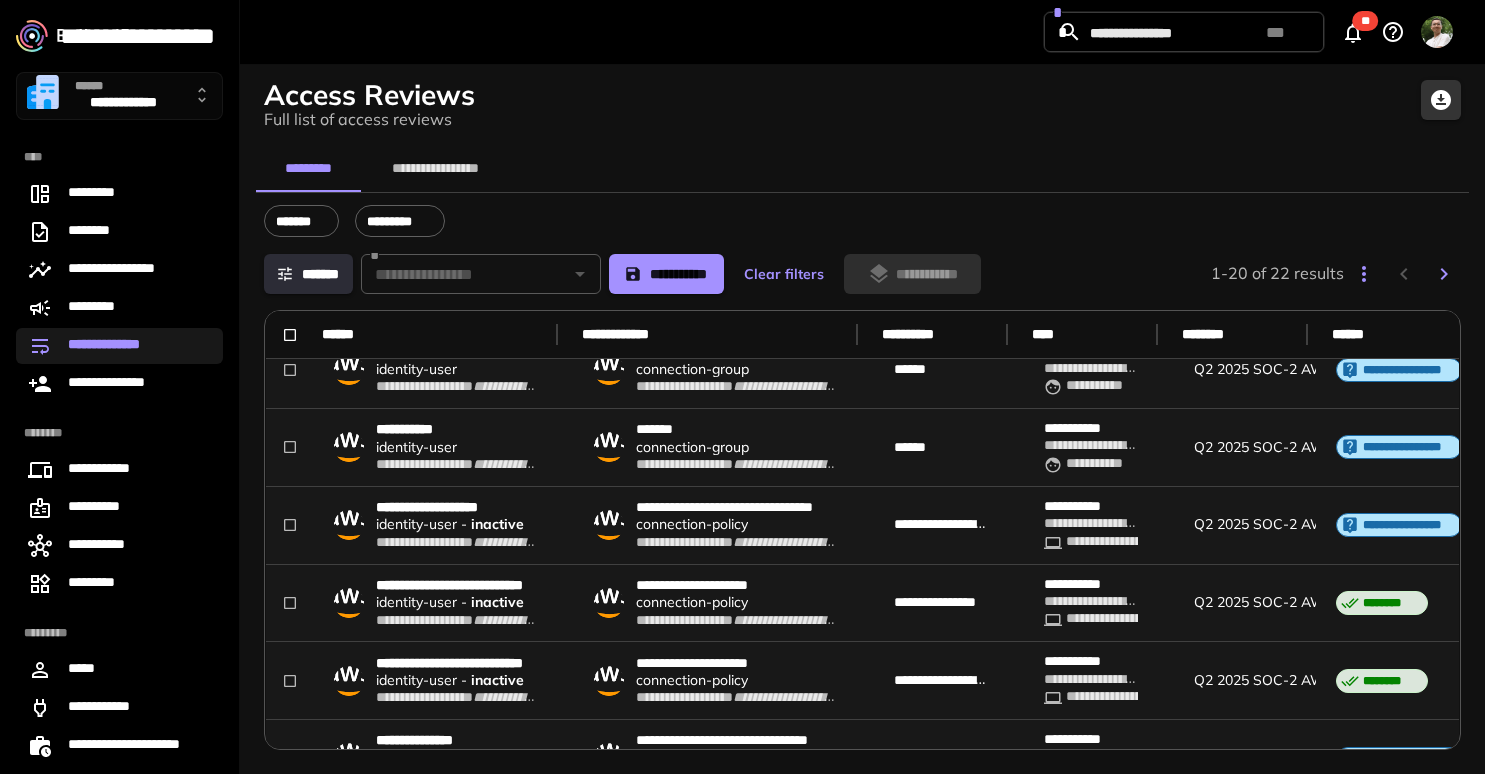 scroll, scrollTop: 1166, scrollLeft: 0, axis: vertical 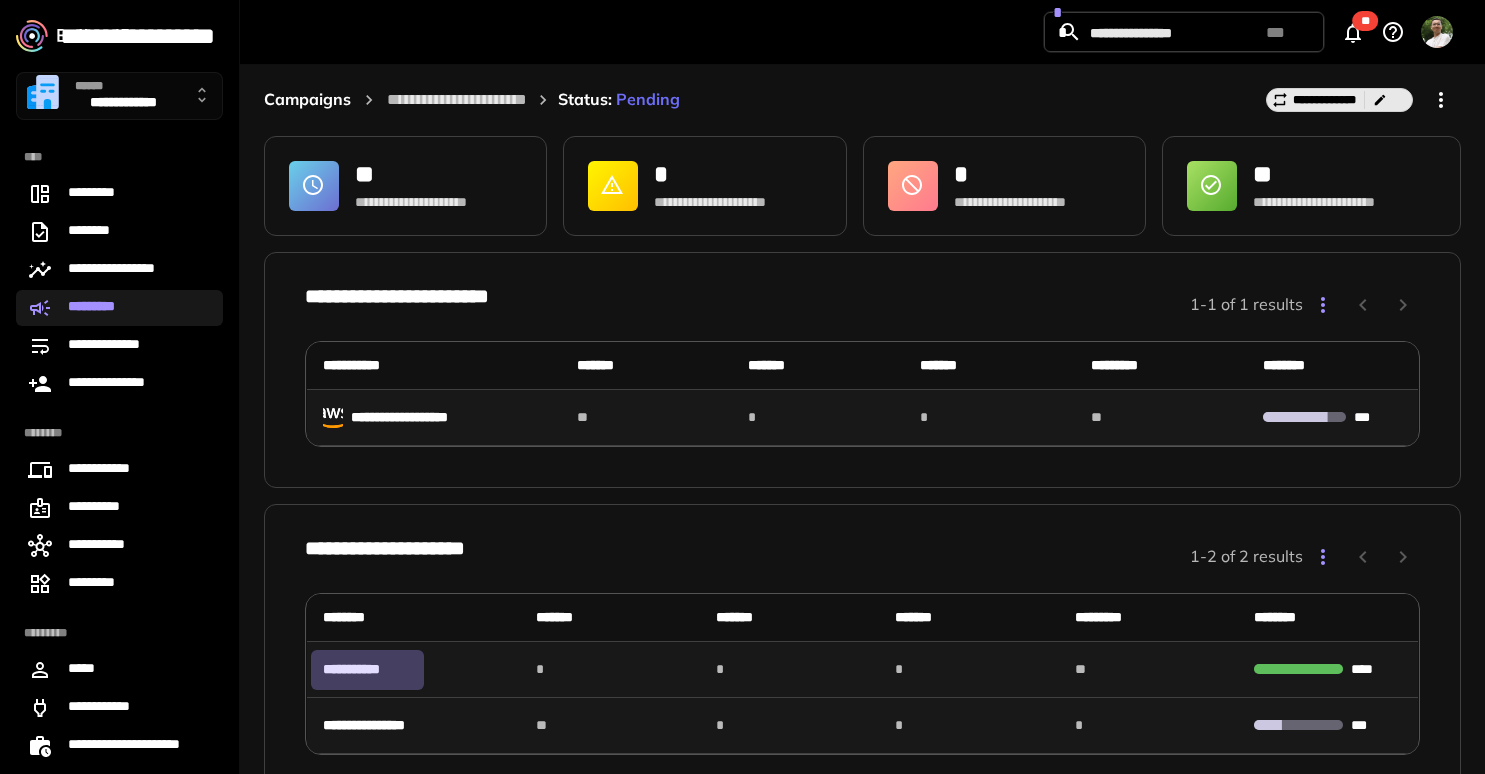 click on "**********" at bounding box center [367, 670] 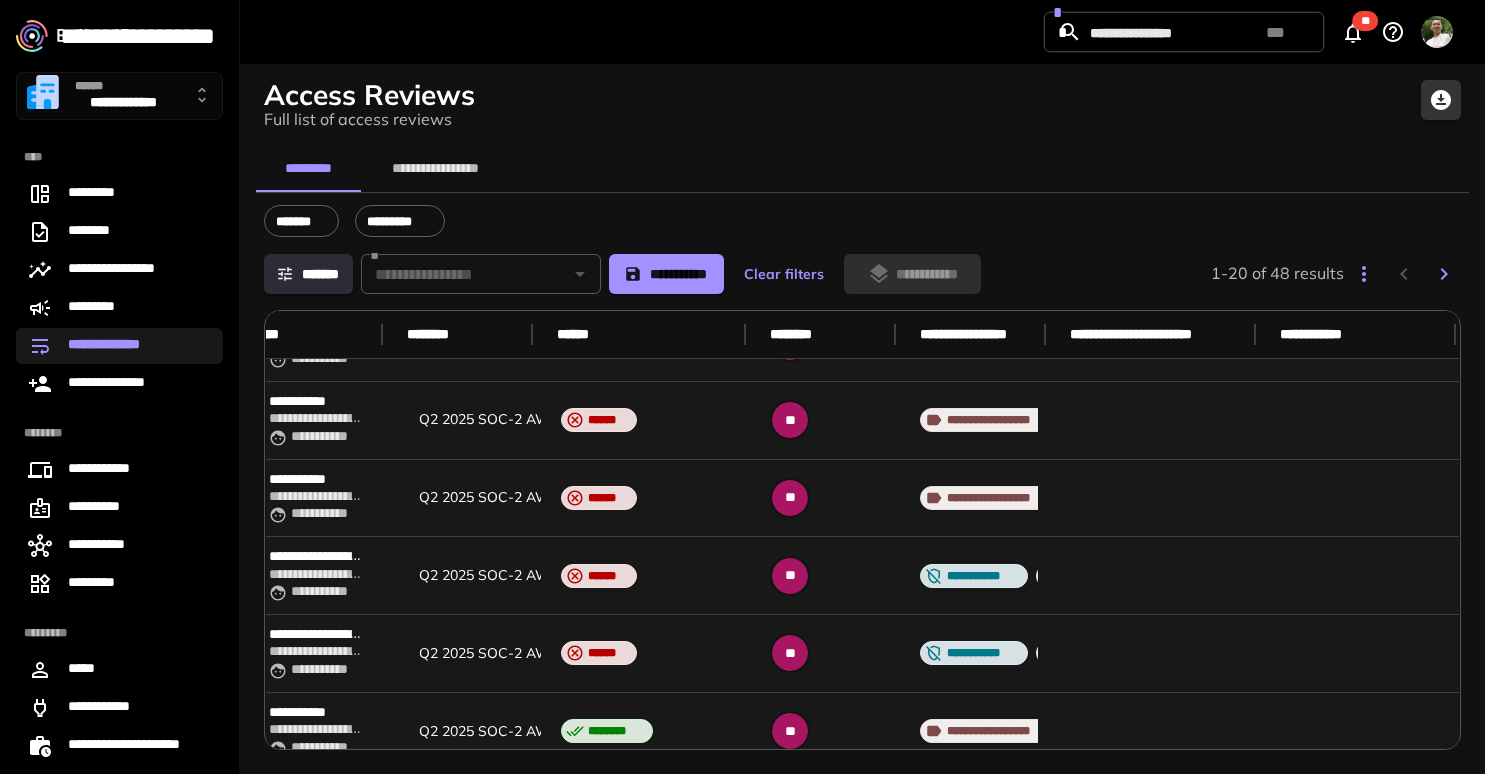 scroll, scrollTop: 211, scrollLeft: 880, axis: both 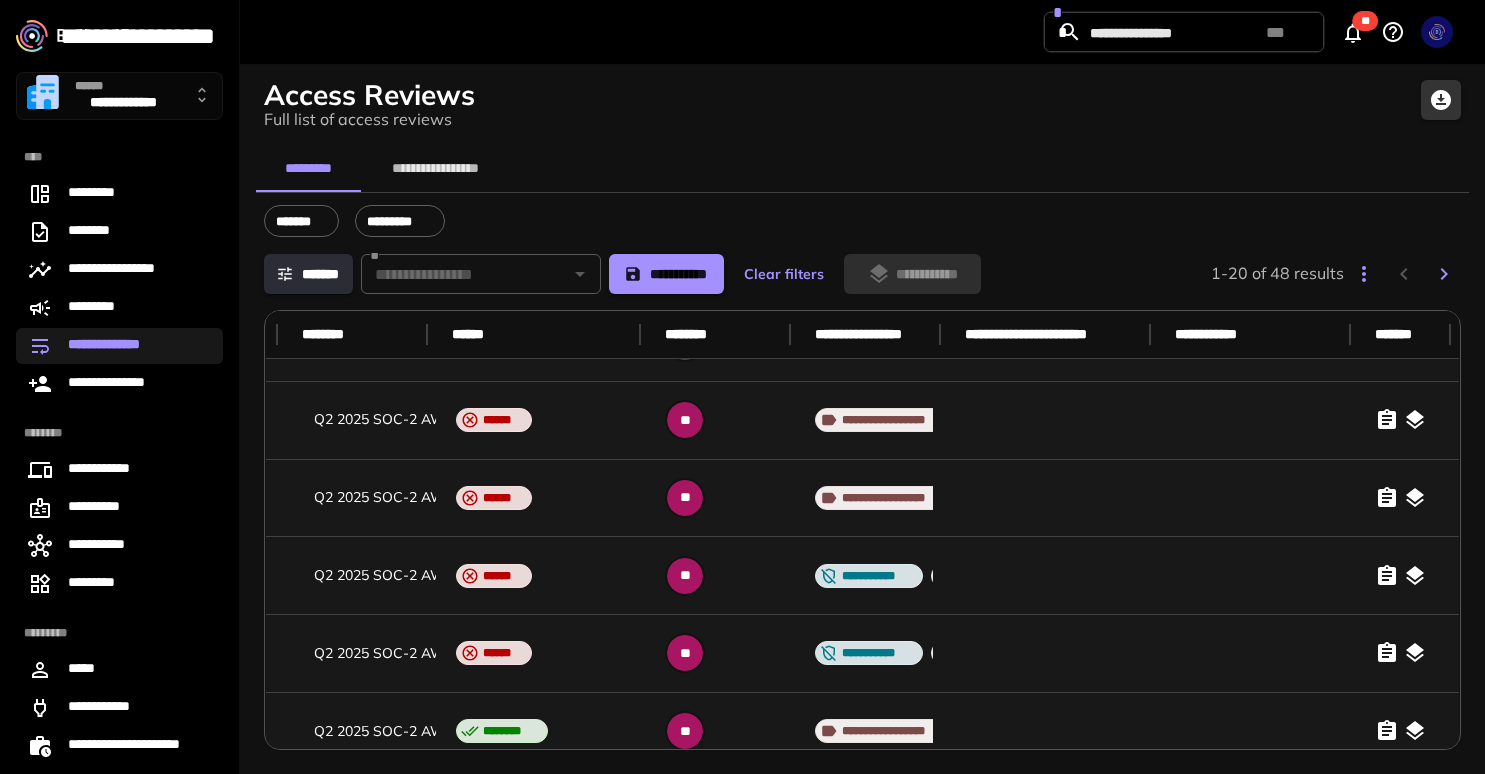 click 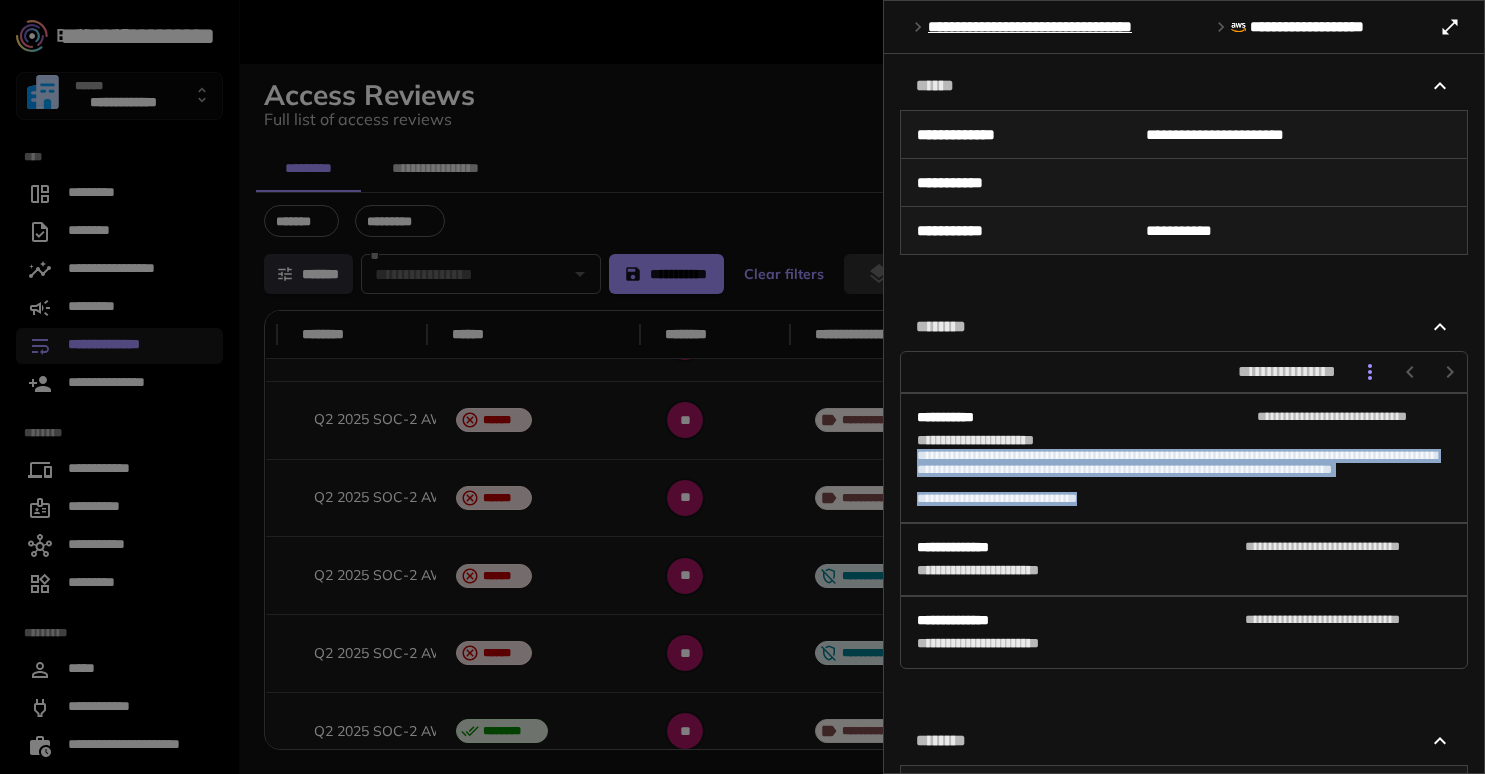 drag, startPoint x: 1153, startPoint y: 504, endPoint x: 914, endPoint y: 452, distance: 244.59149 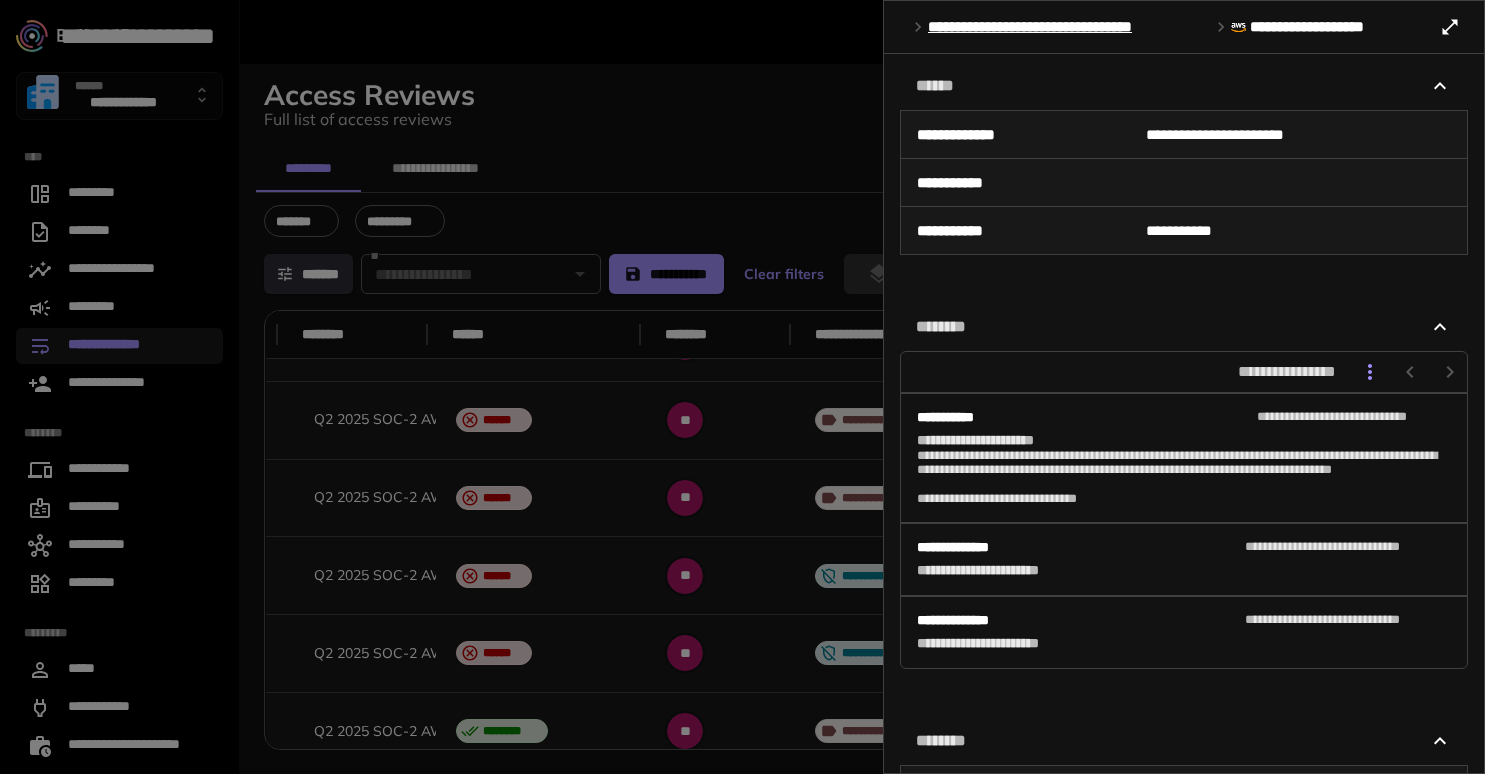 click at bounding box center (742, 387) 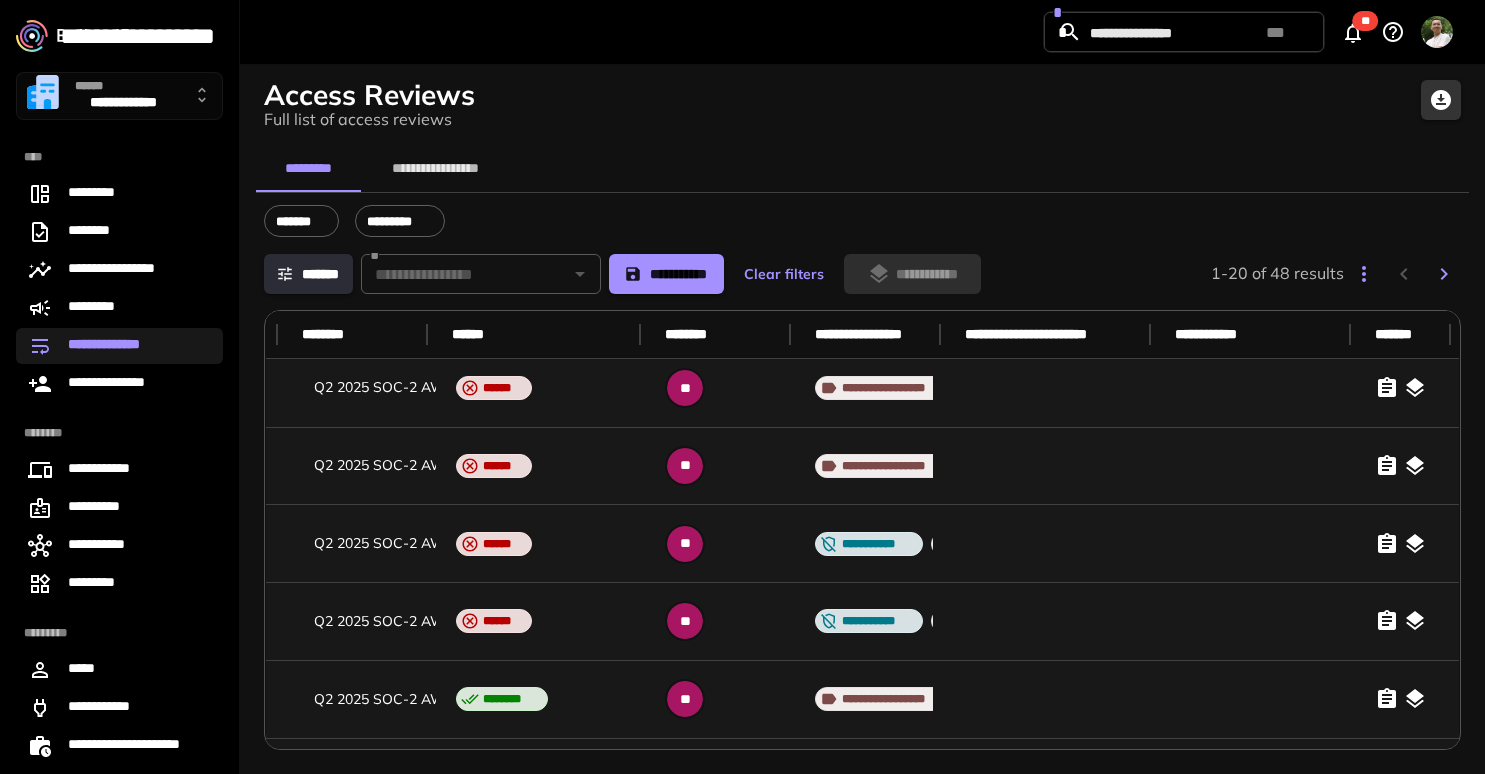 scroll, scrollTop: 0, scrollLeft: 880, axis: horizontal 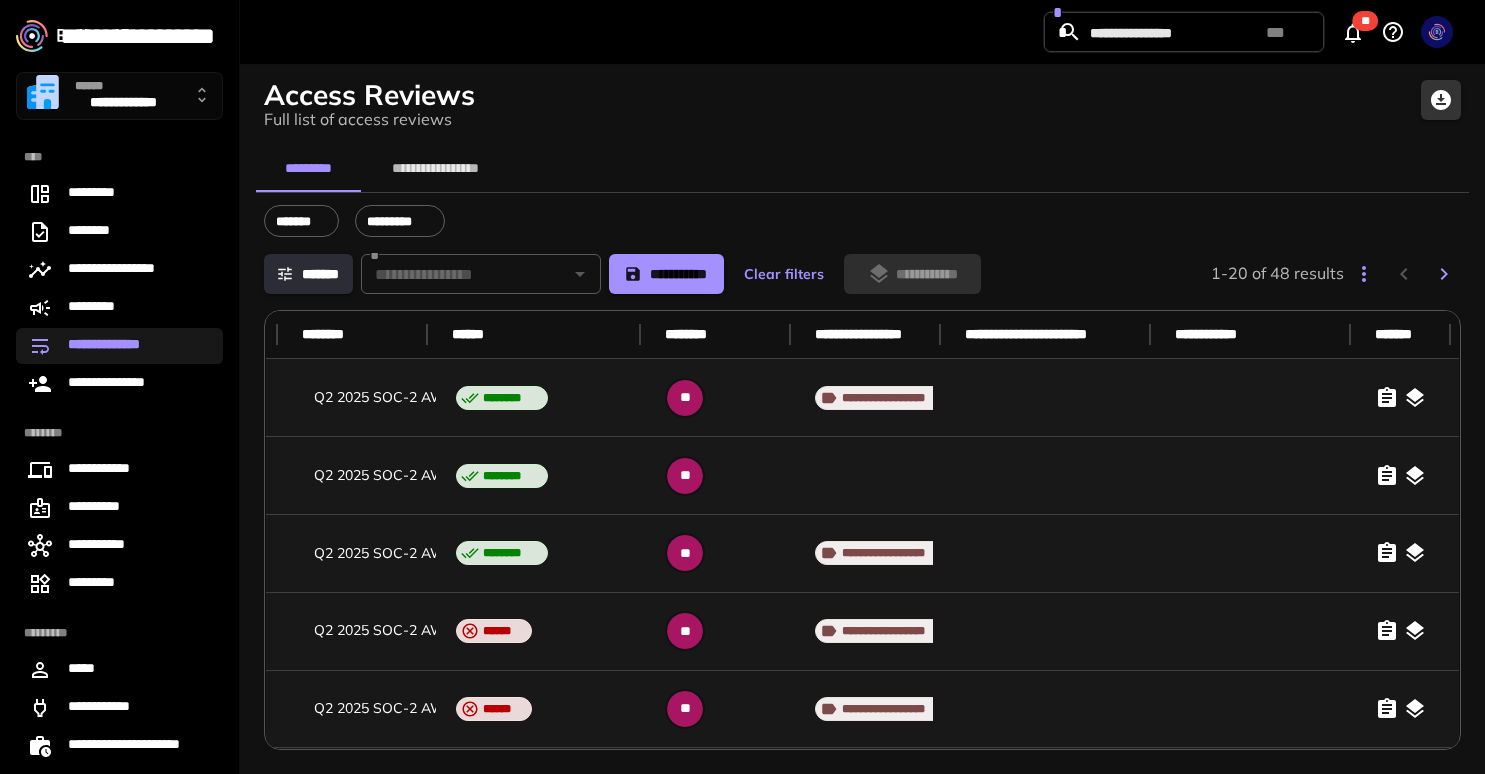 click 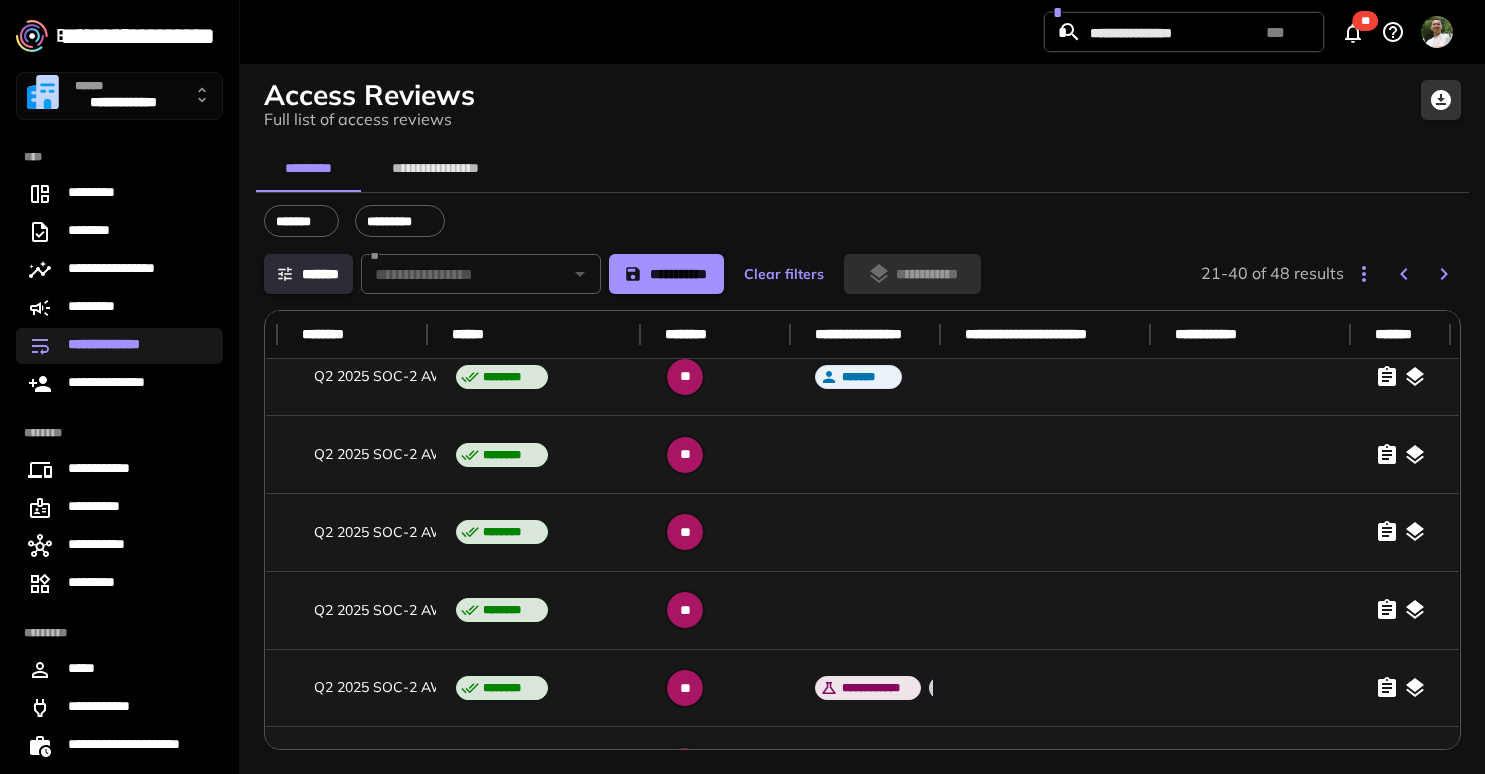 scroll, scrollTop: 0, scrollLeft: 880, axis: horizontal 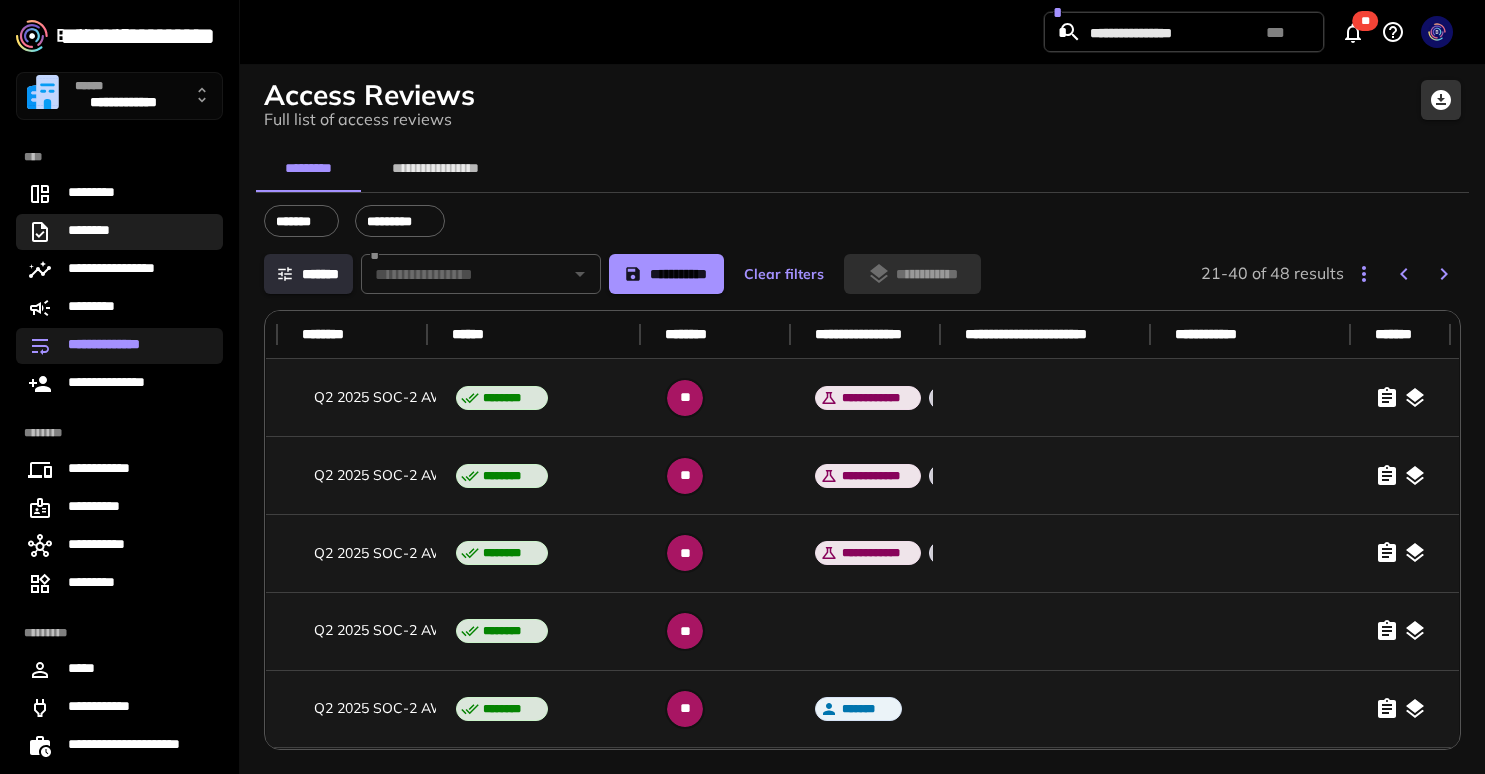 click on "********" at bounding box center (119, 232) 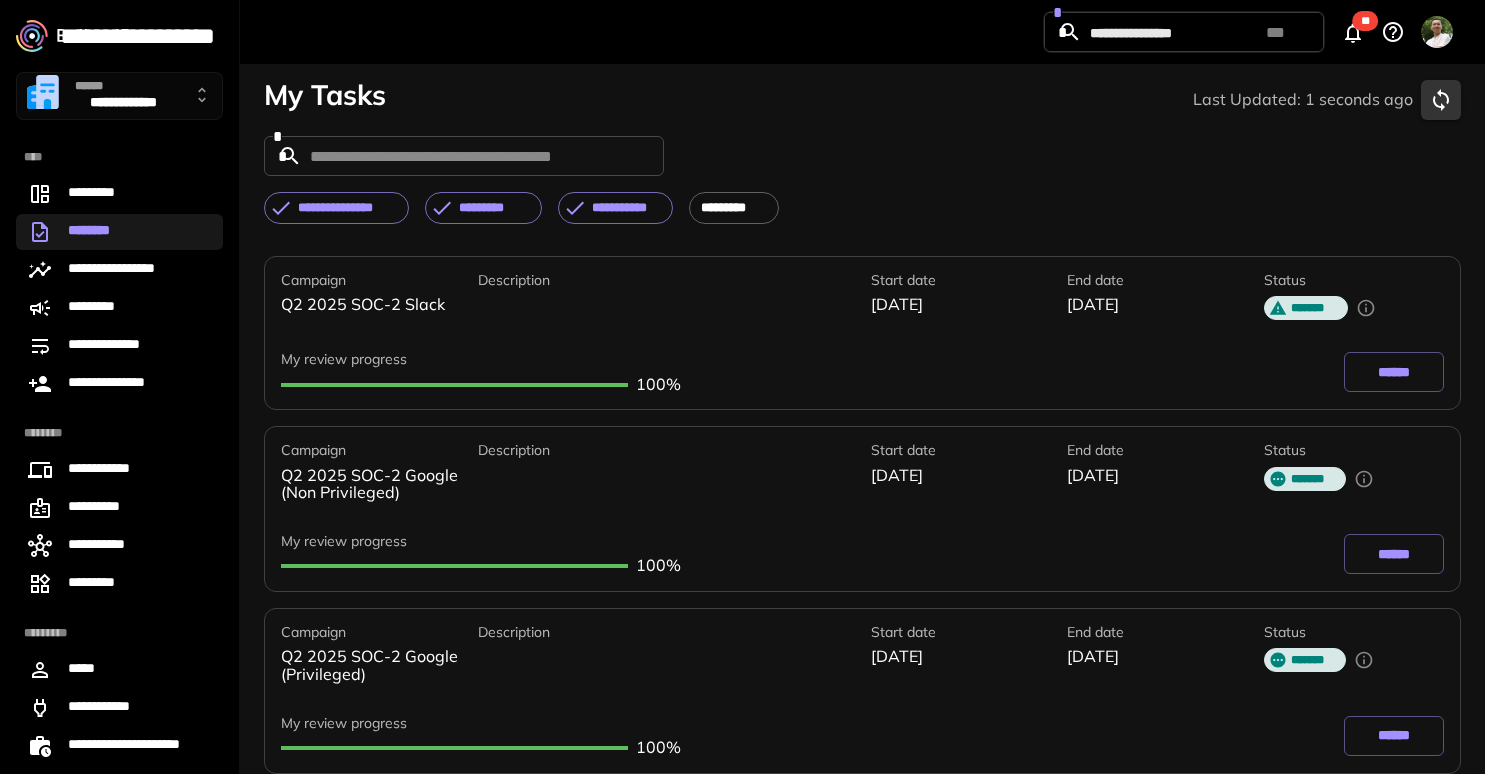 scroll, scrollTop: 15, scrollLeft: 0, axis: vertical 